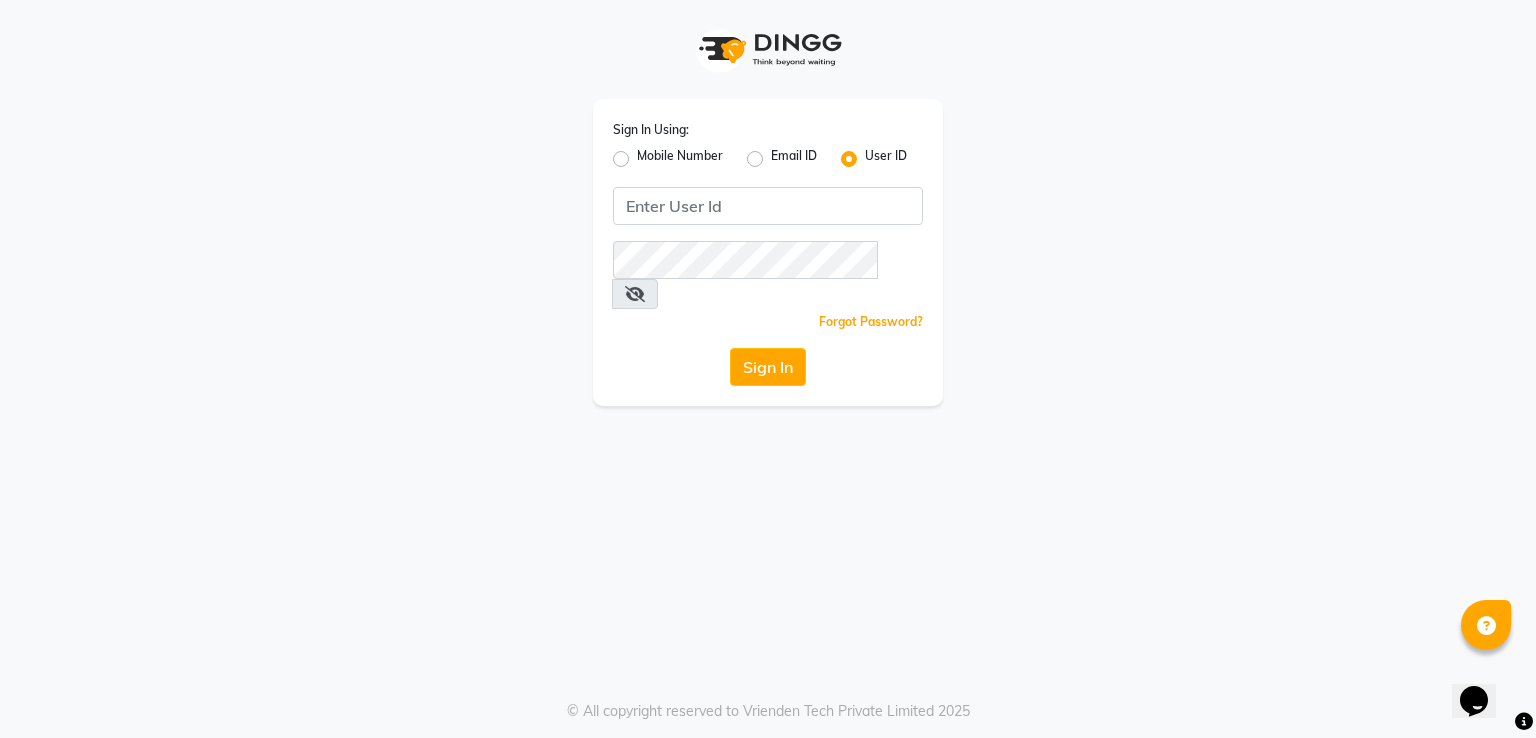 scroll, scrollTop: 0, scrollLeft: 0, axis: both 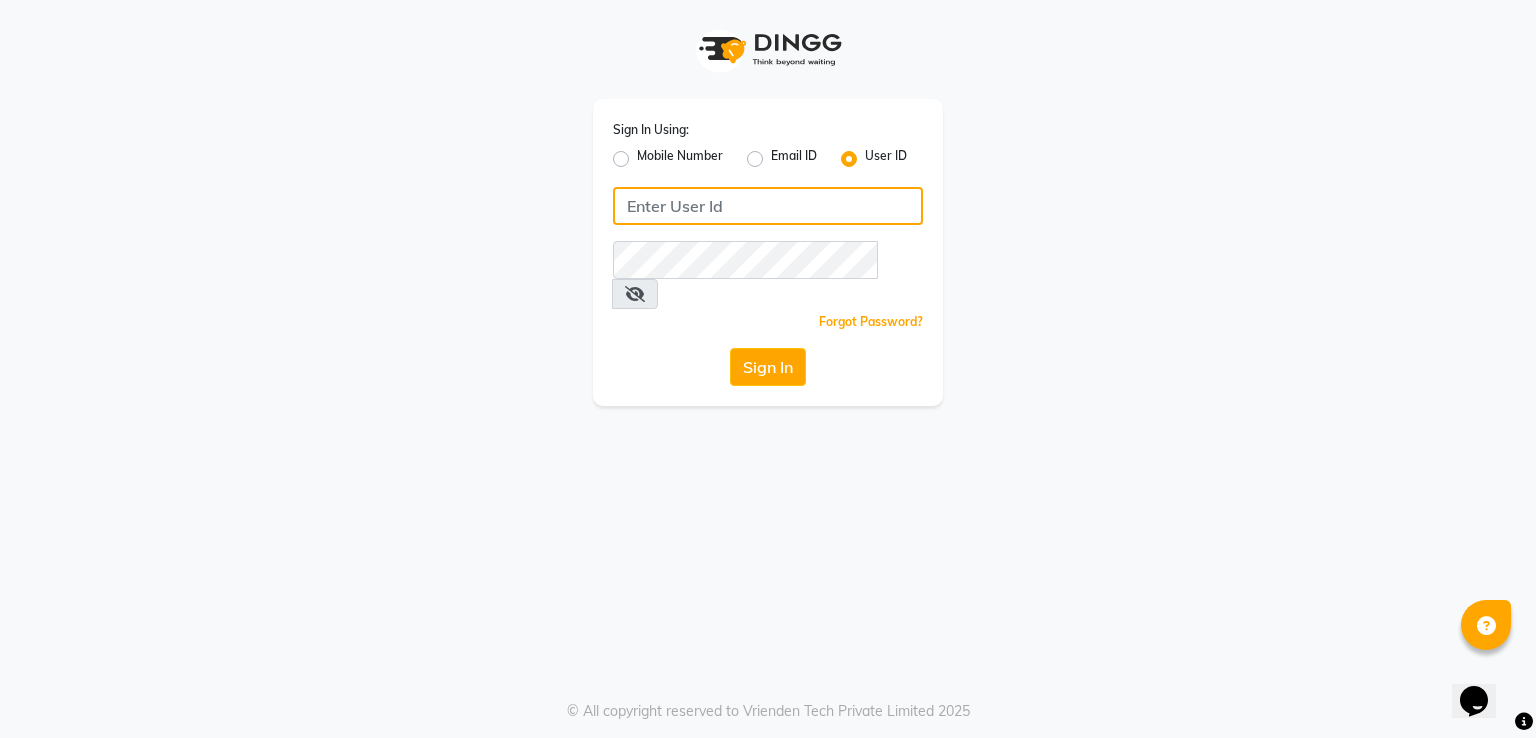 type on "toni&guy123" 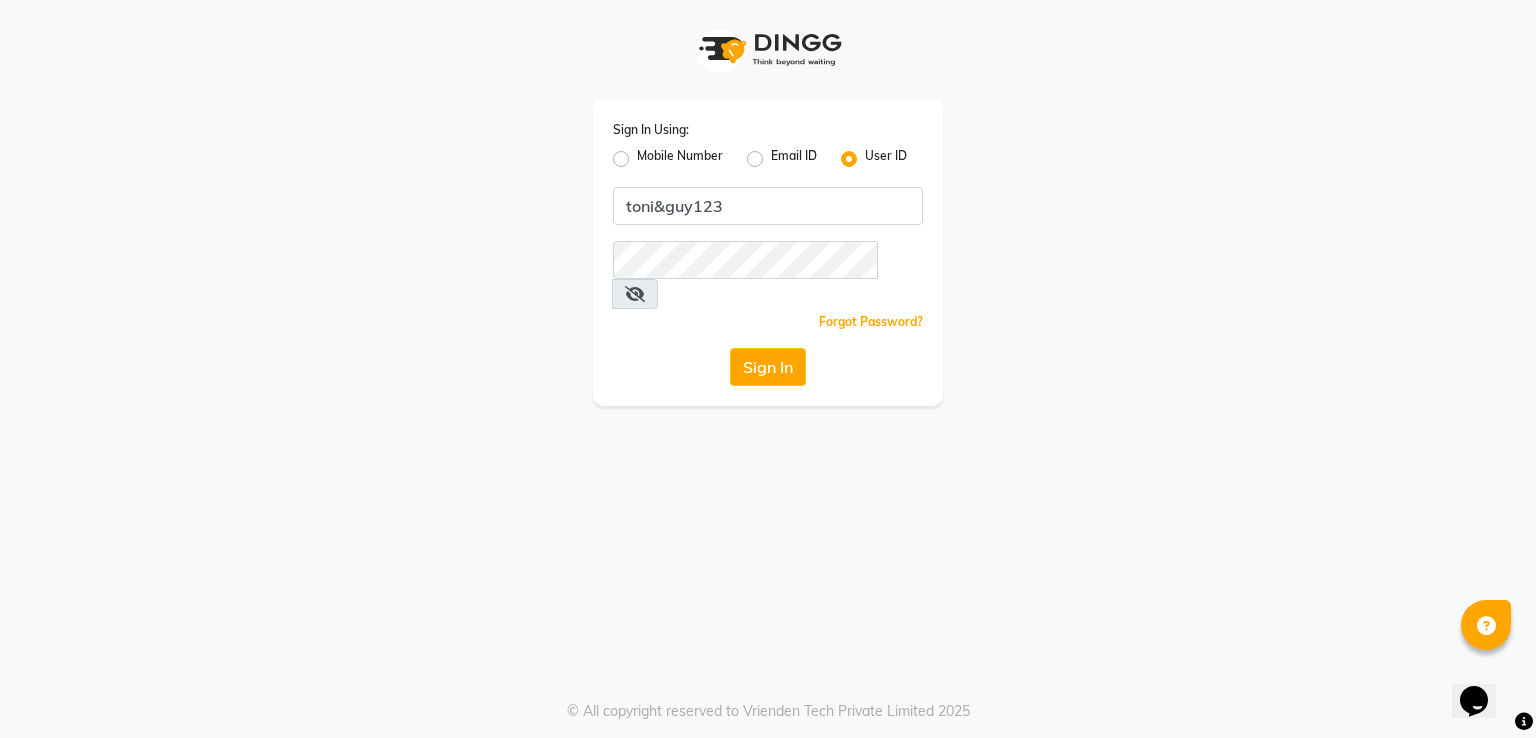 click on "Sign In" 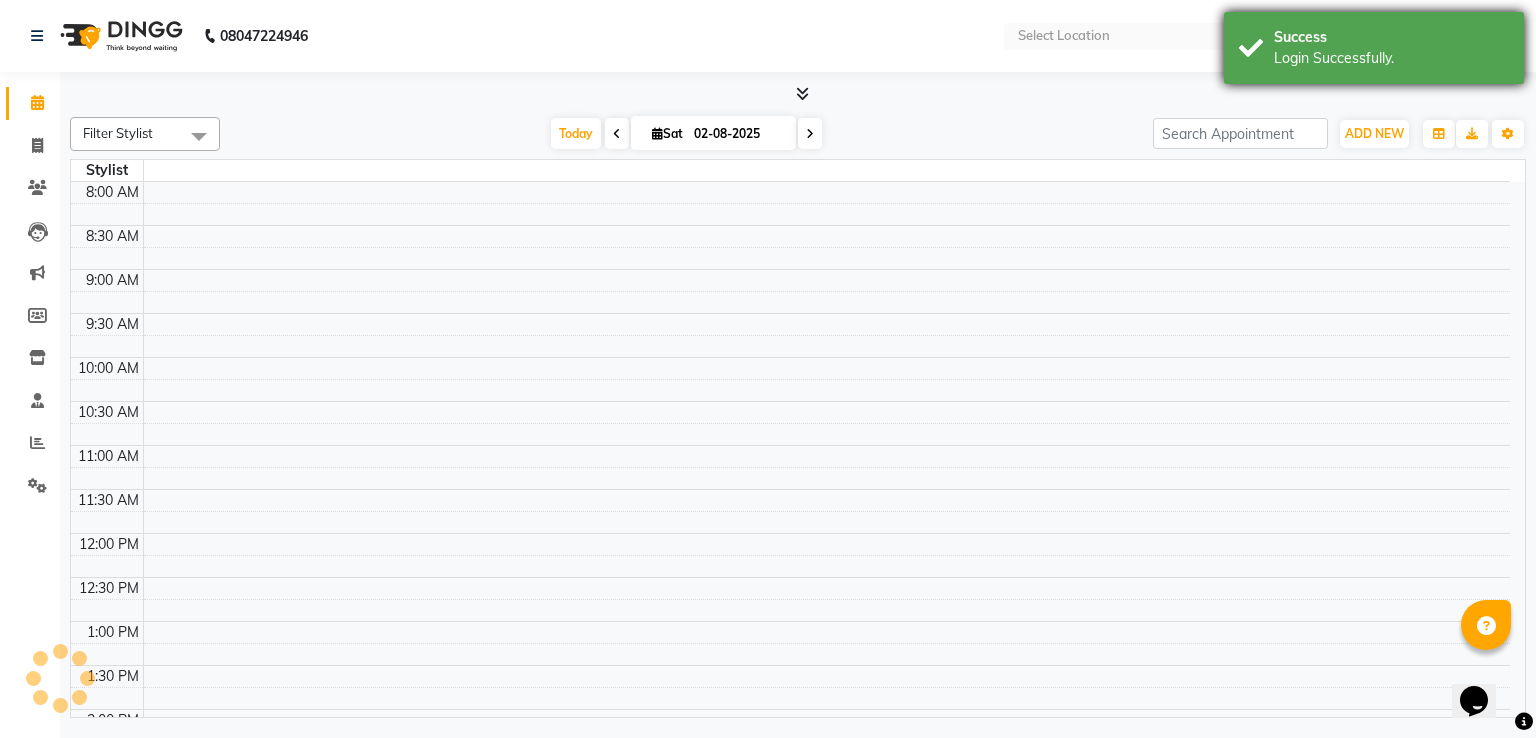 click on "Success" at bounding box center (1391, 37) 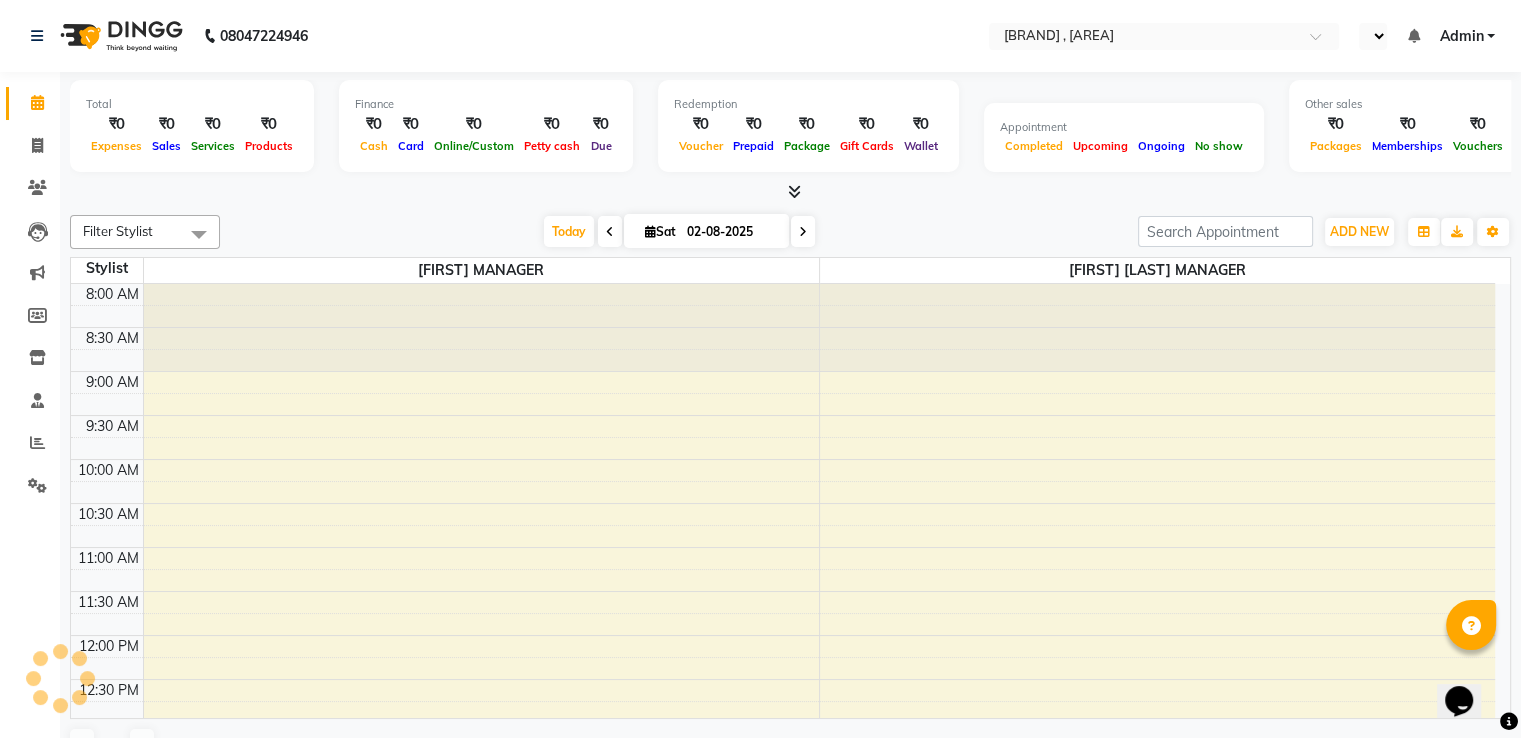 scroll, scrollTop: 509, scrollLeft: 0, axis: vertical 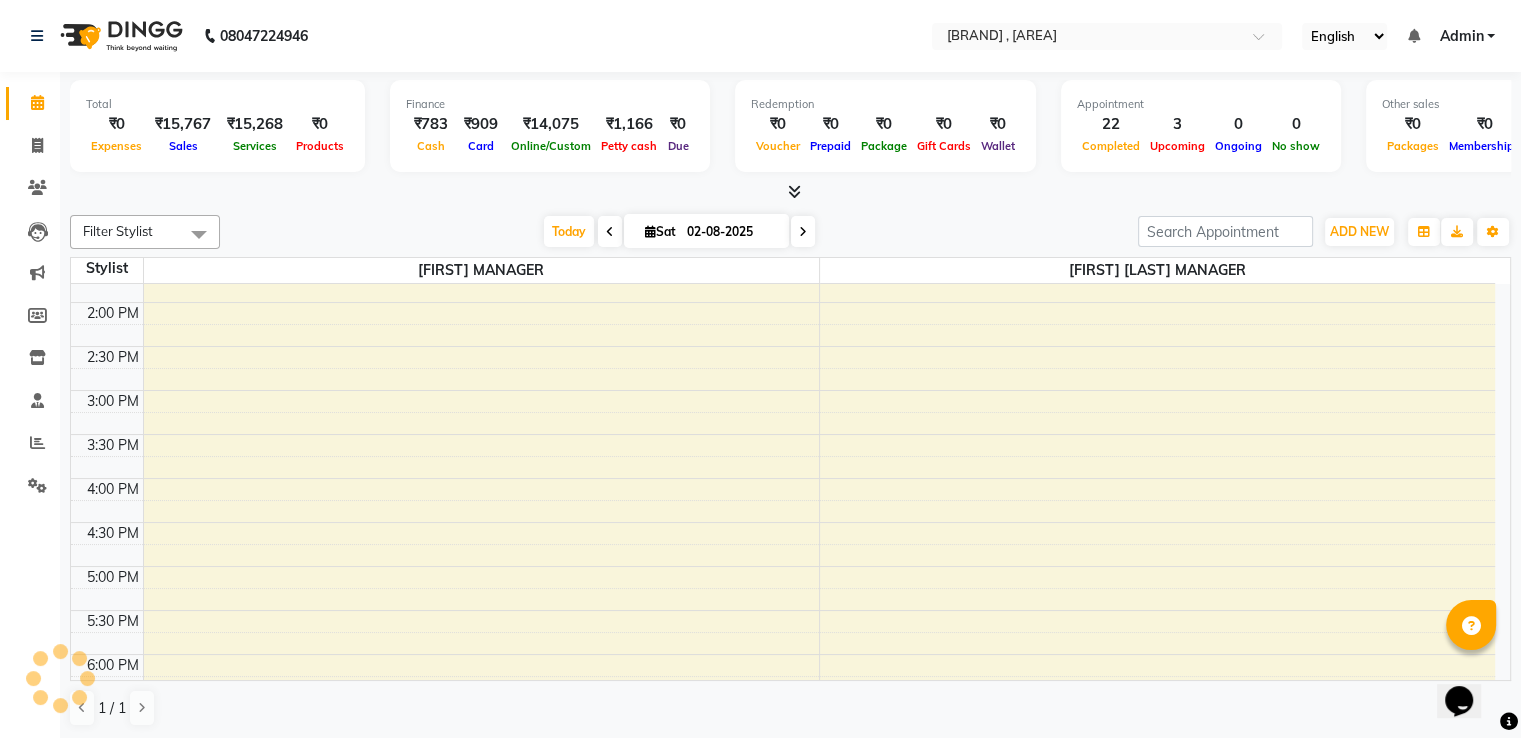 select on "en" 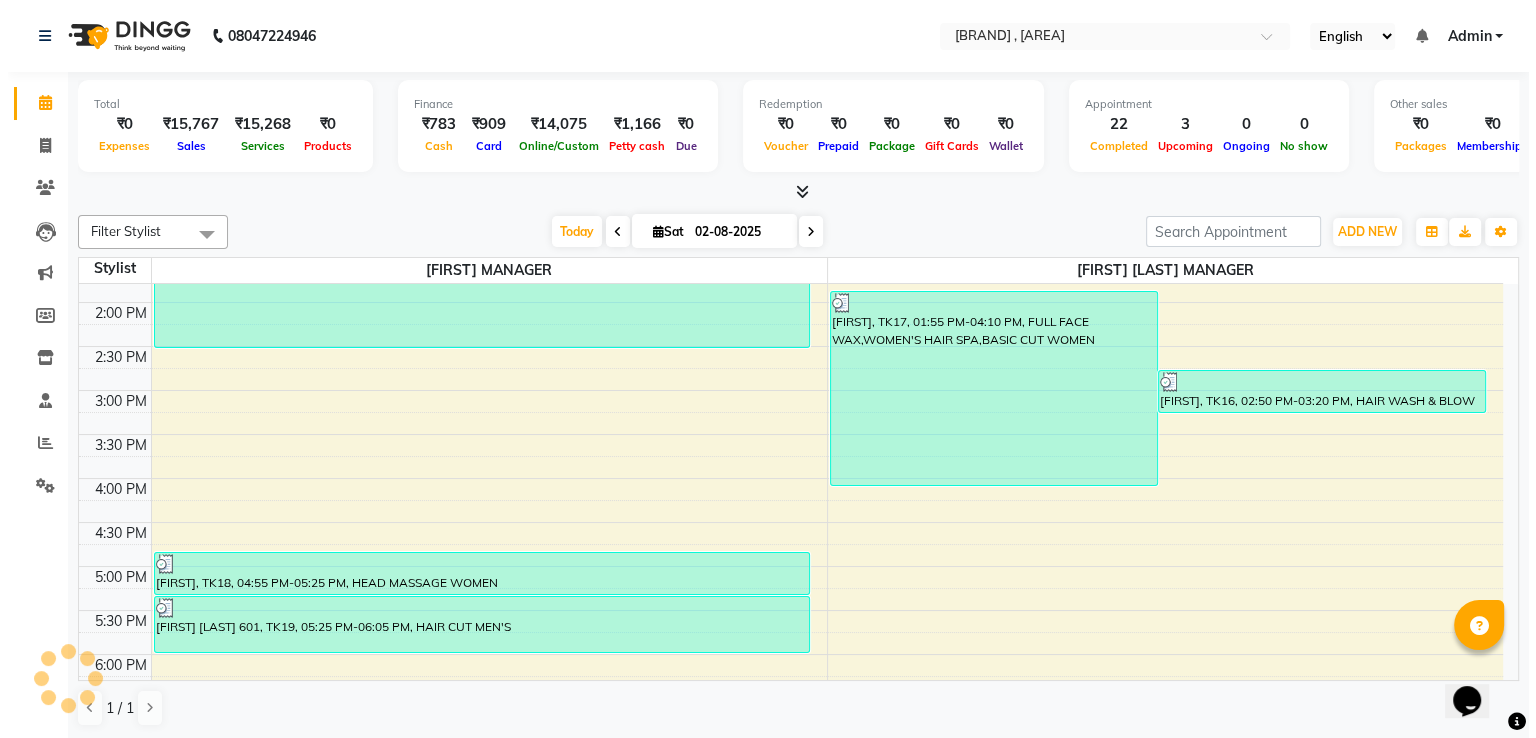 scroll, scrollTop: 0, scrollLeft: 0, axis: both 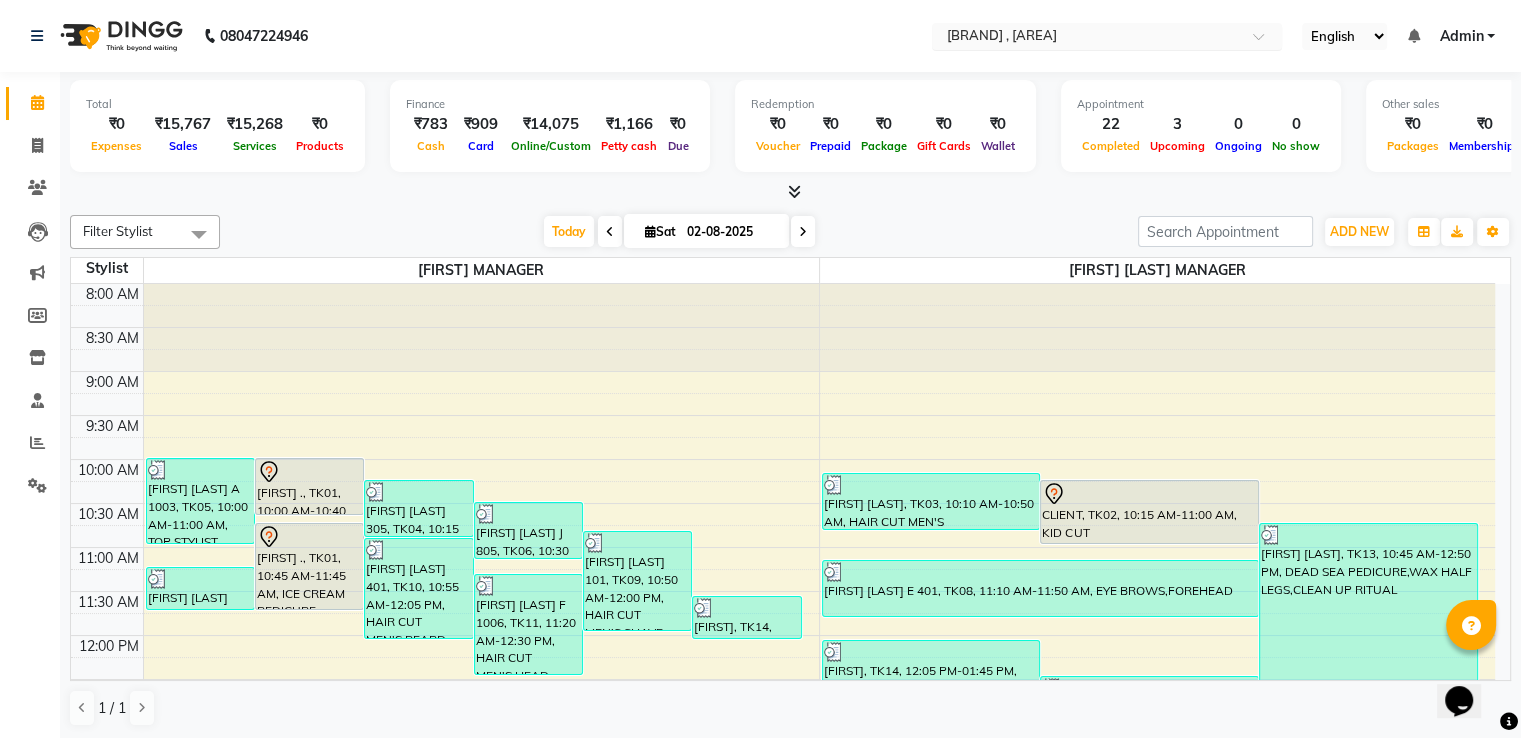 click at bounding box center (1087, 38) 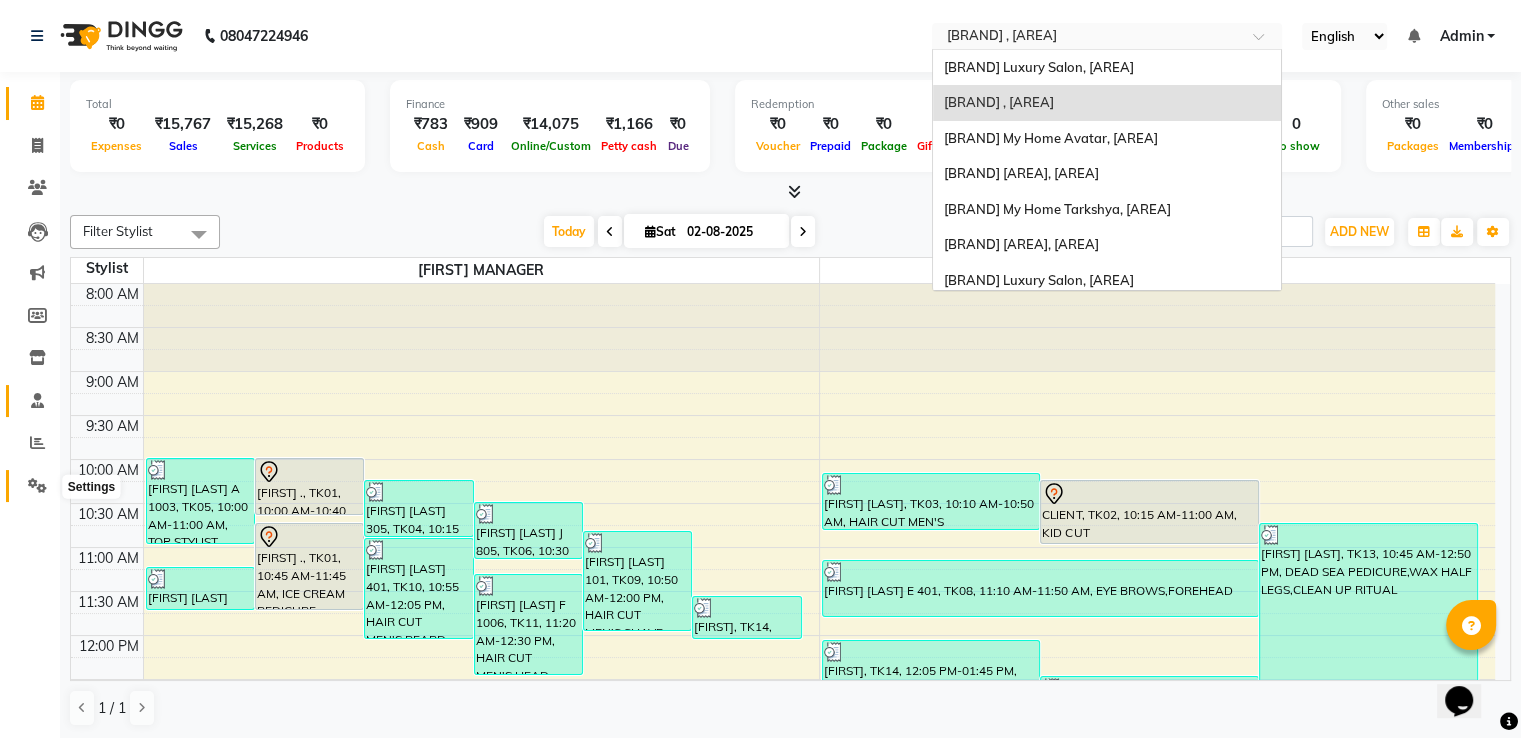 click 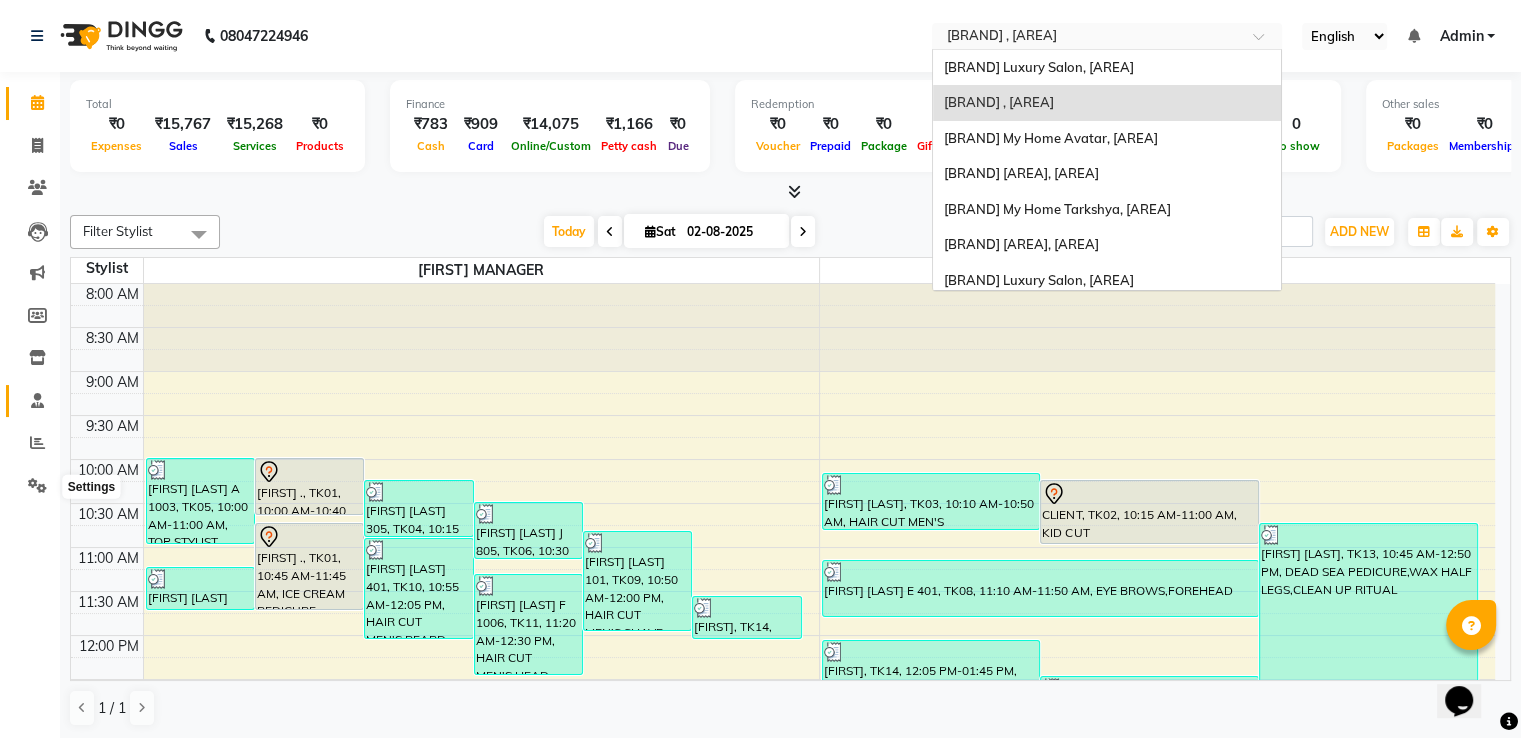 click 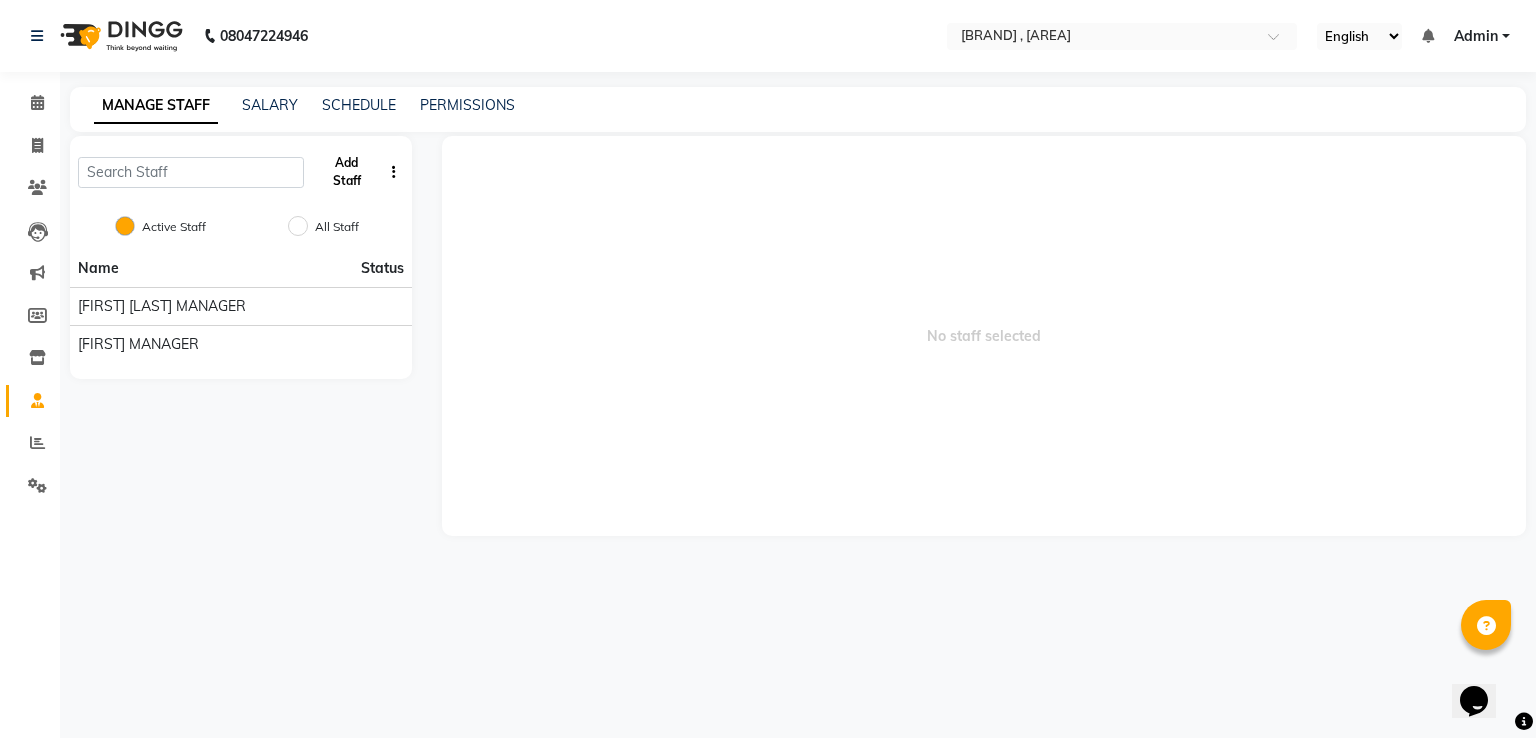 click on "Add Staff" 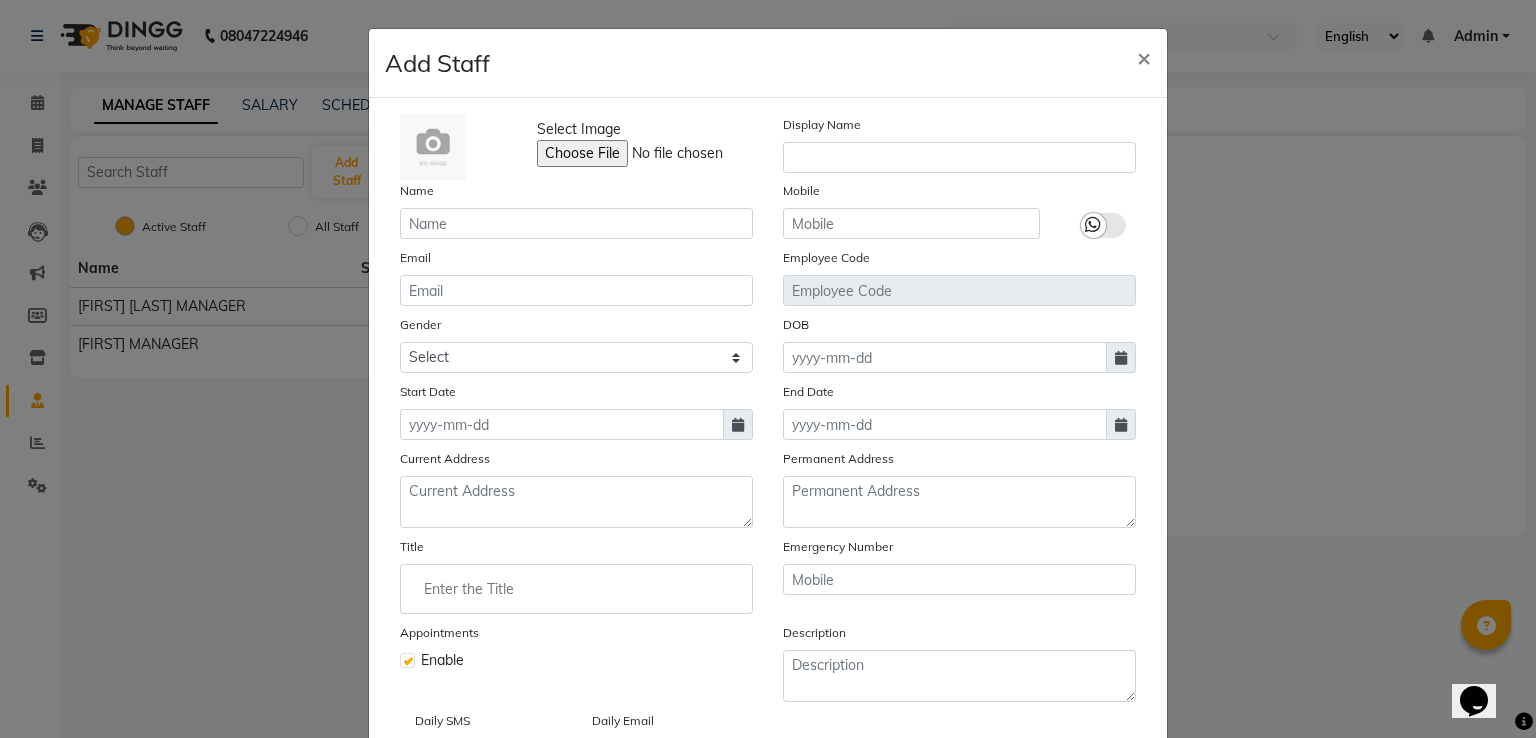 click on "Add Staff × Select Image  Display Name Name Mobile Email Employee Code Gender Select Male Female Other Prefer Not To Say DOB Start Date End Date Current Address Permanent Address Title Emergency Number Appointments Enable Description Daily SMS Daily Email  Cancel   Save" 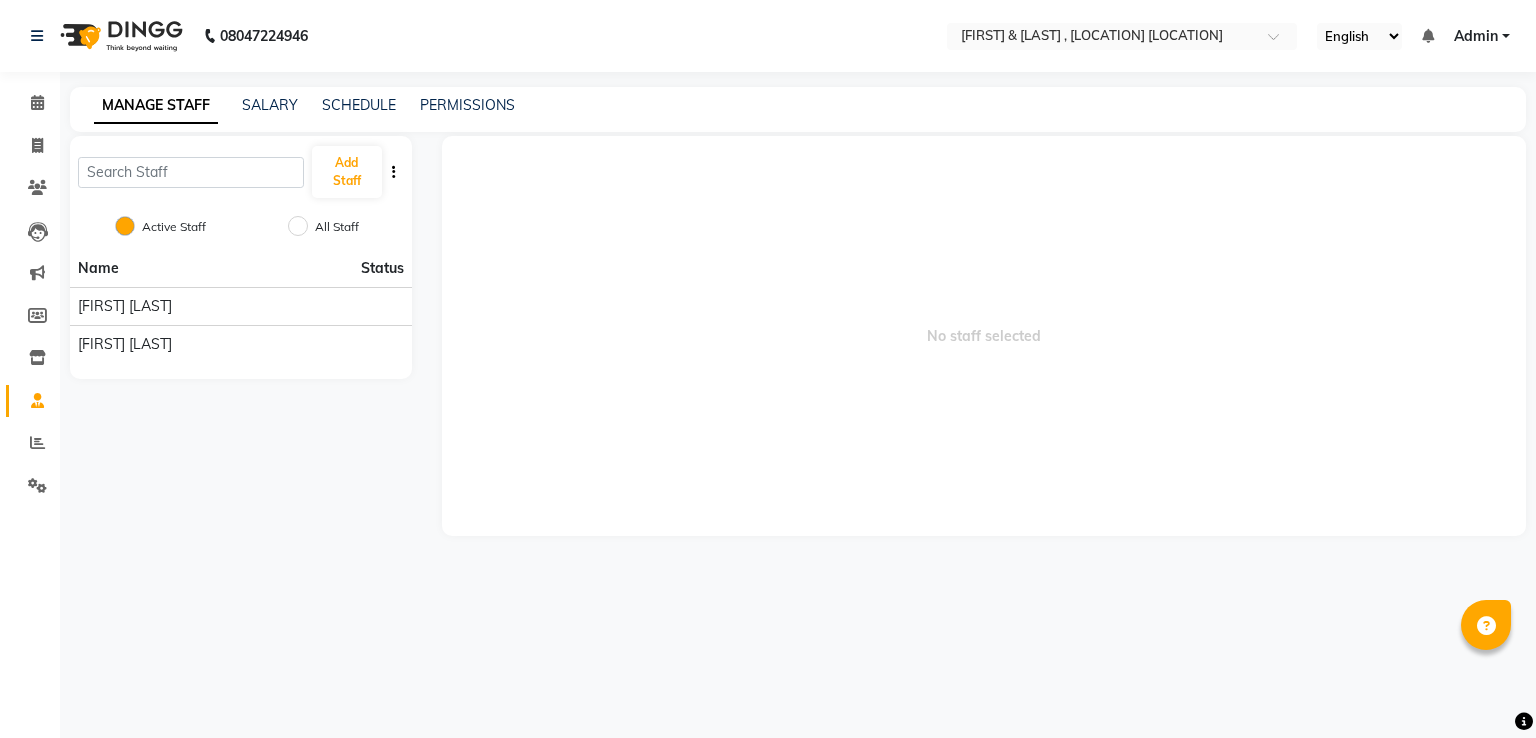 scroll, scrollTop: 0, scrollLeft: 0, axis: both 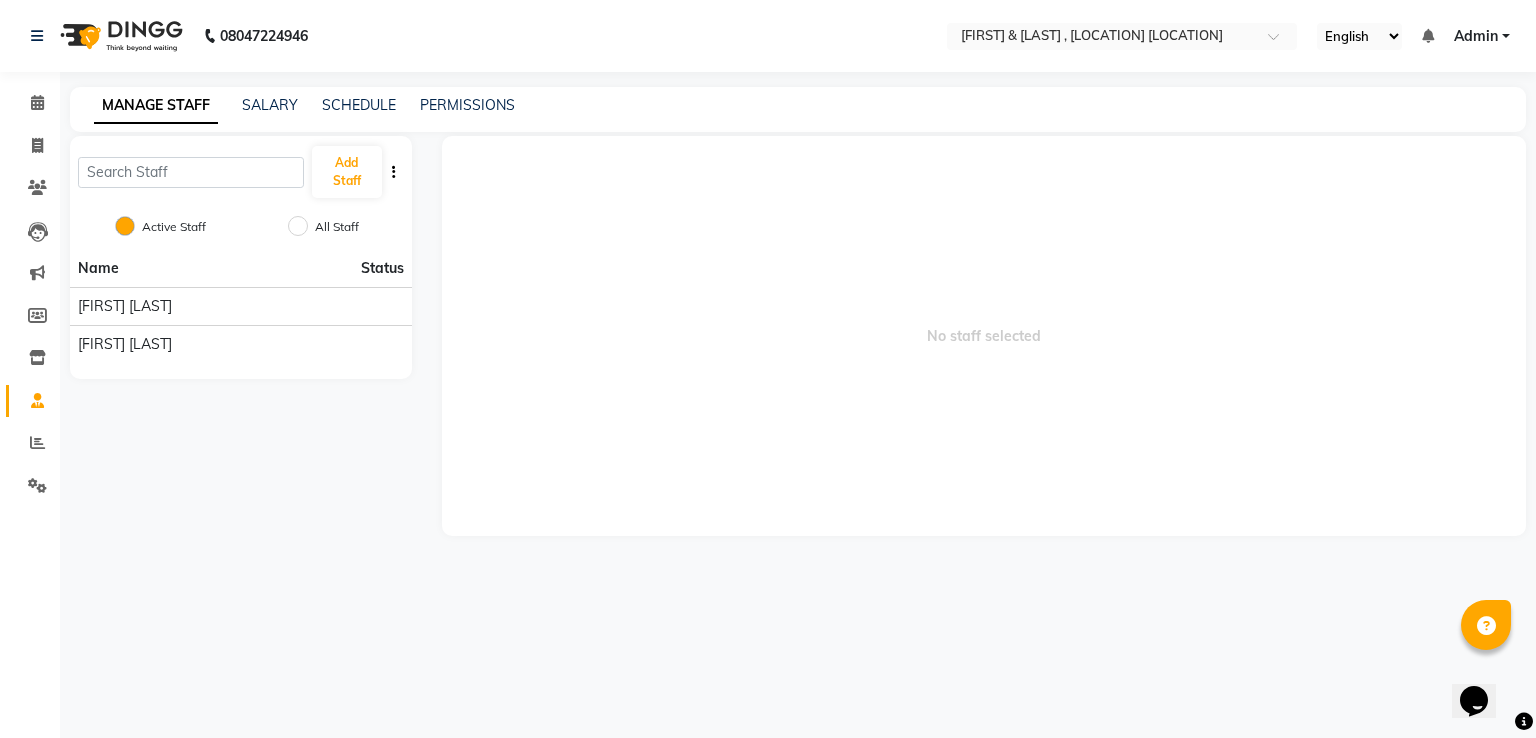 click on "No staff selected" at bounding box center (984, 336) 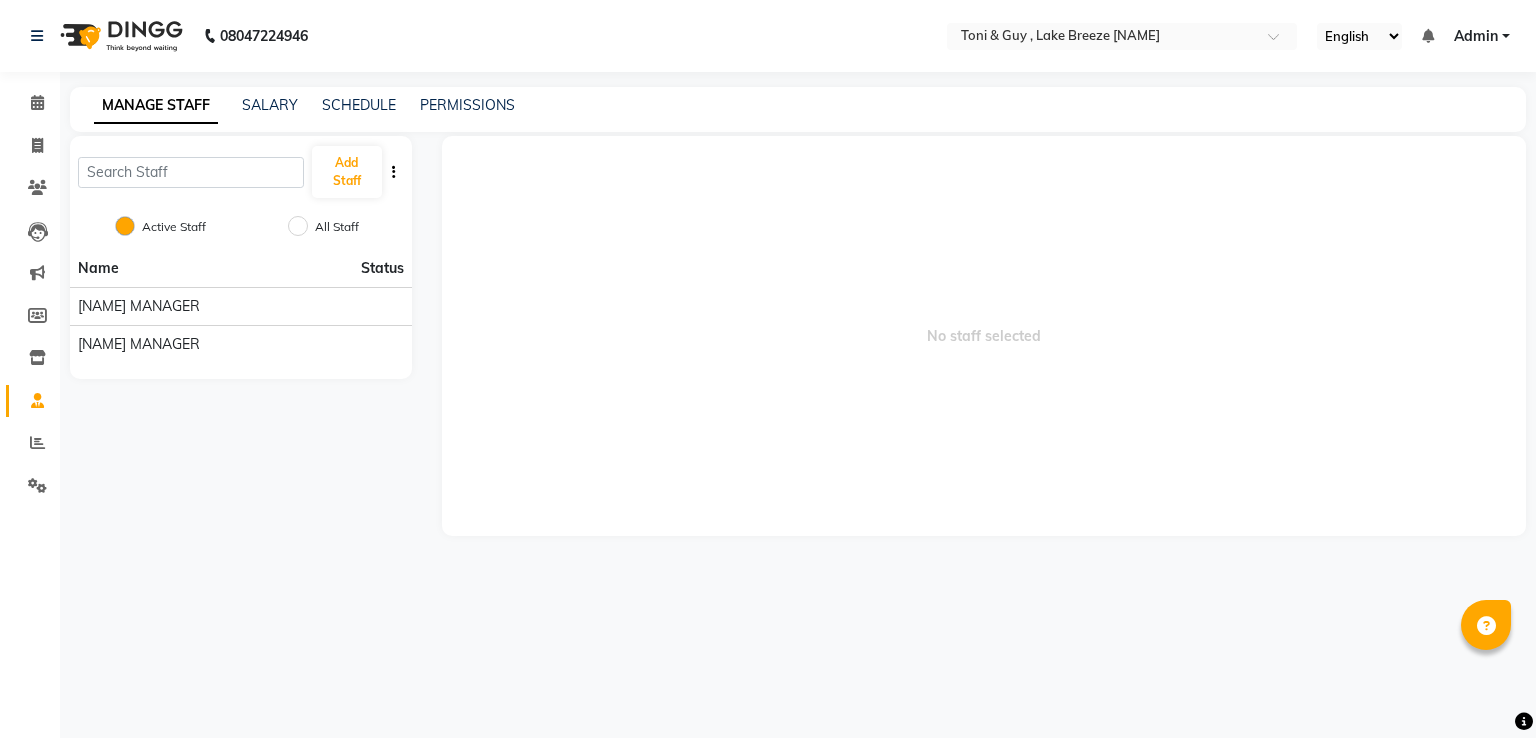 scroll, scrollTop: 0, scrollLeft: 0, axis: both 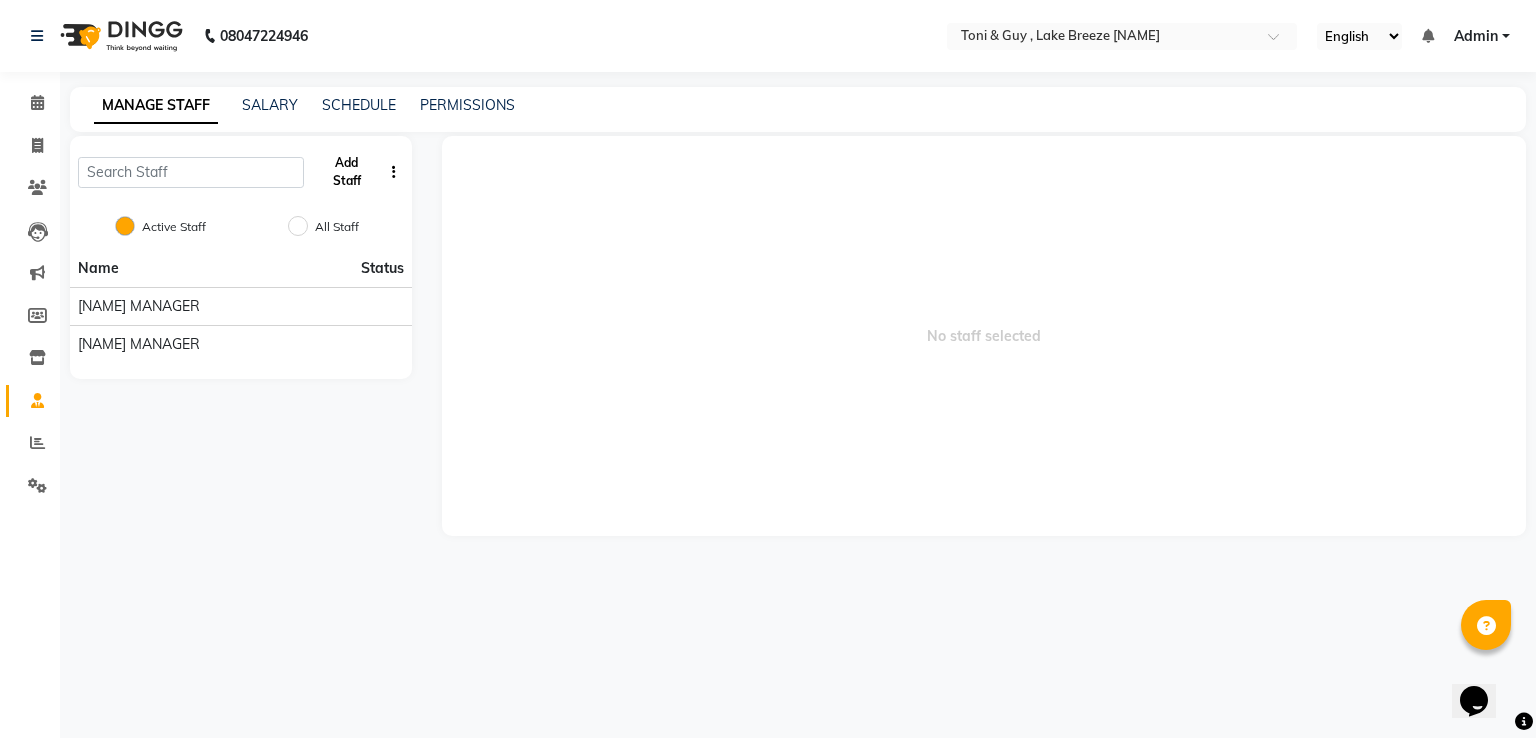 click on "Add Staff" 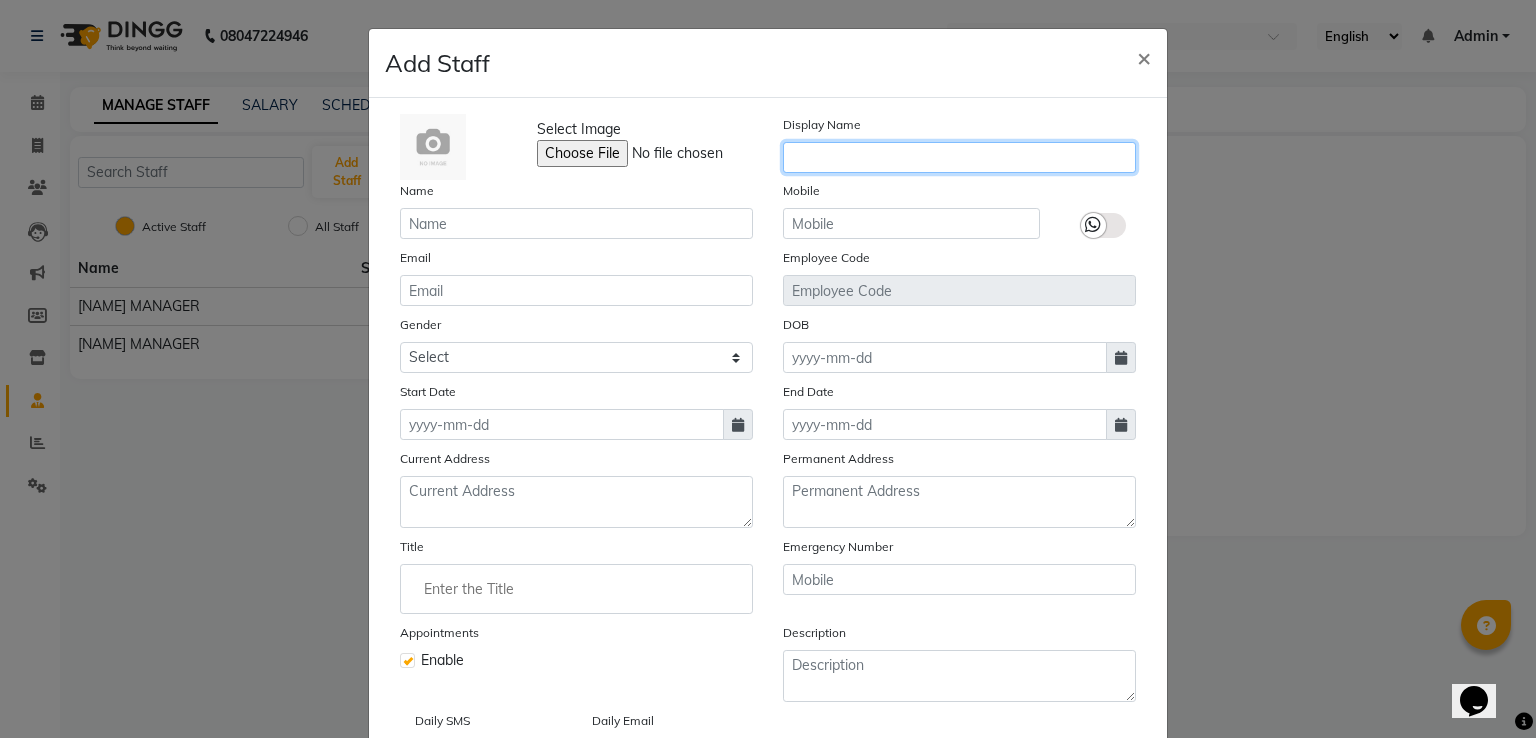 click 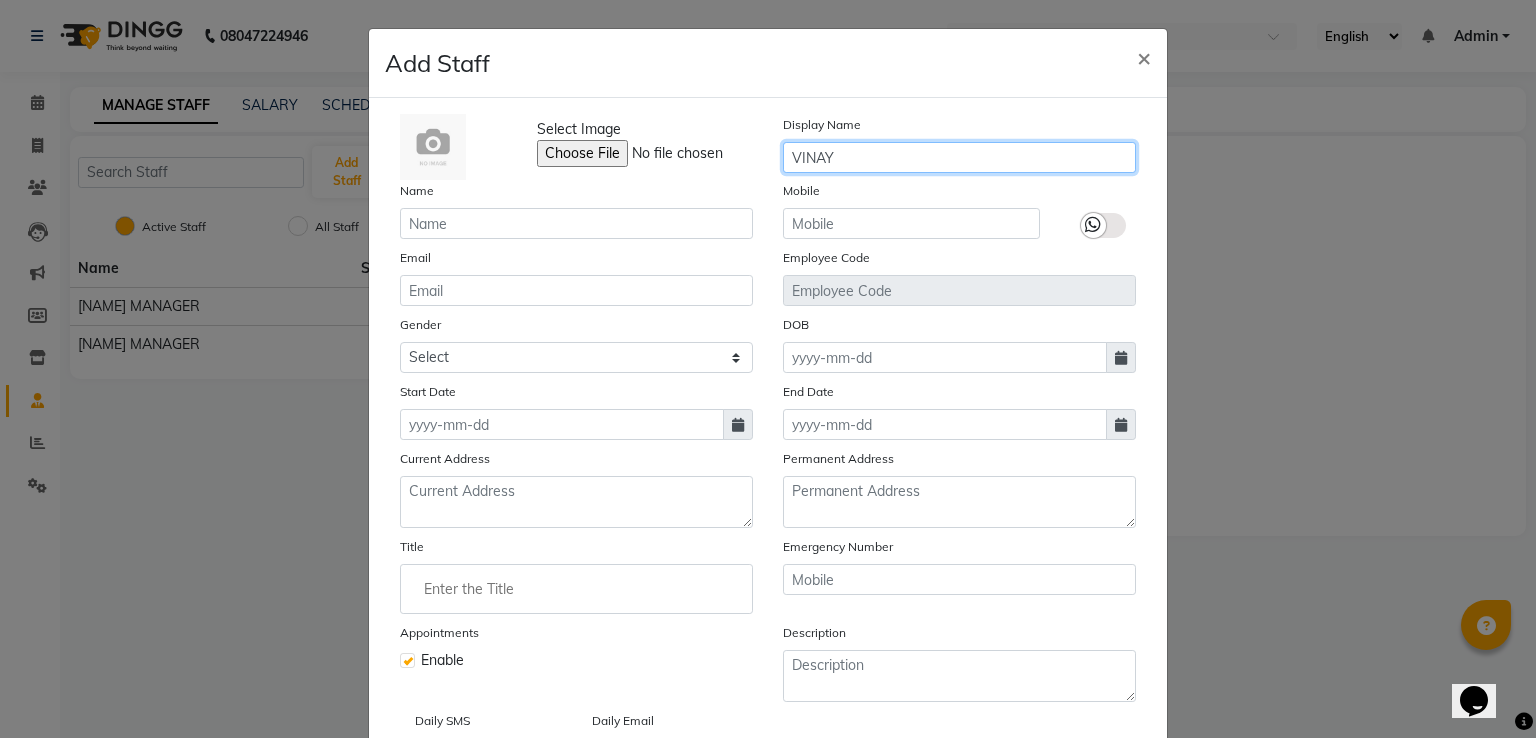 type on "VINAY" 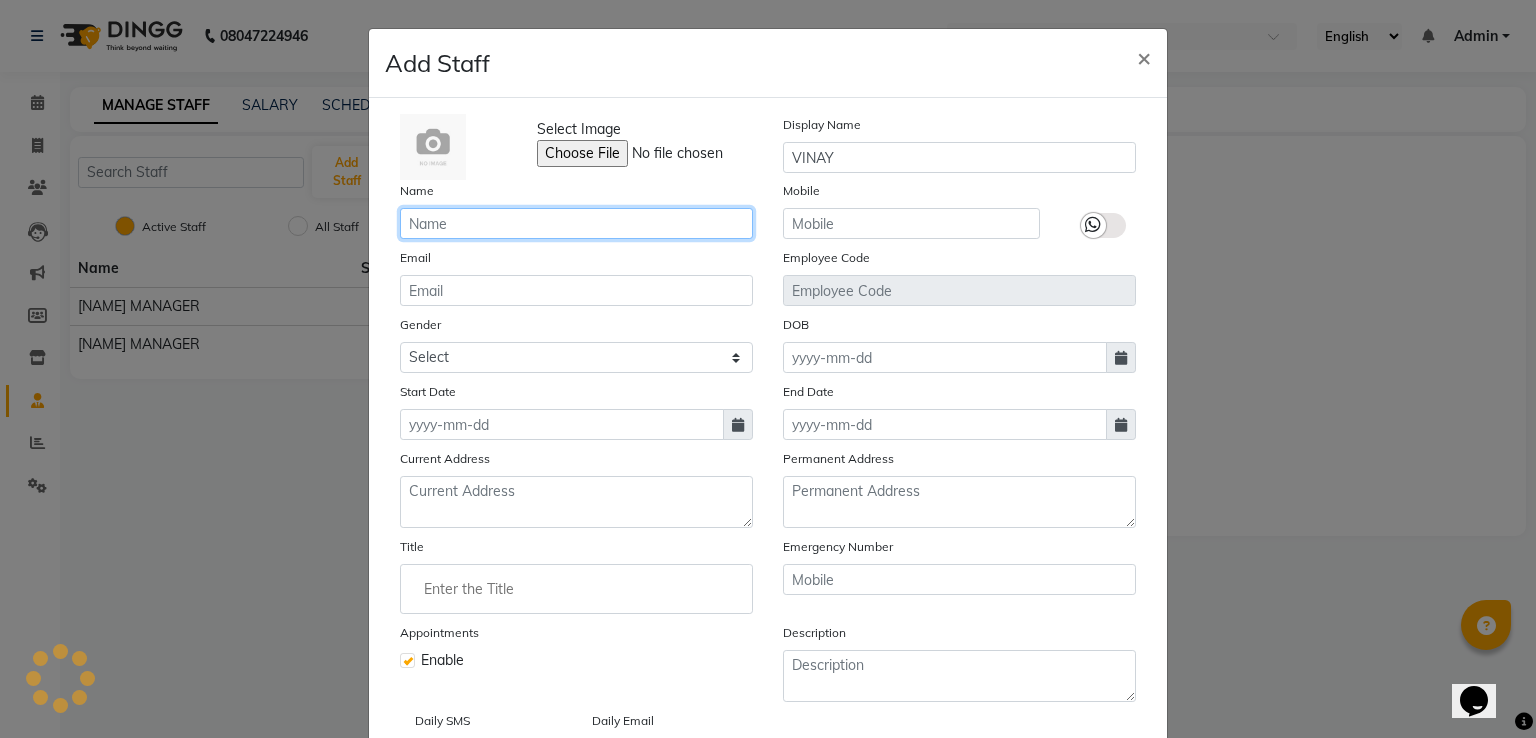 click 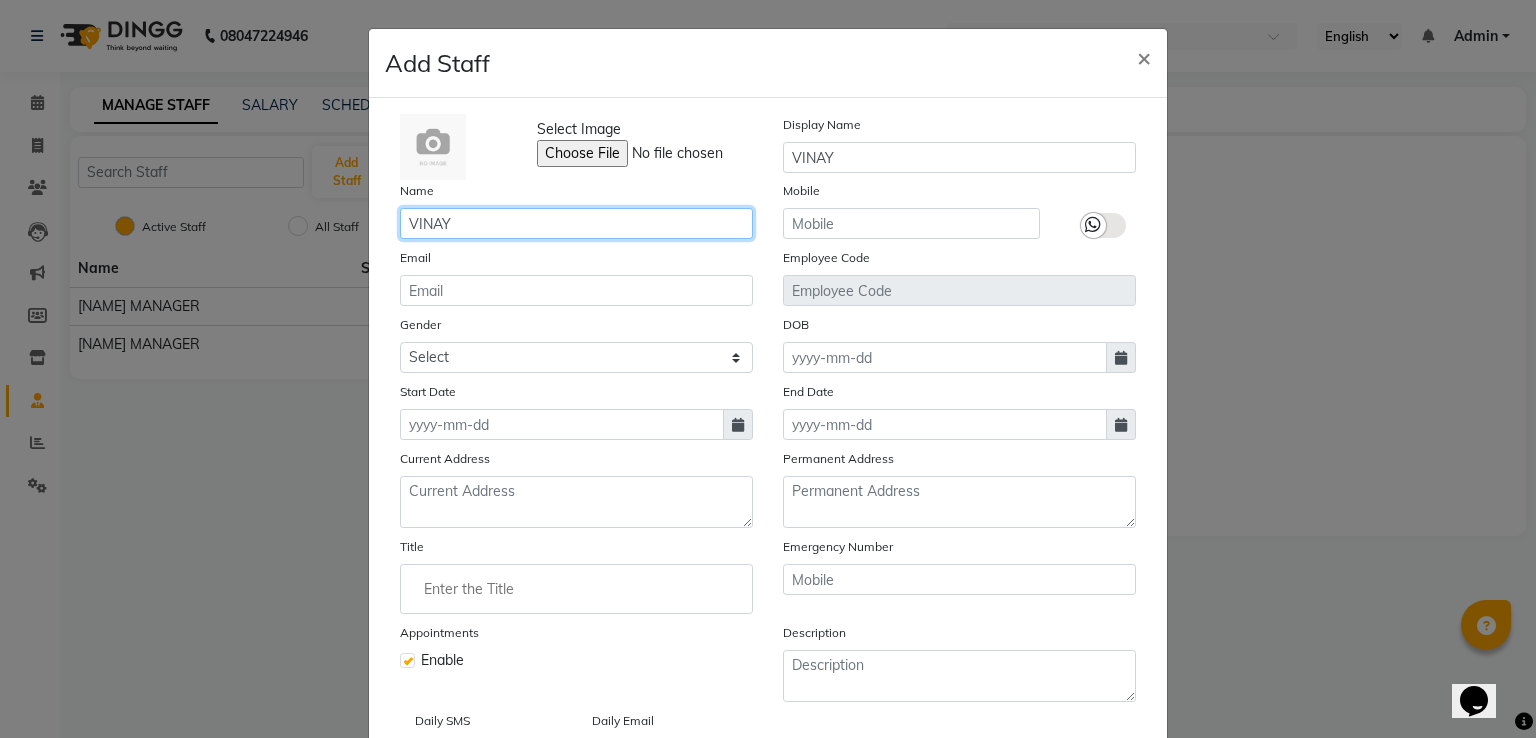 type on "VINAY" 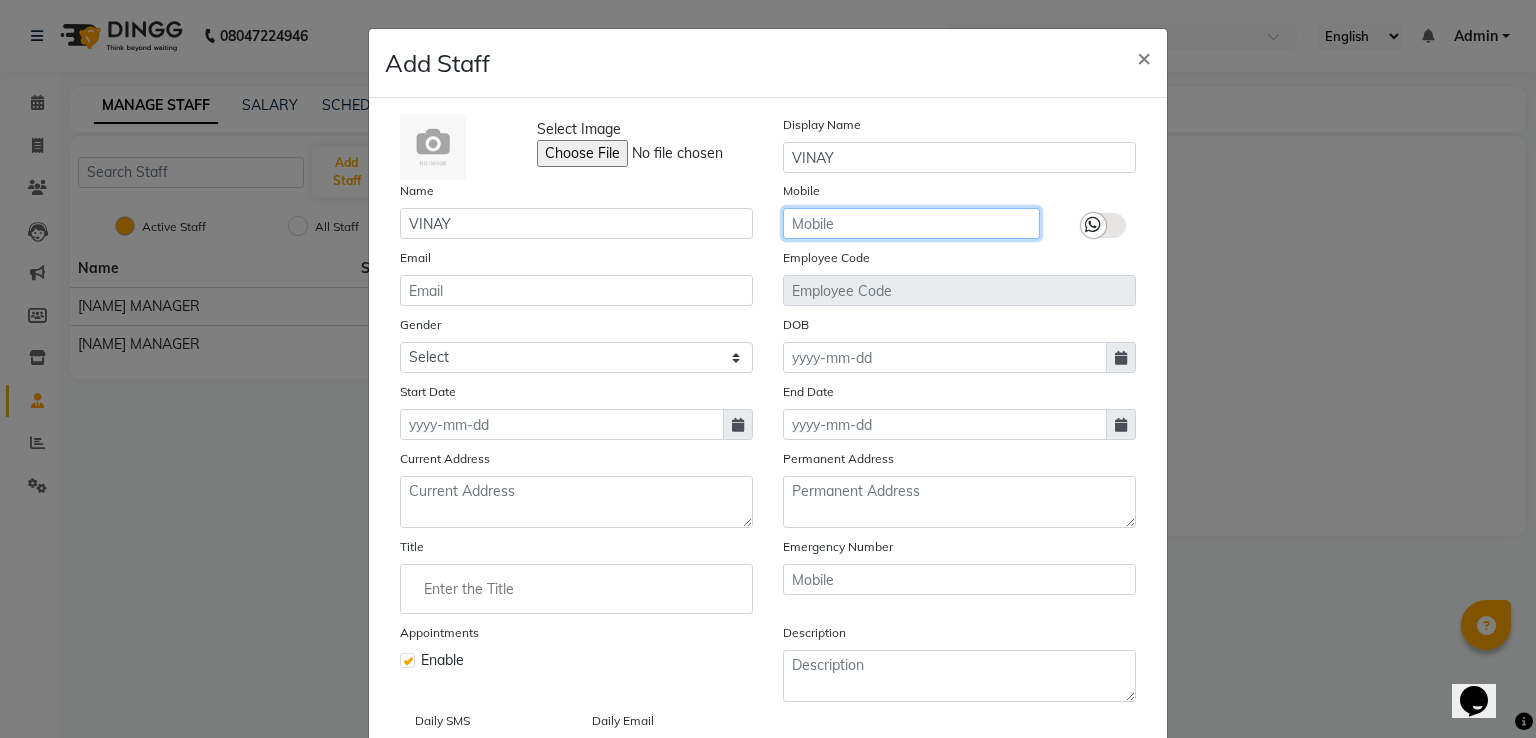 click 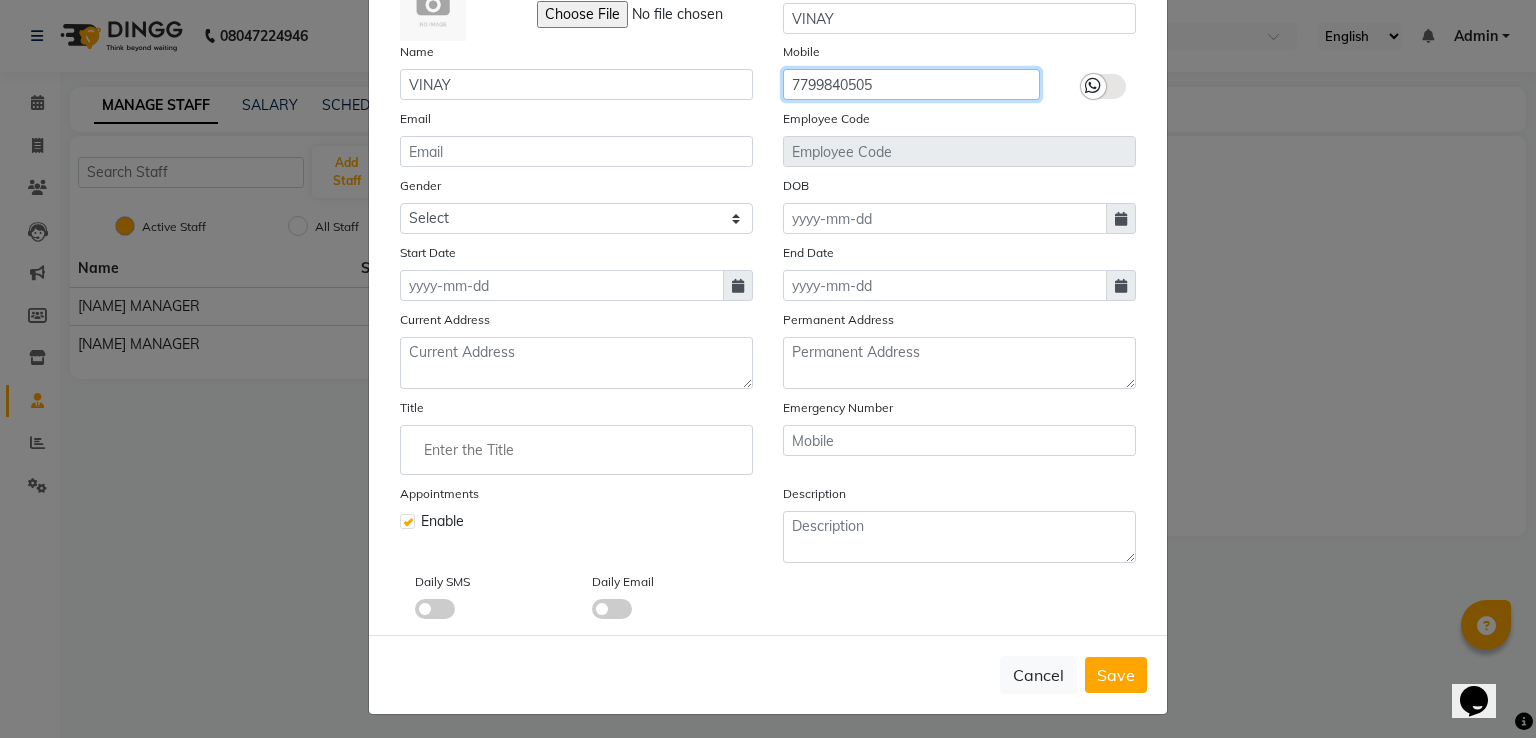 scroll, scrollTop: 152, scrollLeft: 0, axis: vertical 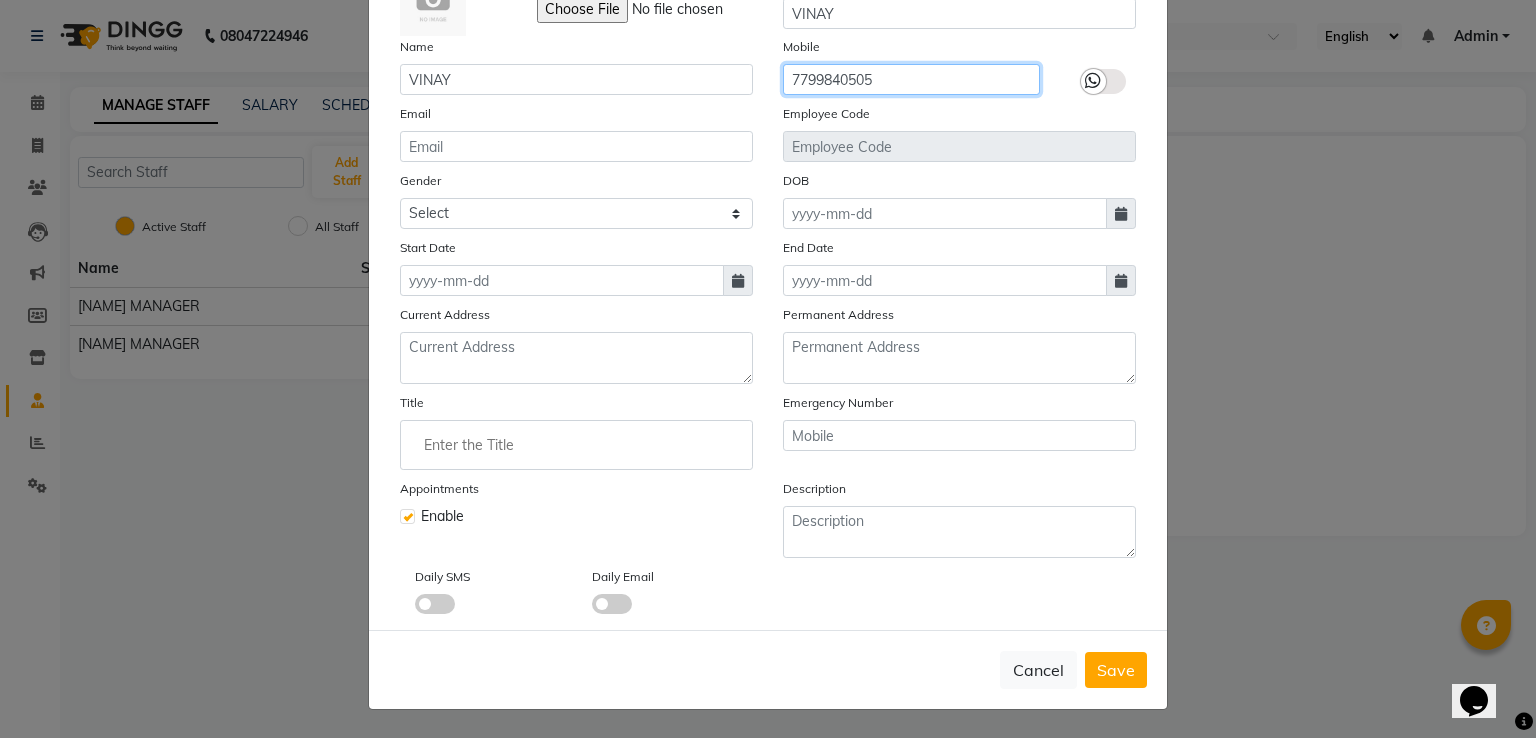 type on "7799840505" 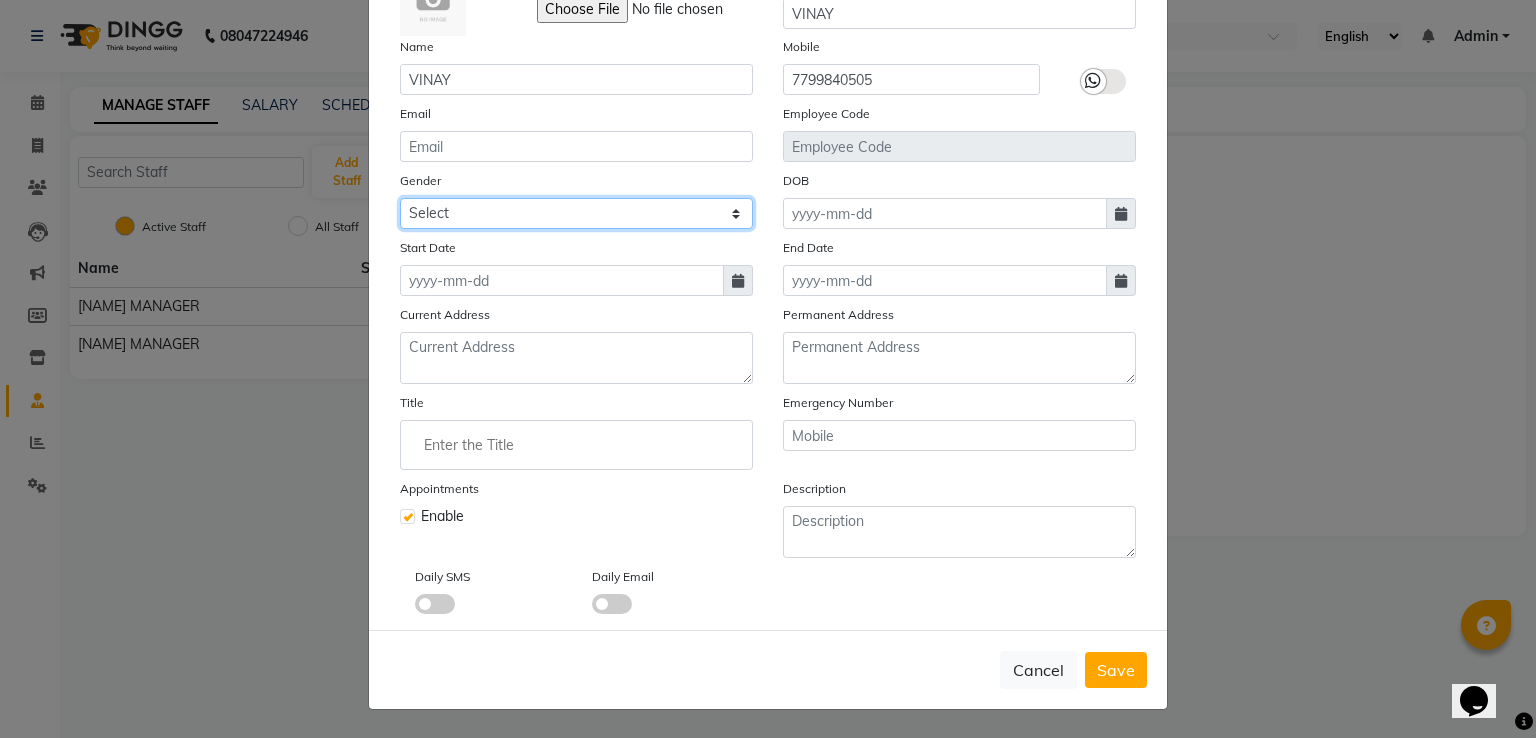 click on "Select Male Female Other Prefer Not To Say" 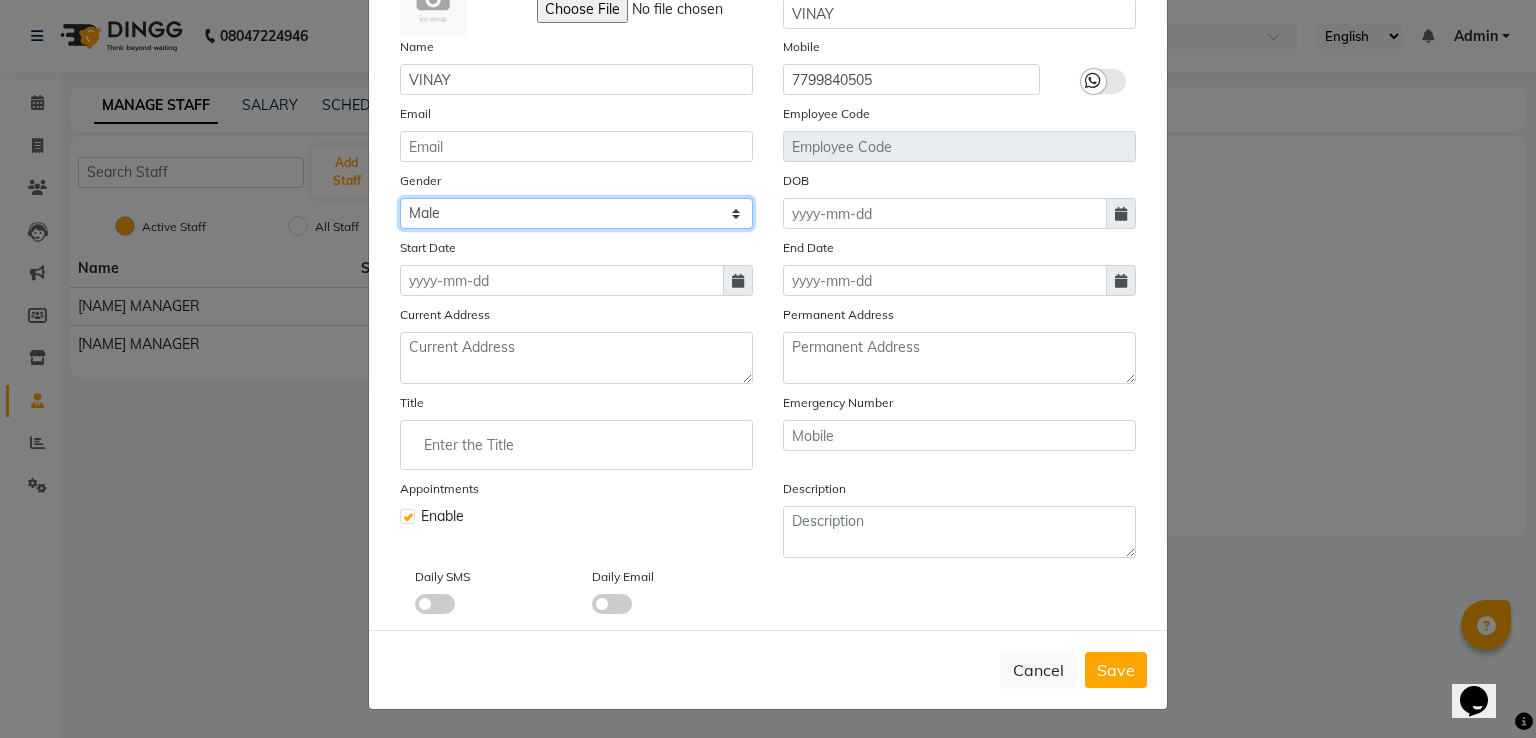 click on "Select Male Female Other Prefer Not To Say" 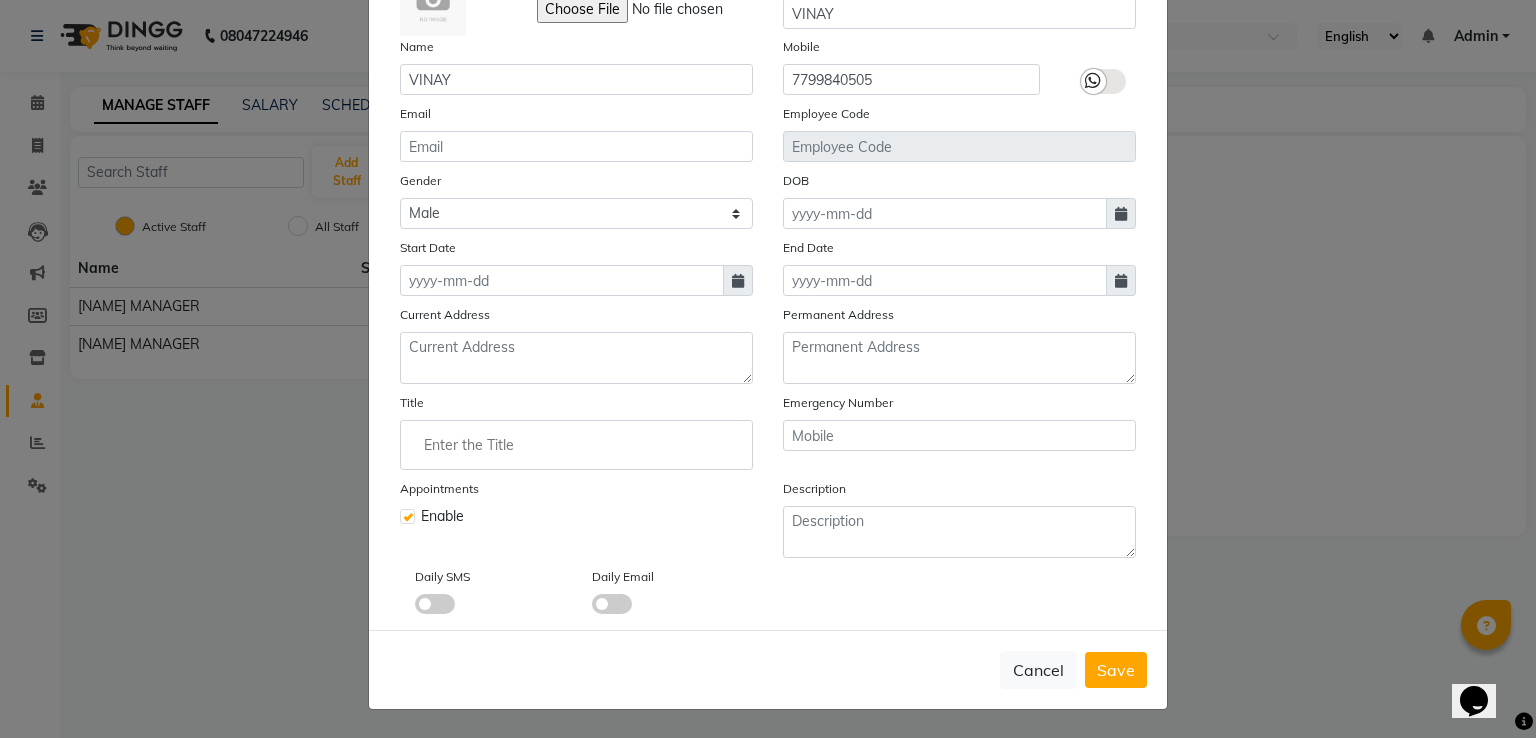 click 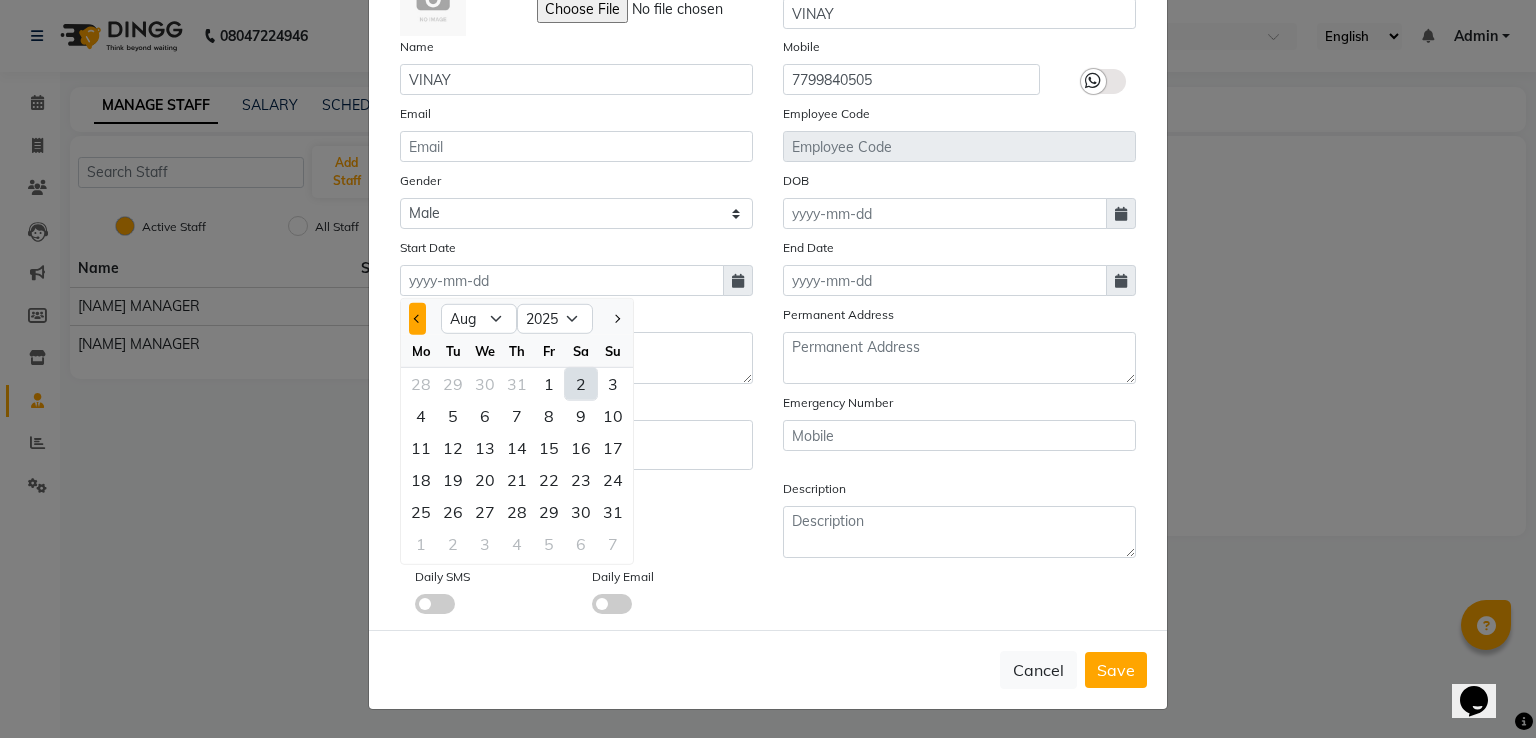 click 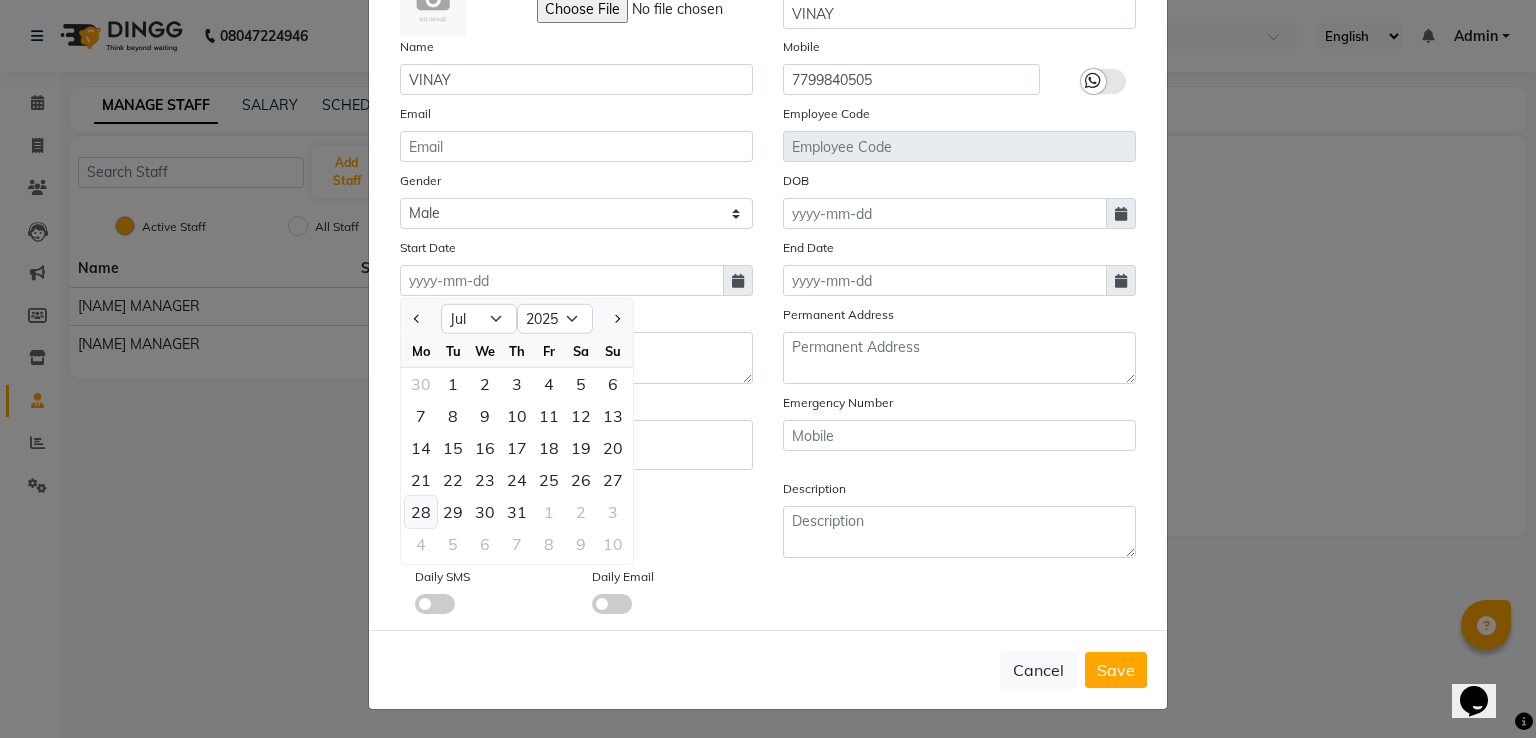 click on "28" 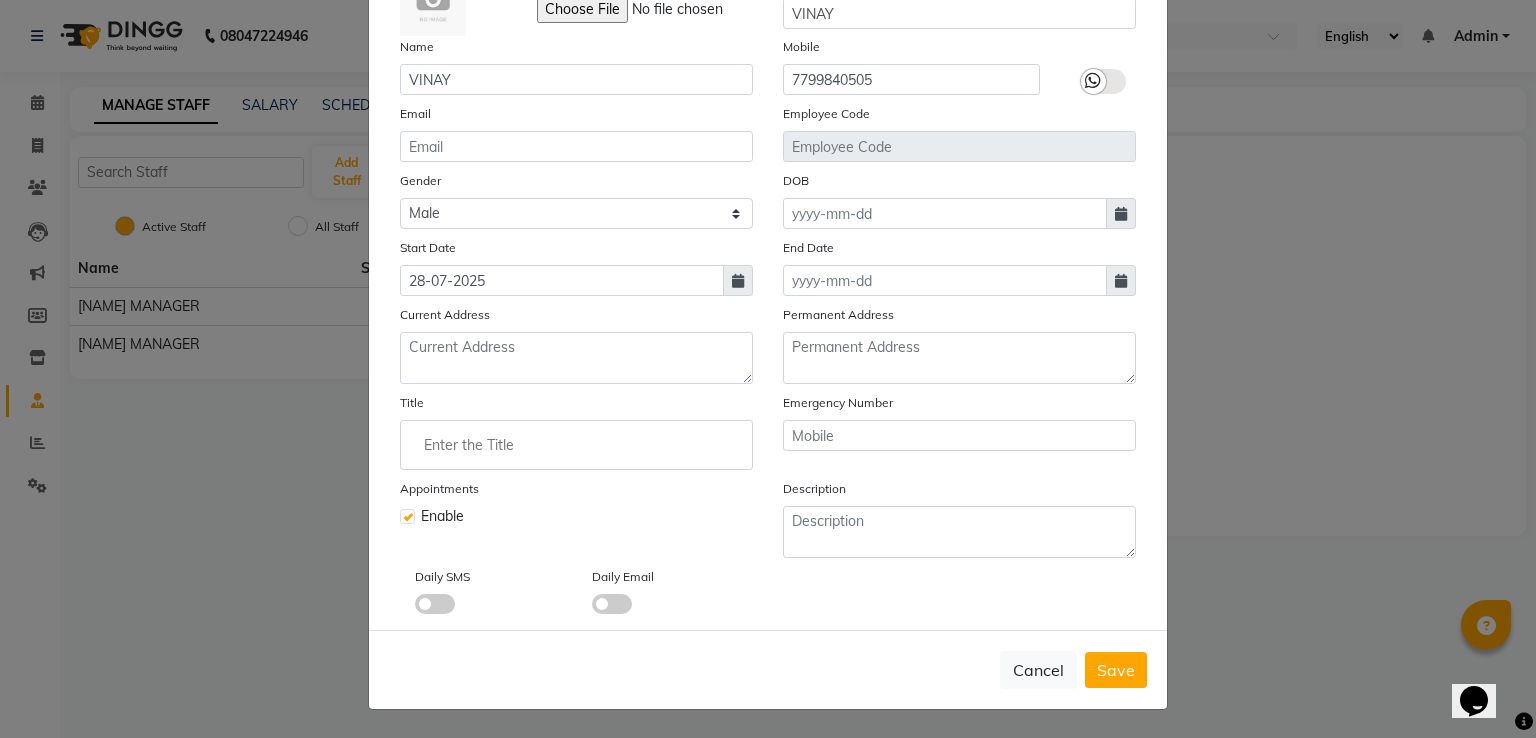 click 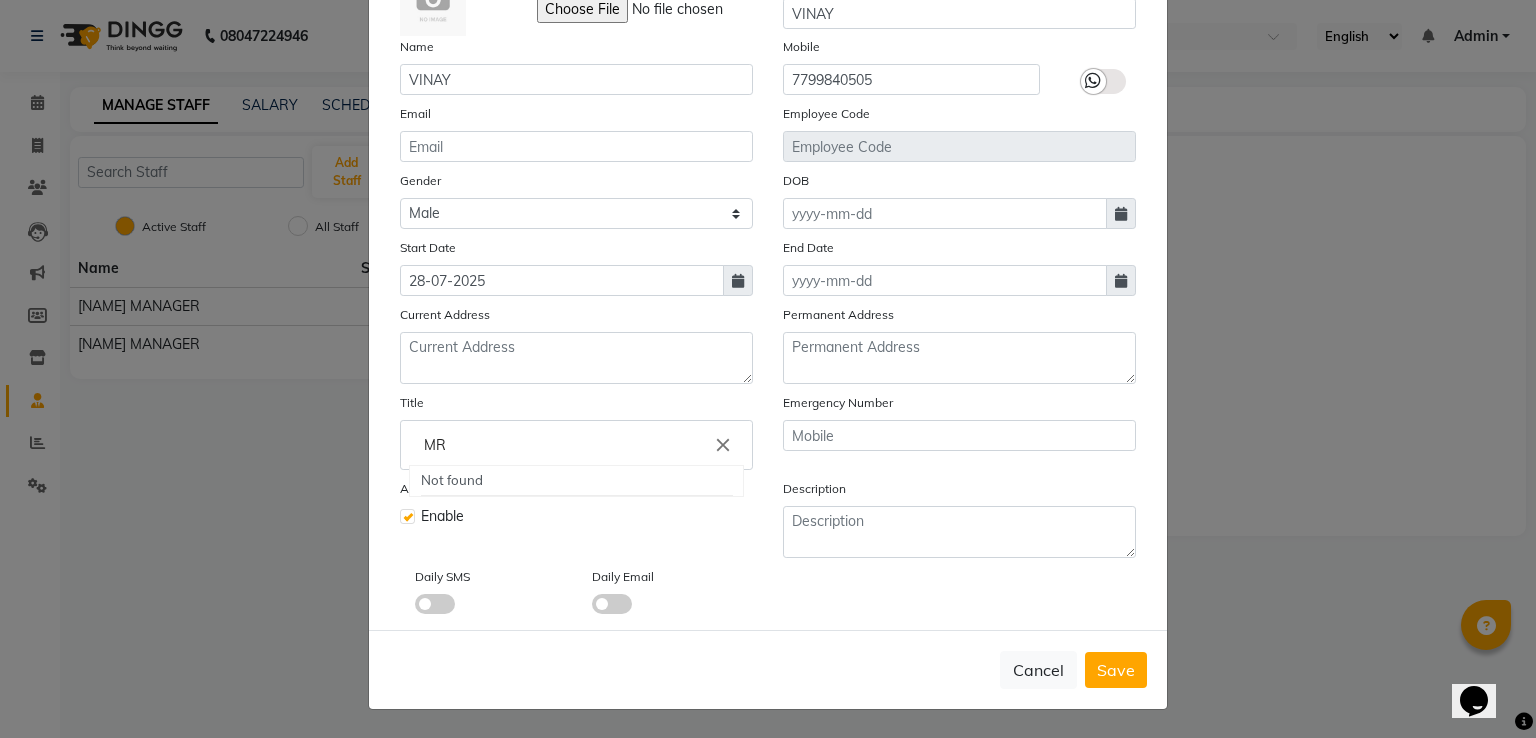 type on "MR" 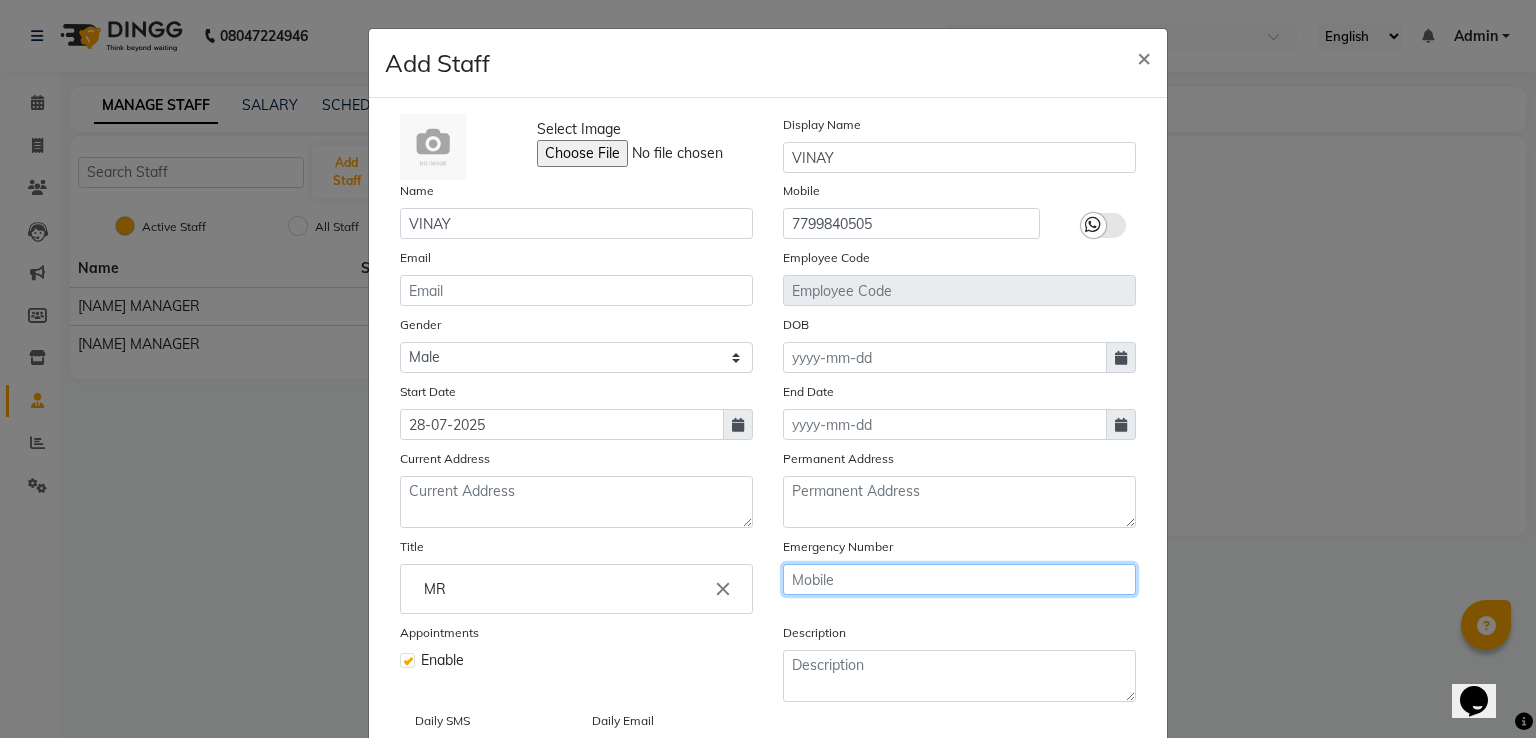 scroll, scrollTop: 100, scrollLeft: 0, axis: vertical 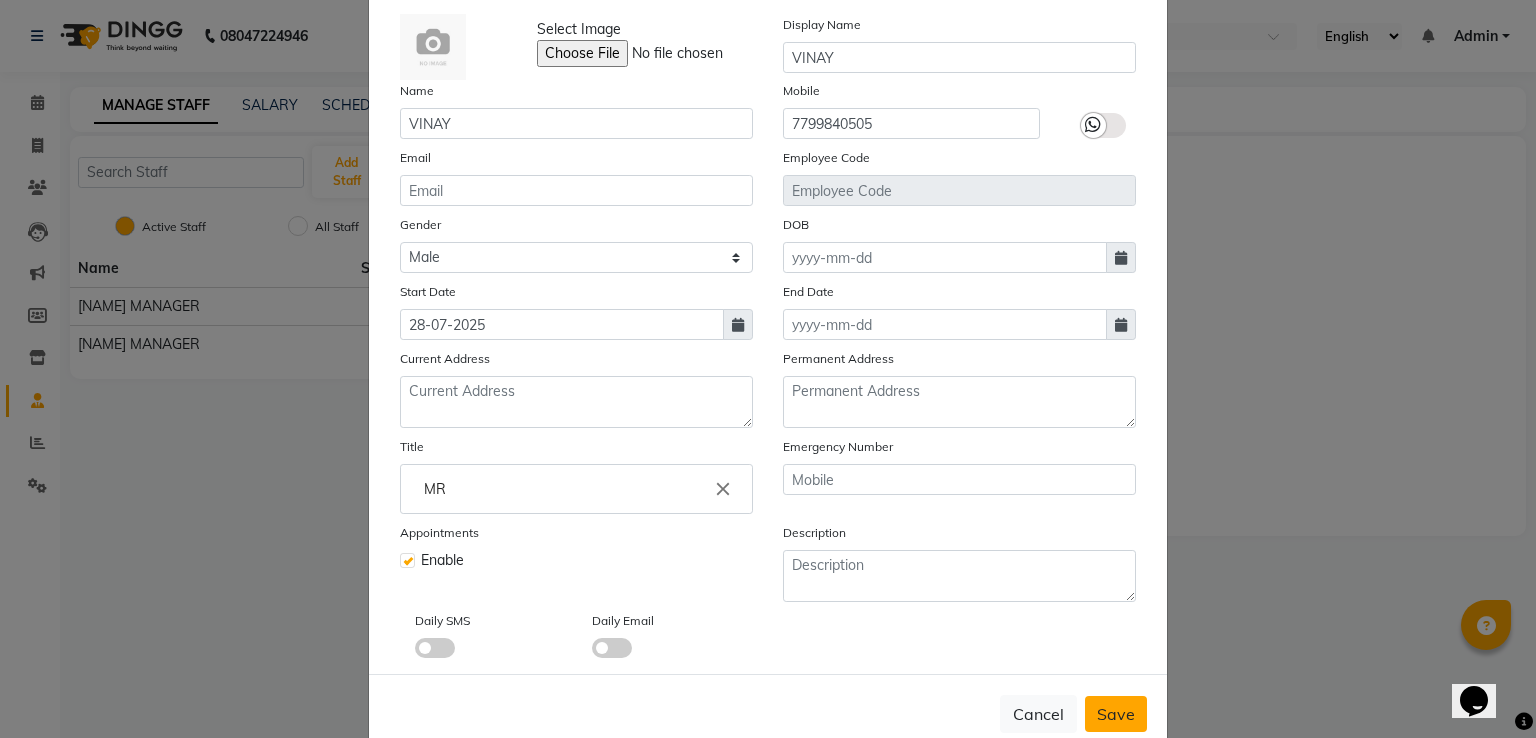 click on "Save" at bounding box center [1116, 714] 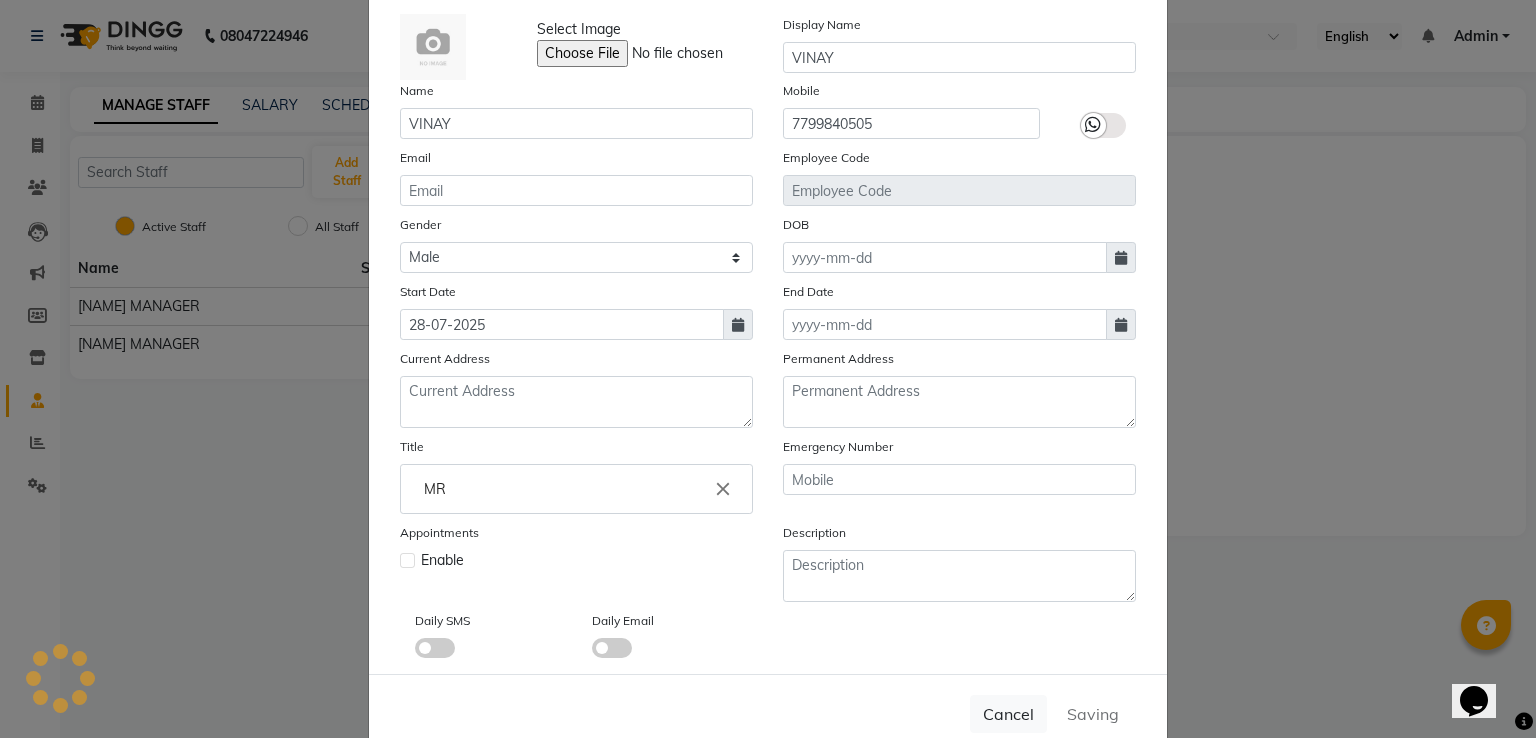 type 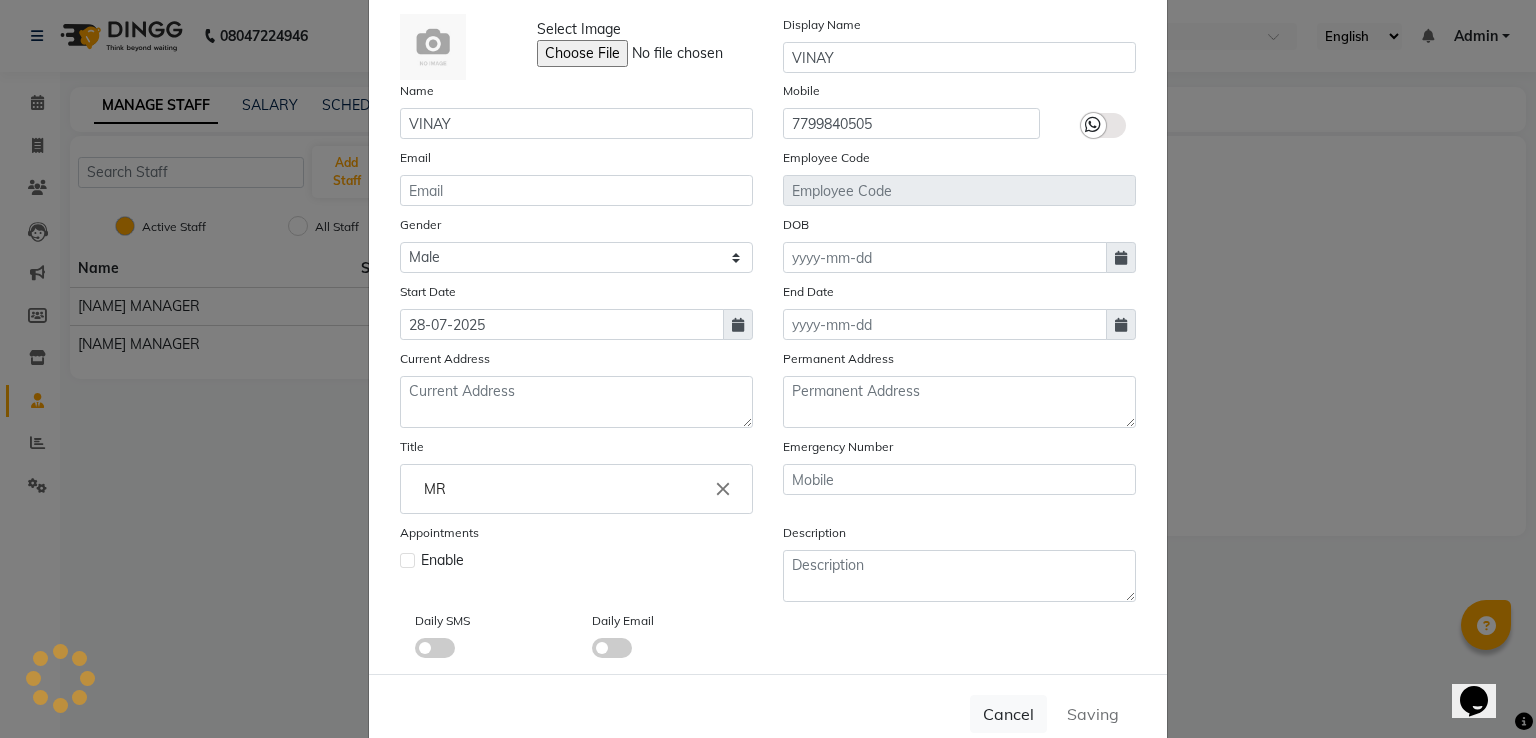 type 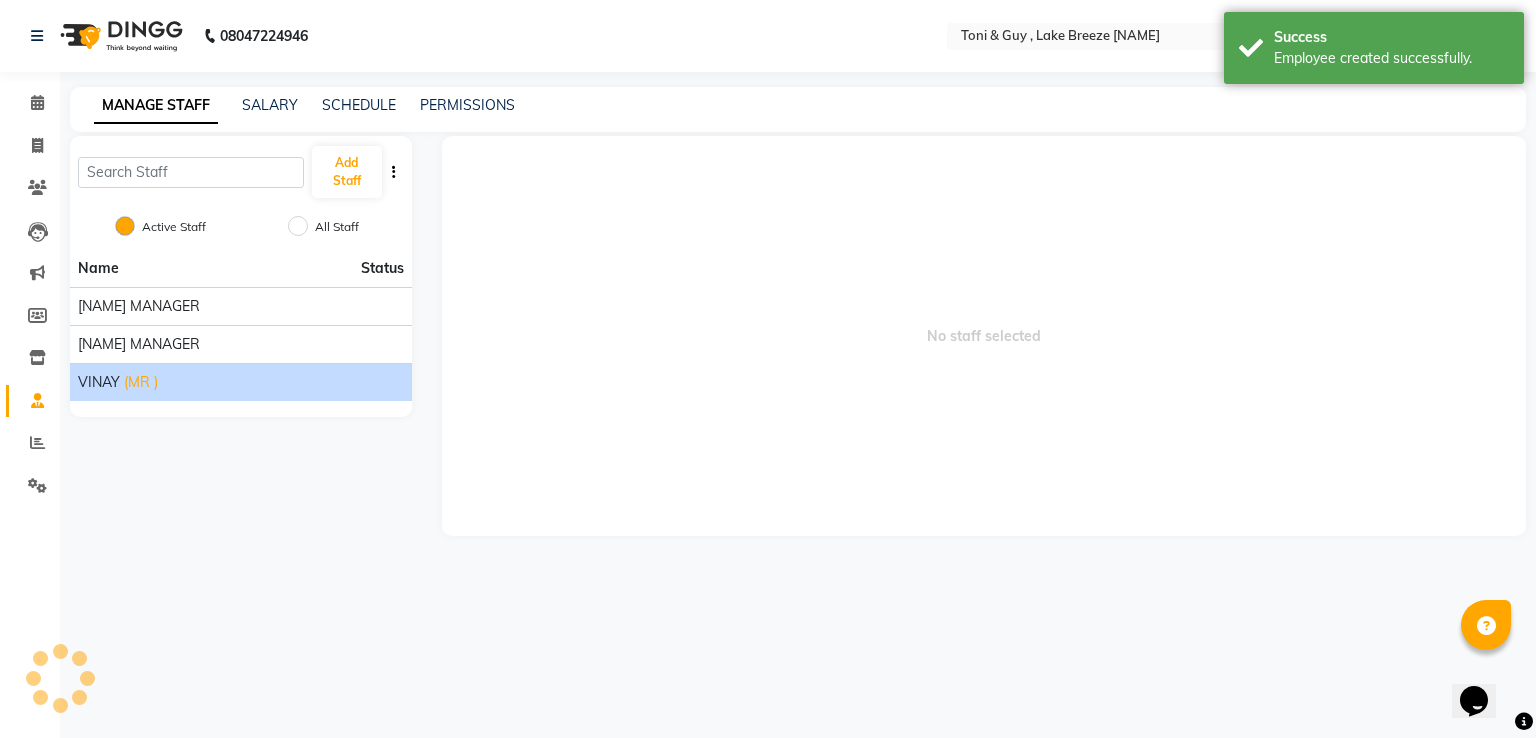 click on "VINAY" 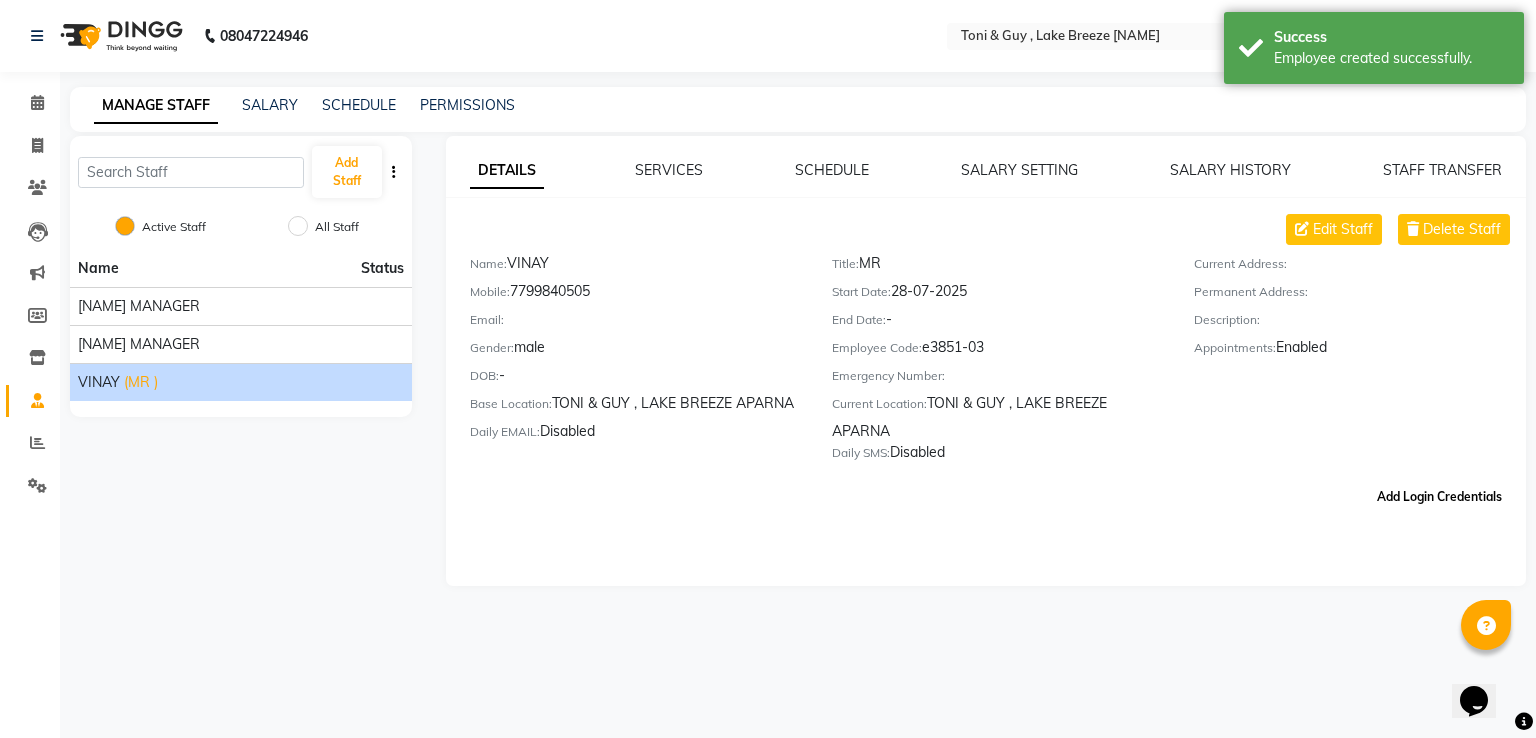 click on "Add Login Credentials" 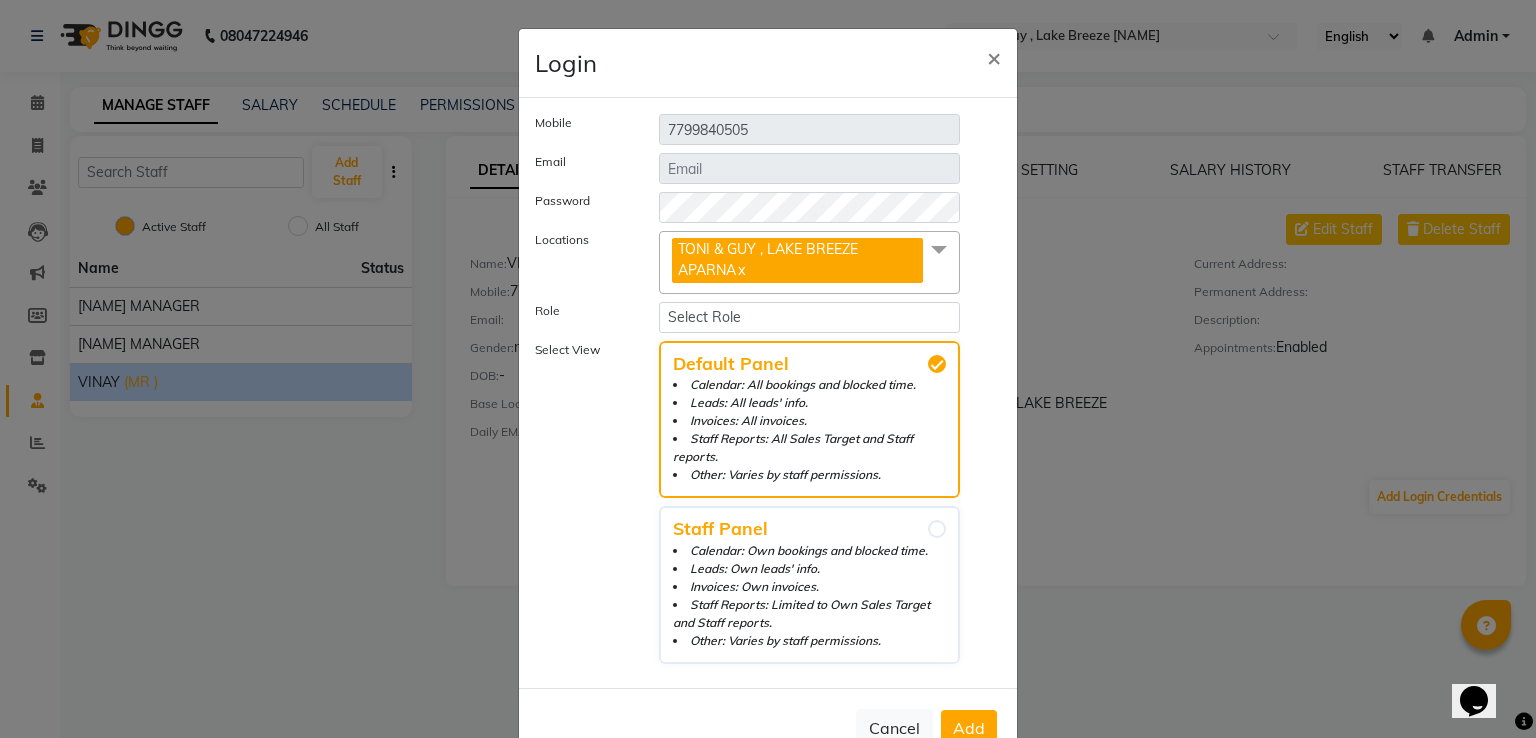 click 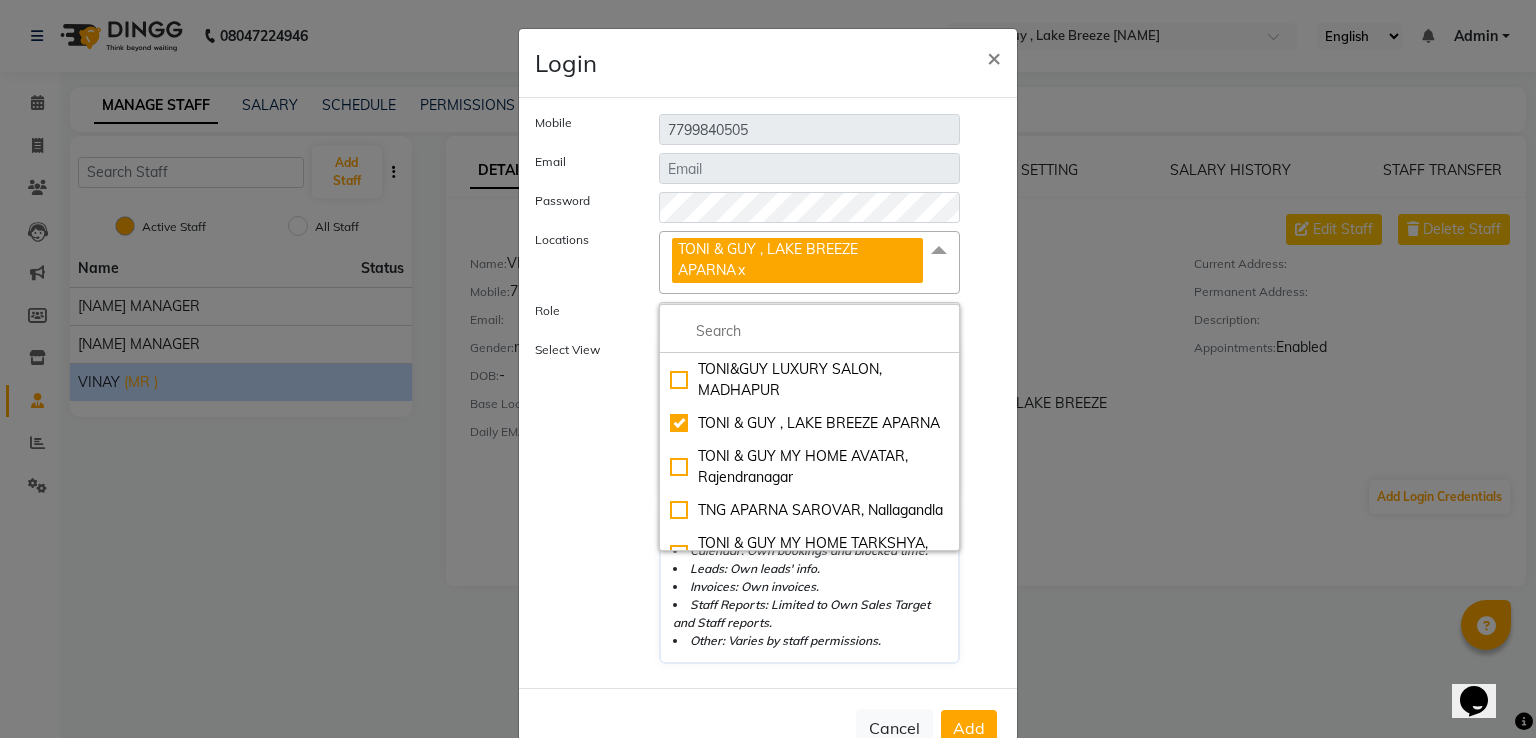 click 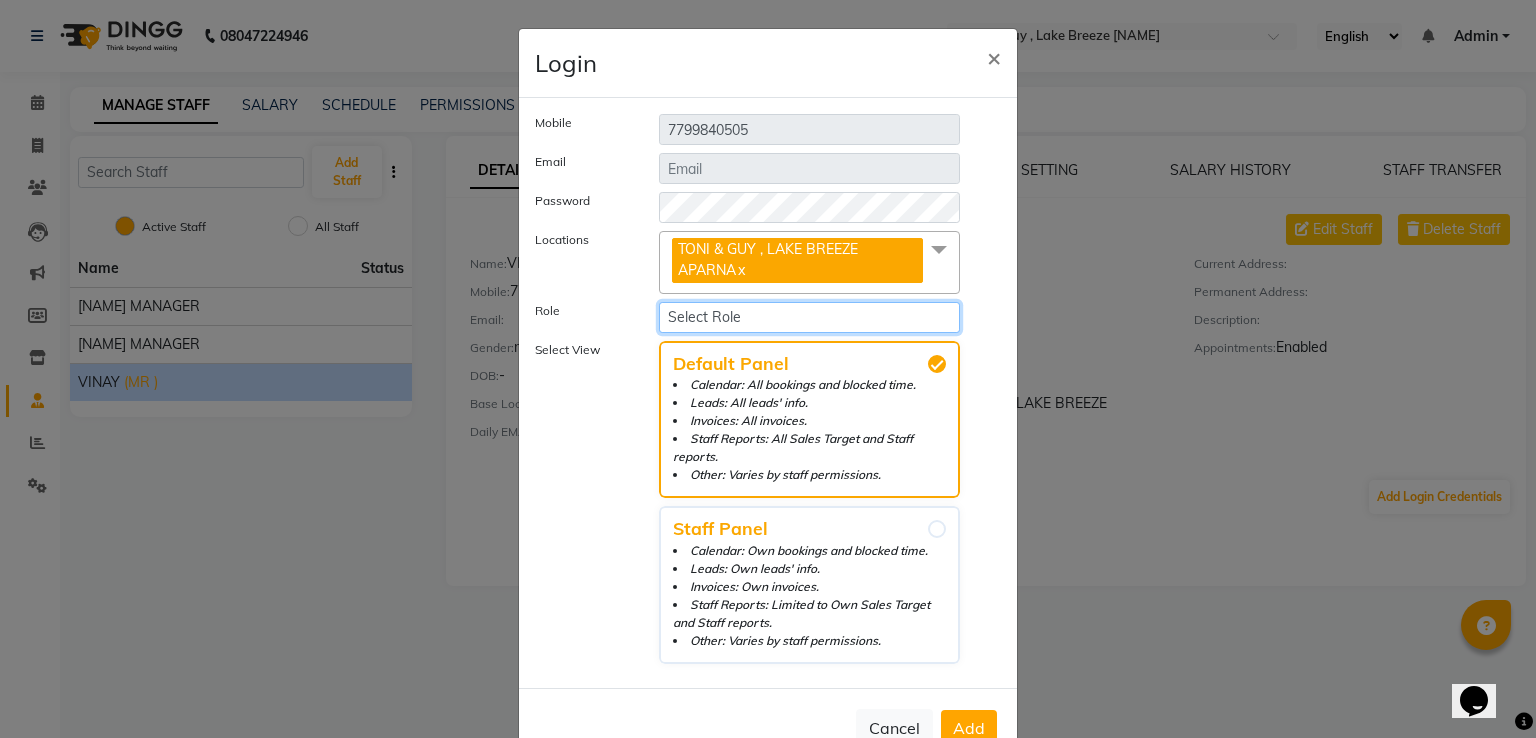 click on "Select Role SENIOR MANAGER" 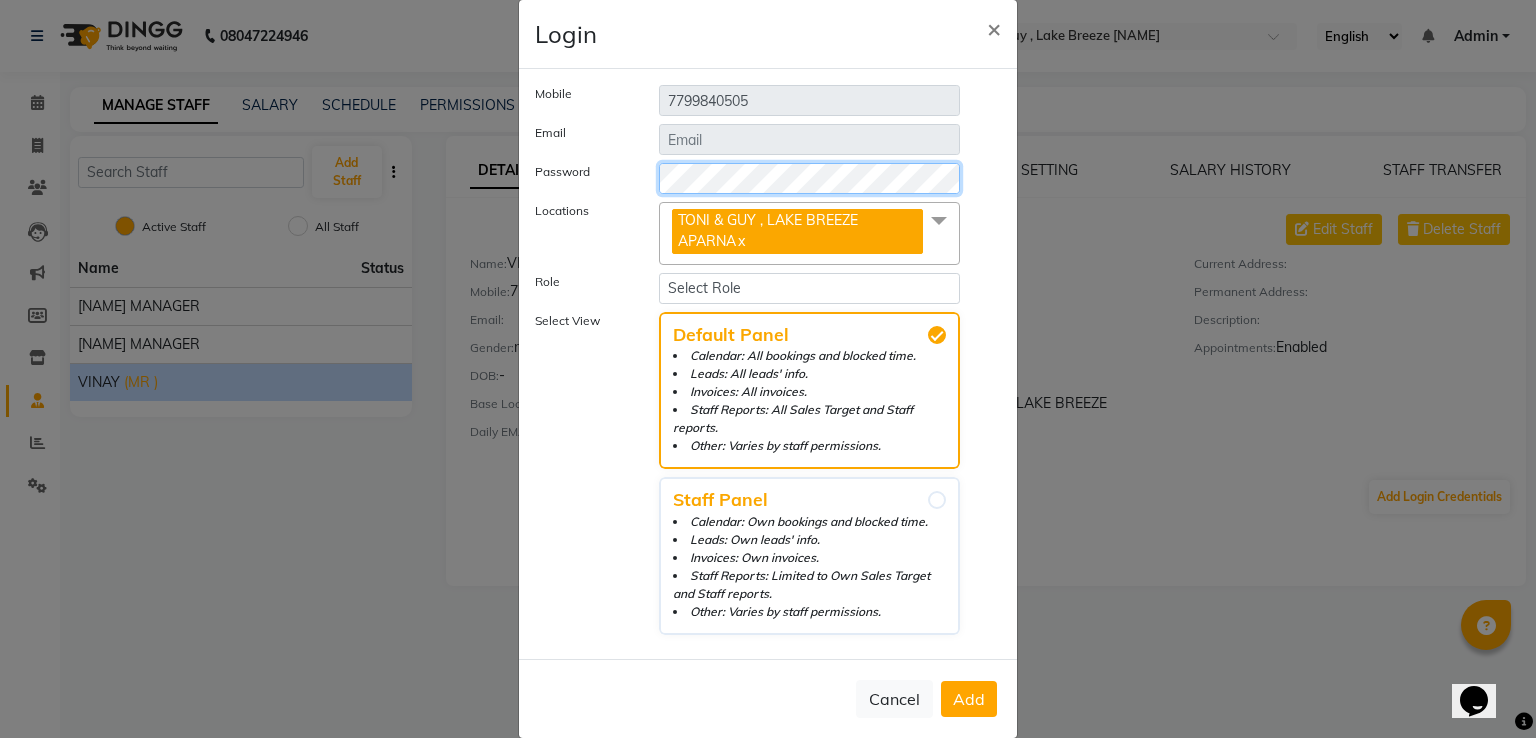 scroll, scrollTop: 55, scrollLeft: 0, axis: vertical 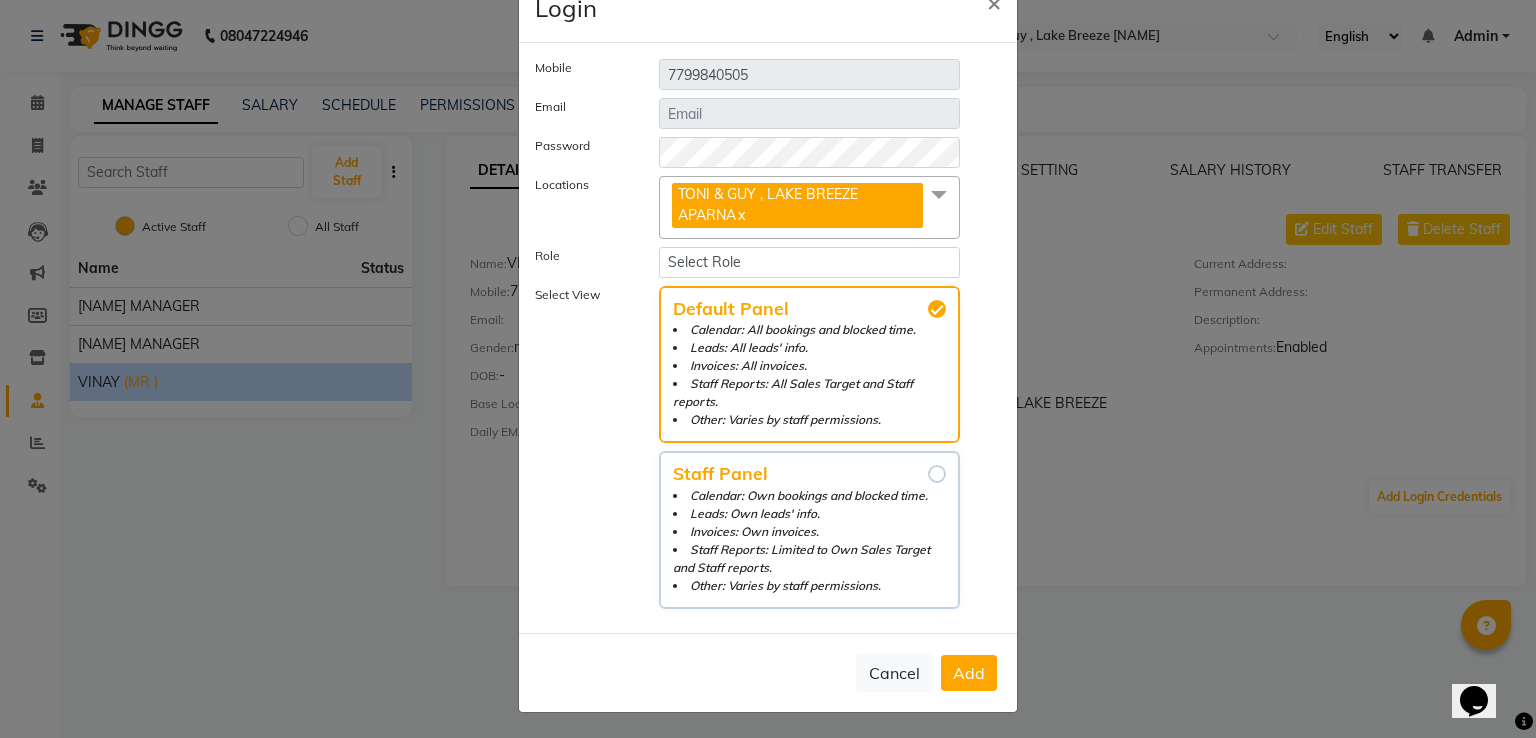 click on "Staff Panel Calendar: Own bookings and blocked time. Leads: Own leads' info. Invoices: Own invoices. Staff Reports: Limited to Own Sales Target and Staff reports. Other: Varies by staff permissions." at bounding box center (937, 474) 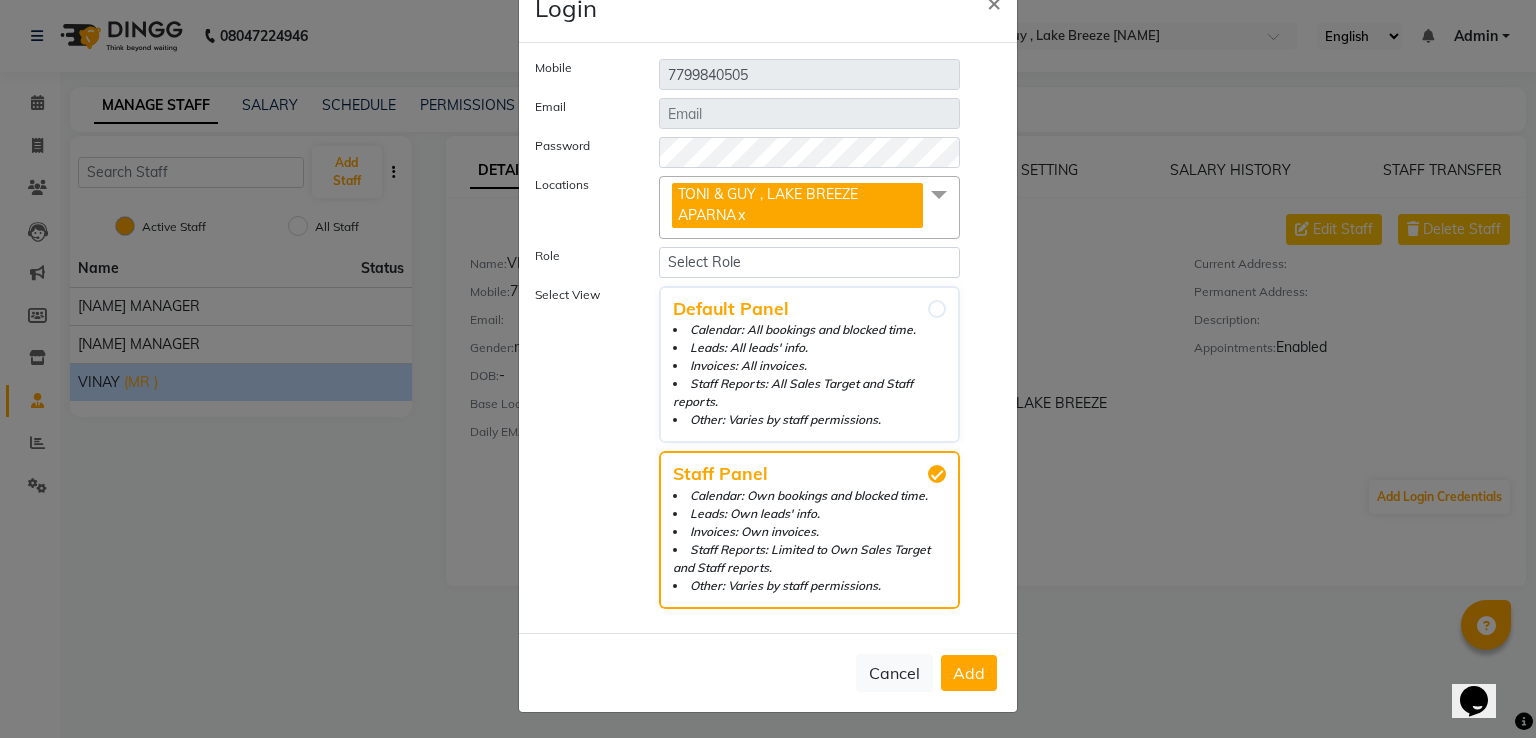 click on "Add" 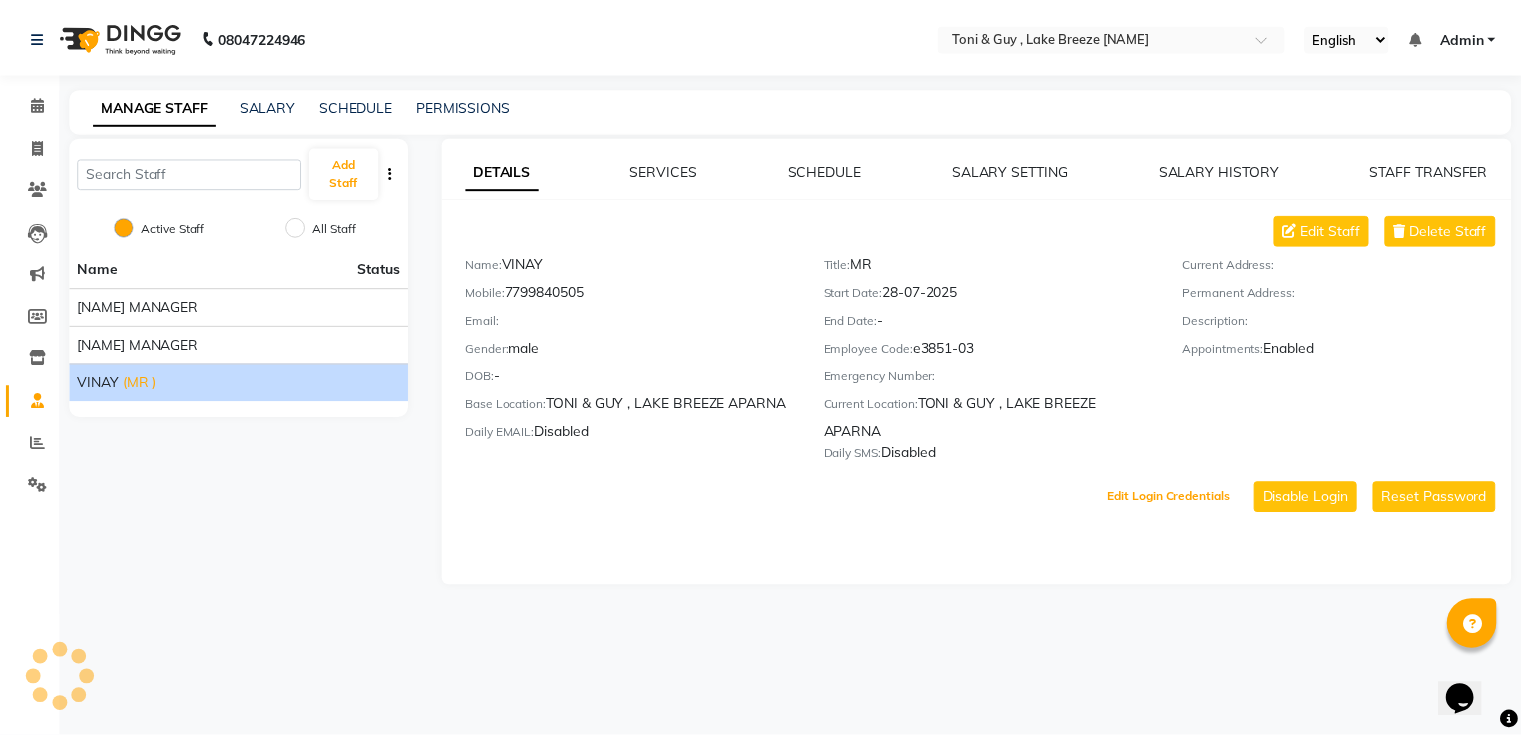 scroll, scrollTop: 28, scrollLeft: 0, axis: vertical 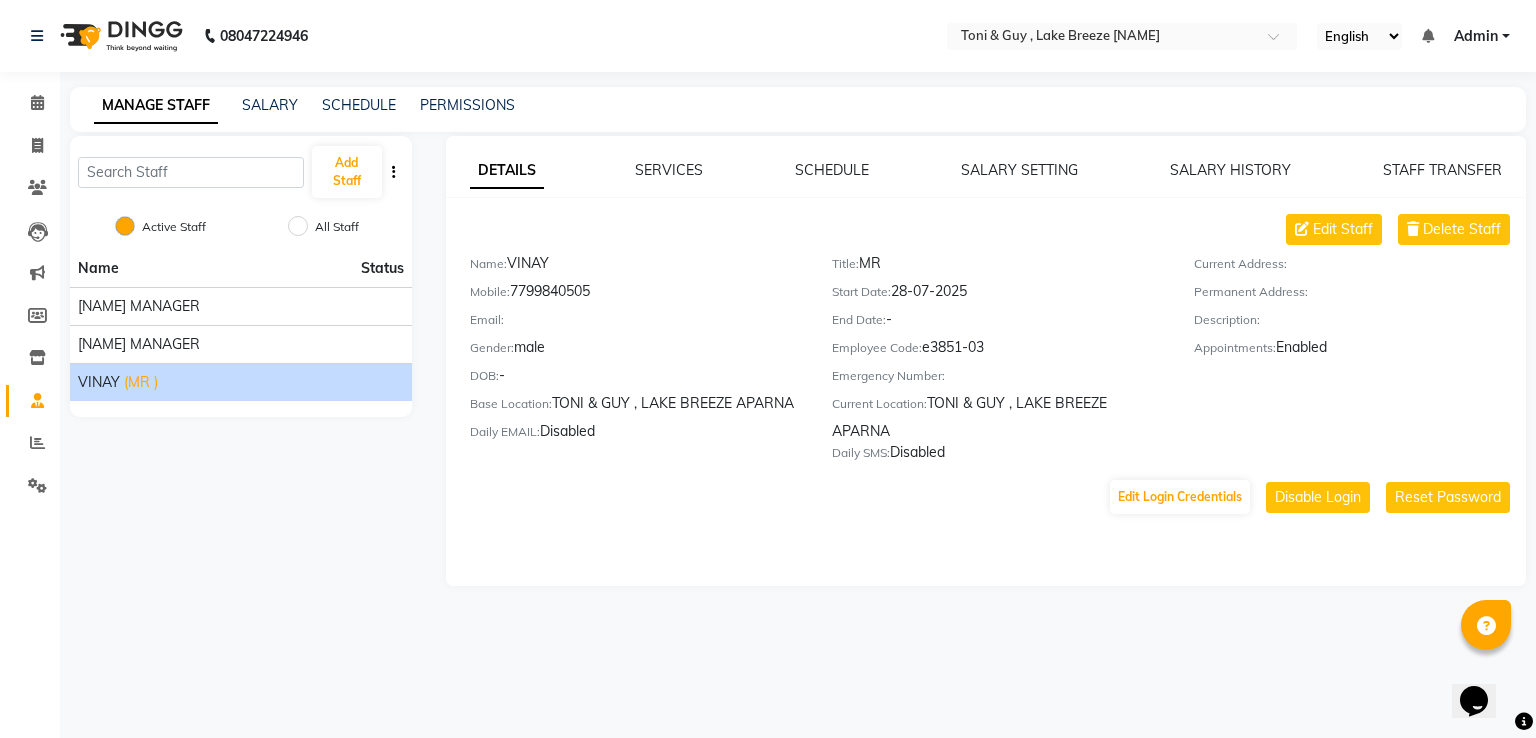 drag, startPoint x: 599, startPoint y: 293, endPoint x: 513, endPoint y: 290, distance: 86.05231 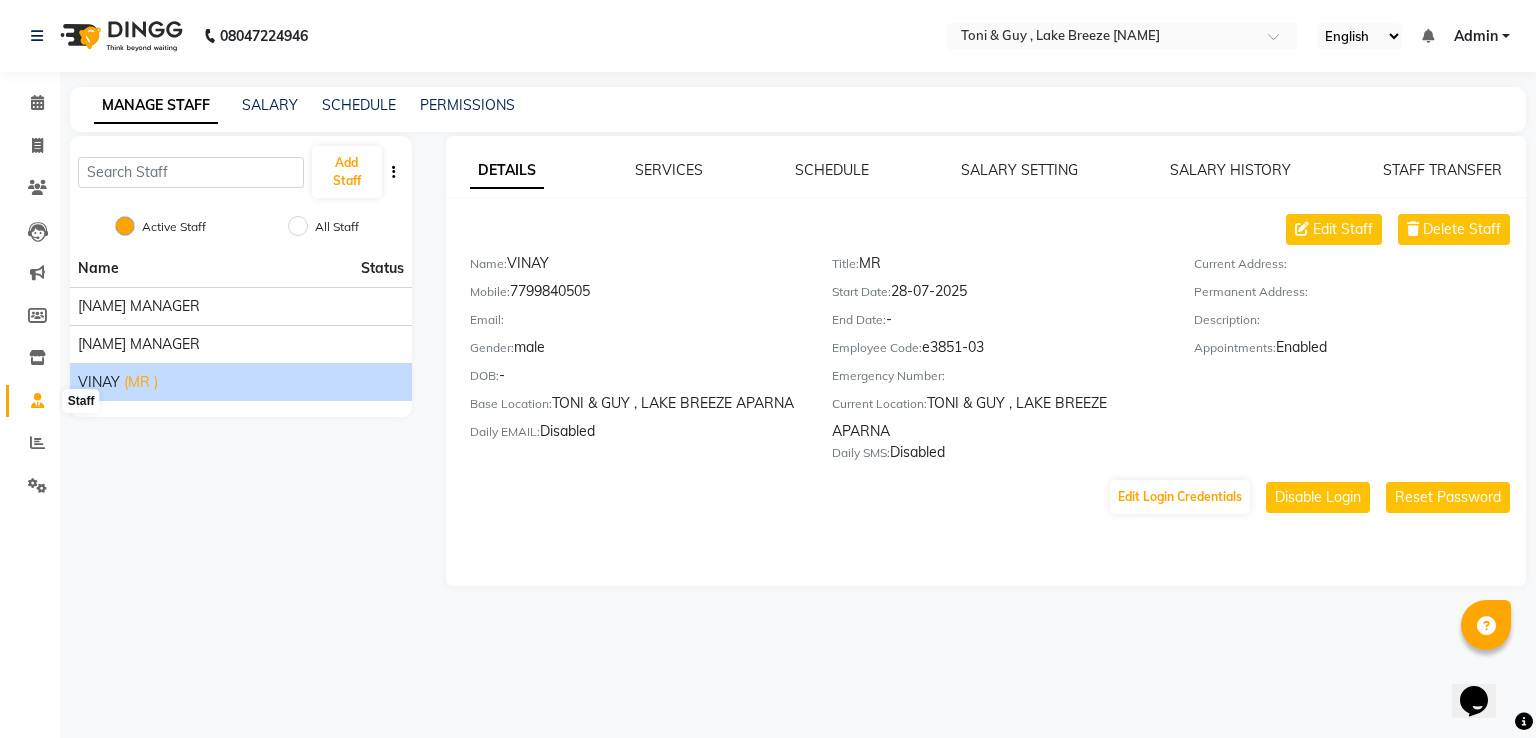 click 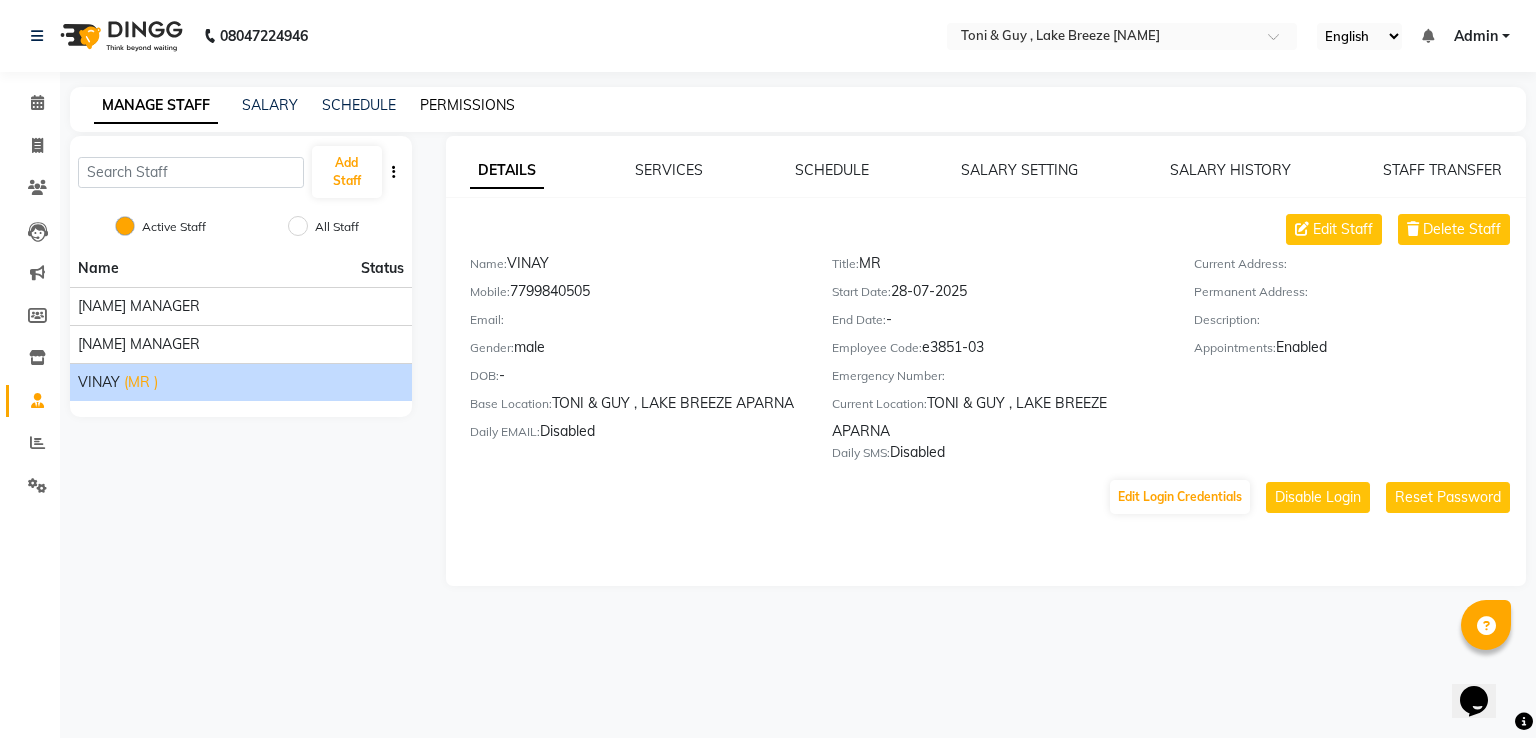 click on "PERMISSIONS" 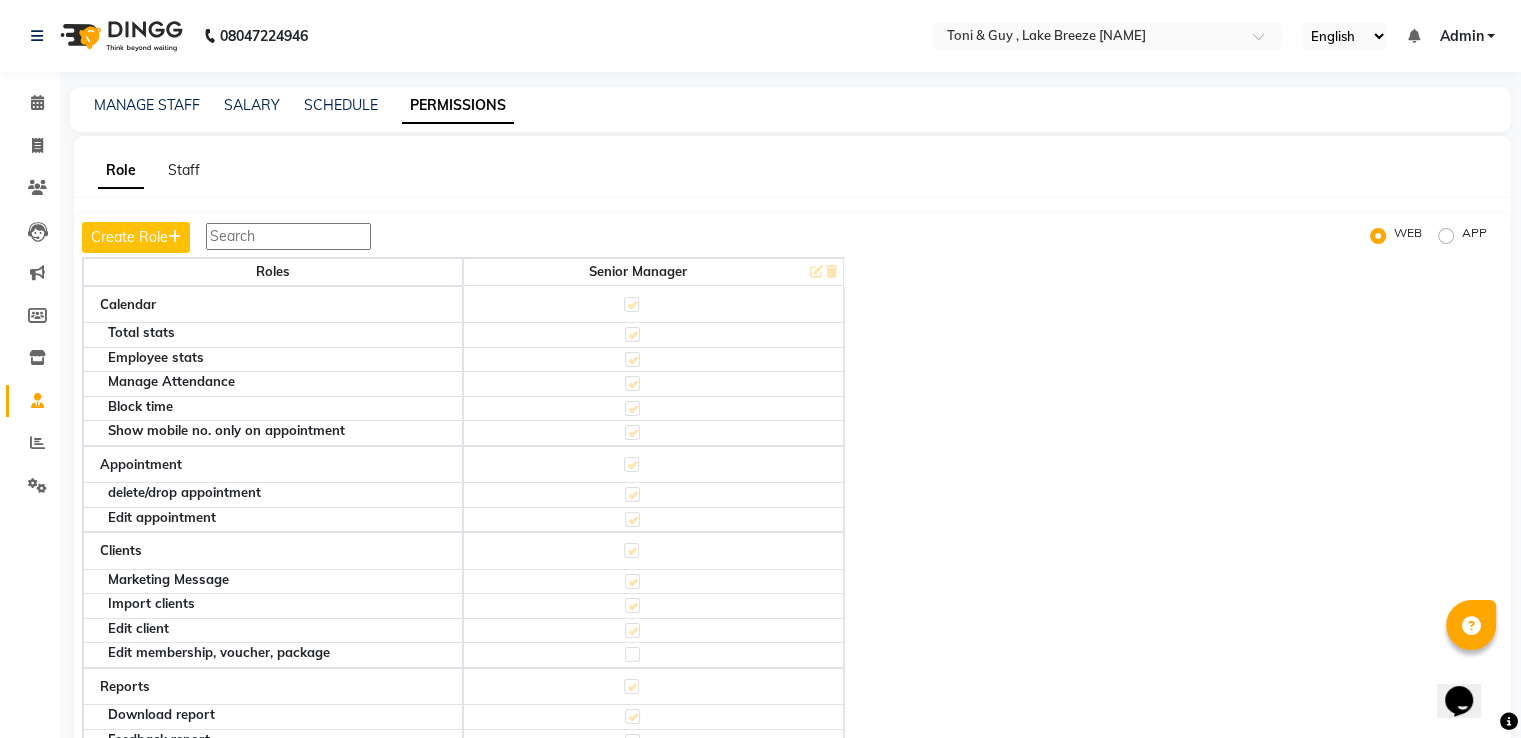 click on "PERMISSIONS" 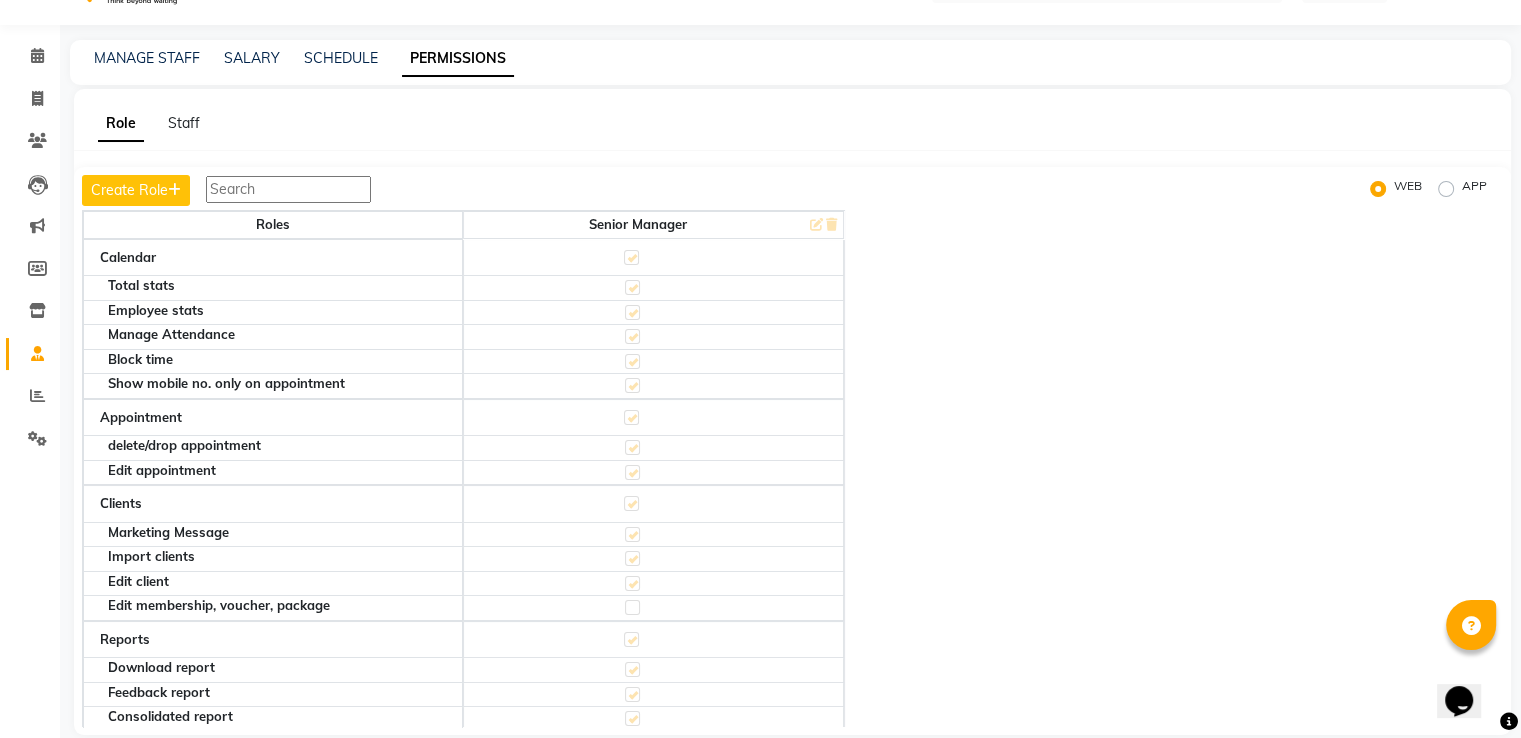 scroll, scrollTop: 72, scrollLeft: 0, axis: vertical 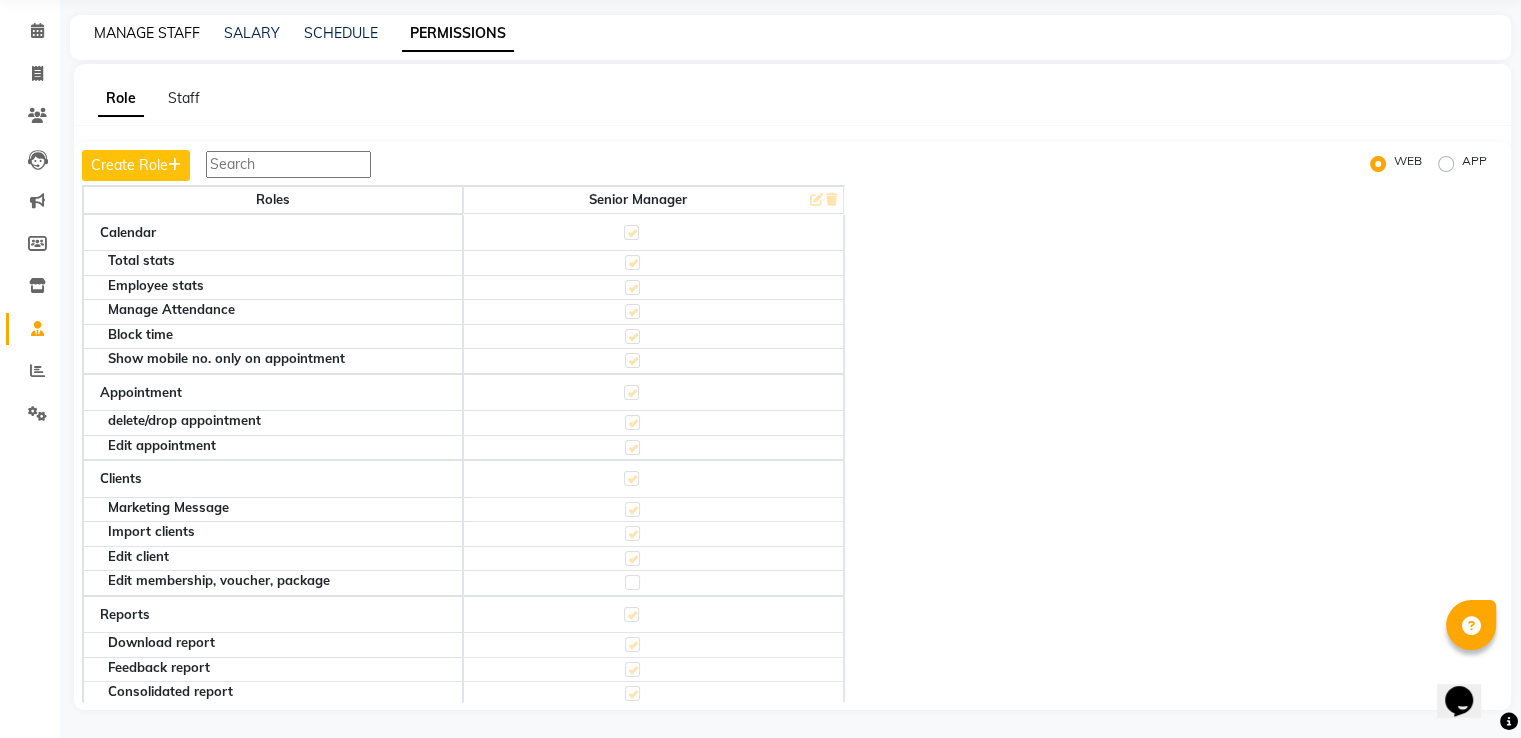 click on "MANAGE STAFF" 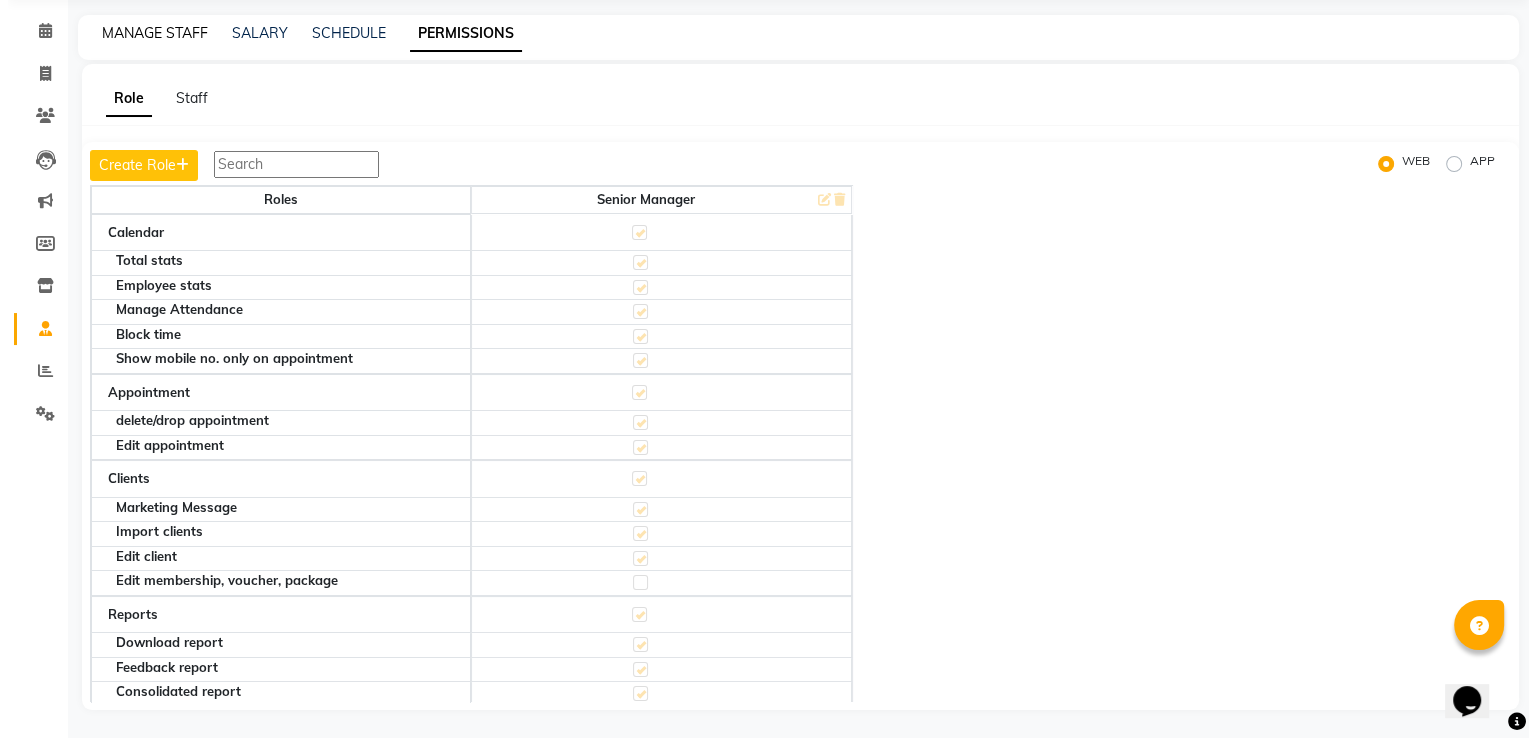 scroll, scrollTop: 0, scrollLeft: 0, axis: both 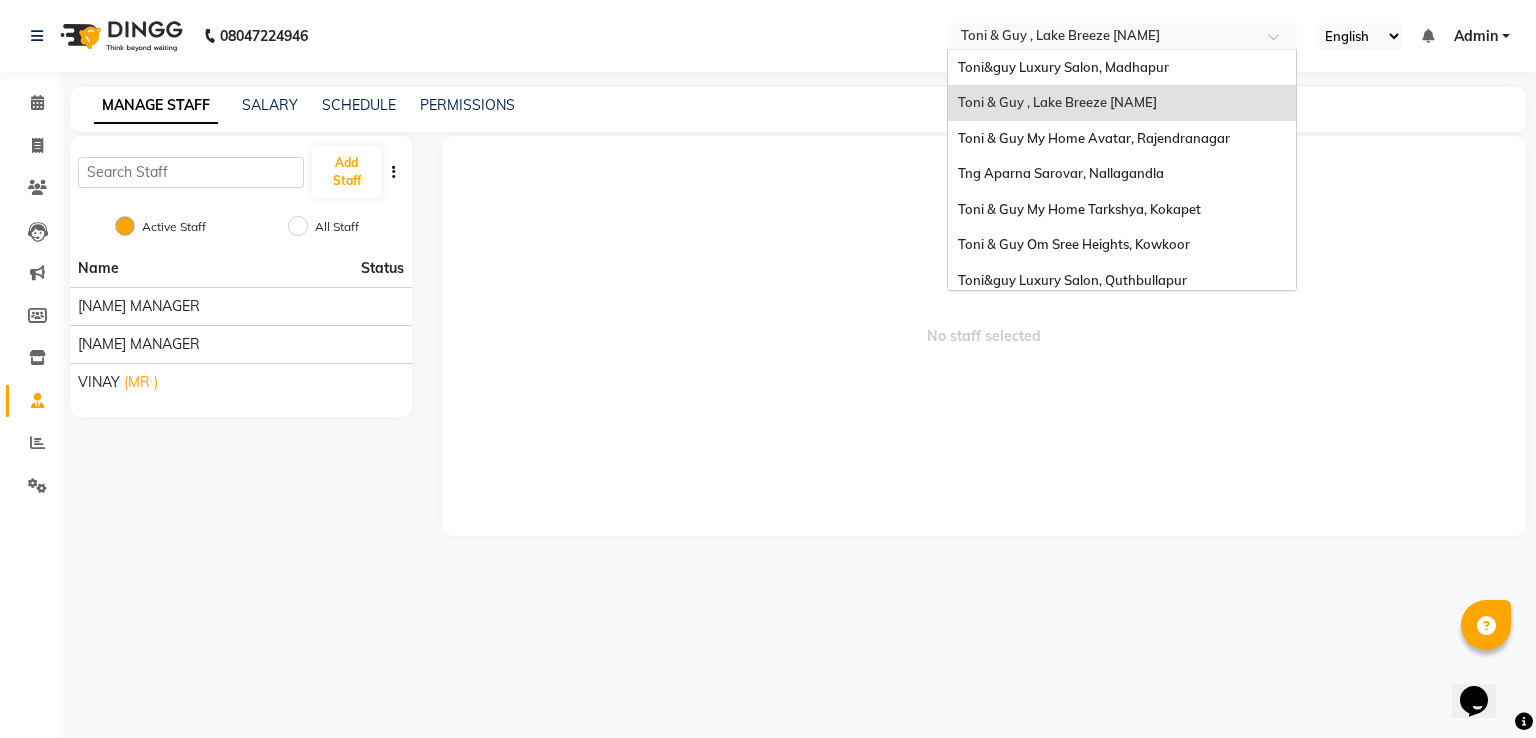 click at bounding box center [1102, 38] 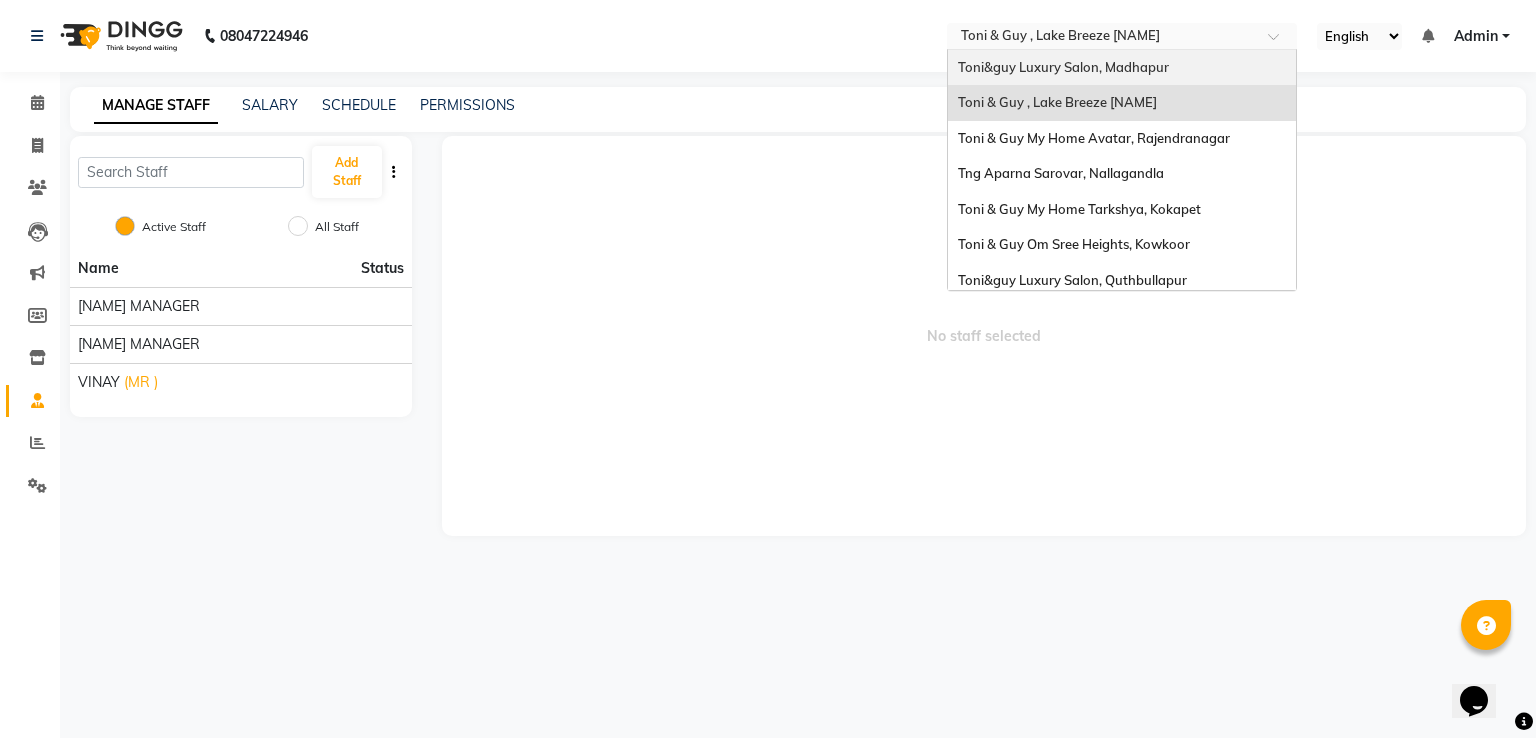 click on "Toni&guy Luxury Salon, Madhapur" at bounding box center [1063, 67] 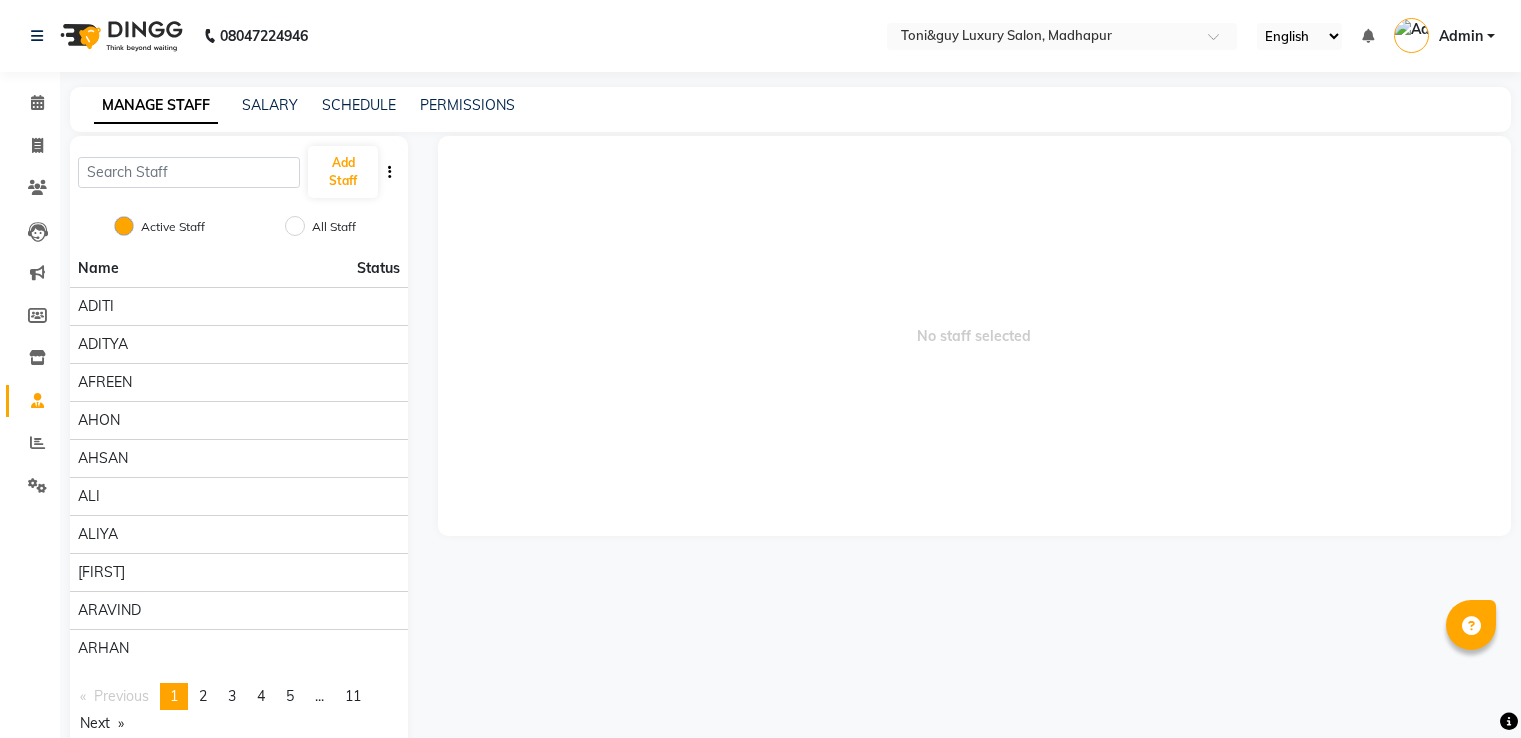 scroll, scrollTop: 0, scrollLeft: 0, axis: both 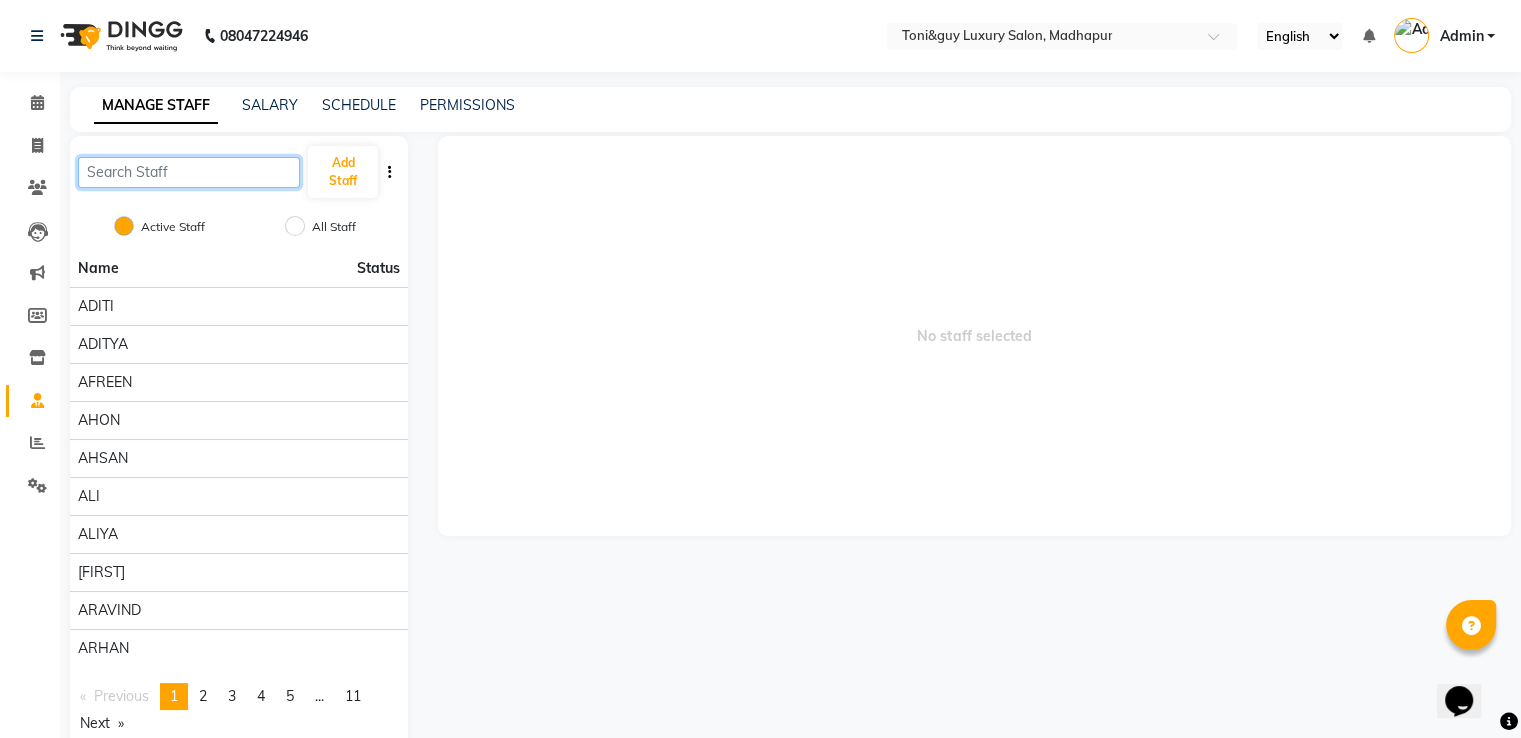 click 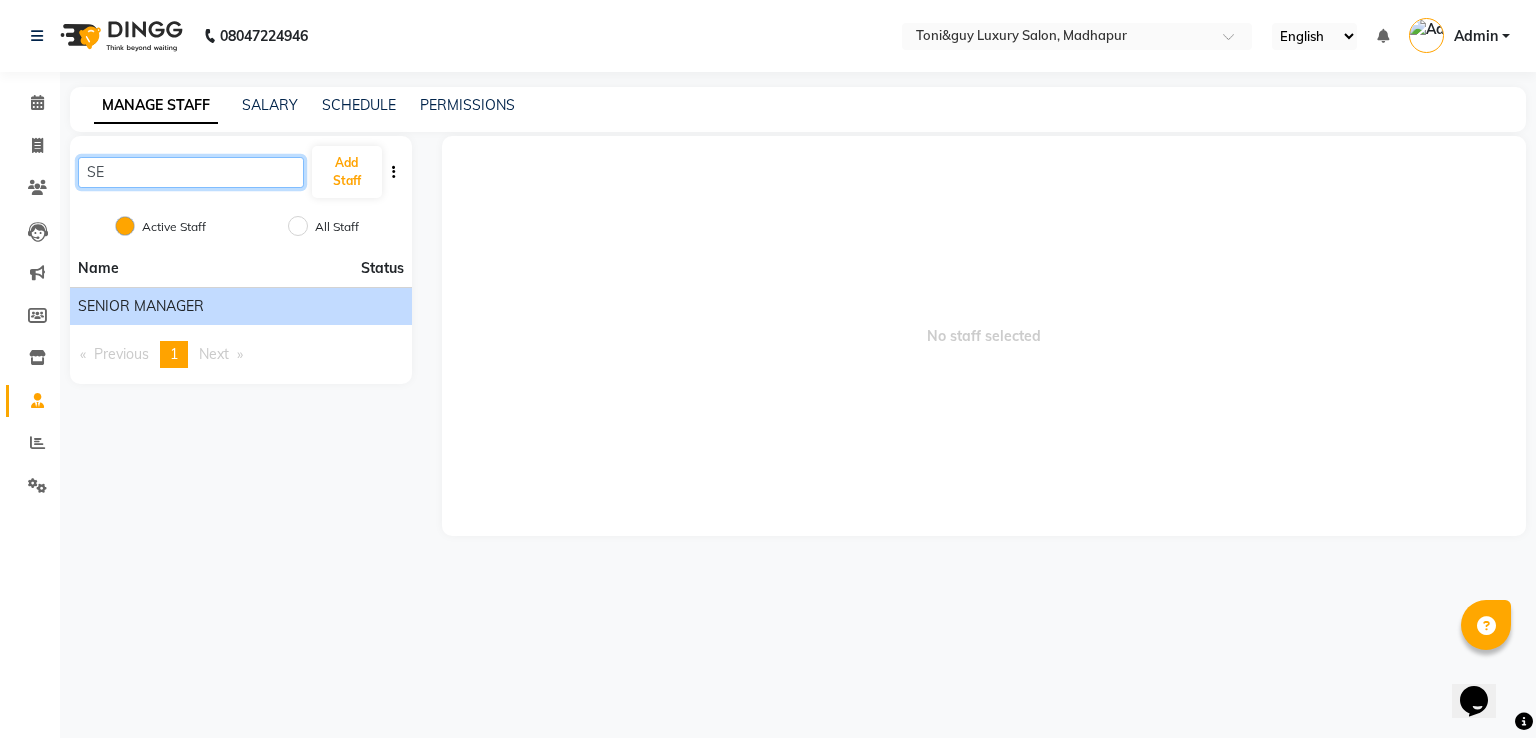 type on "SE" 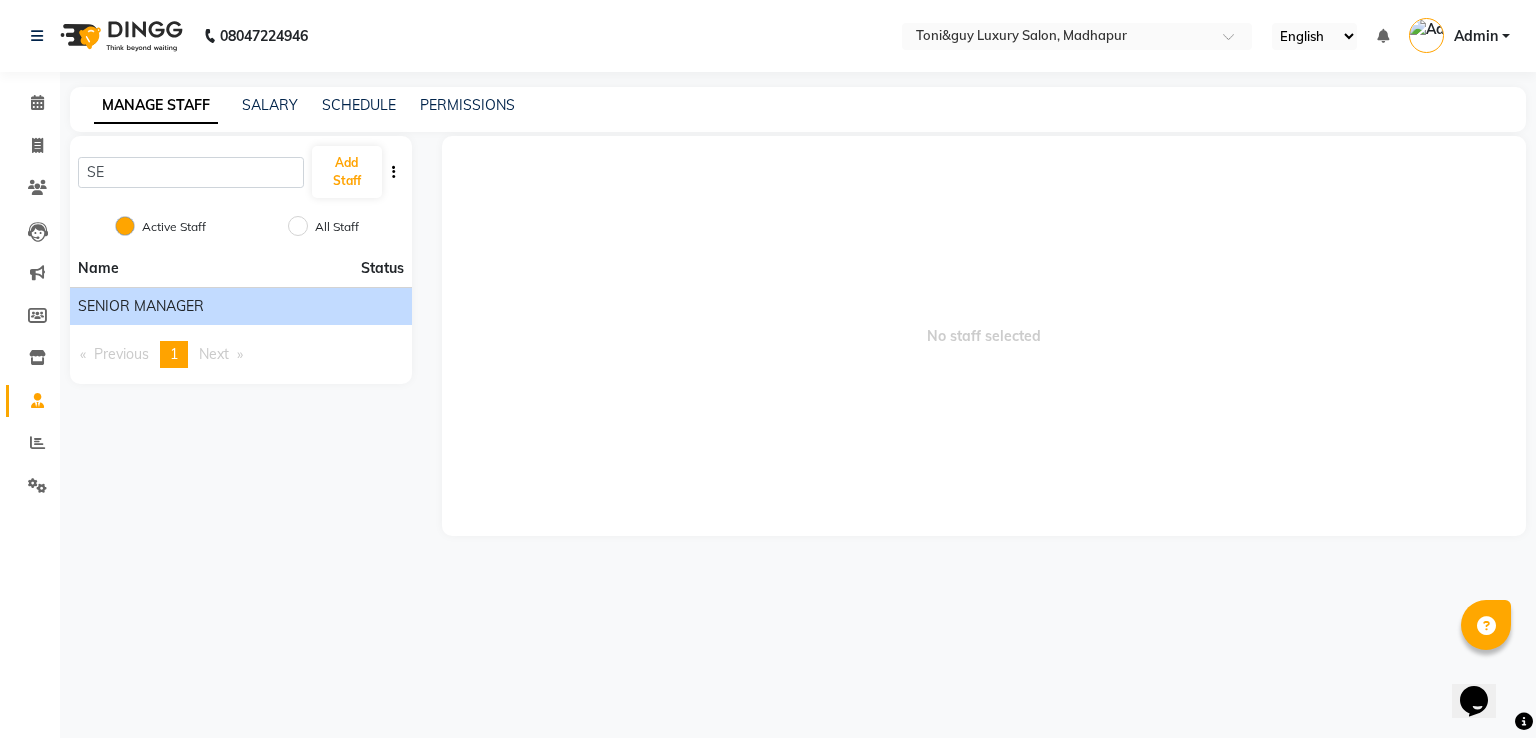 click on "SENIOR MANAGER" 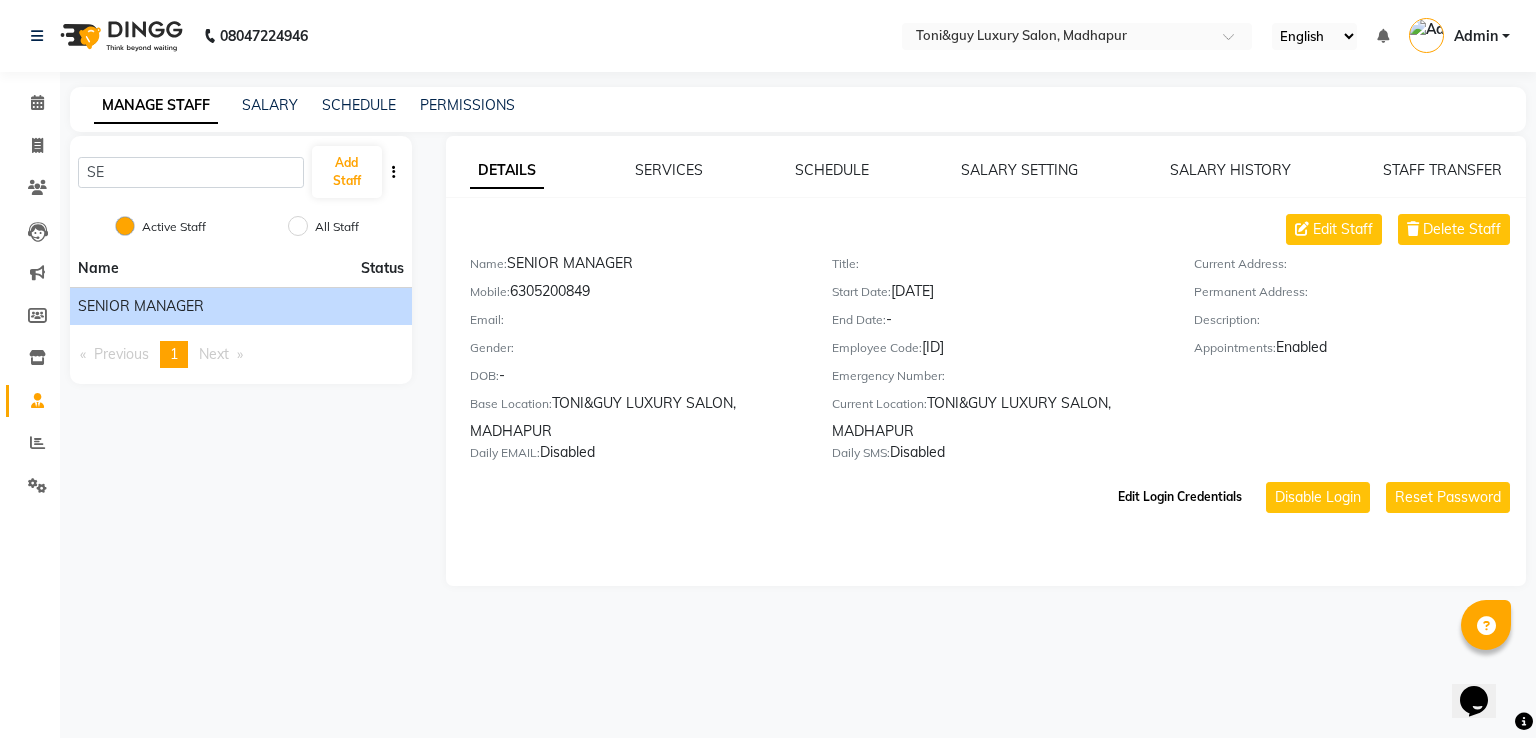 click on "Edit Login Credentials" 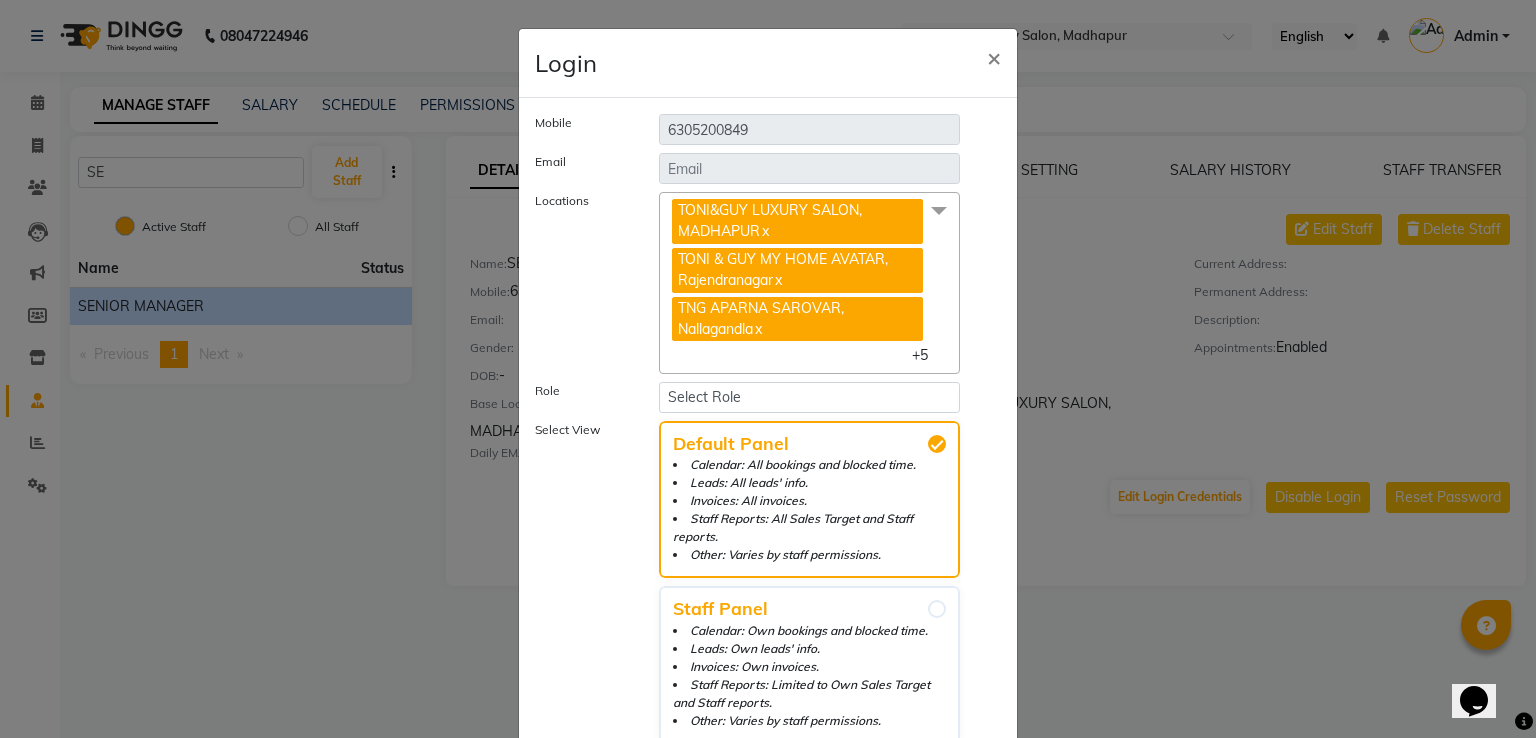 click 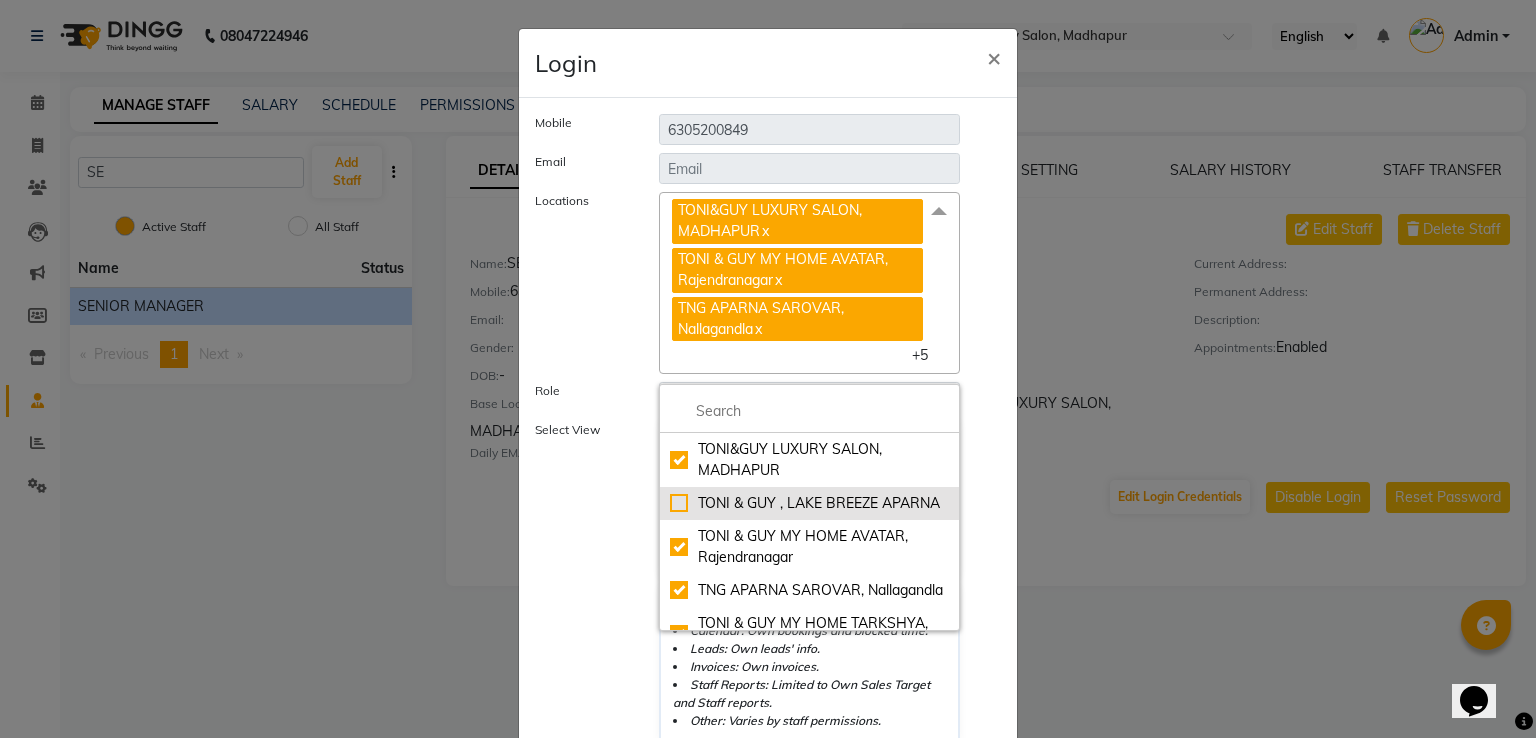 click on "TONI & GUY , LAKE BREEZE APARNA" 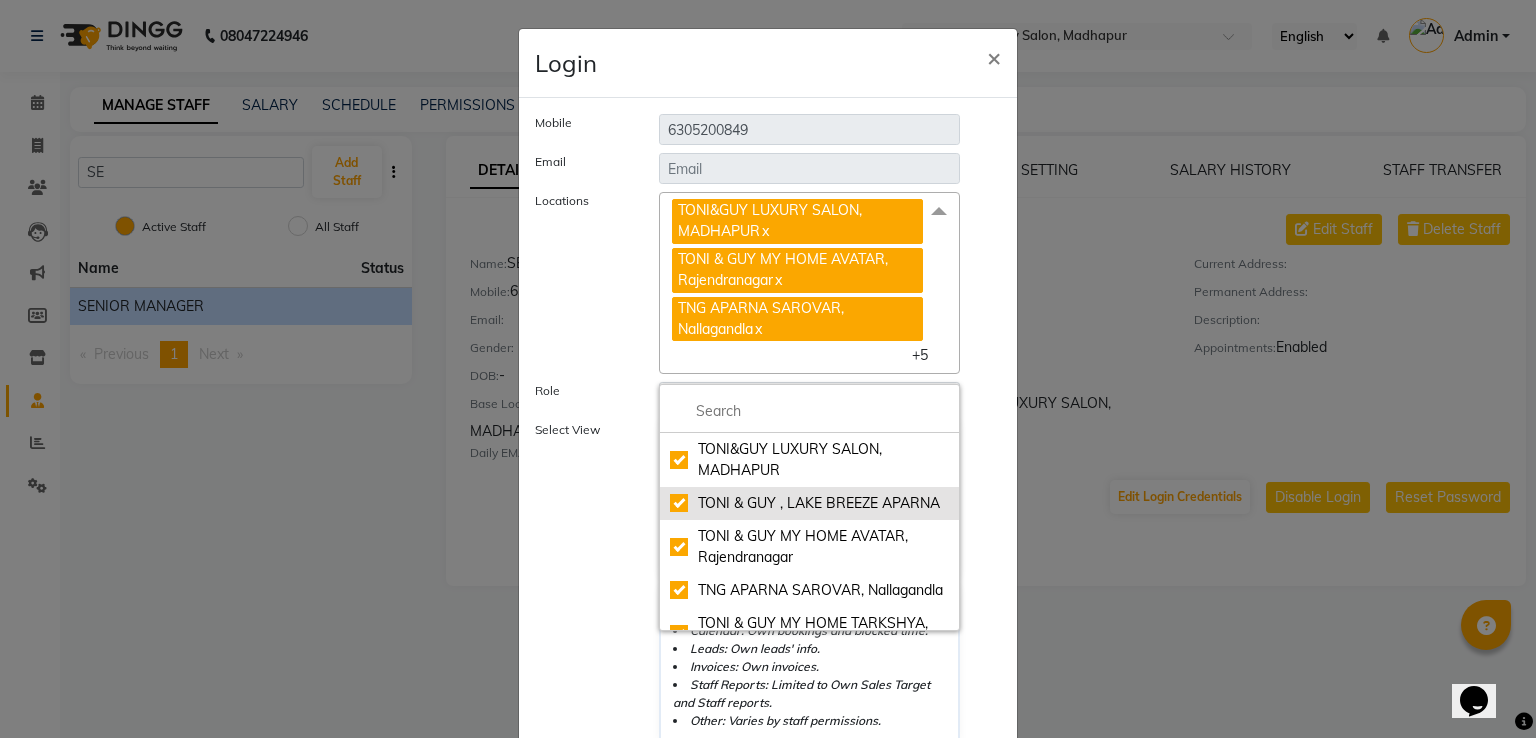 checkbox on "true" 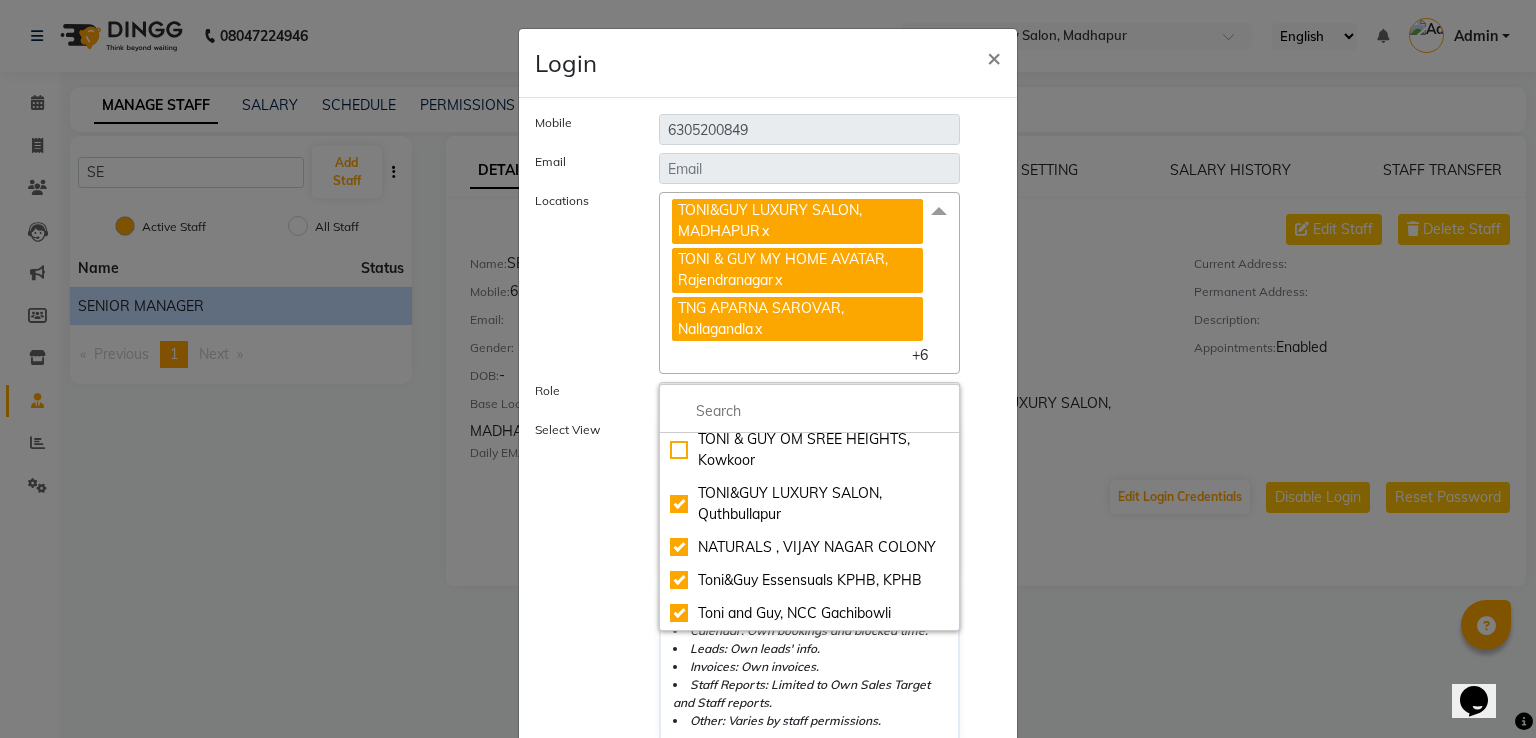 scroll, scrollTop: 180, scrollLeft: 0, axis: vertical 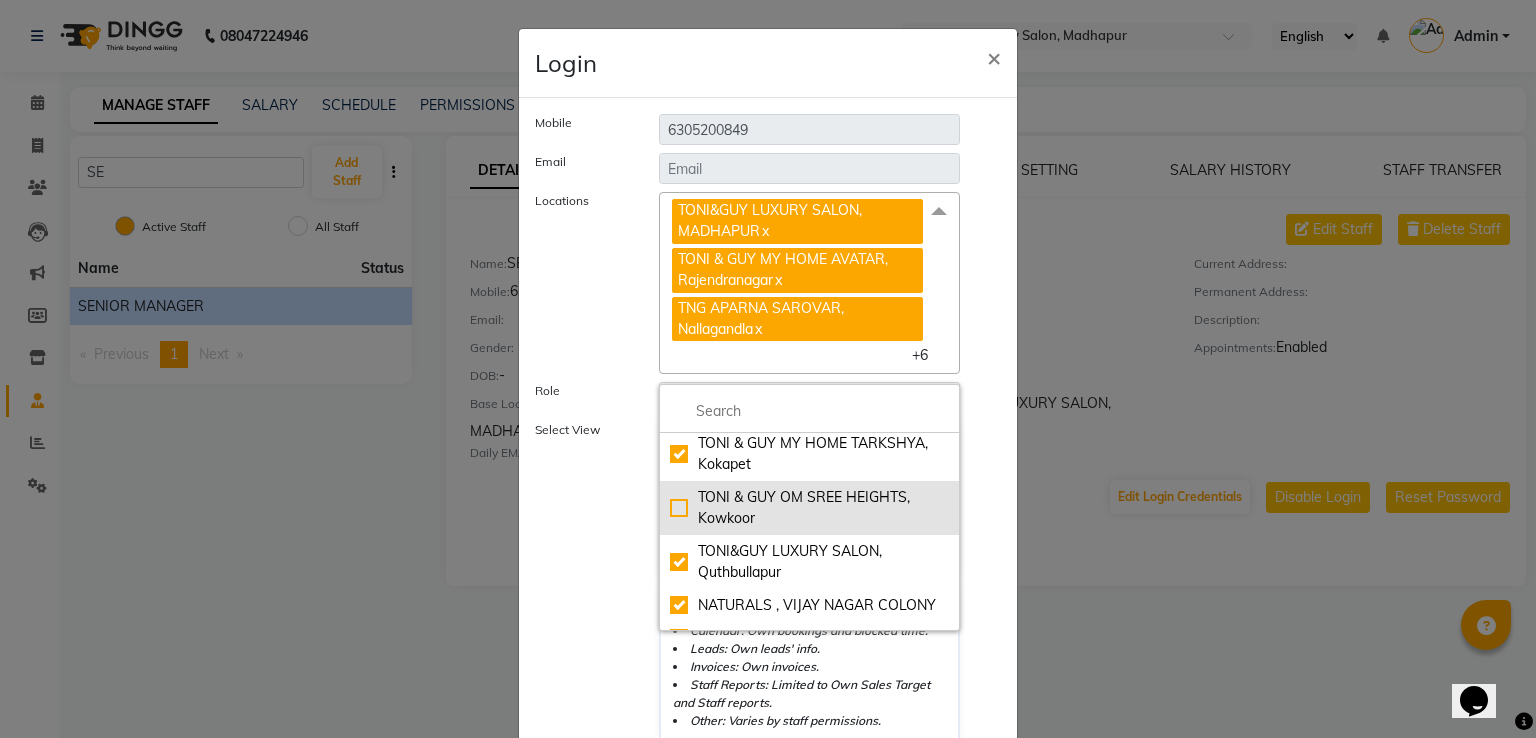 click on "TONI & GUY OM SREE HEIGHTS, Kowkoor" 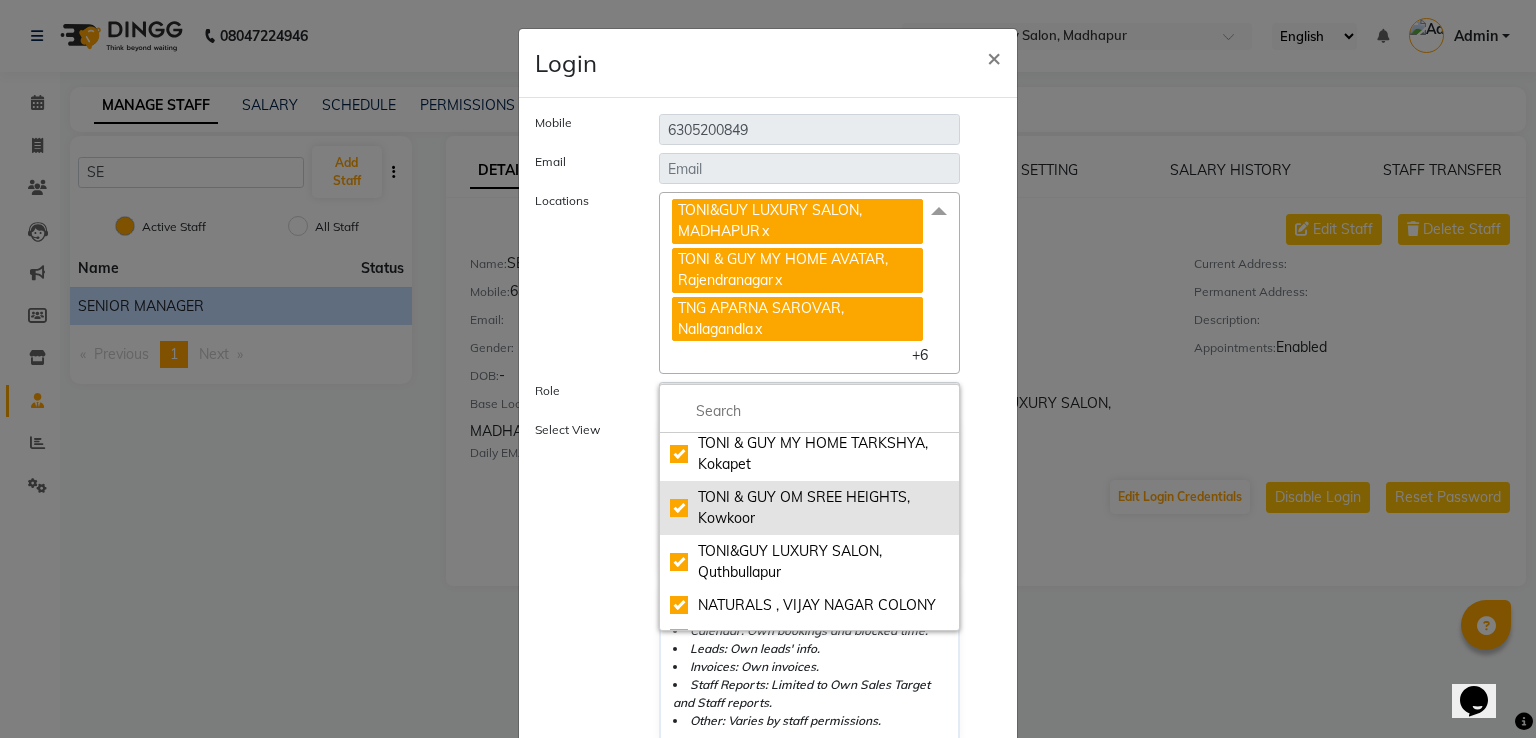 checkbox on "true" 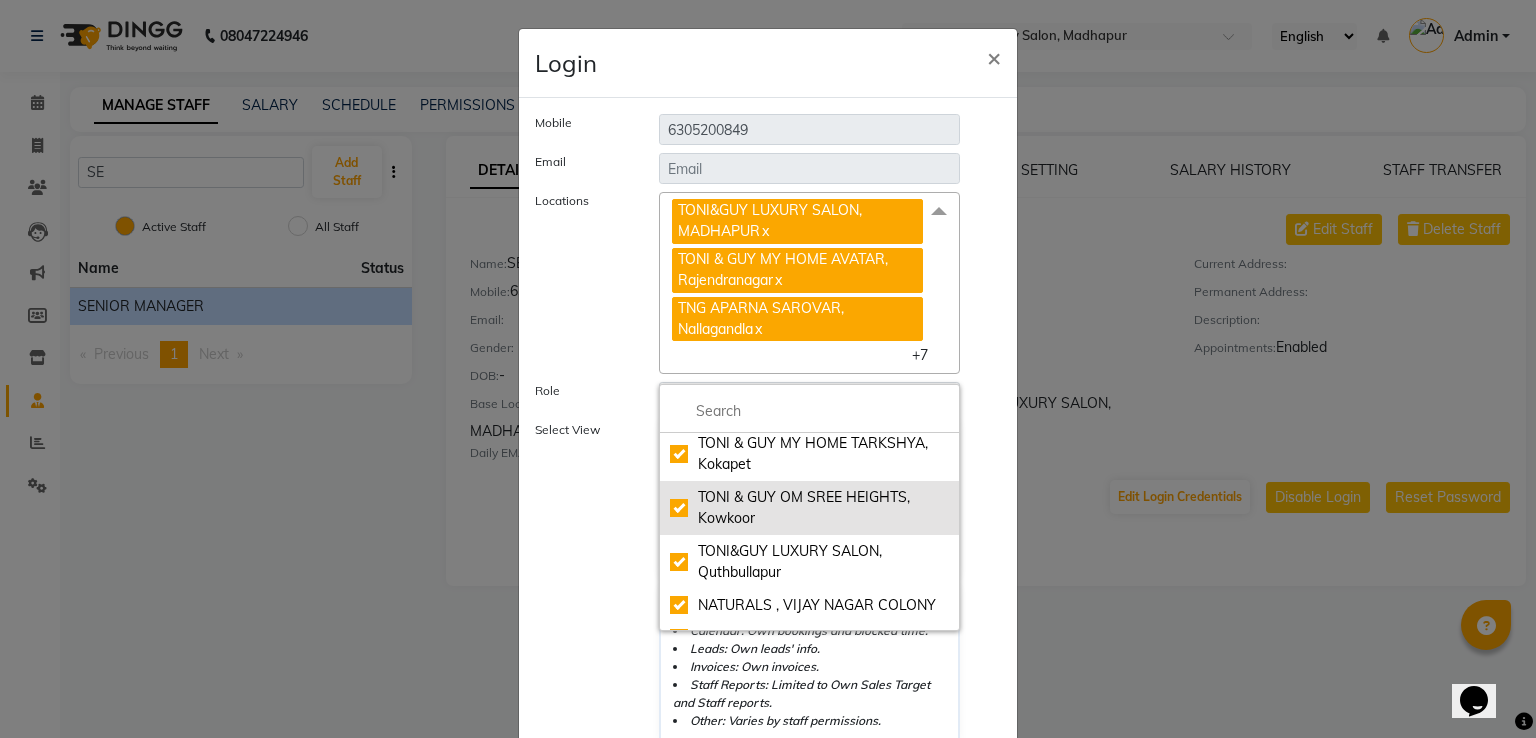 scroll, scrollTop: 280, scrollLeft: 0, axis: vertical 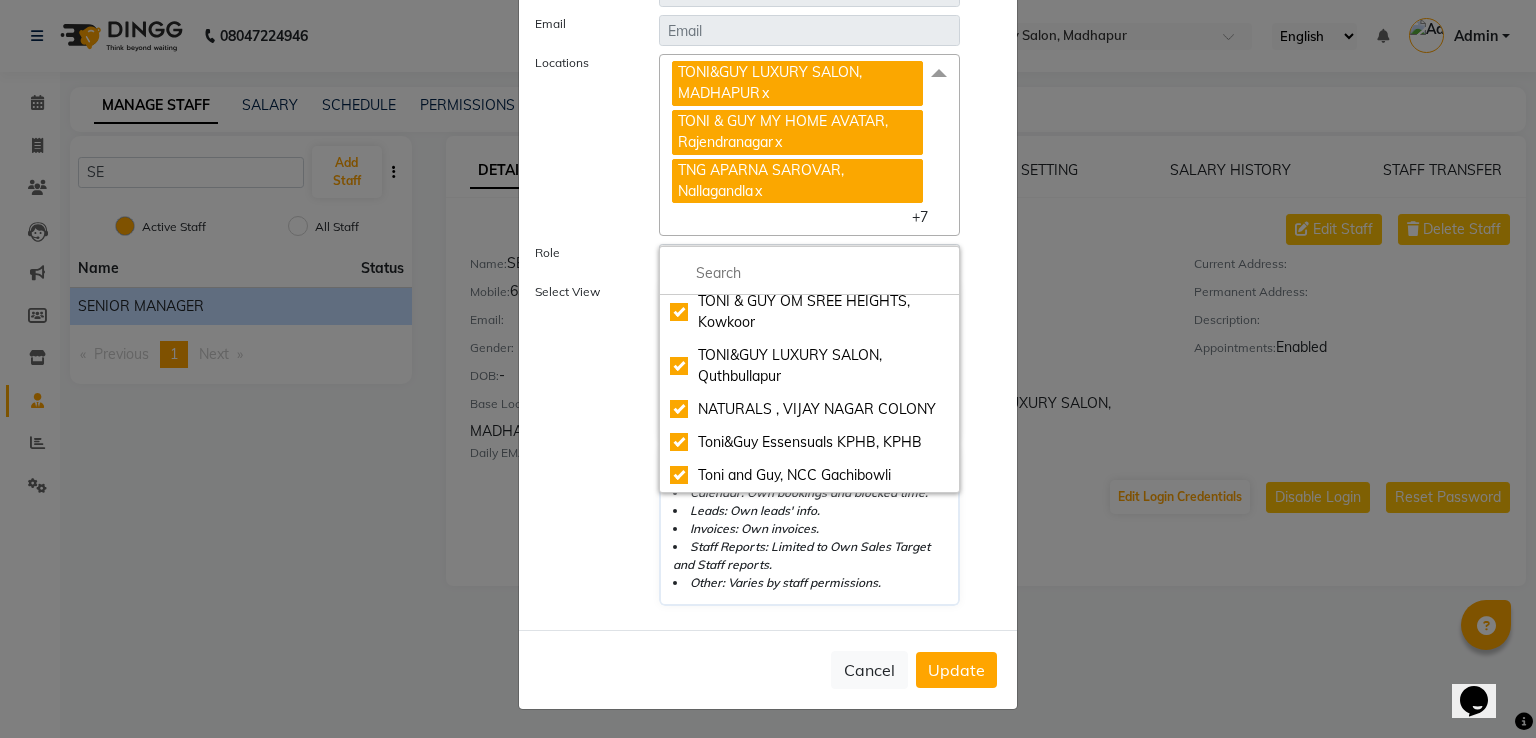 click on "Update" 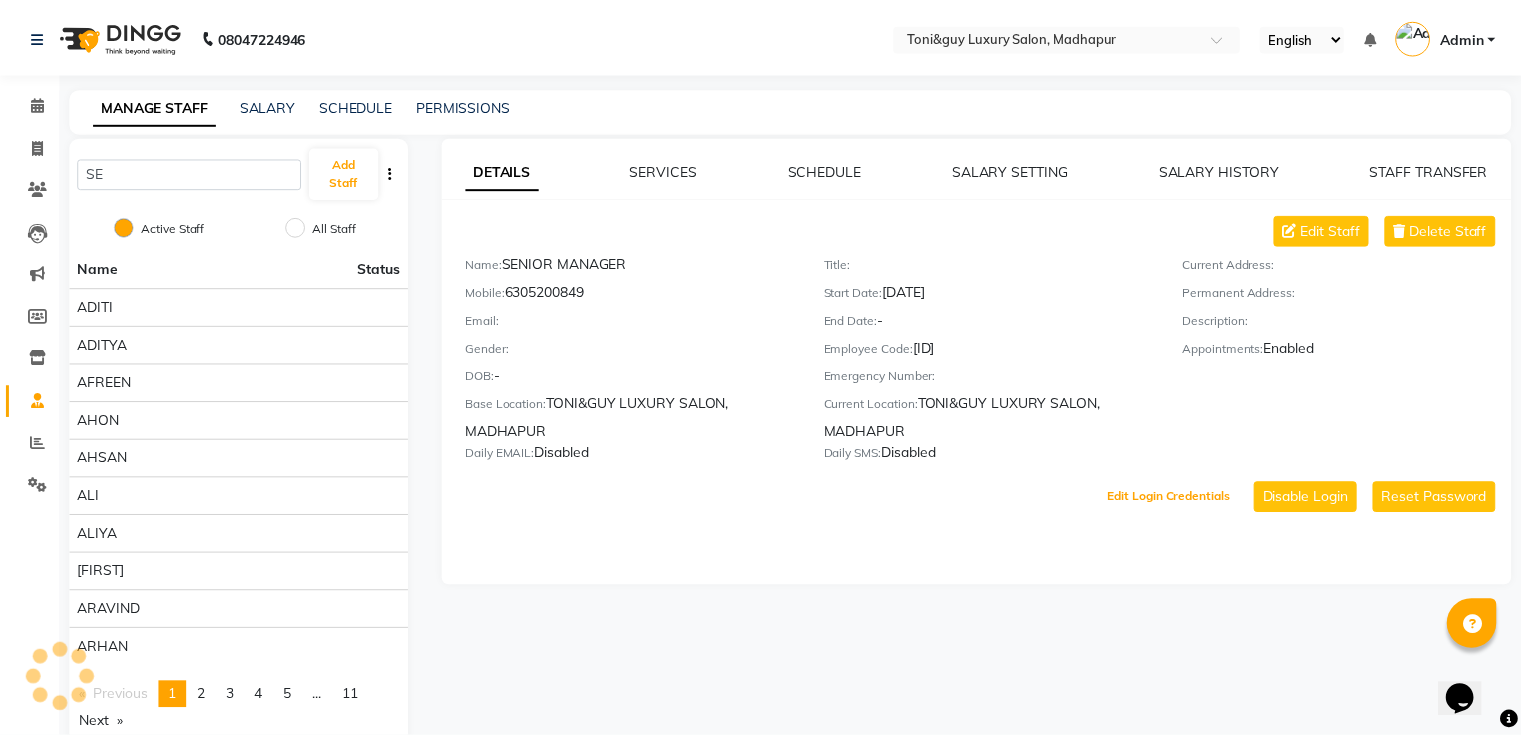 scroll, scrollTop: 28, scrollLeft: 0, axis: vertical 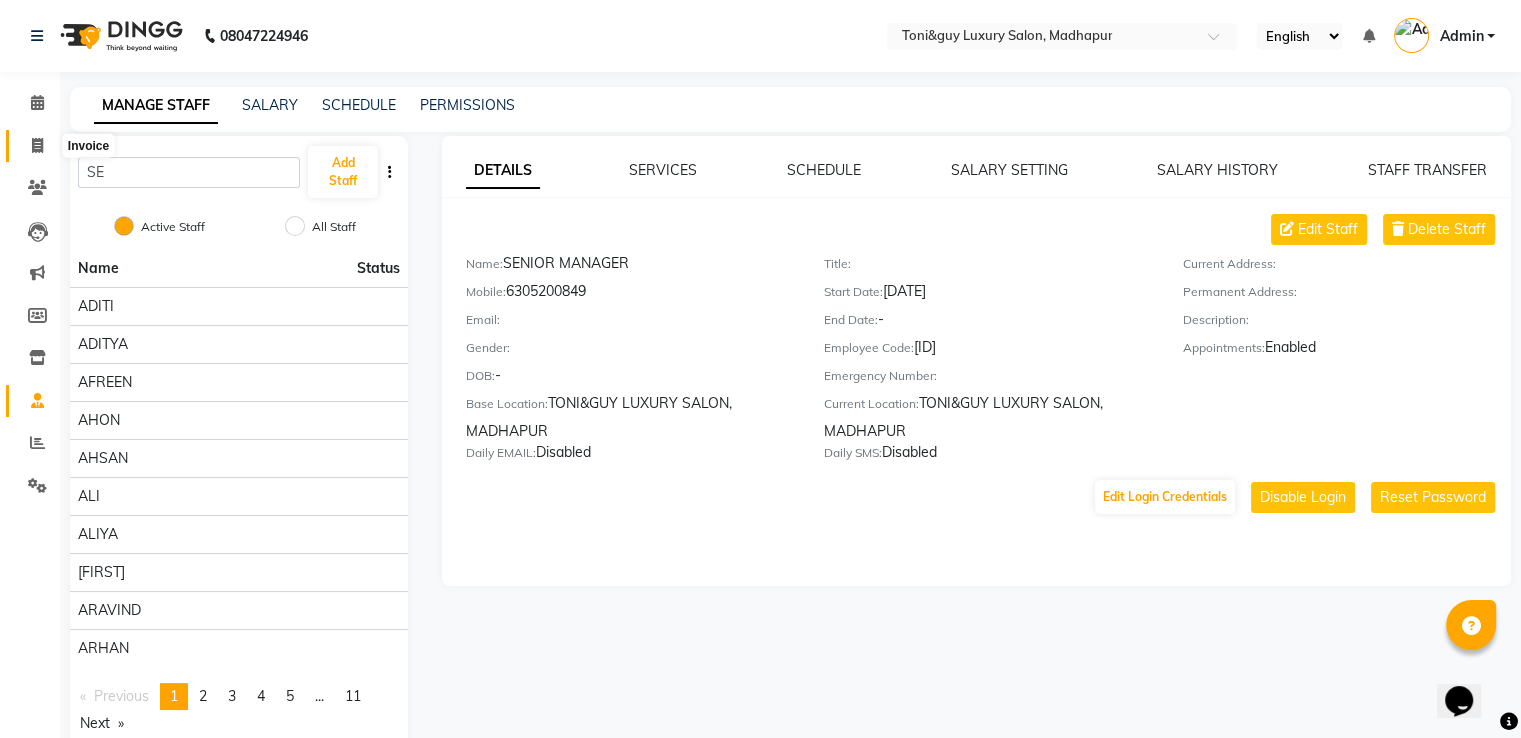 click 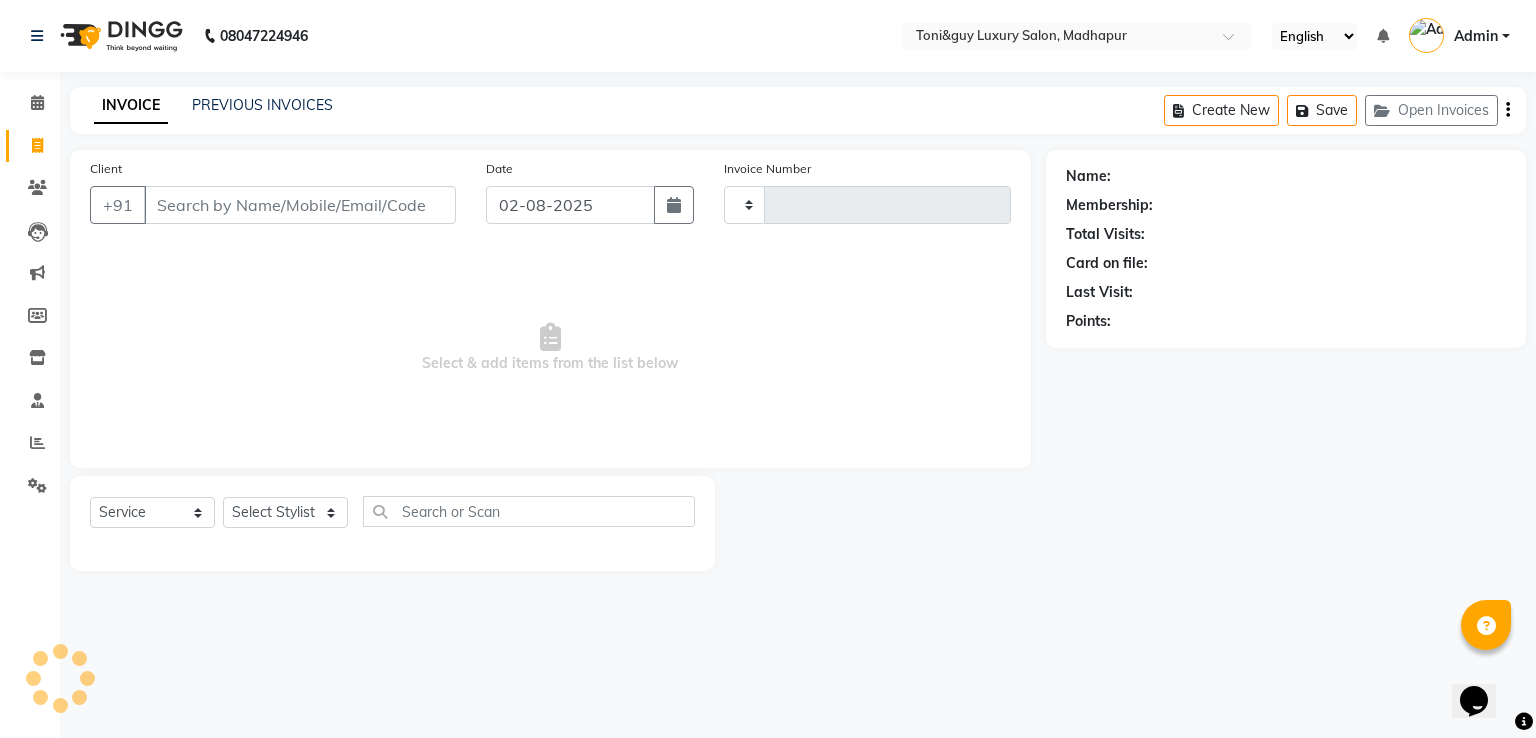 type on "3548" 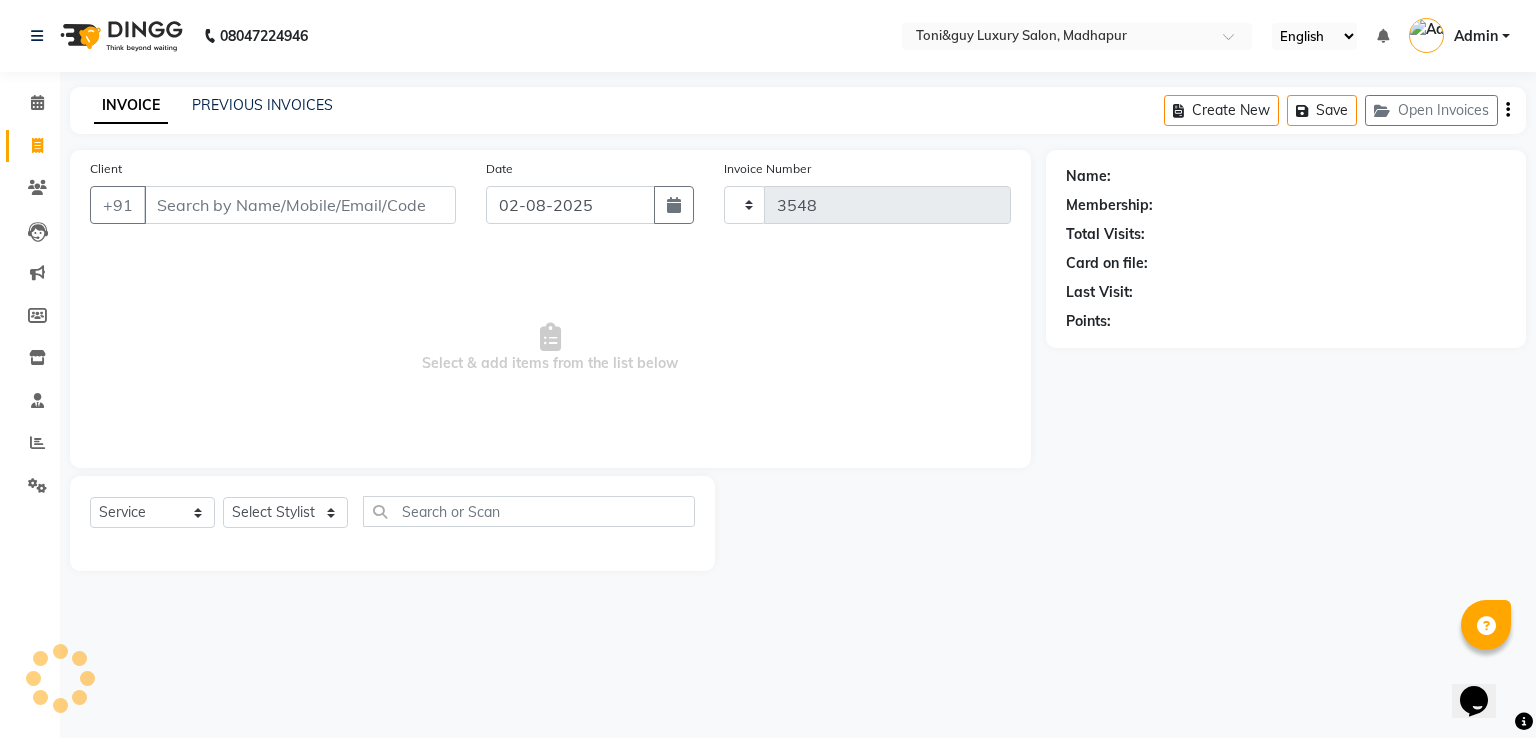 select on "4712" 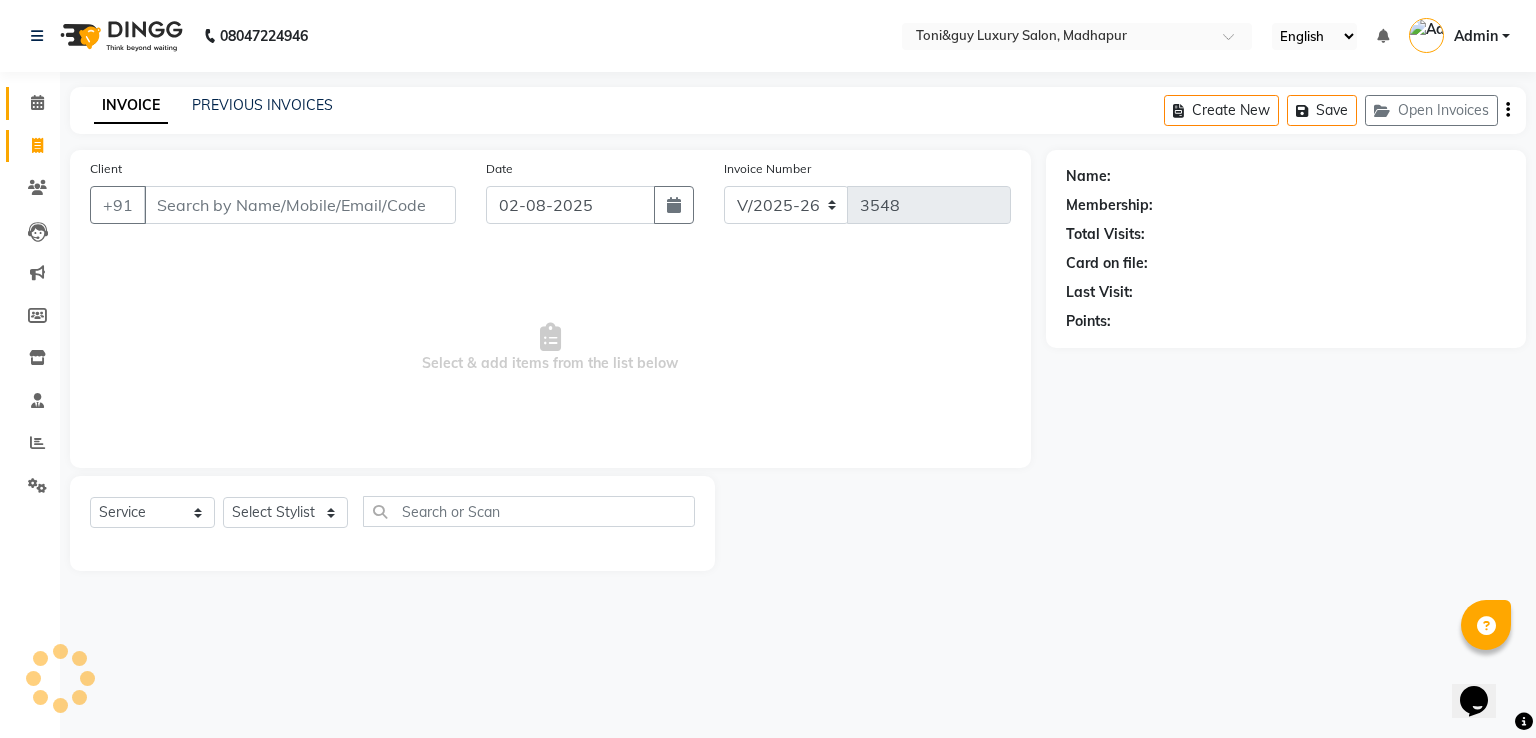 click 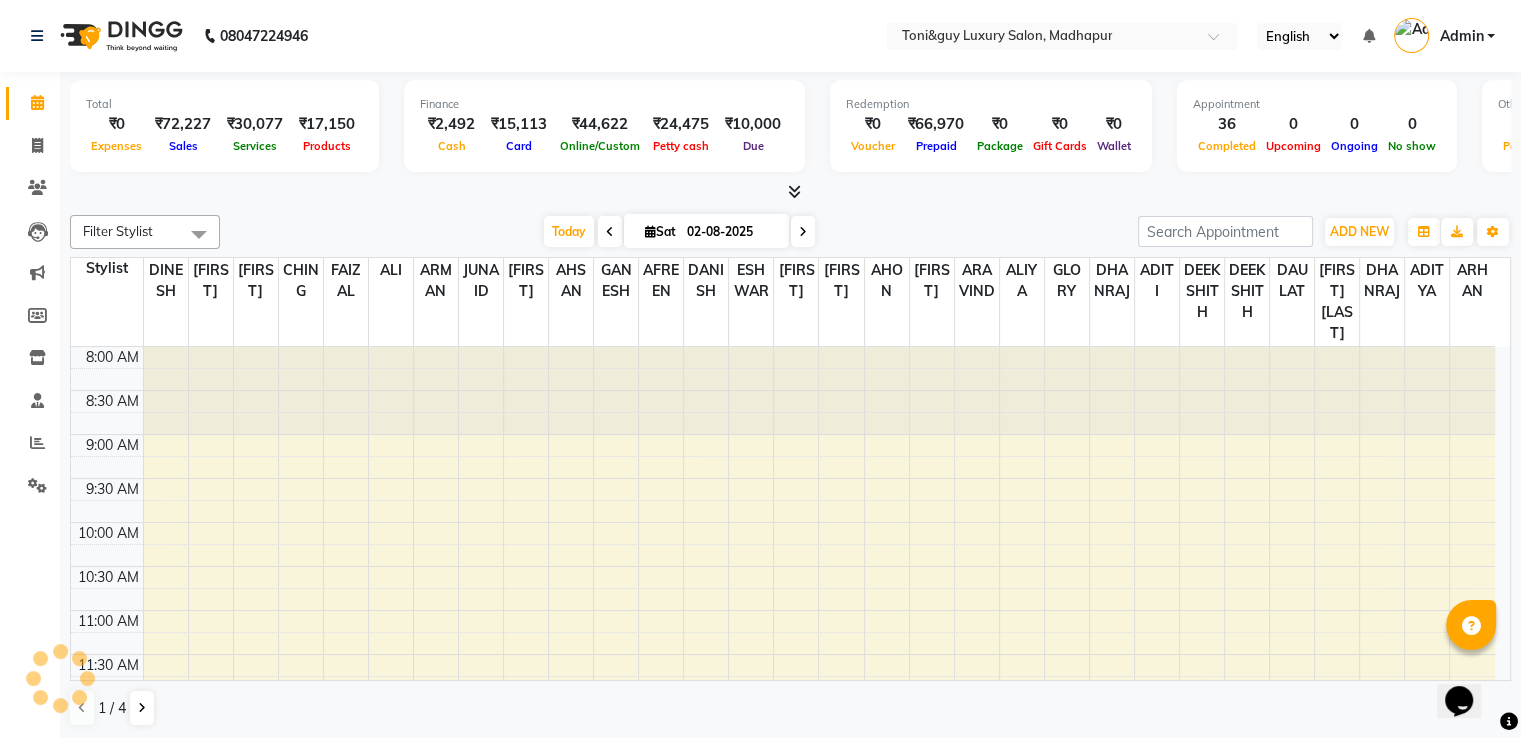 scroll, scrollTop: 0, scrollLeft: 0, axis: both 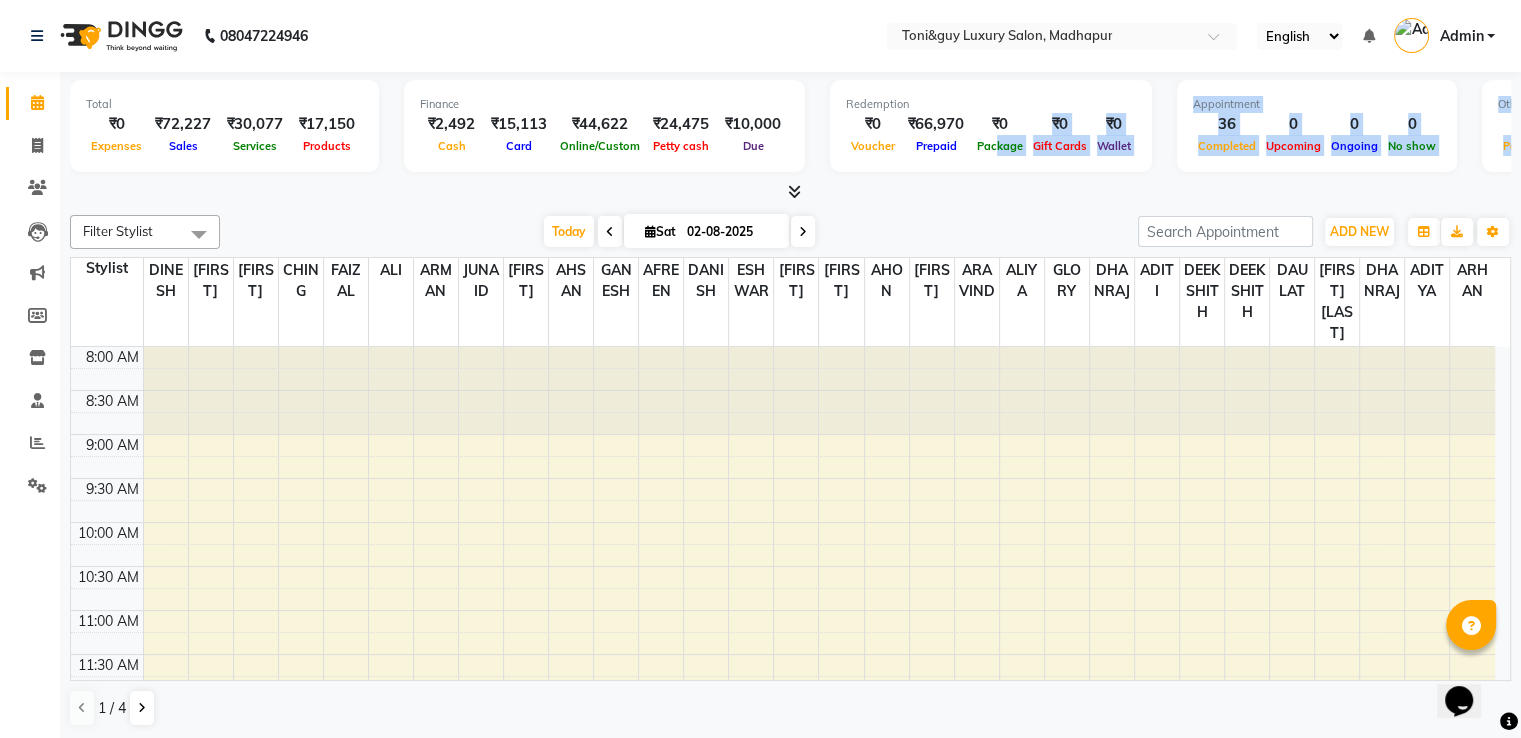 drag, startPoint x: 1004, startPoint y: 133, endPoint x: 1516, endPoint y: 160, distance: 512.7114 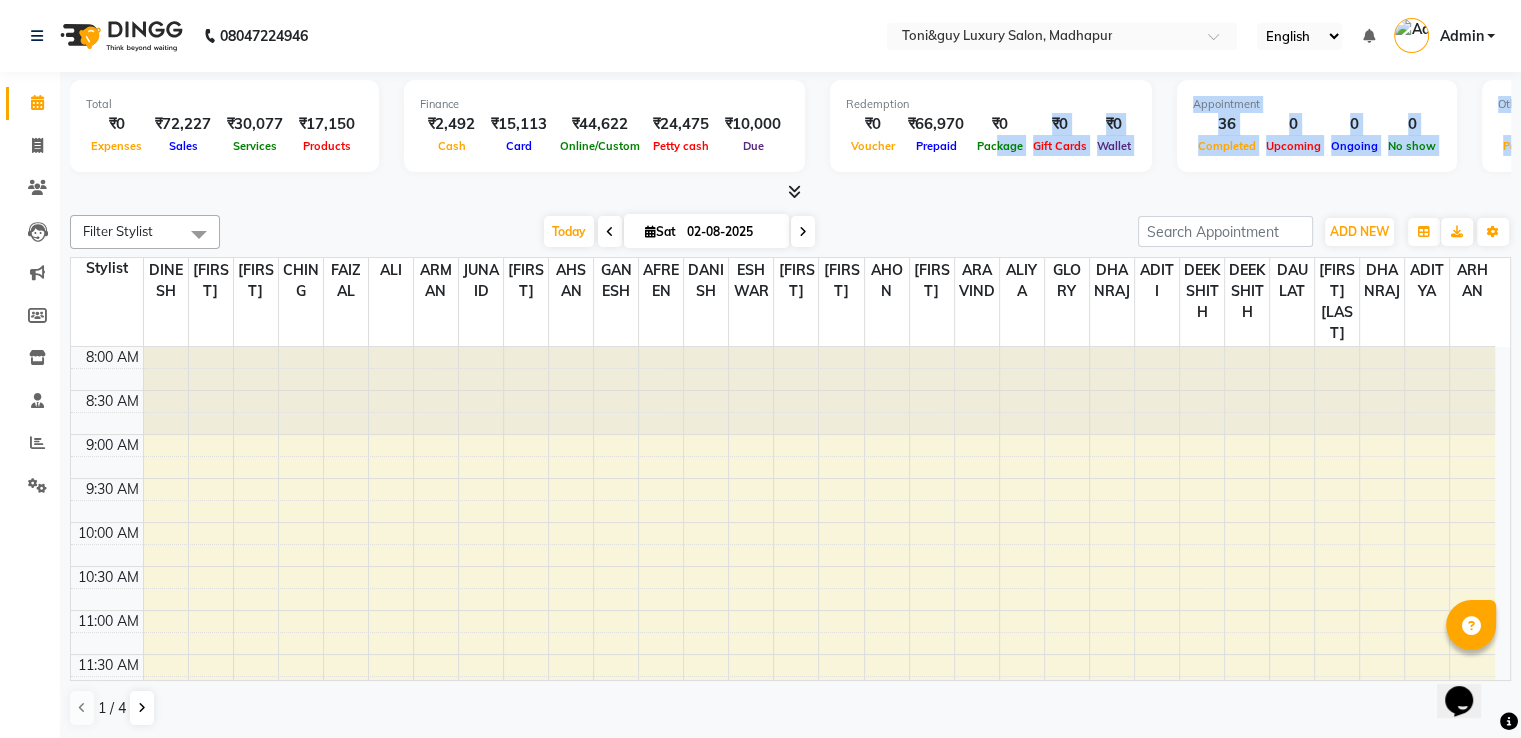 click on "Total  ₹0  Expenses ₹72,227  Sales ₹30,077  Services ₹17,150  Products Finance  ₹2,492  Cash ₹15,113  Card ₹44,622  Online/Custom ₹24,475 Petty cash ₹10,000 Due  Redemption  ₹0 Voucher ₹66,970 Prepaid ₹0 Package ₹0  Gift Cards ₹0  Wallet  Appointment  36 Completed 0 Upcoming 0 Ongoing 0 No show  Other sales  ₹0  Packages ₹0  Memberships ₹0  Vouchers ₹25,000  Prepaids ₹0  Gift Cards Filter Stylist Select All ADITI ADITYA AFREEN AHON AHSAN ALI ALIYA ANKITH ARAVIND ARHAN ARIF ARMAN  ASLAM KHAN BITTU CHING DANISH DAULAT DEEKSHITH DEEKSHITH DHANRAJ DHANRAJ DINESH ESHWAR FAHEEM FAIZAL GANESH GLORY IRFAN IRFAN JUNAID JYOTHI KASIM KIN KPHB ARIF KRISHNA LIZA LUCKY MAALIK MADHAPUR ASSISTANT MANAGER MAMATA MANASA MANIKANTA MANJULA MOUNIKA MOUNIKA2 NASREEN NAVEEN NAZIM PADMA PARVATHI PARVEZ POOJA GYARALA POONAM POONAM RAHUL RAJ SHEKAR RAJU RAVI RAVI MDPR Rihan RITHIKA RITU	 RIZWAN . SK  ROMITHA SAHIL SAHIL sai SAI SAIF SAKET SALMAN SAMEENA SANDHYA SAPNA SARFARAJ SARIK SARITHA SHADAB" 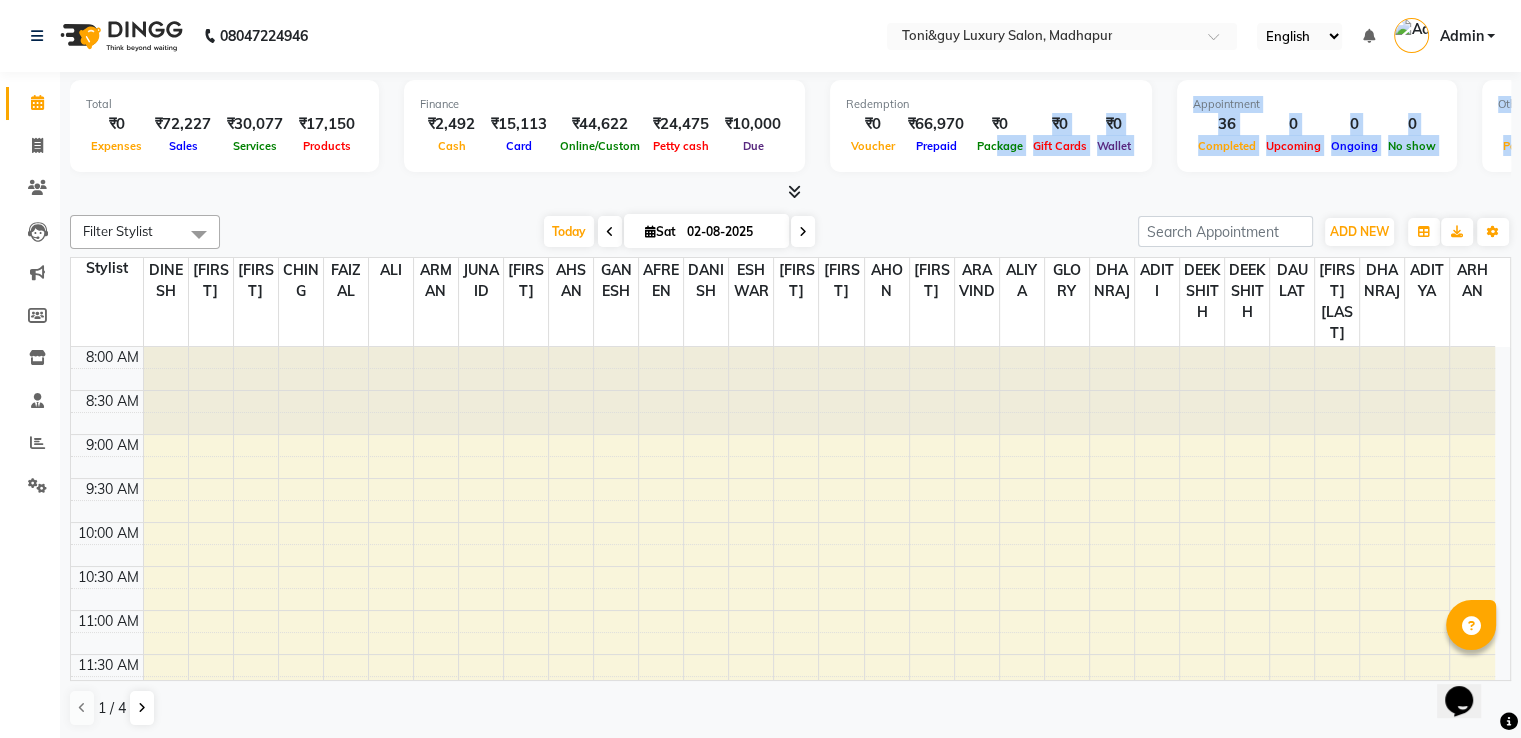 scroll, scrollTop: 0, scrollLeft: 80, axis: horizontal 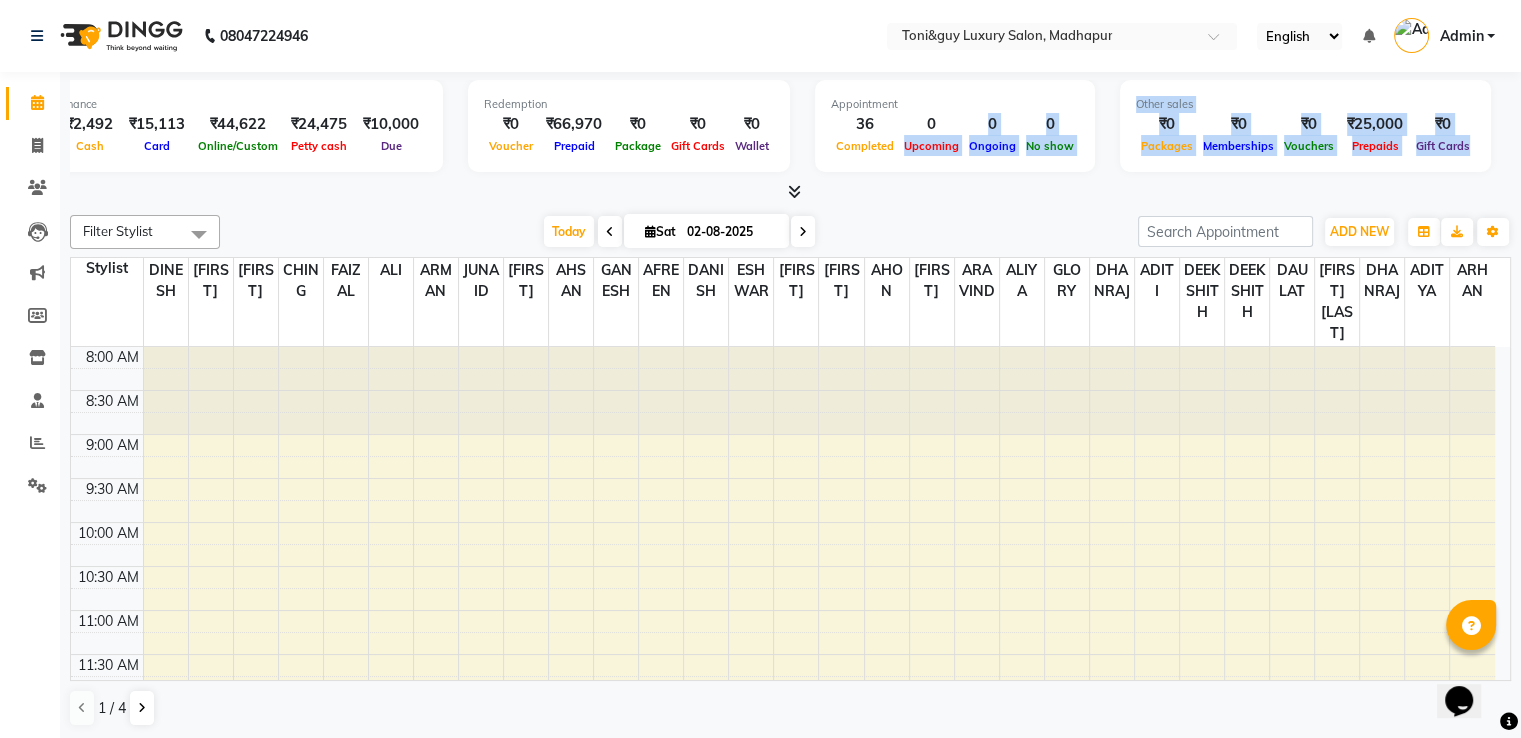 drag, startPoint x: 1220, startPoint y: 127, endPoint x: 1535, endPoint y: 129, distance: 315.00635 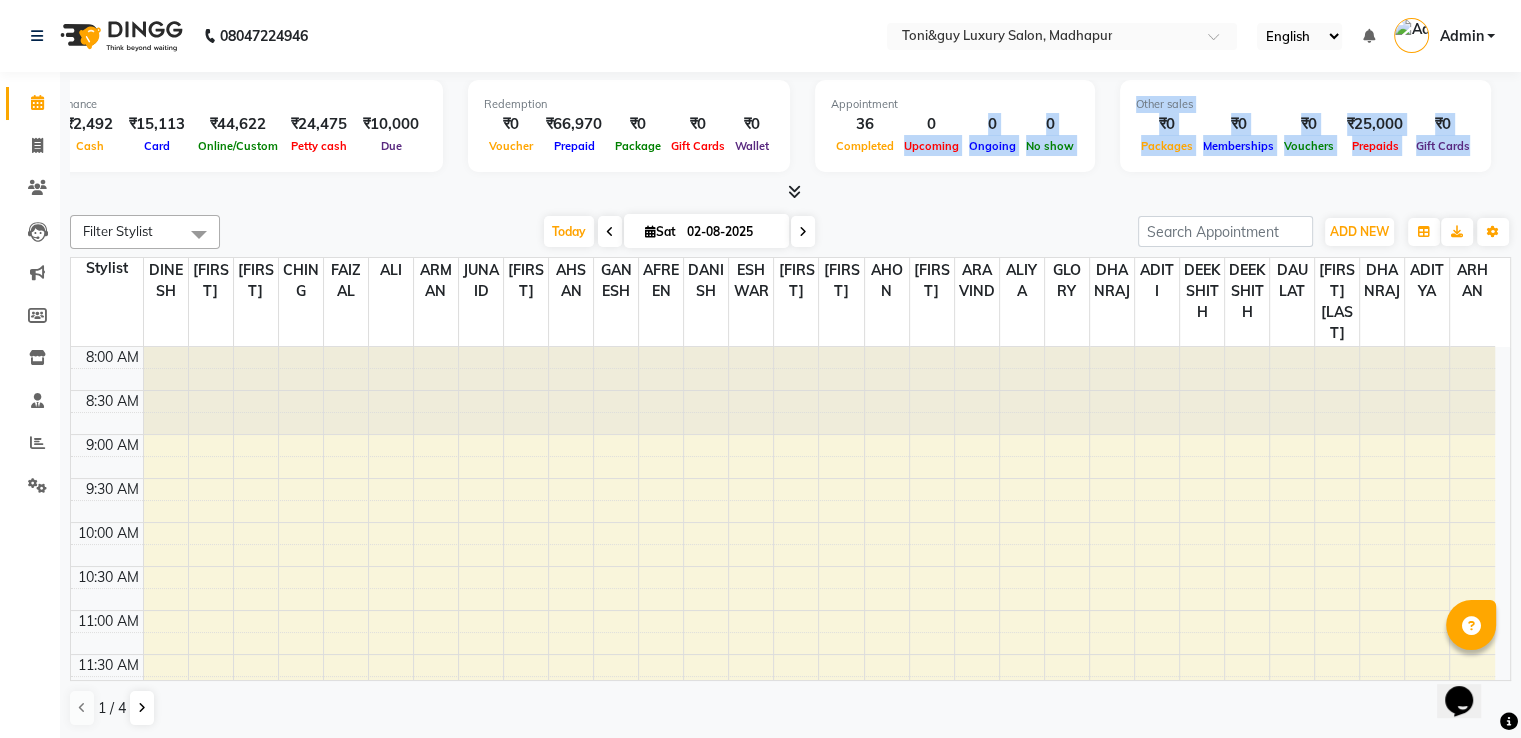 click on "Memberships" at bounding box center (1238, 145) 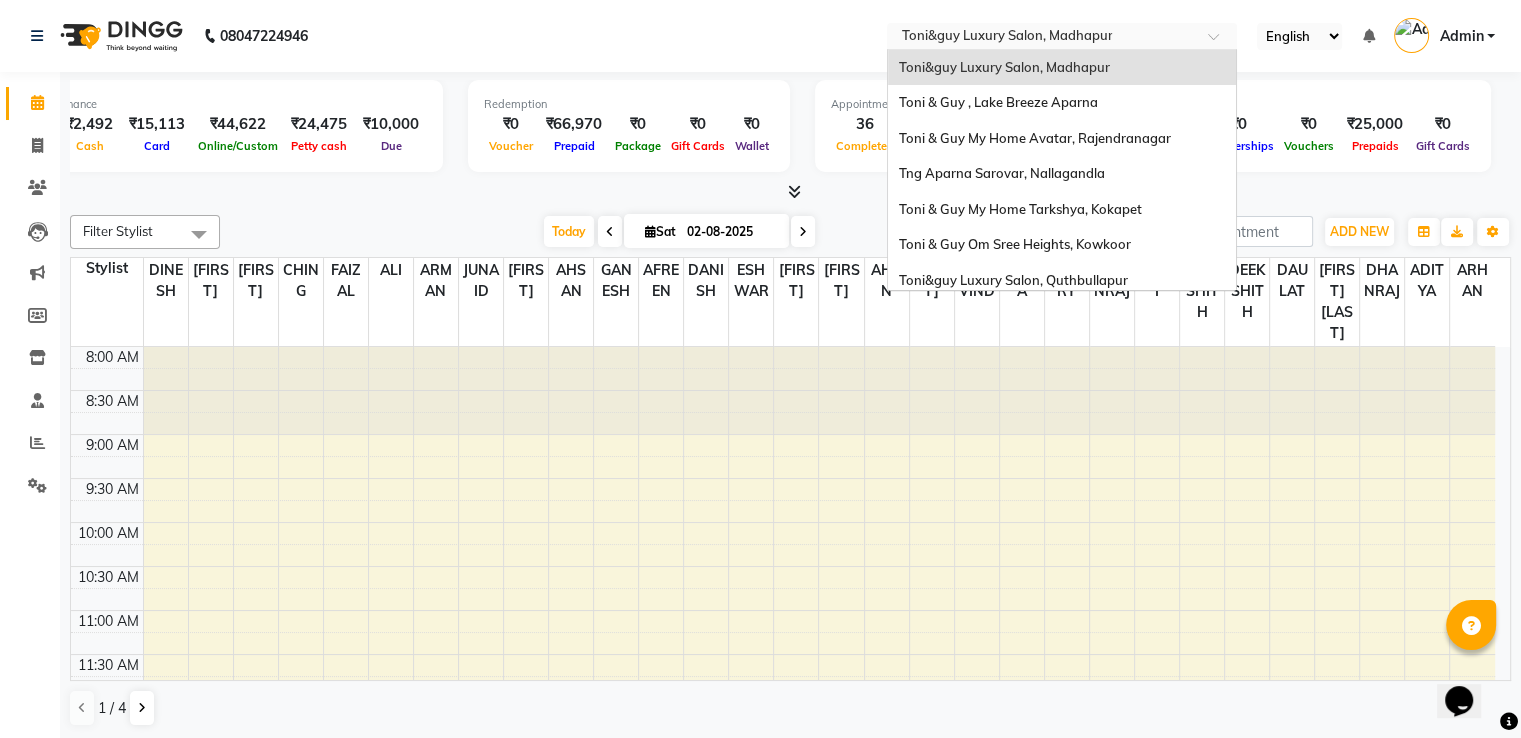 click at bounding box center (1042, 38) 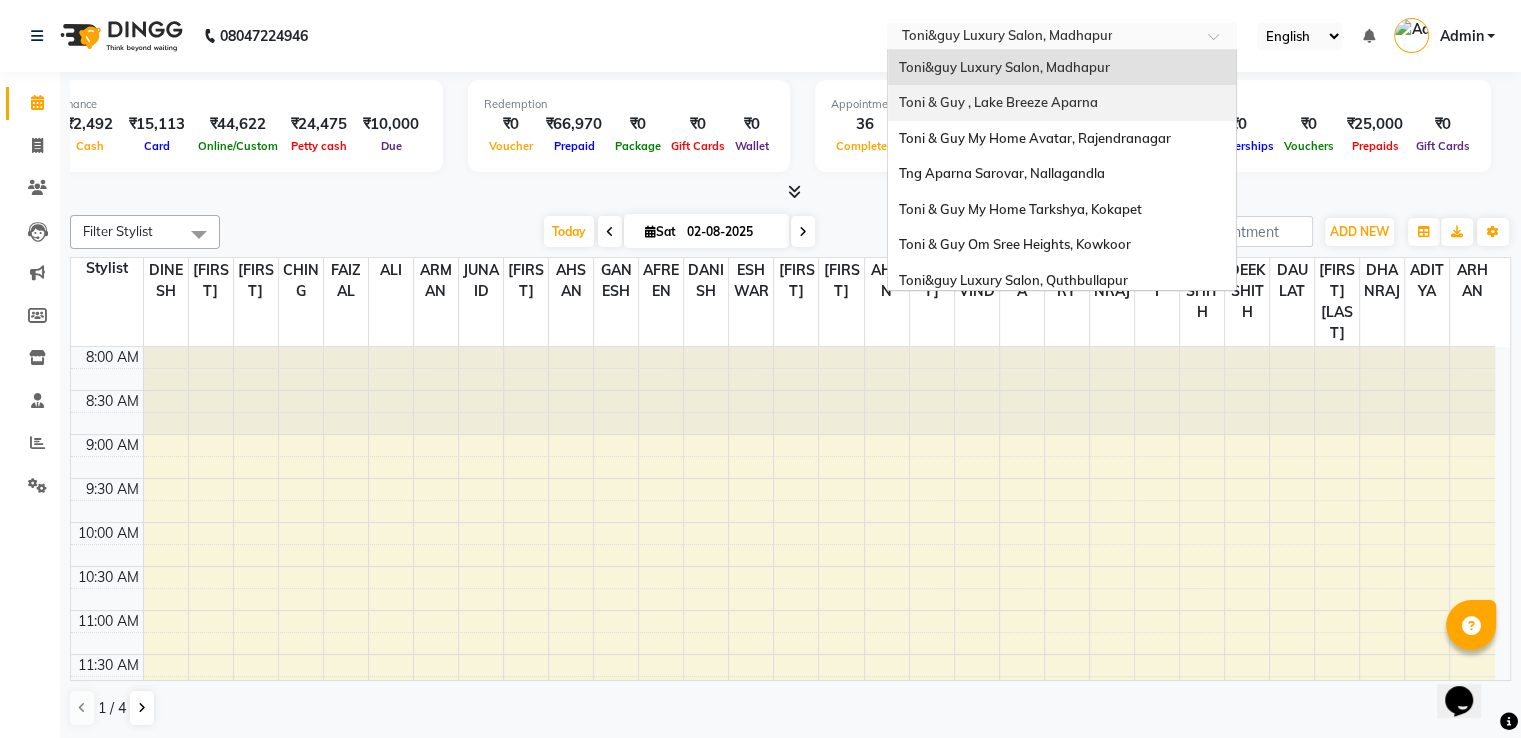click on "Toni & Guy , Lake Breeze Aparna" at bounding box center (997, 102) 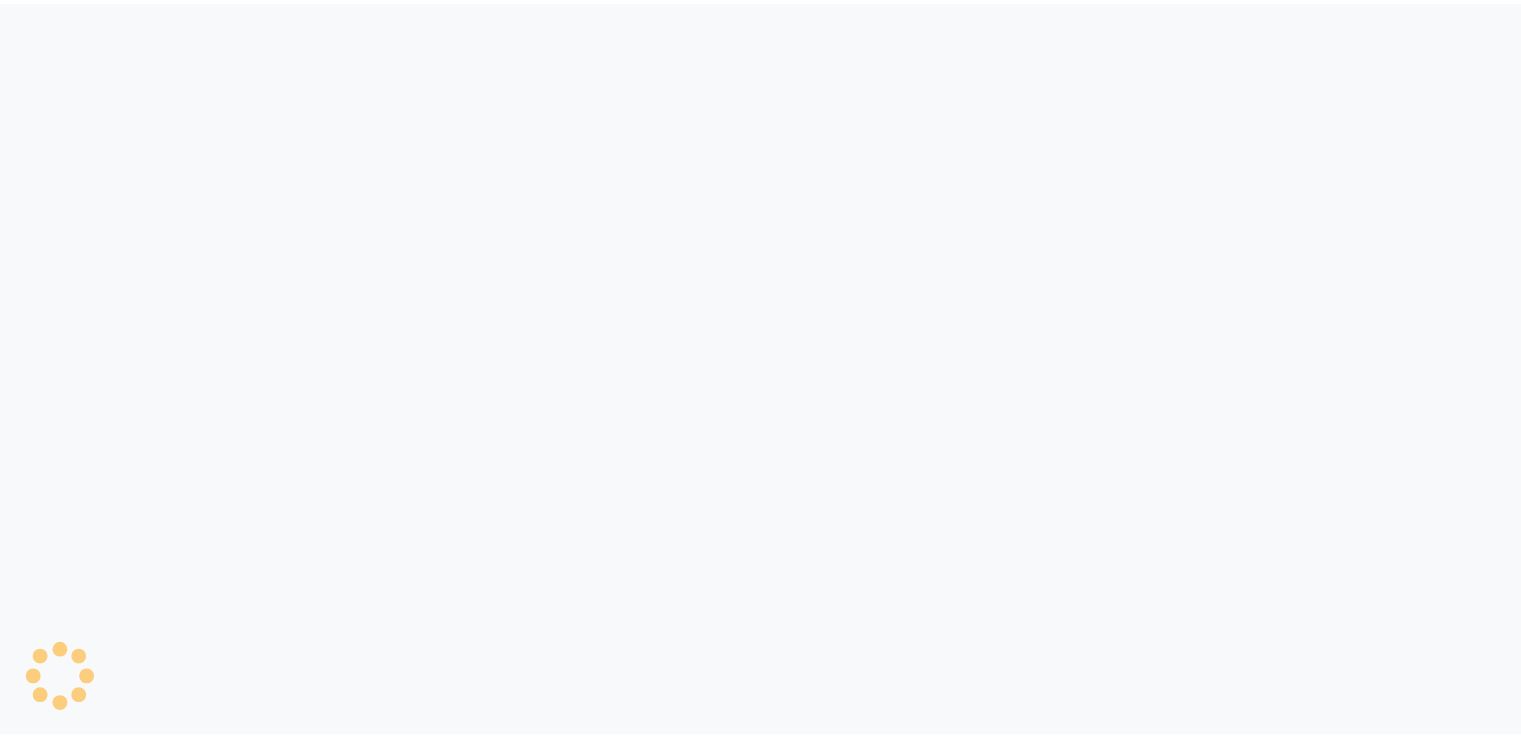 scroll, scrollTop: 0, scrollLeft: 0, axis: both 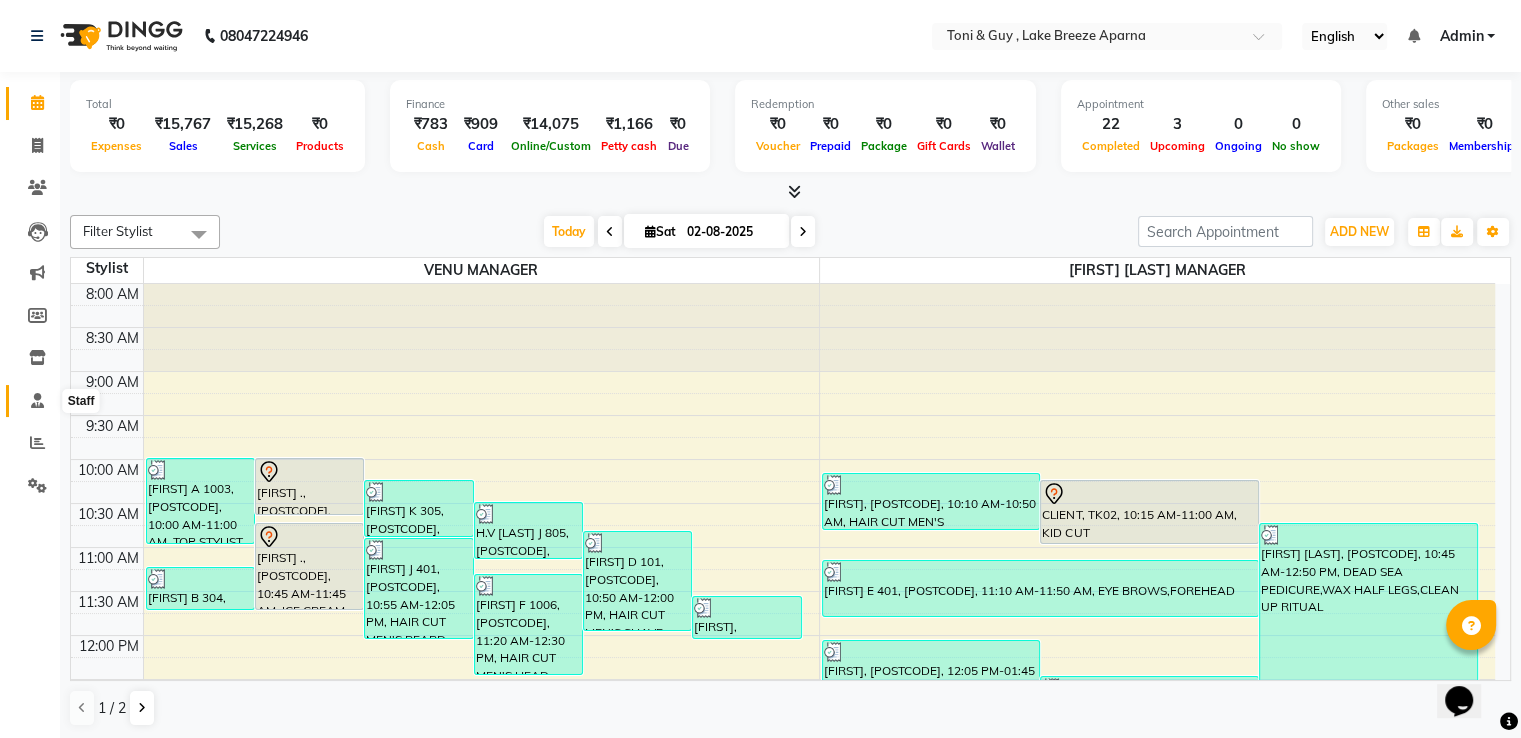 click 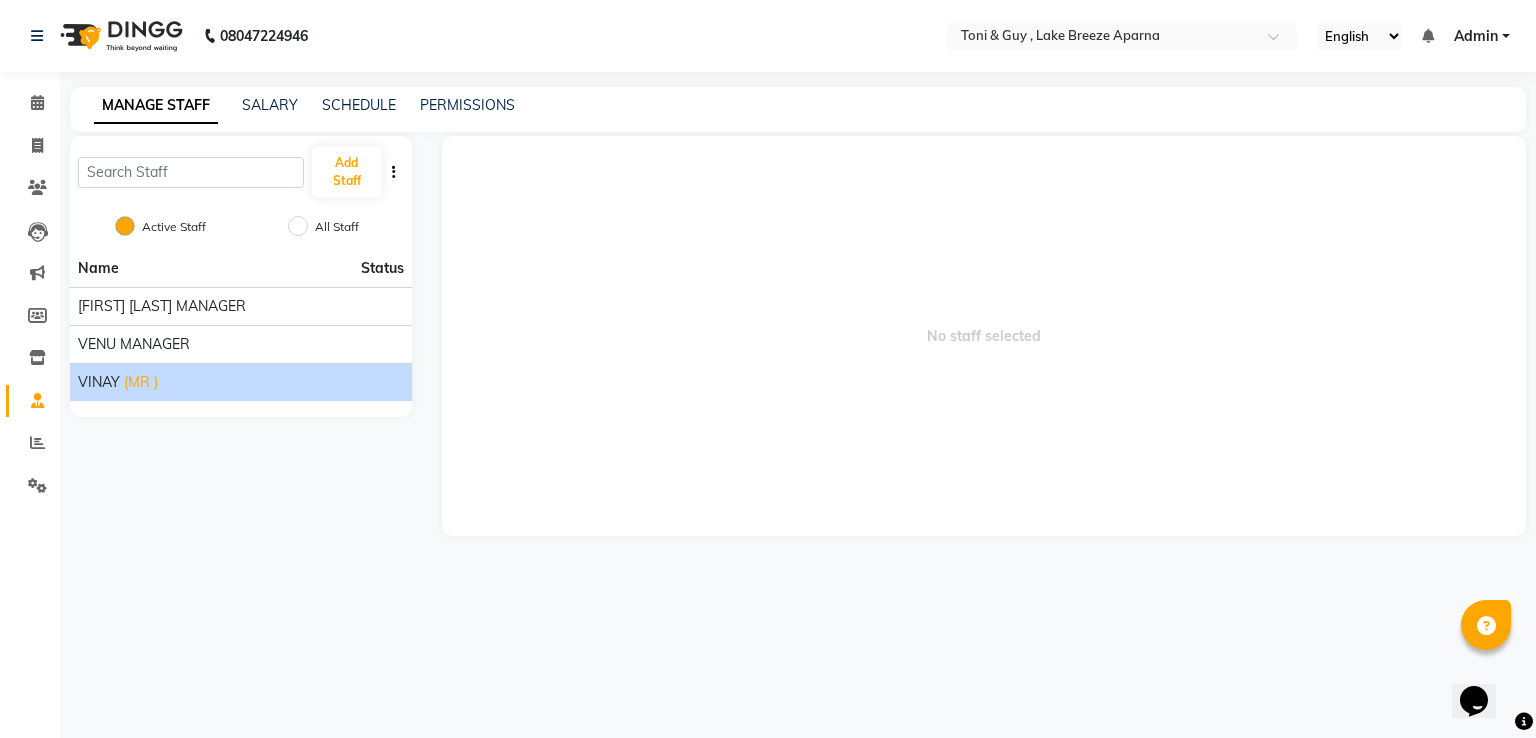 click on "VINAY" 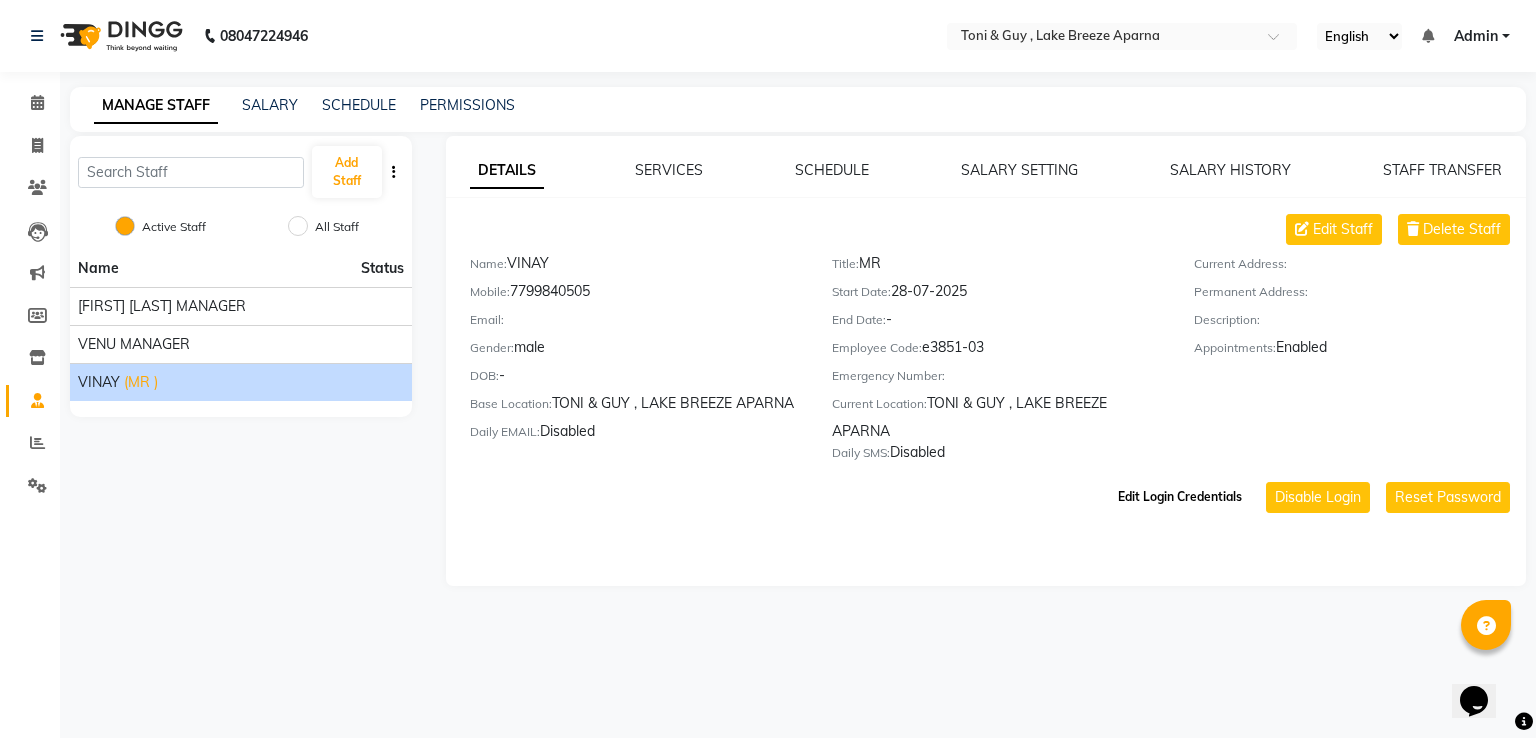 click on "Edit Login Credentials" 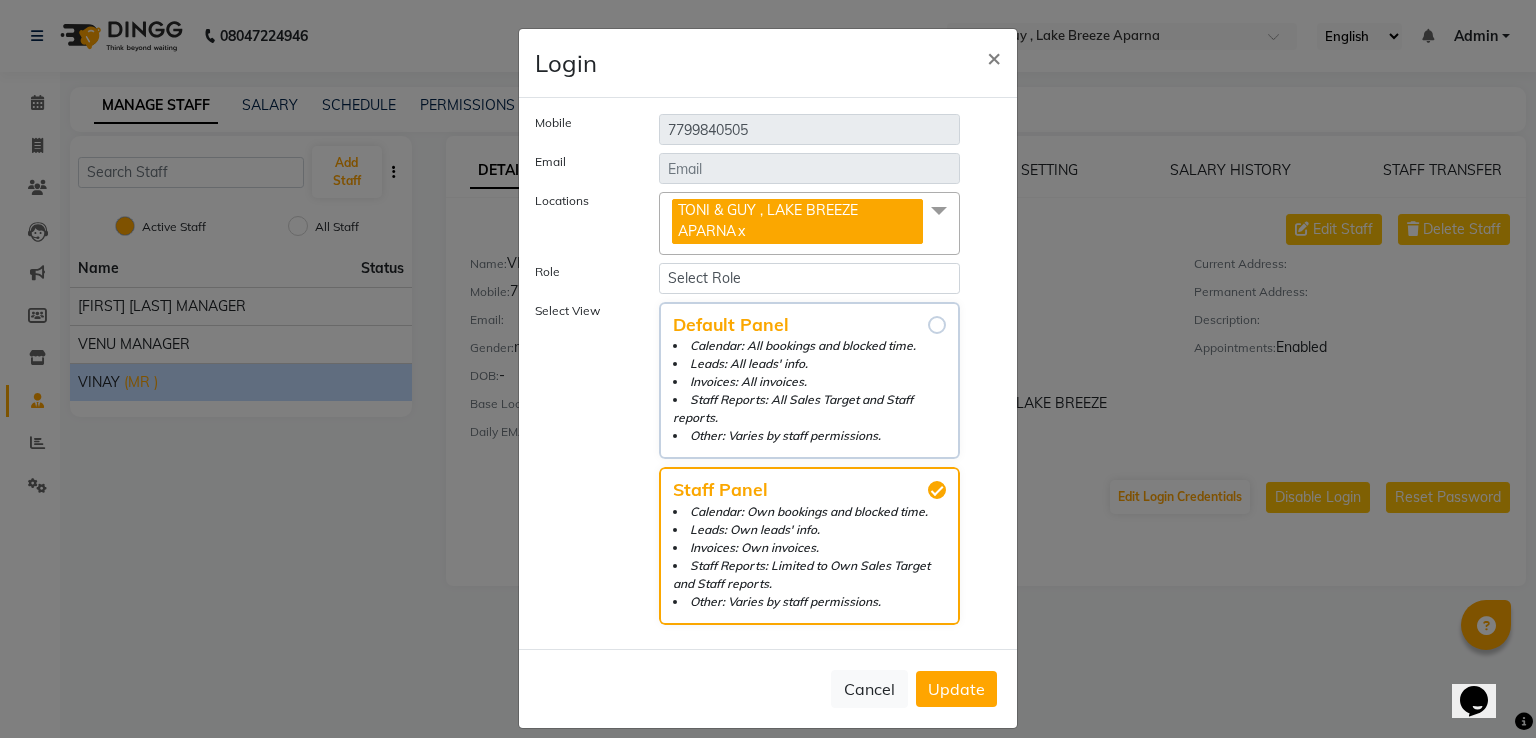 click on "Default Panel Calendar: All bookings and blocked time. Leads: All leads' info. Invoices: All invoices. Staff Reports: All Sales Target and Staff reports. Other: Varies by staff permissions." at bounding box center (937, 325) 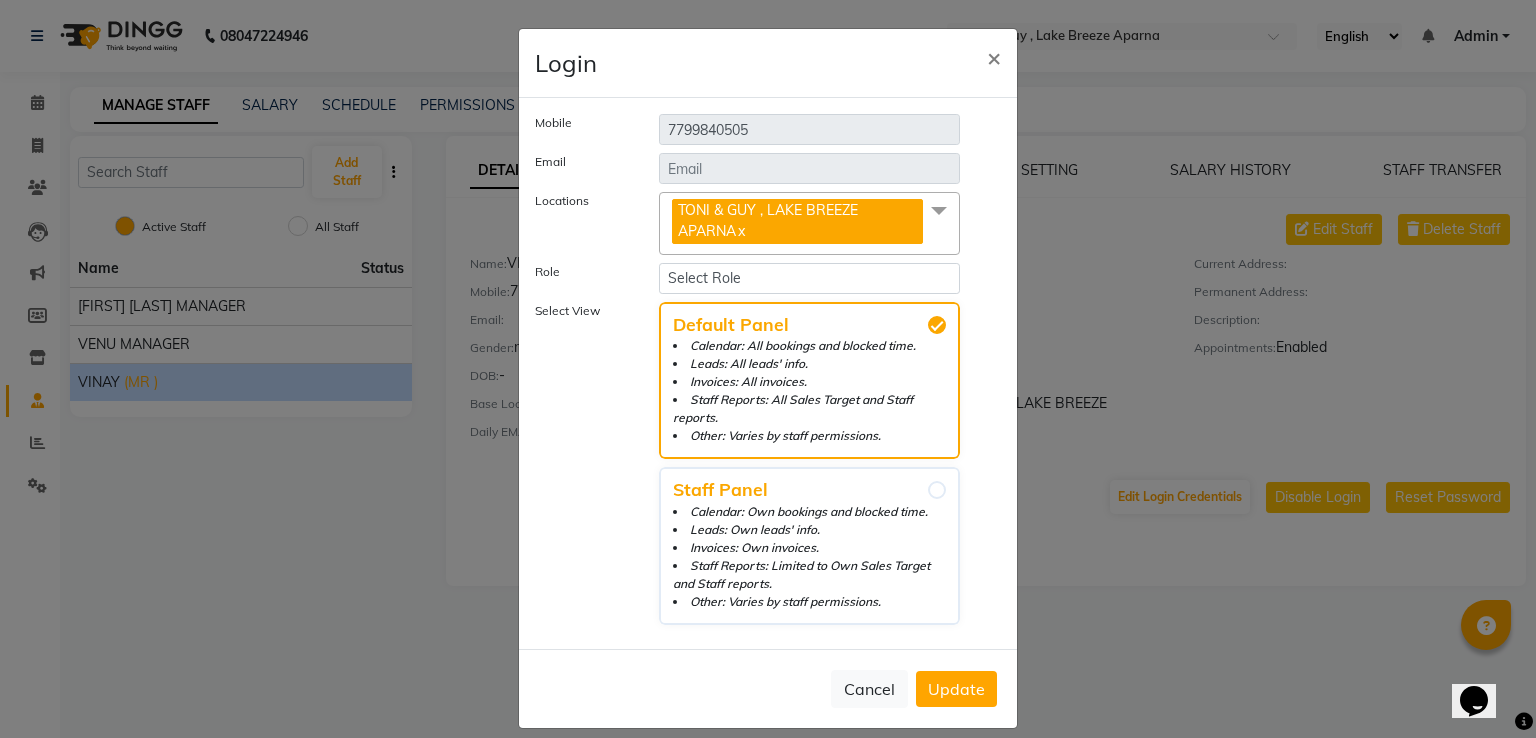 click on "Update" 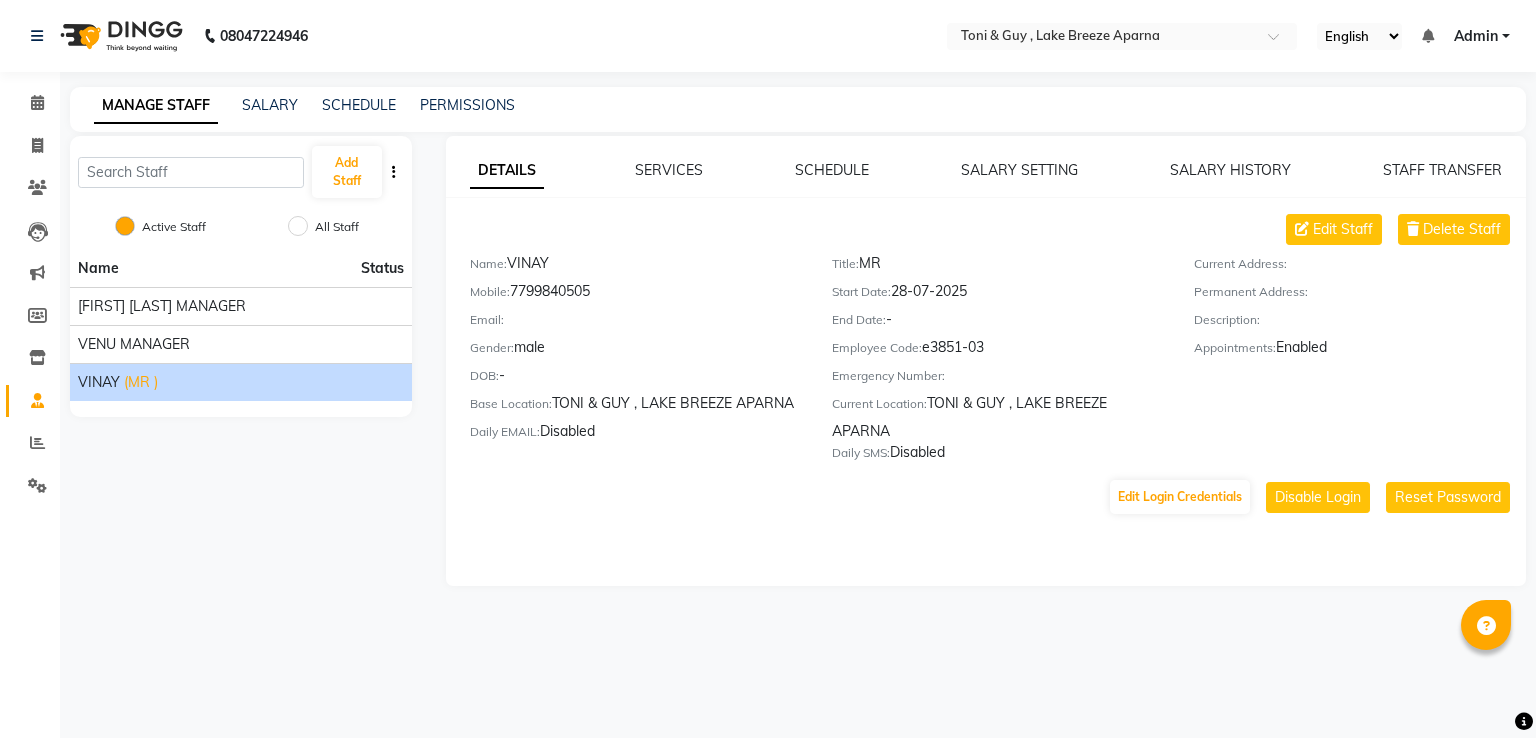 scroll, scrollTop: 0, scrollLeft: 0, axis: both 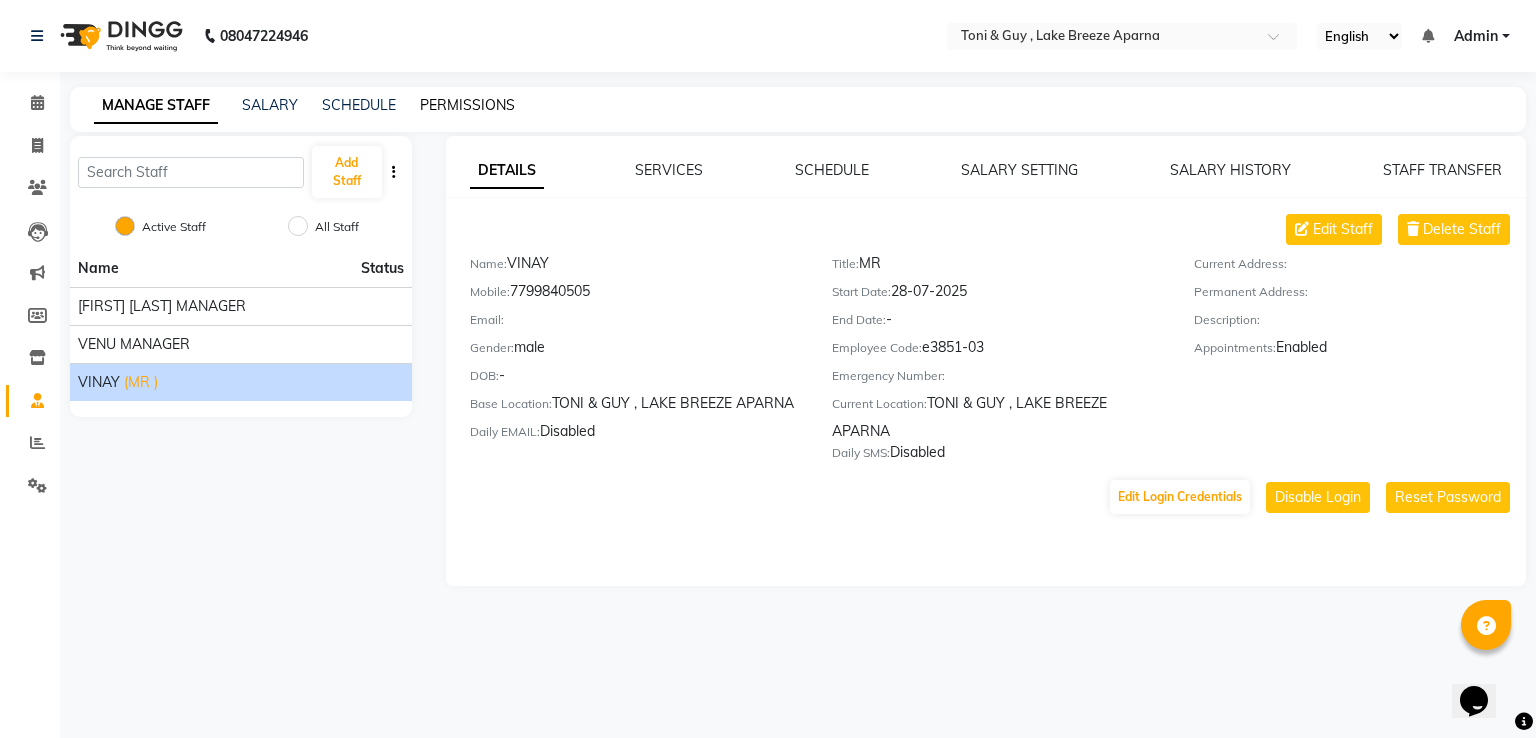 click on "PERMISSIONS" 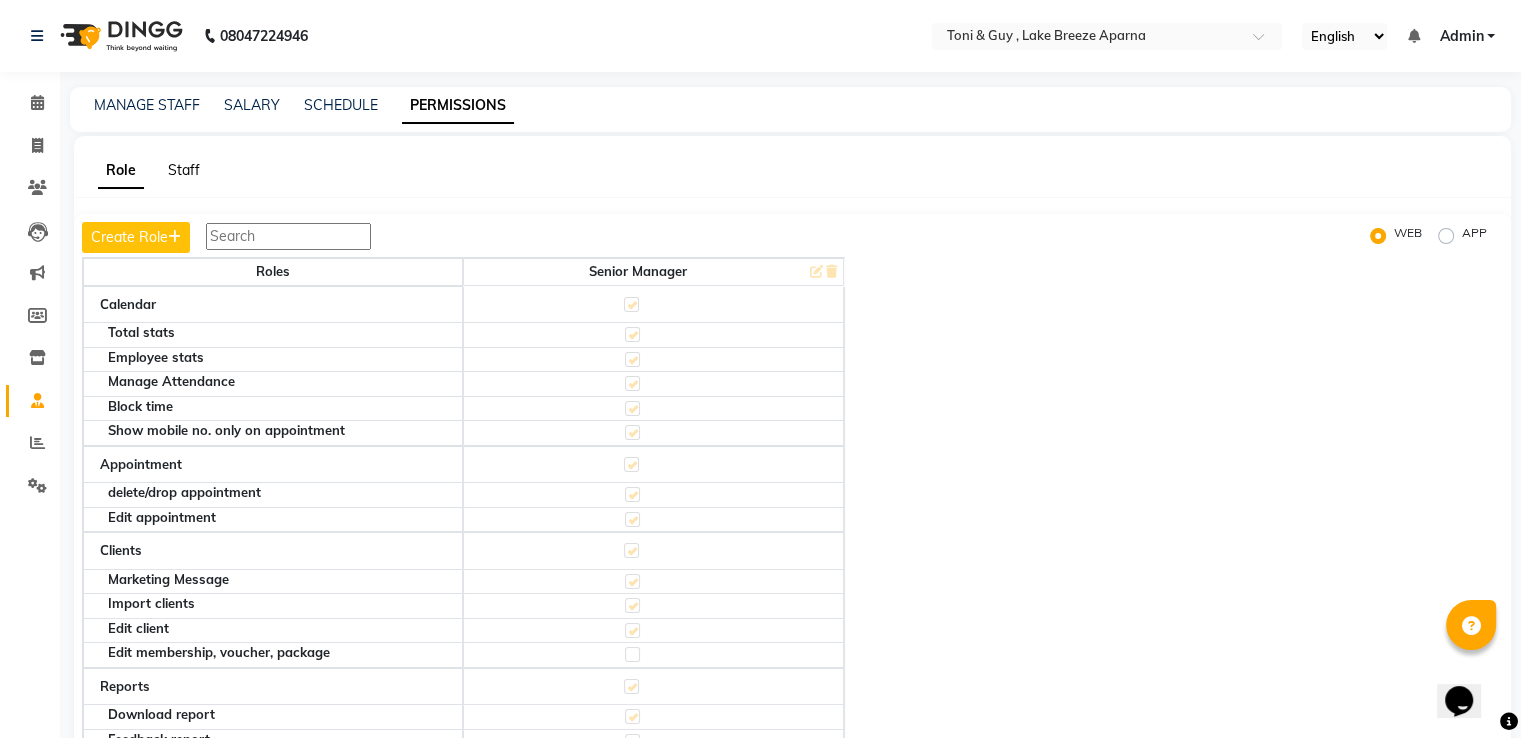 click on "Staff" 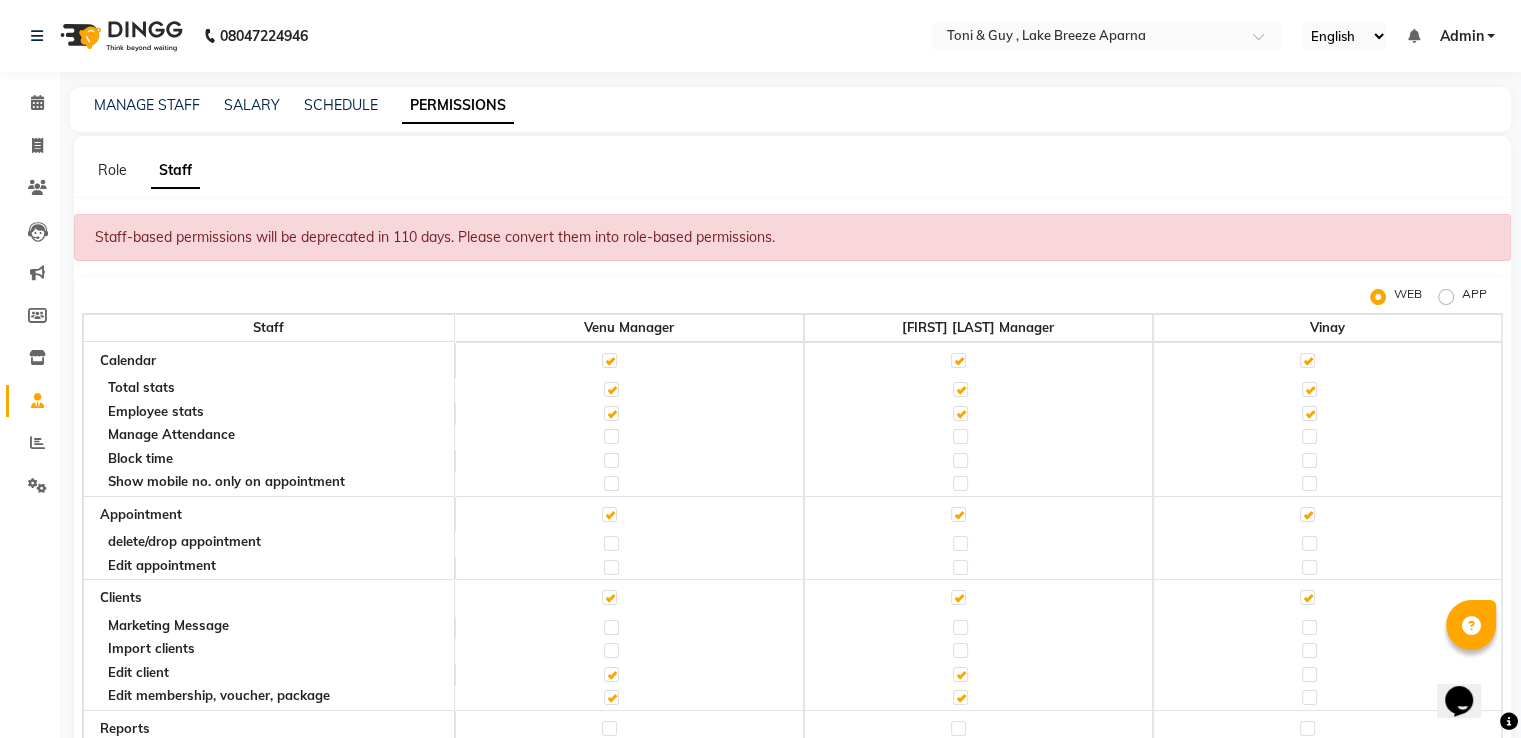 click 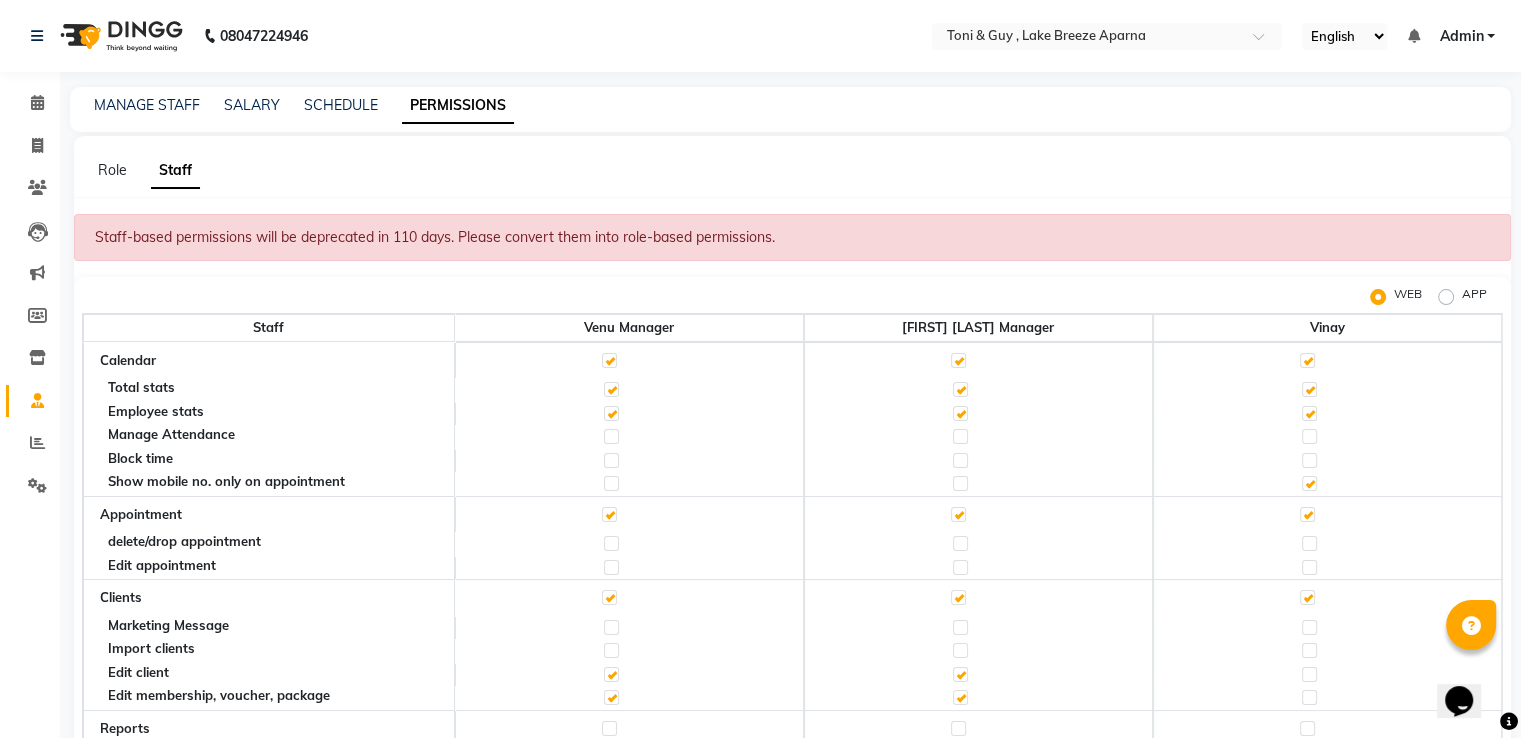 scroll, scrollTop: 100, scrollLeft: 0, axis: vertical 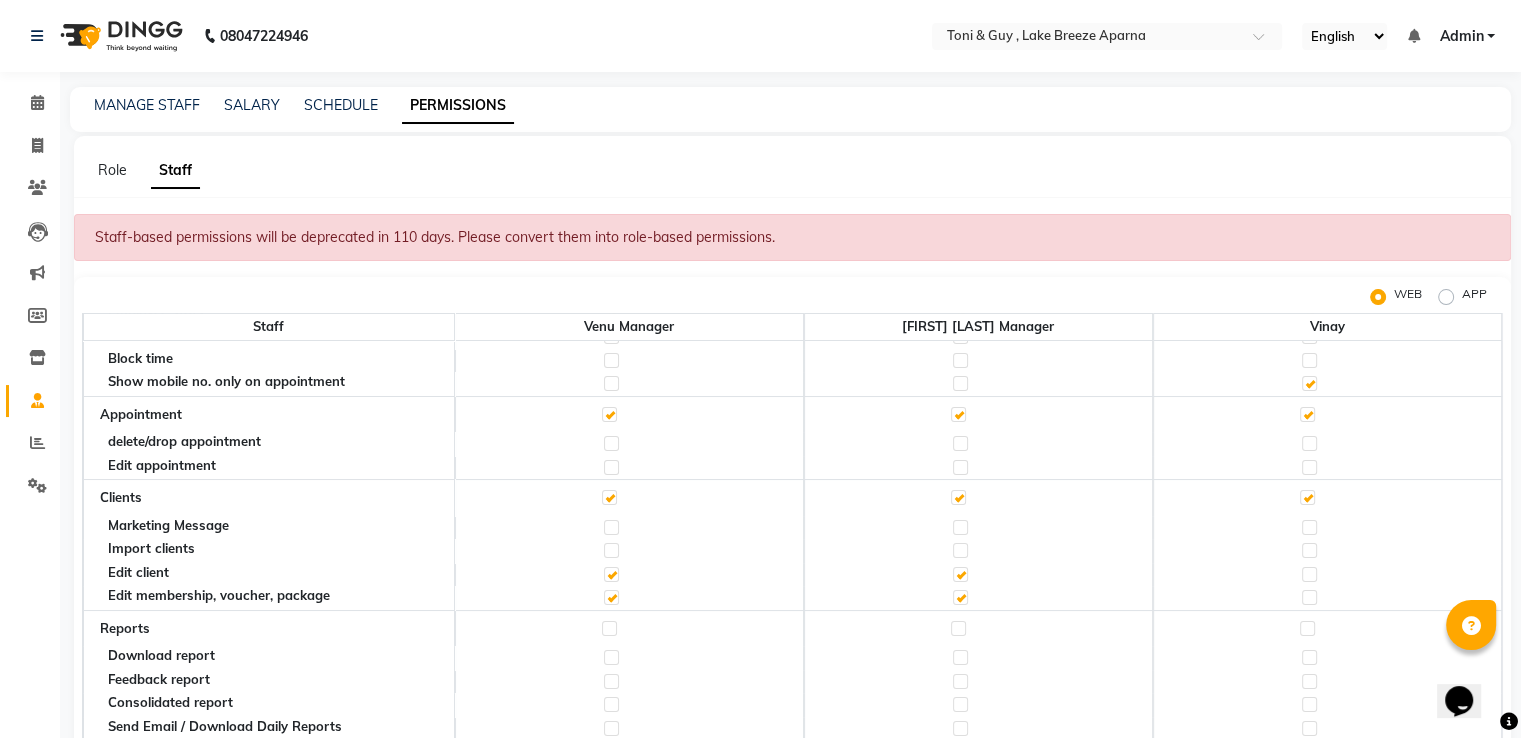 click 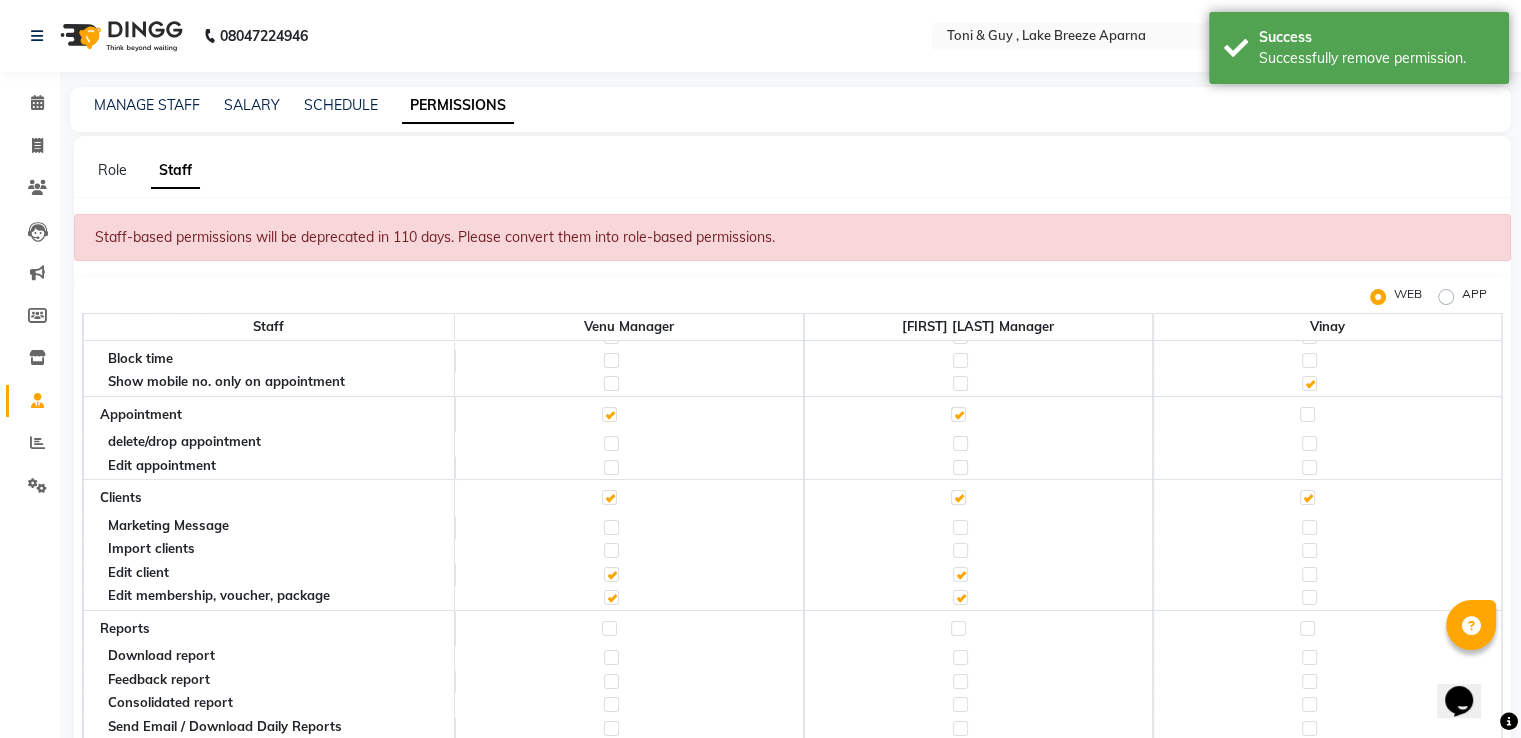 click 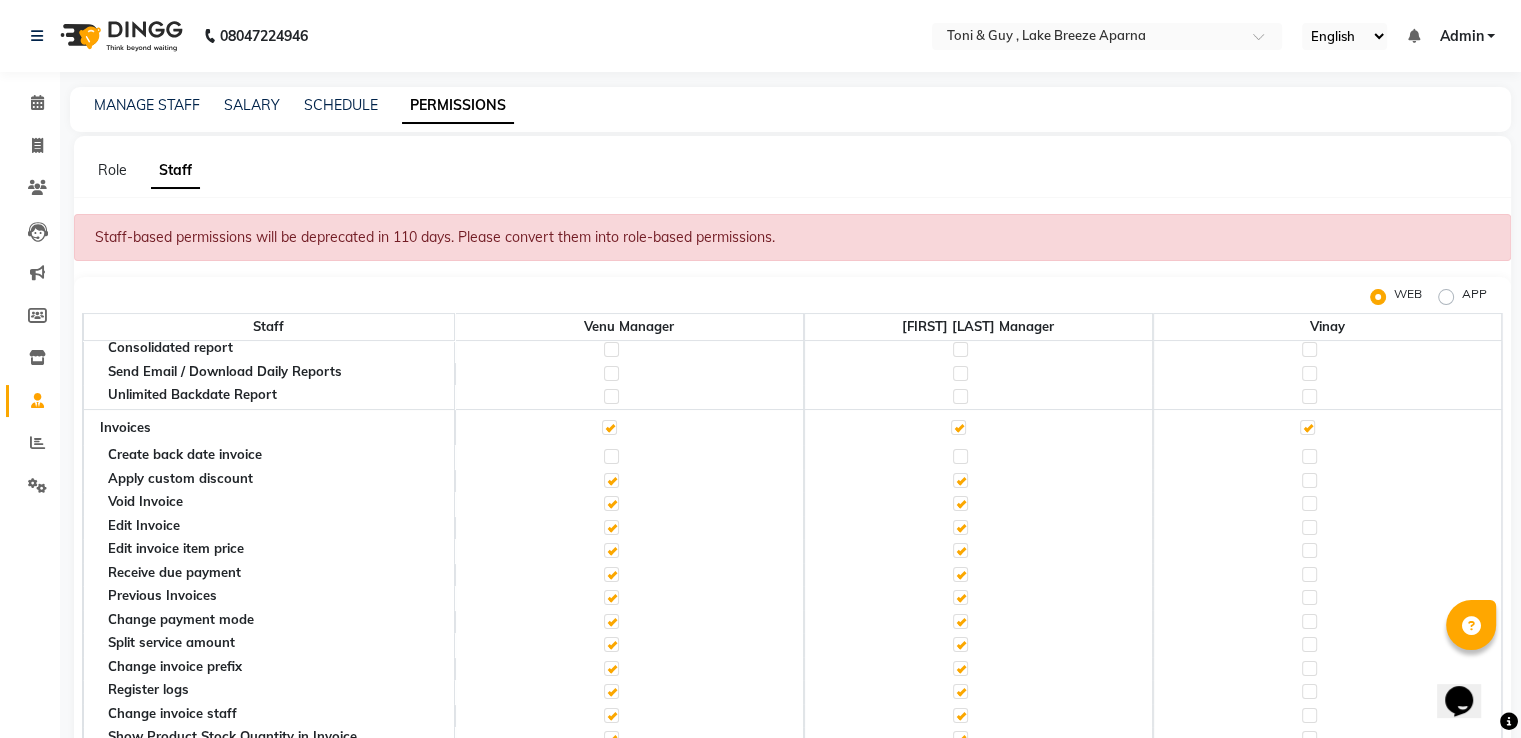 scroll, scrollTop: 500, scrollLeft: 0, axis: vertical 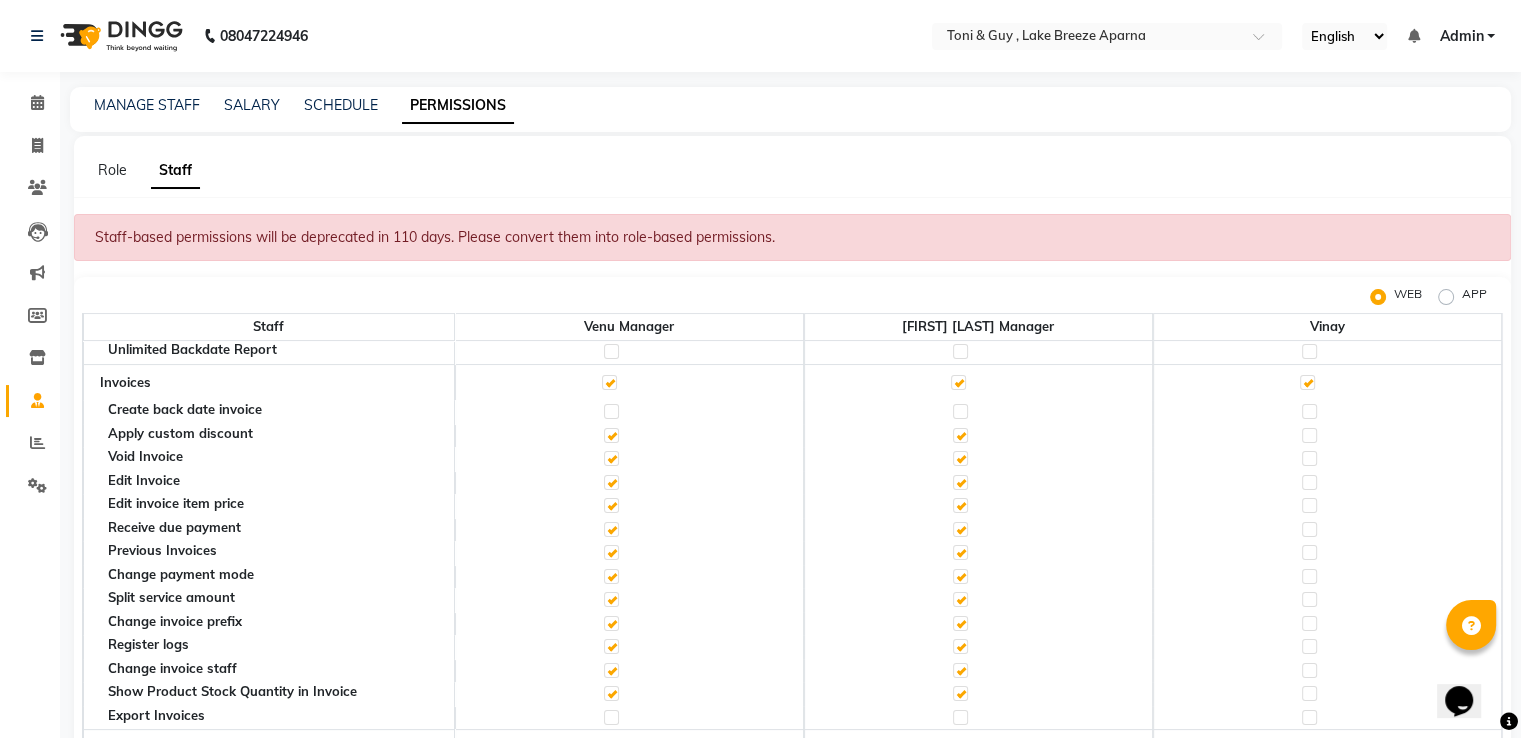 click 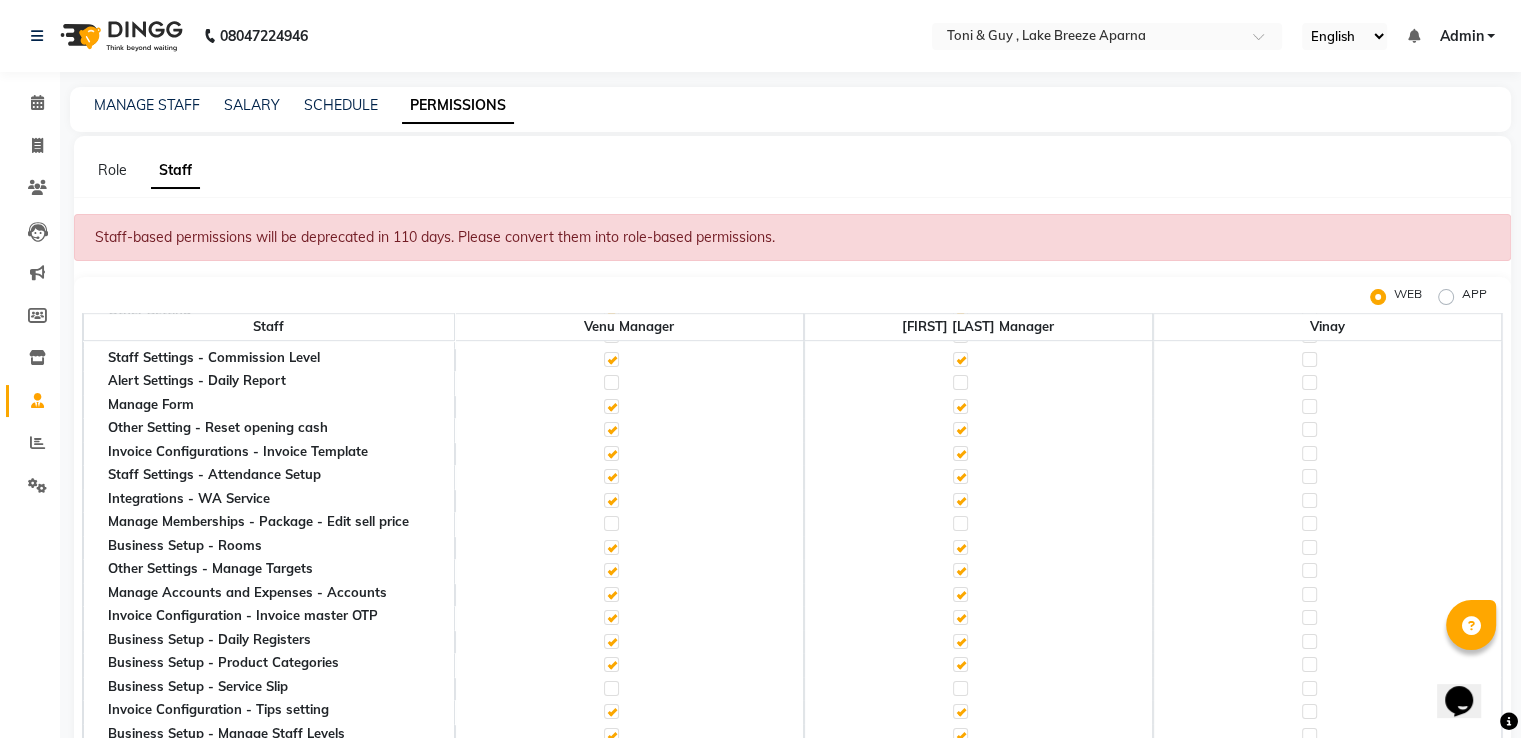 scroll, scrollTop: 0, scrollLeft: 0, axis: both 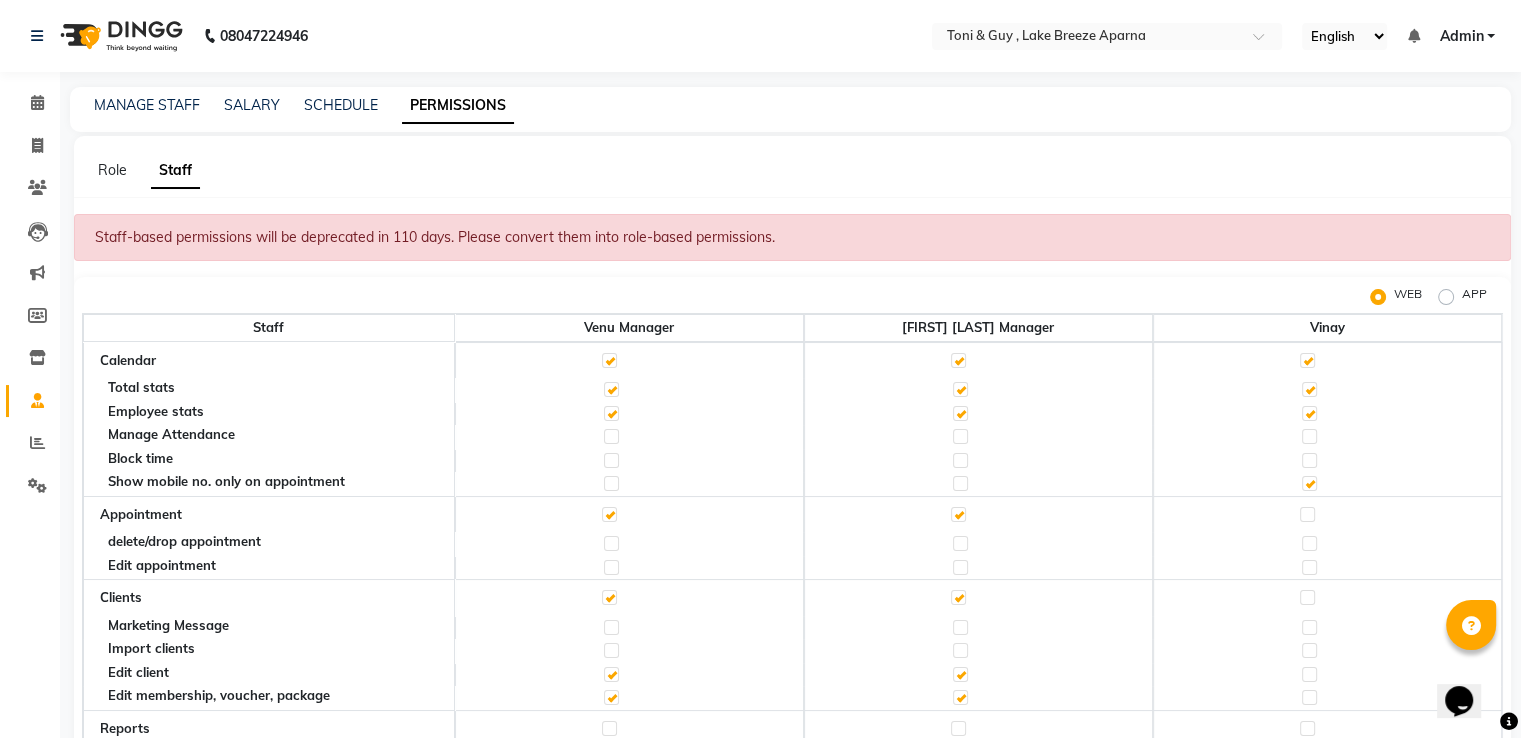 click 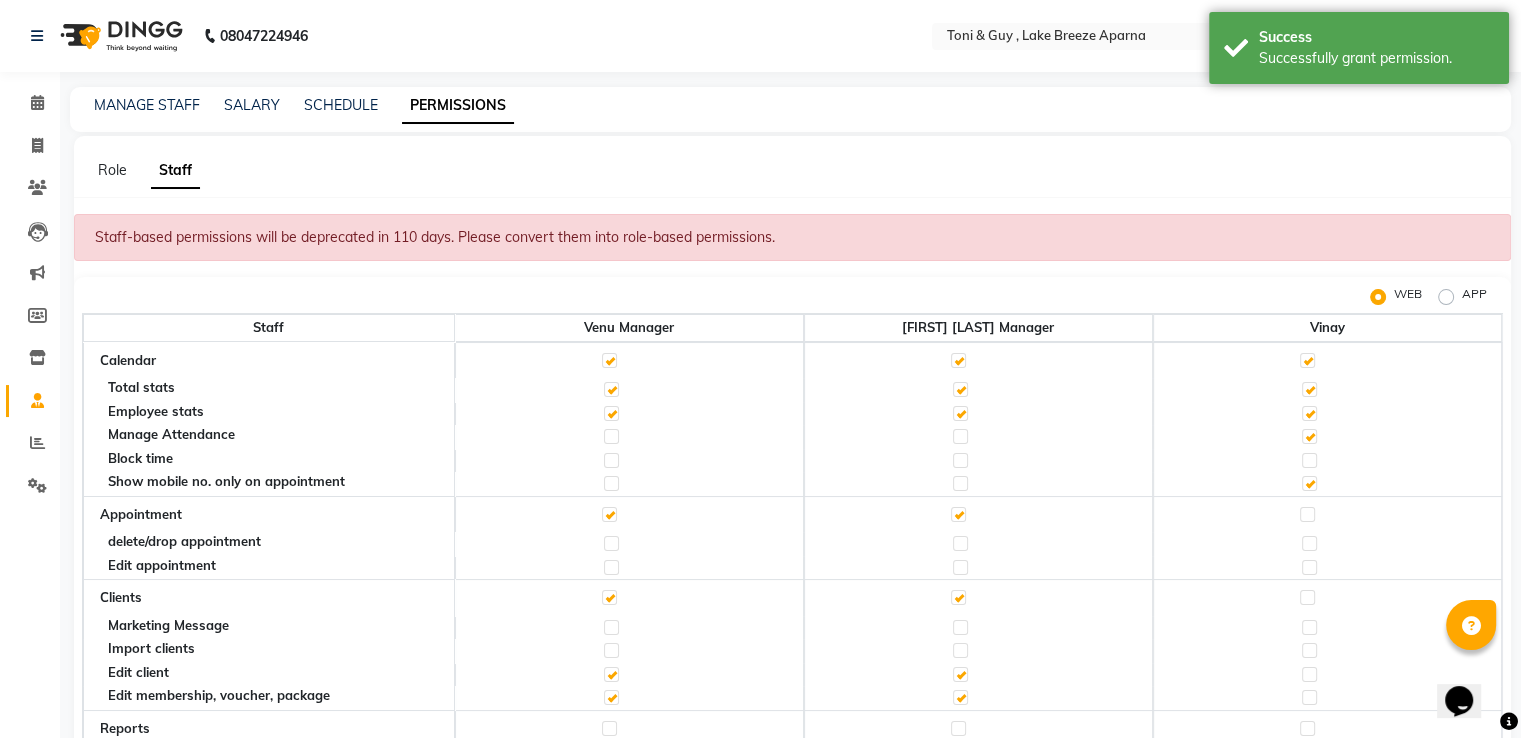 click 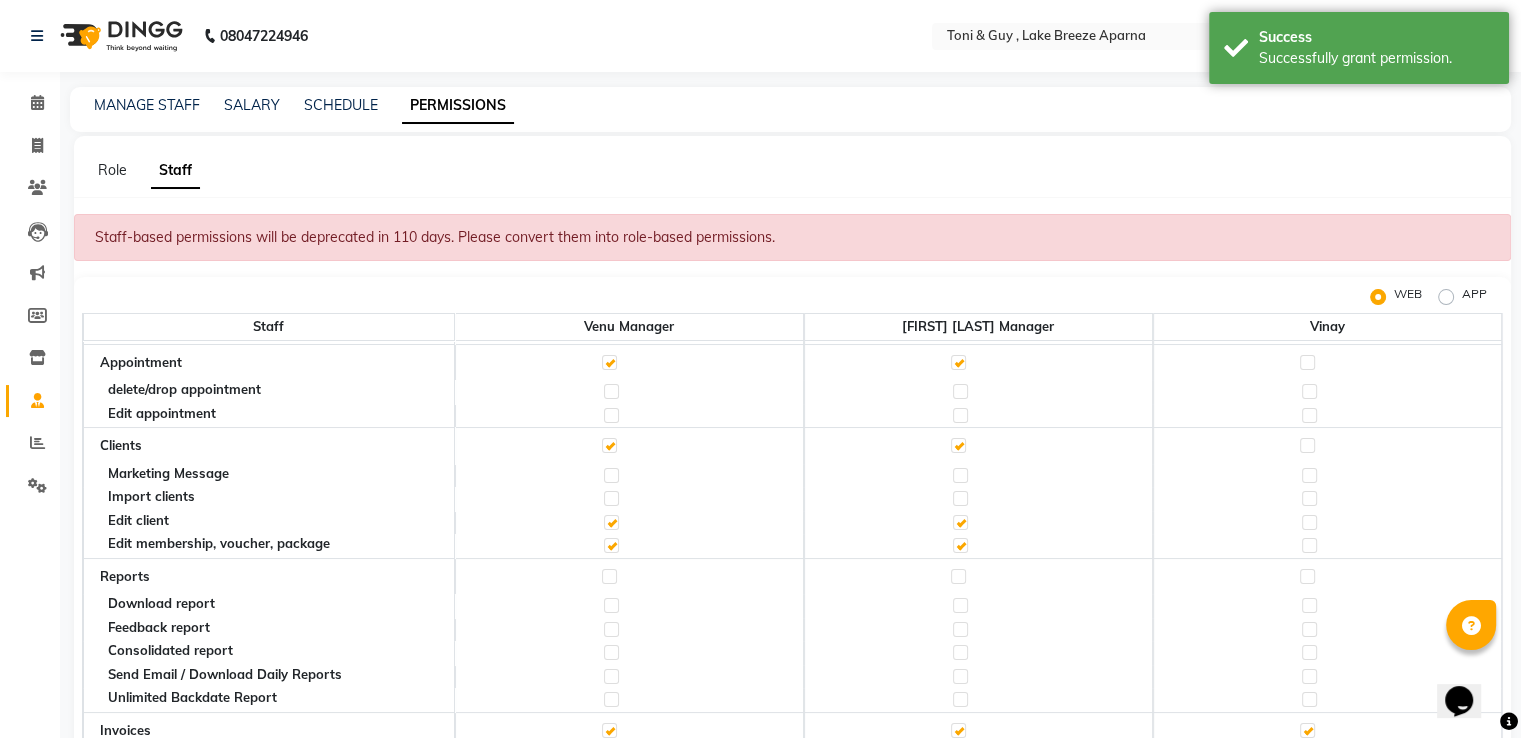 scroll, scrollTop: 200, scrollLeft: 0, axis: vertical 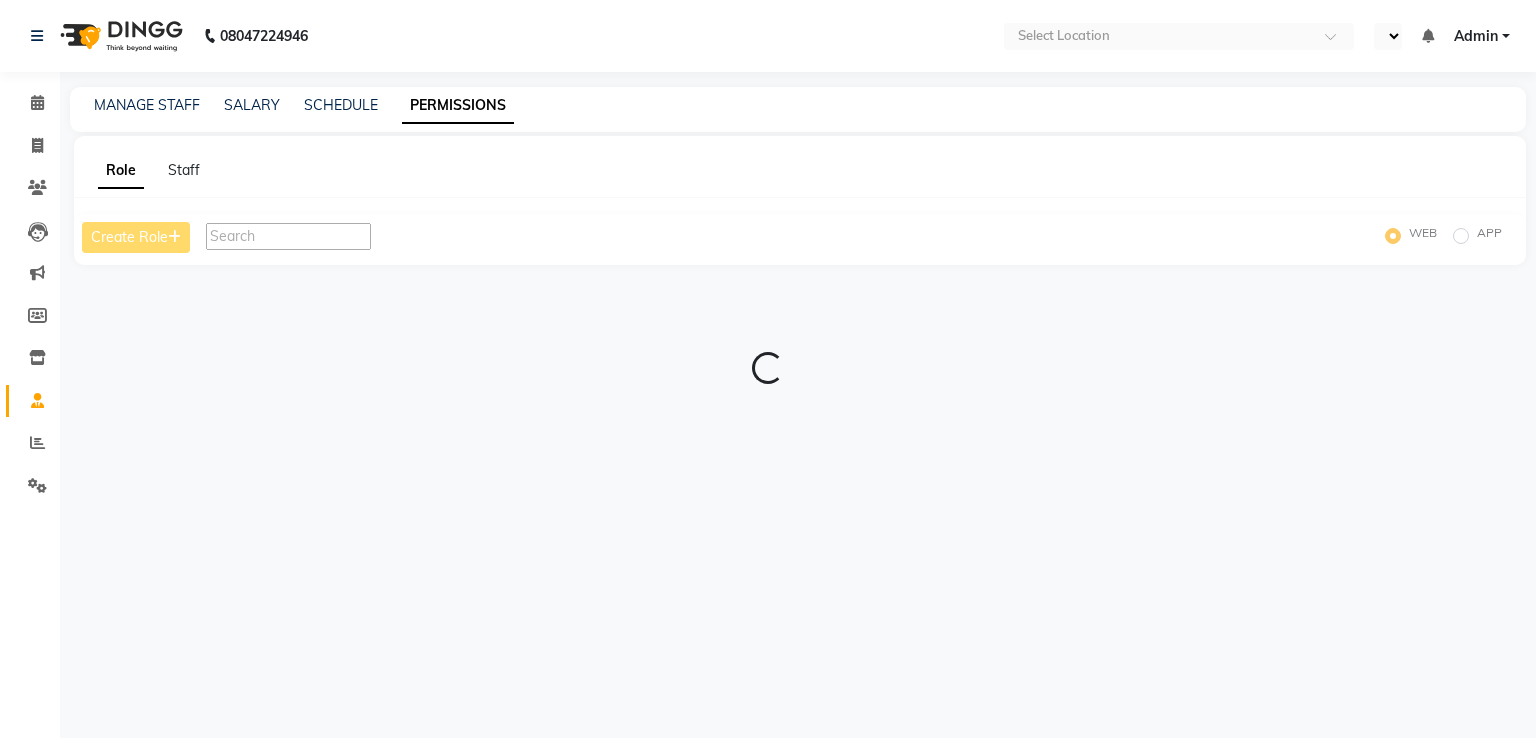 select on "en" 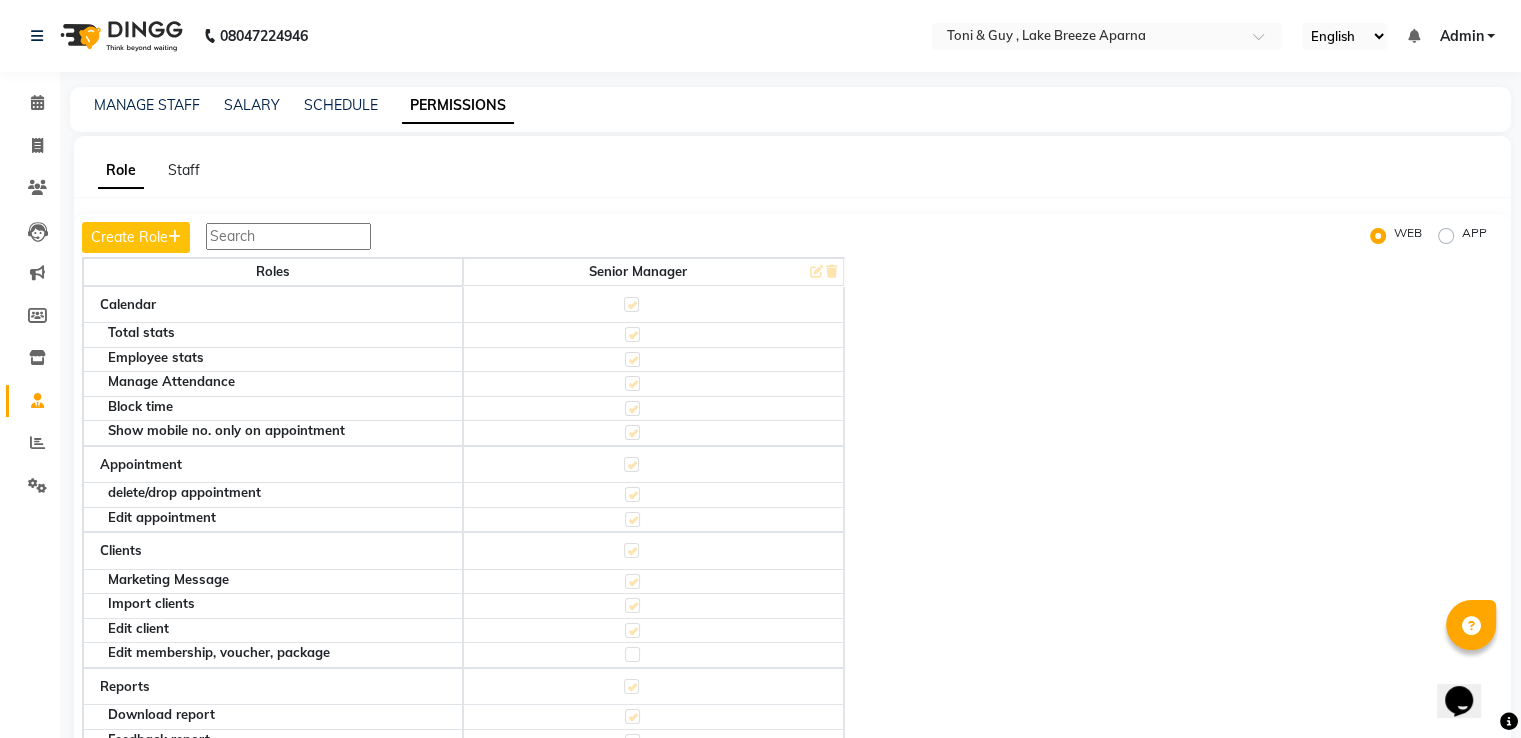 scroll, scrollTop: 0, scrollLeft: 0, axis: both 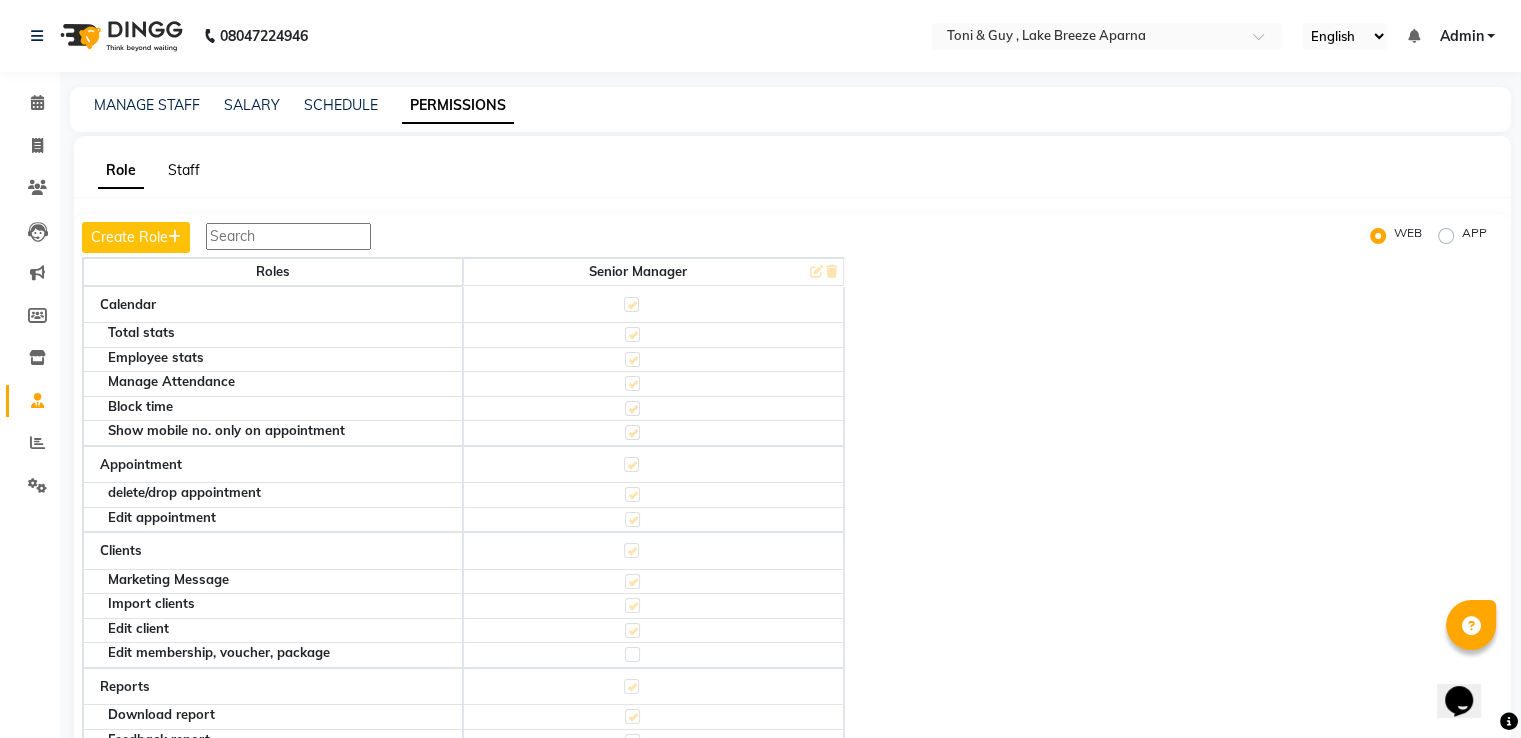 click on "Staff" 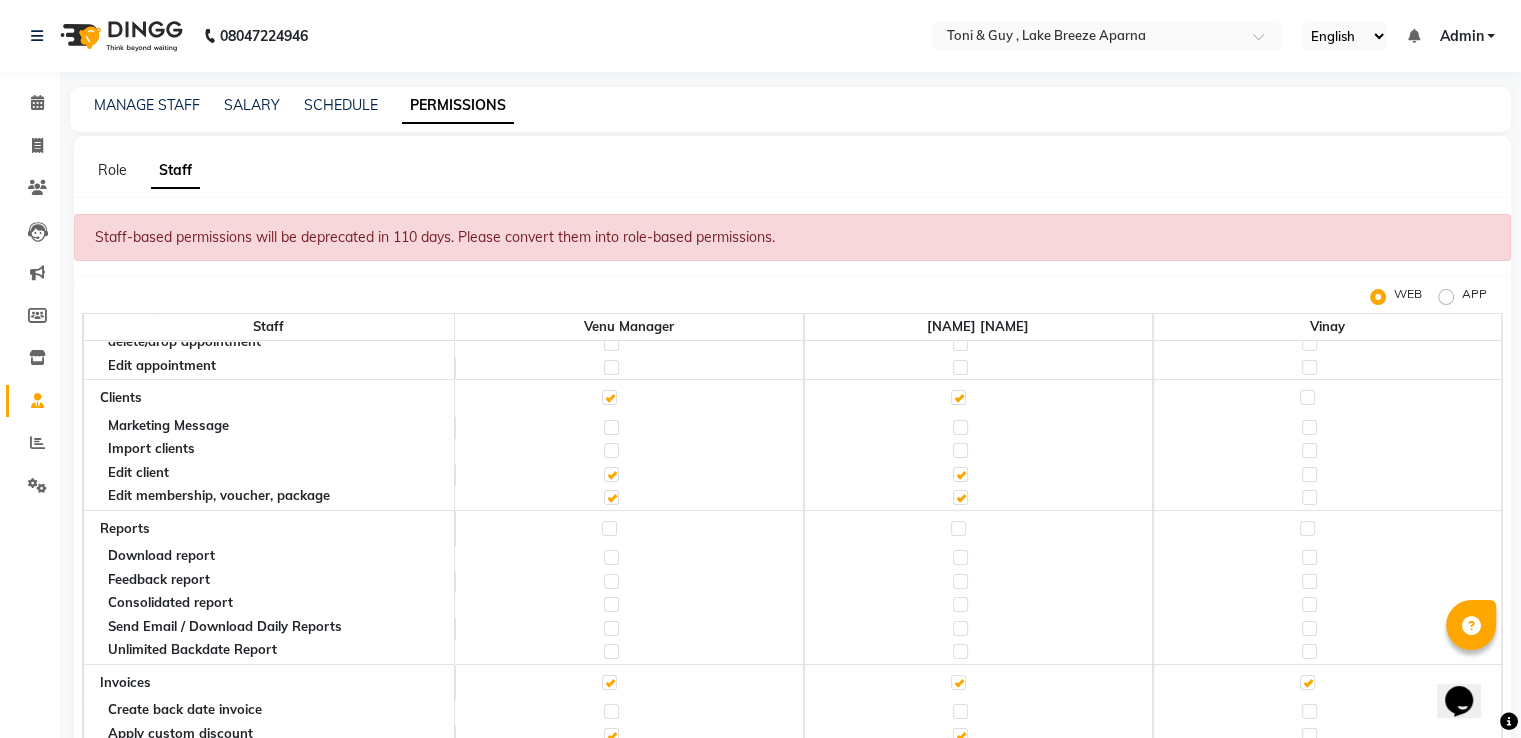 scroll, scrollTop: 100, scrollLeft: 0, axis: vertical 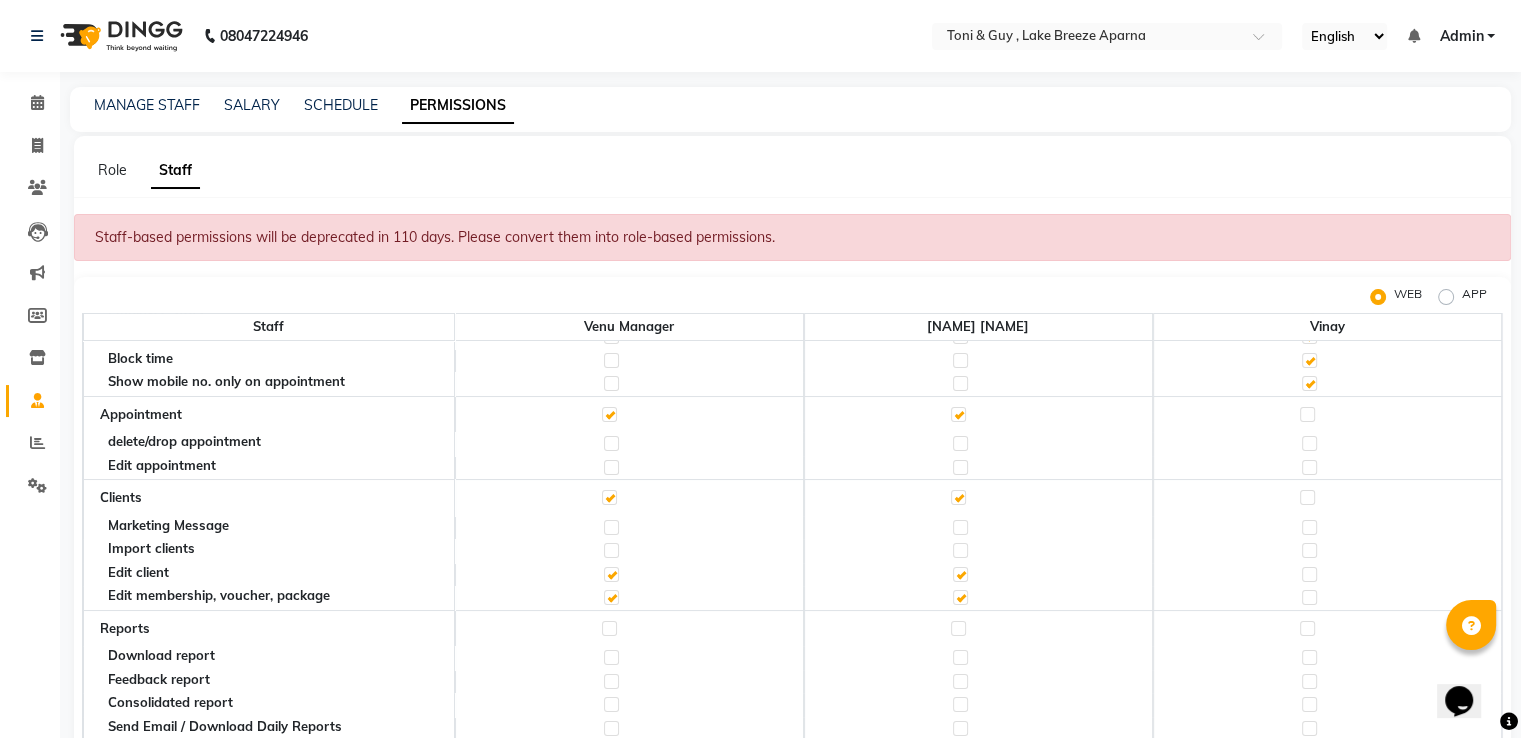 click 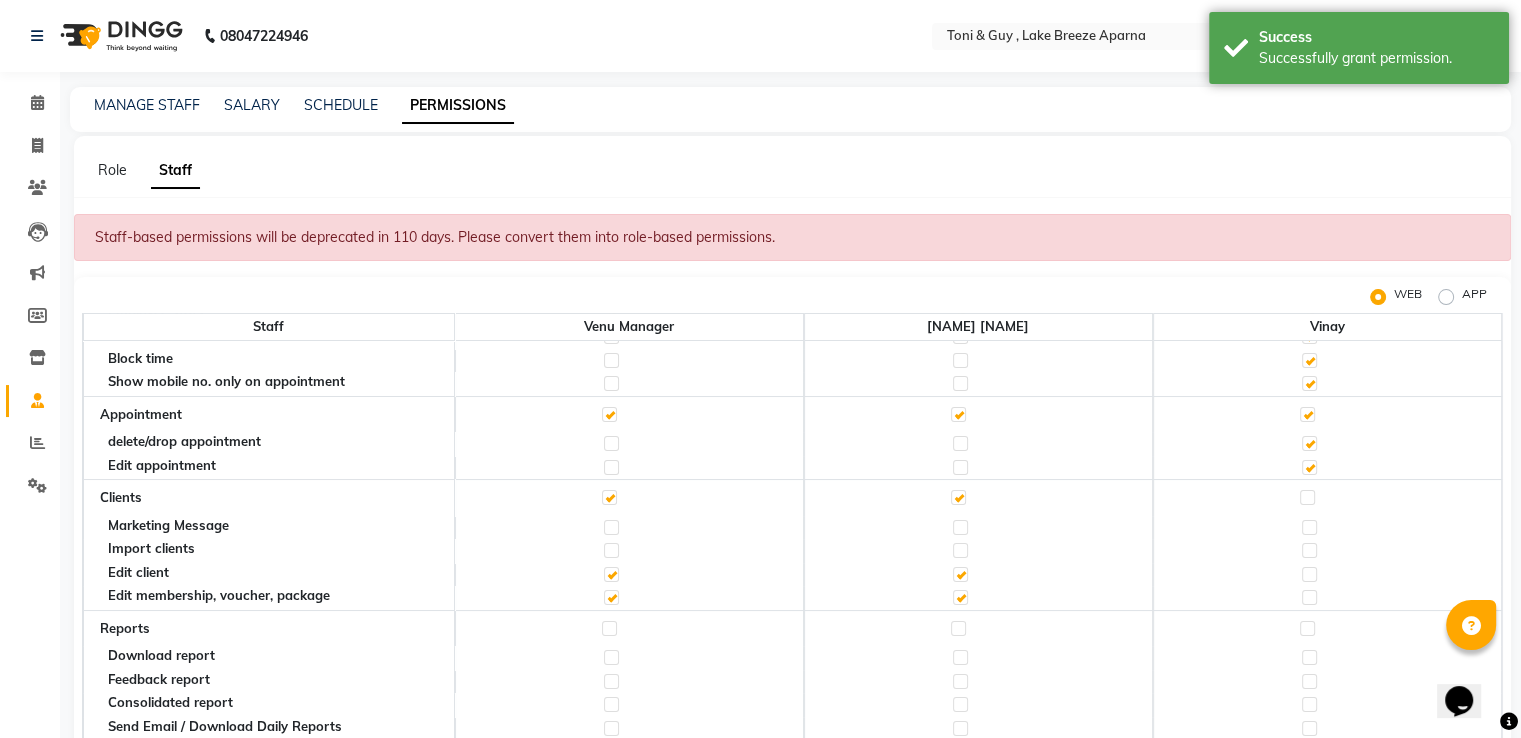 drag, startPoint x: 1296, startPoint y: 495, endPoint x: 1297, endPoint y: 521, distance: 26.019224 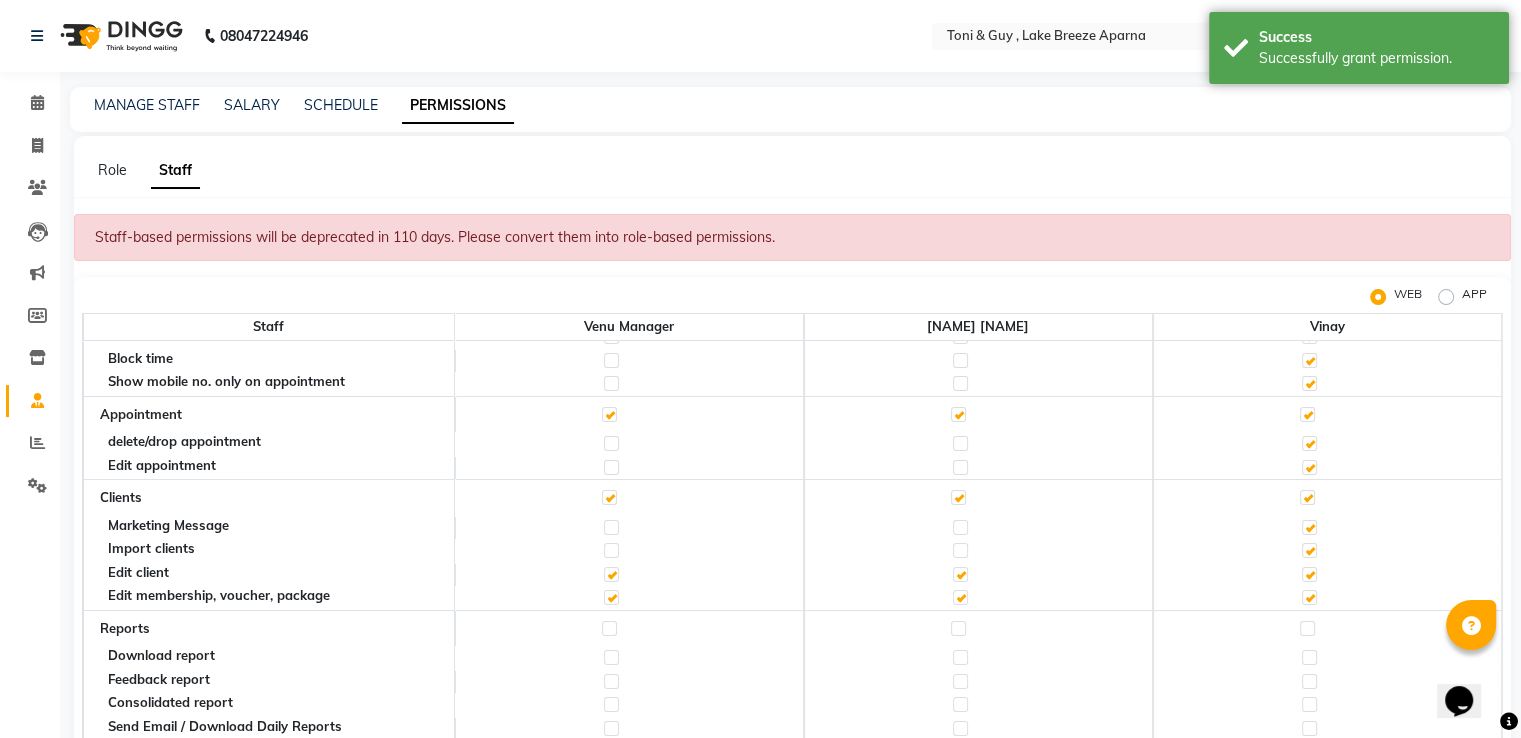 click 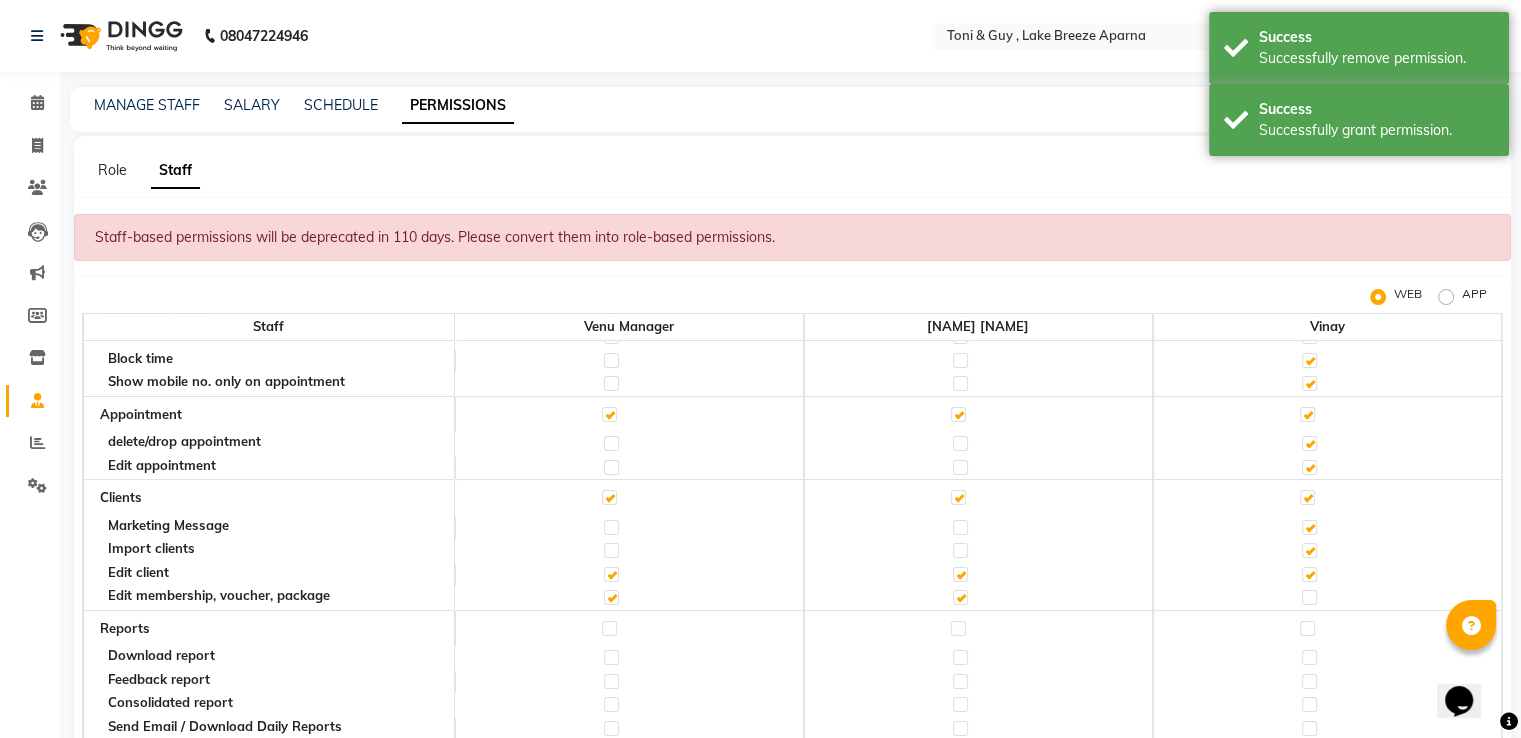 click 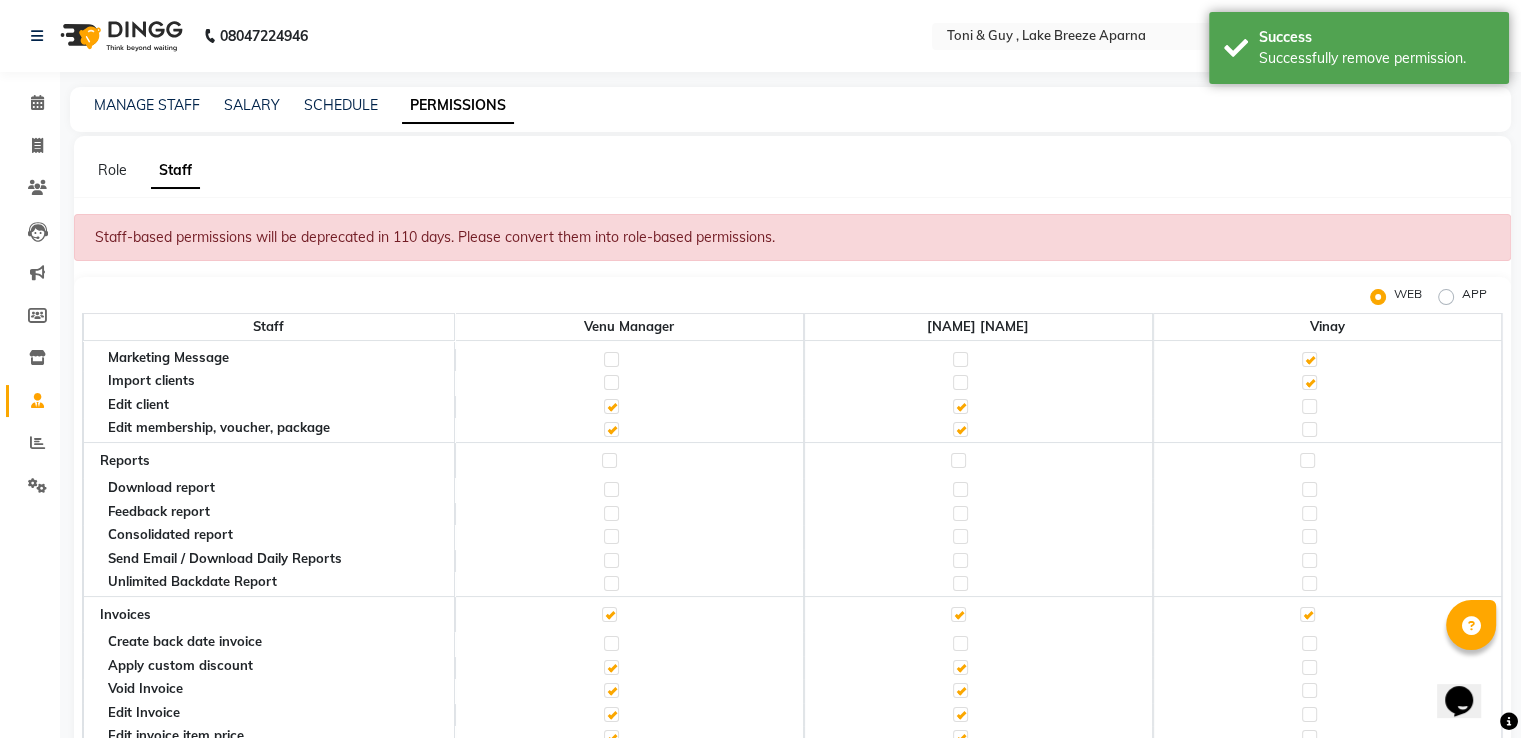 scroll, scrollTop: 300, scrollLeft: 0, axis: vertical 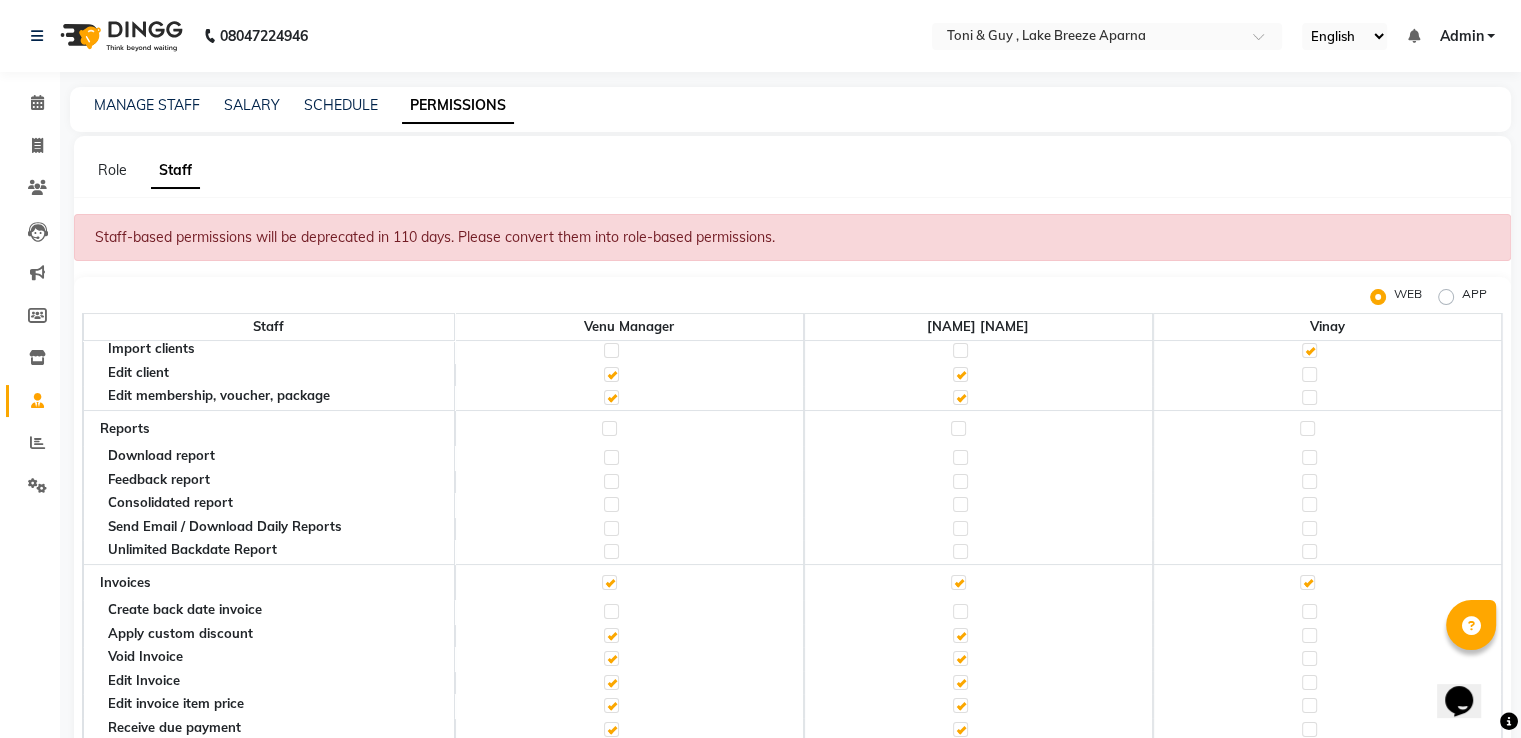 click 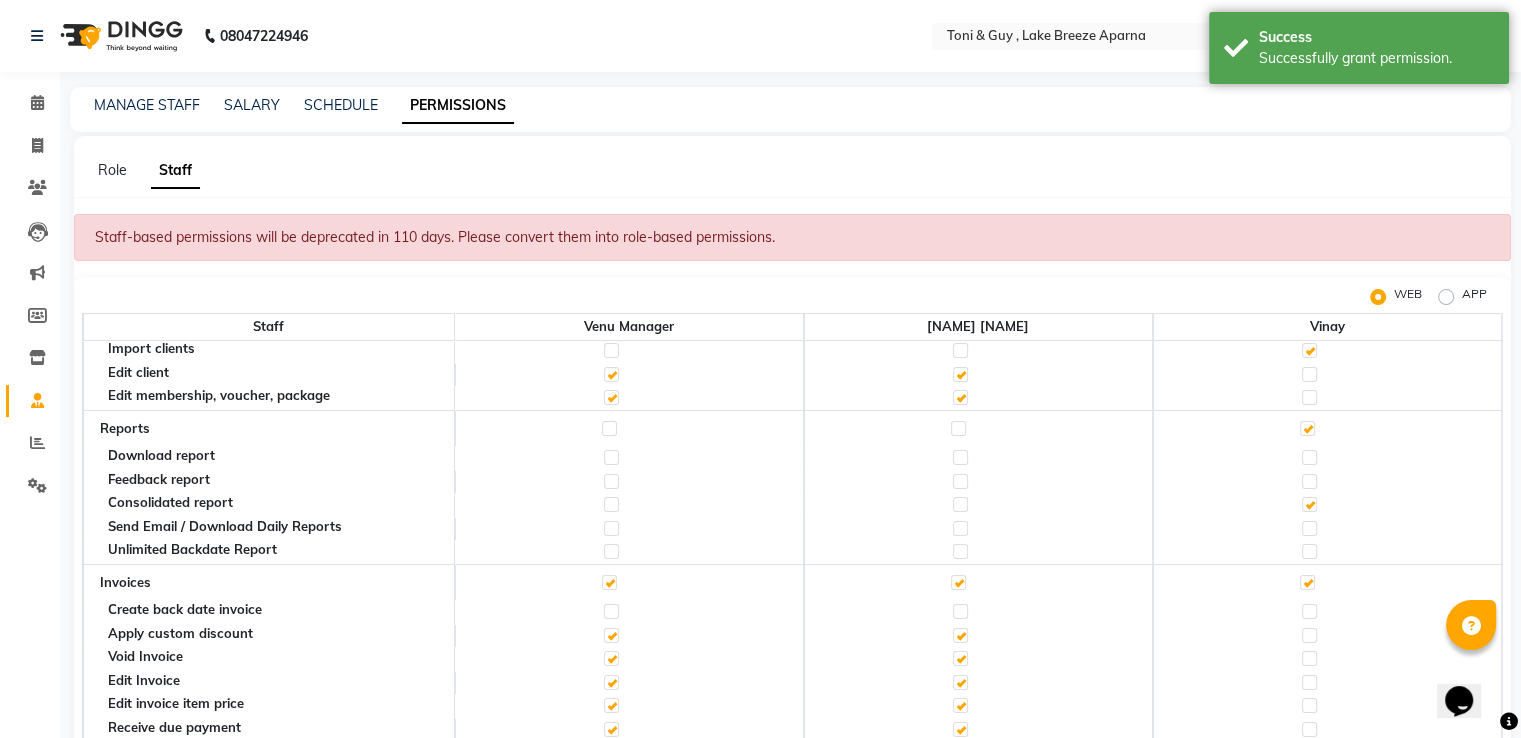 click 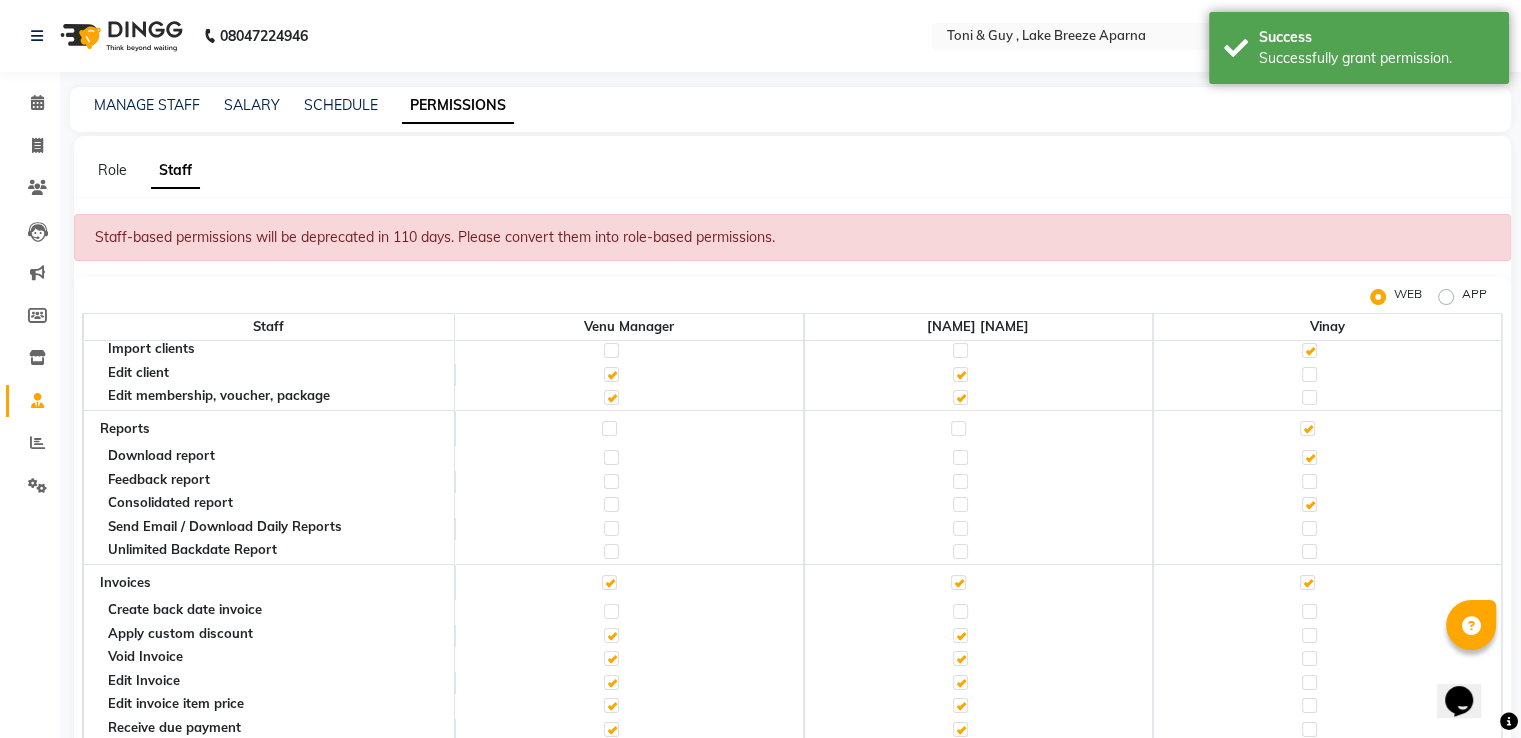 click 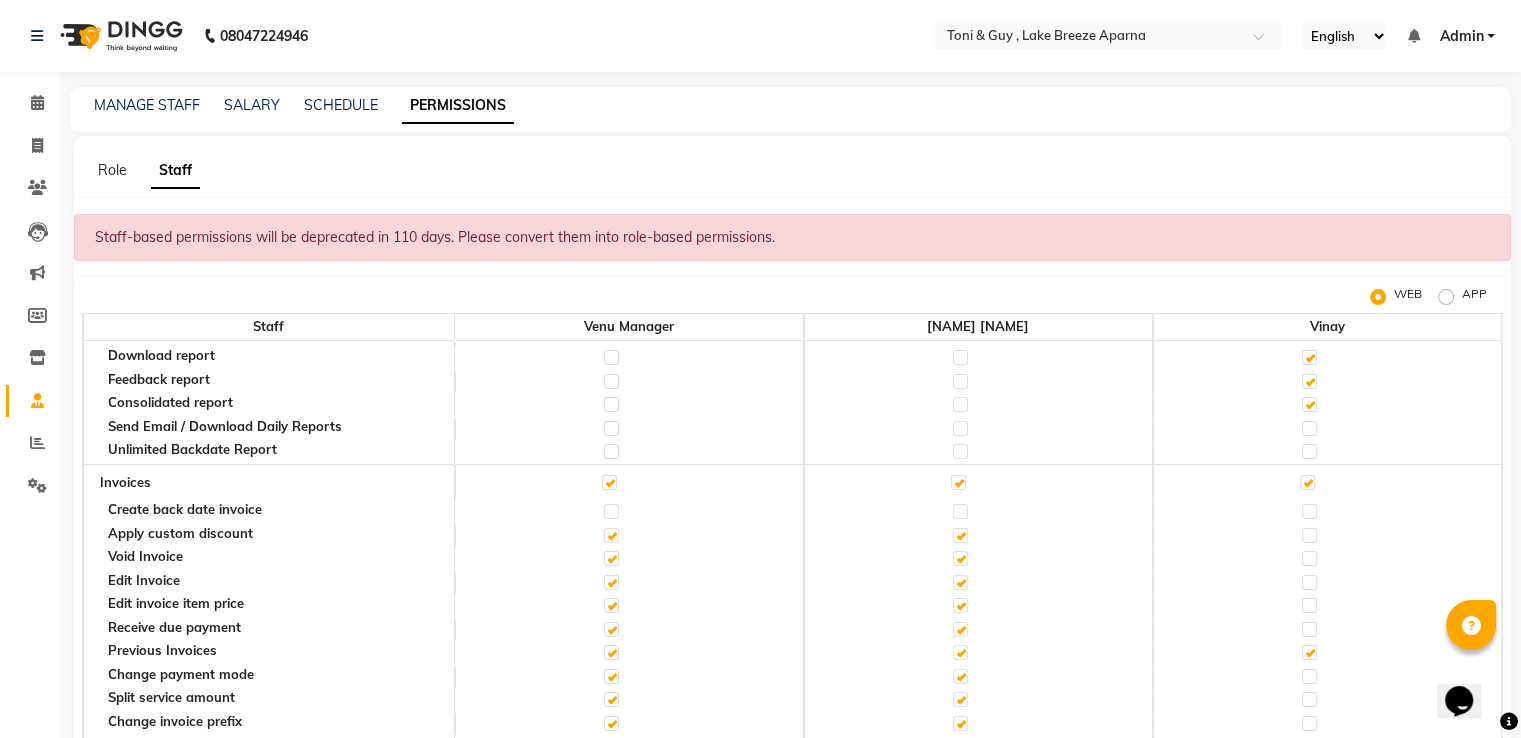 scroll, scrollTop: 500, scrollLeft: 0, axis: vertical 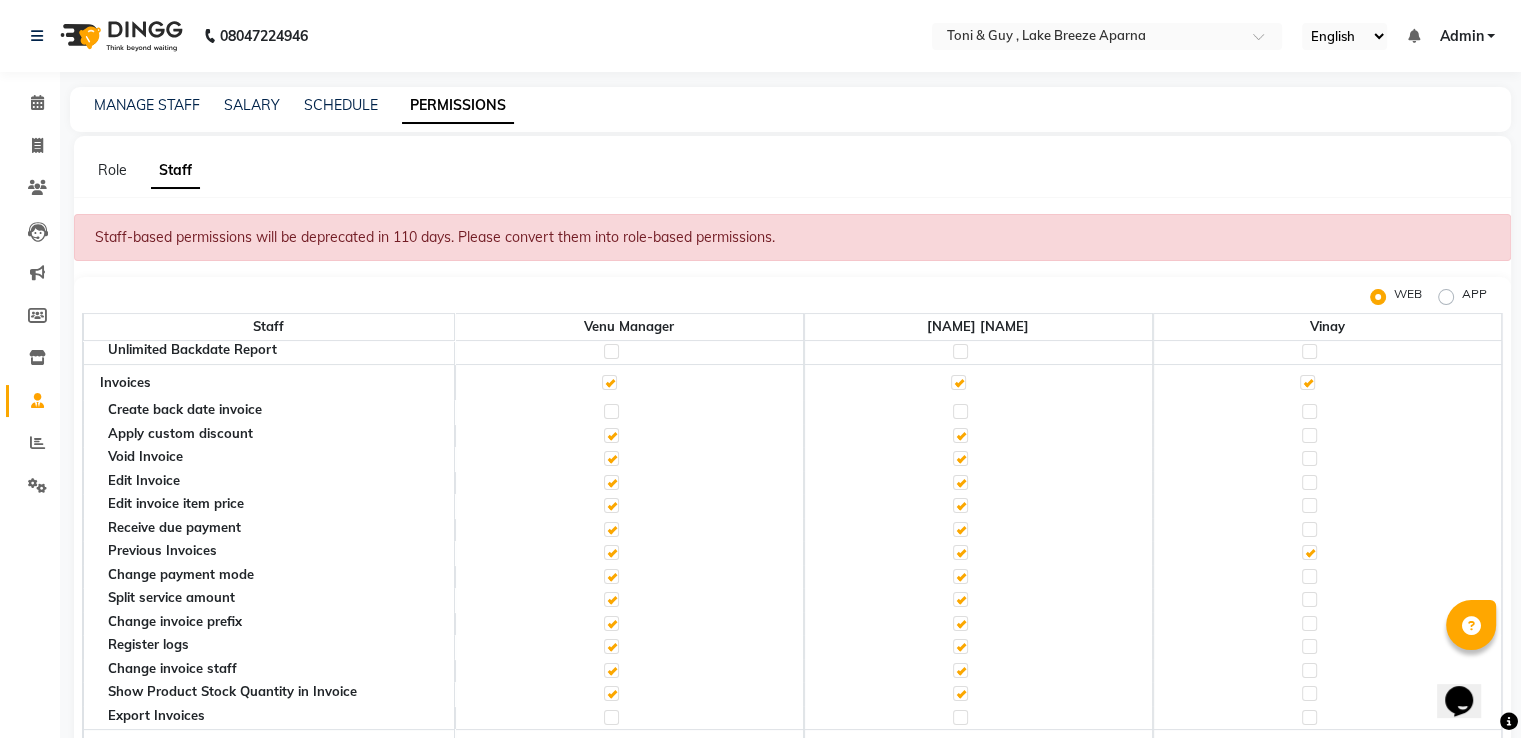 click 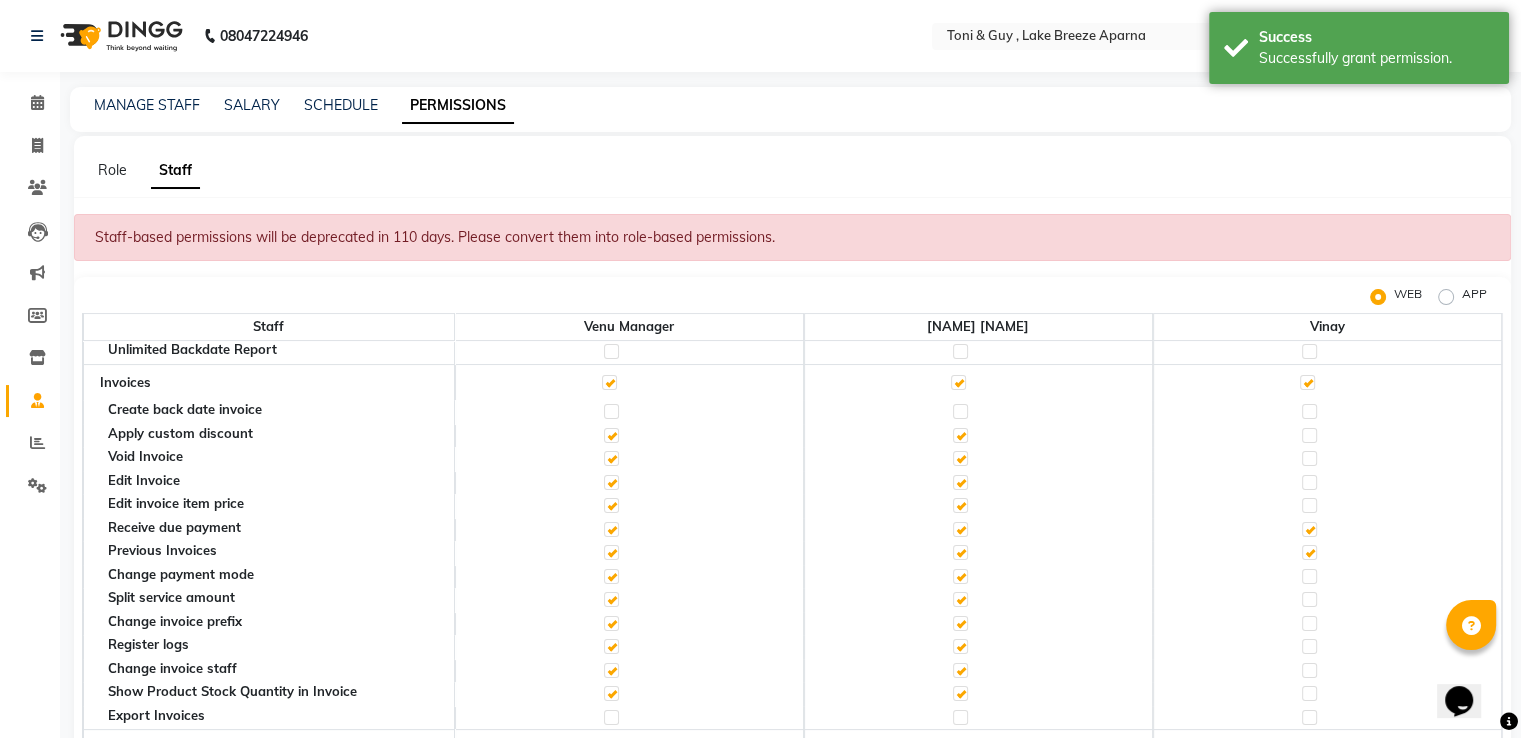 click 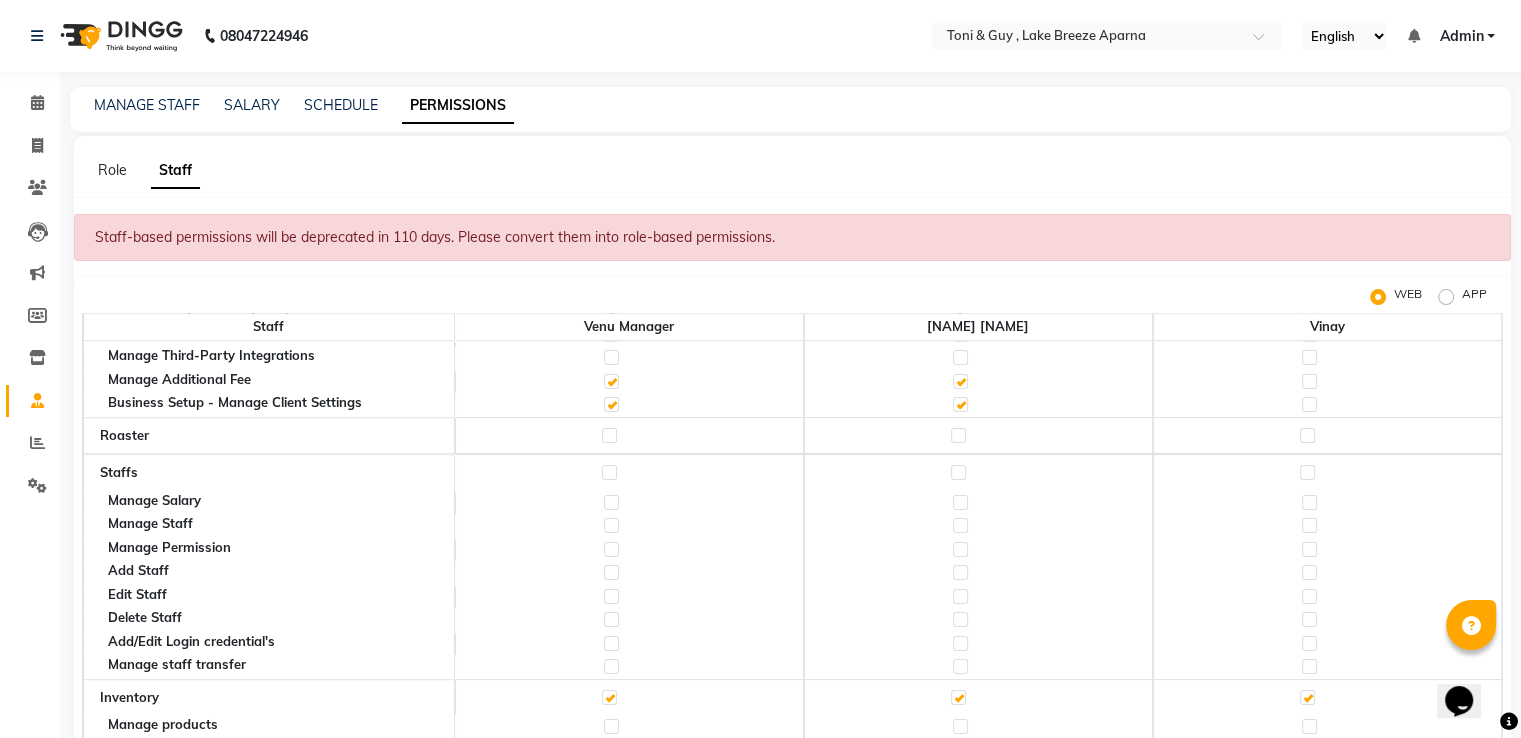 scroll, scrollTop: 1700, scrollLeft: 0, axis: vertical 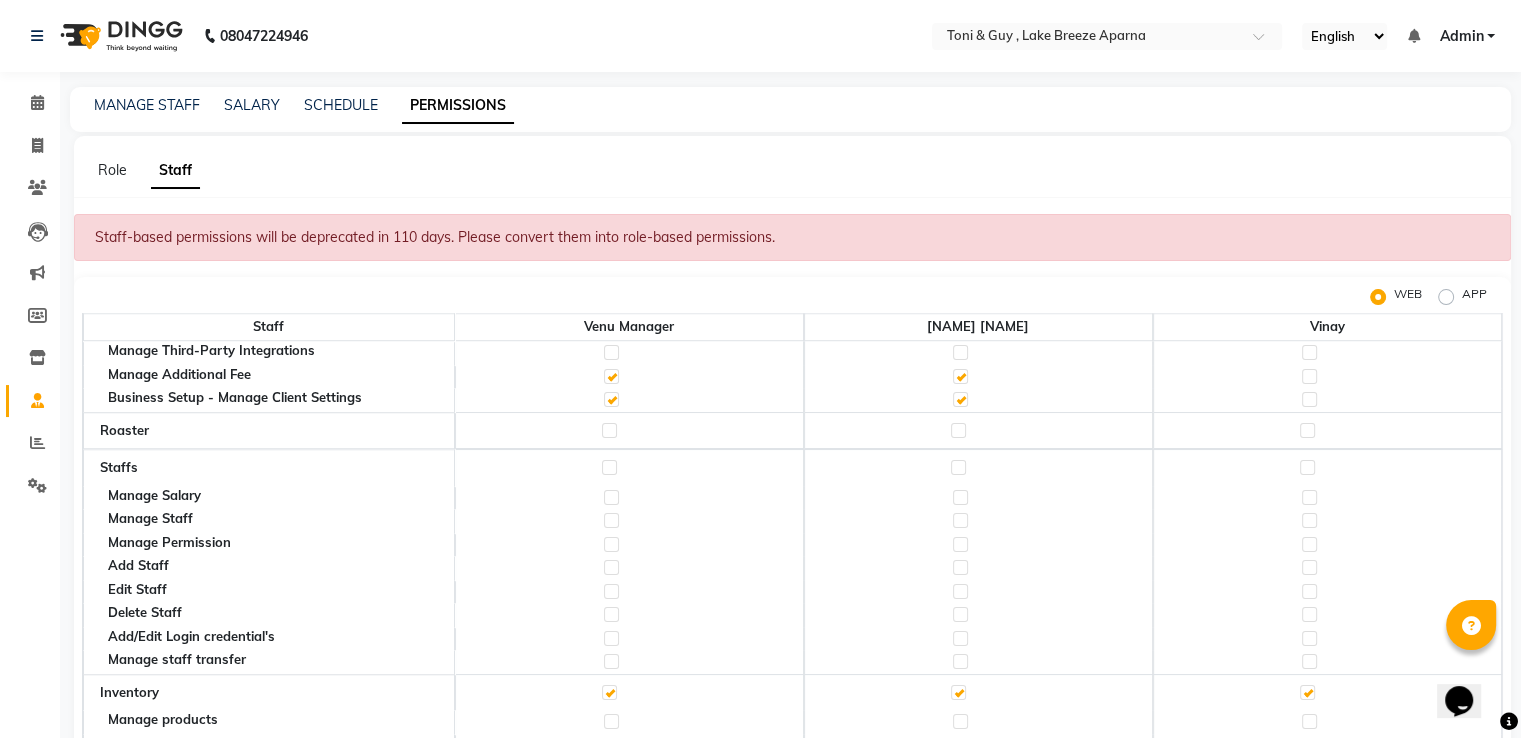 click 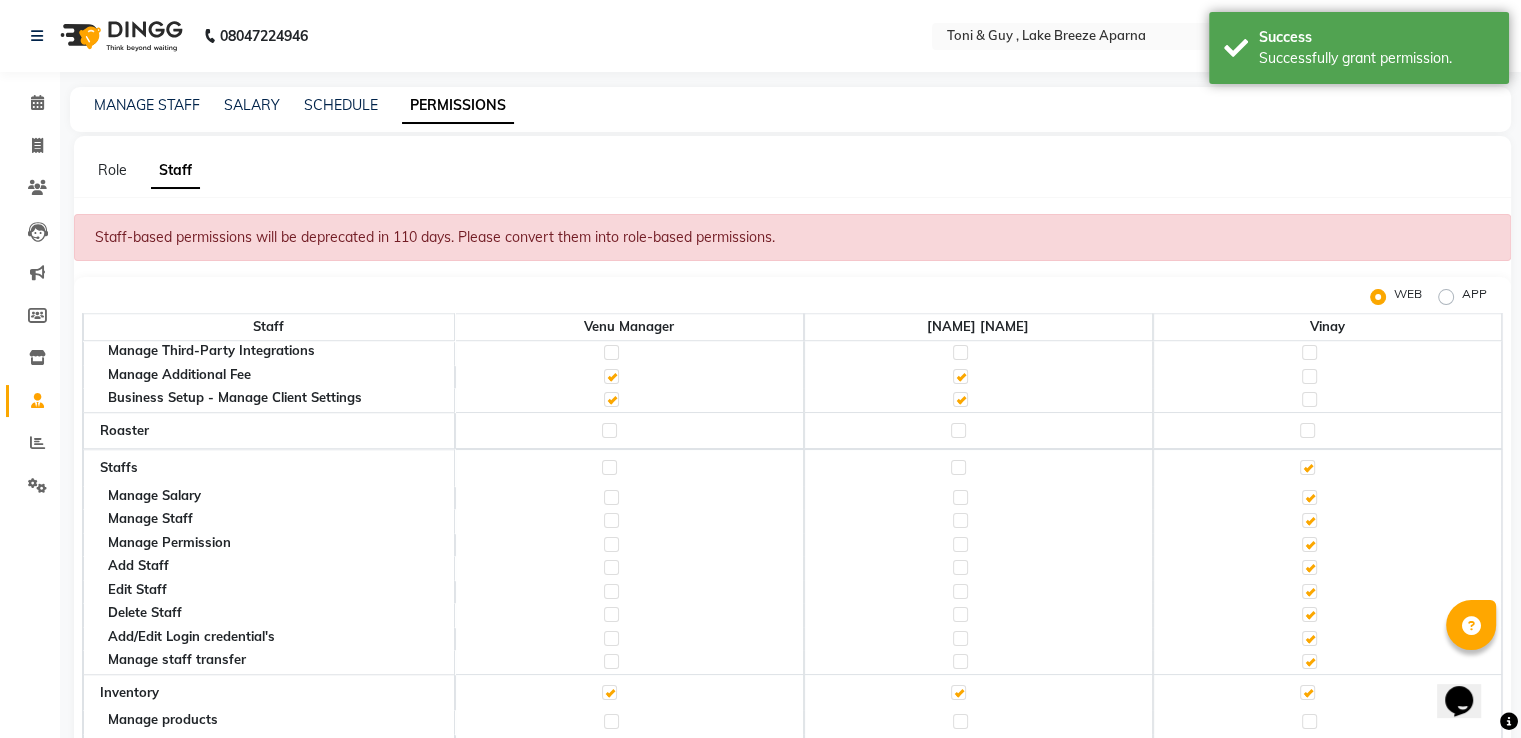 click 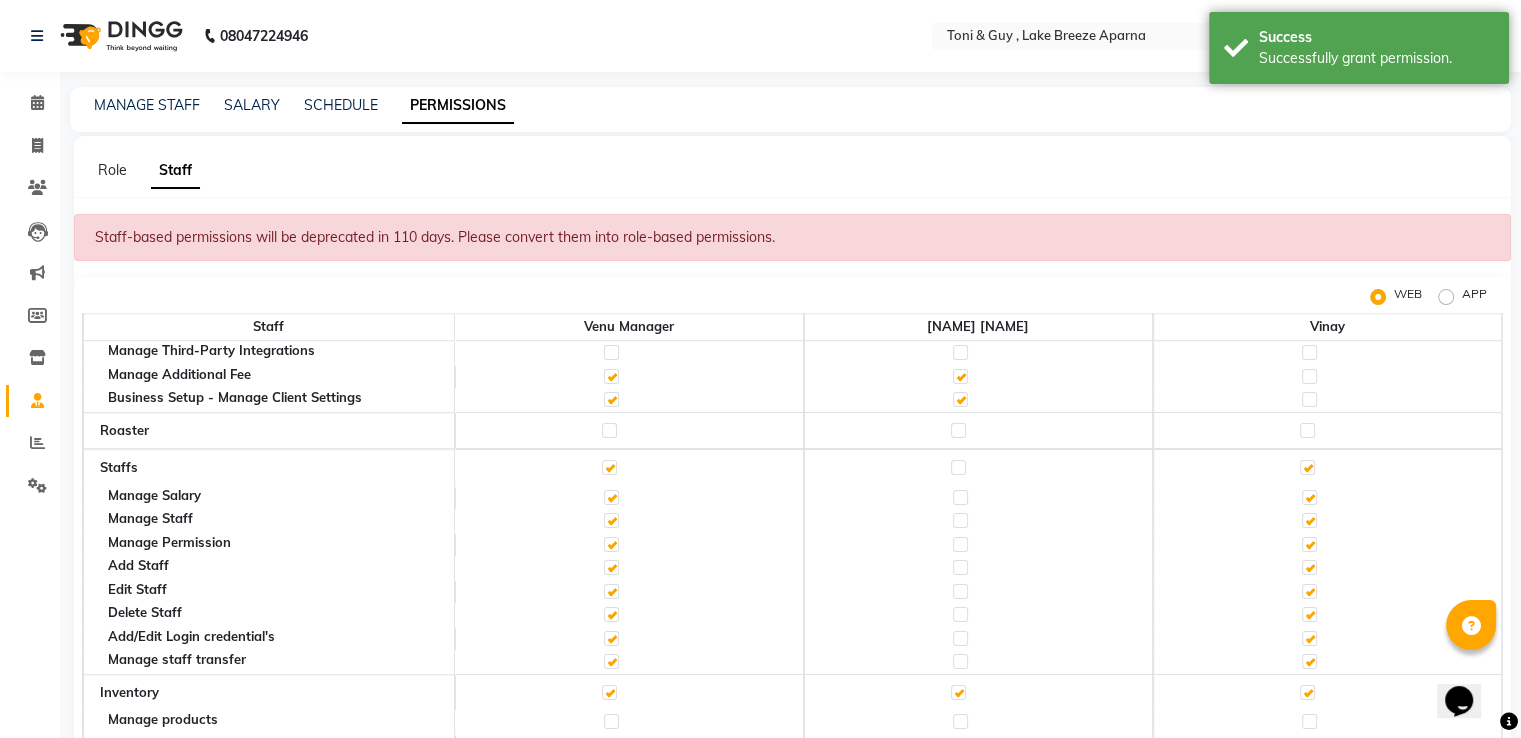 click 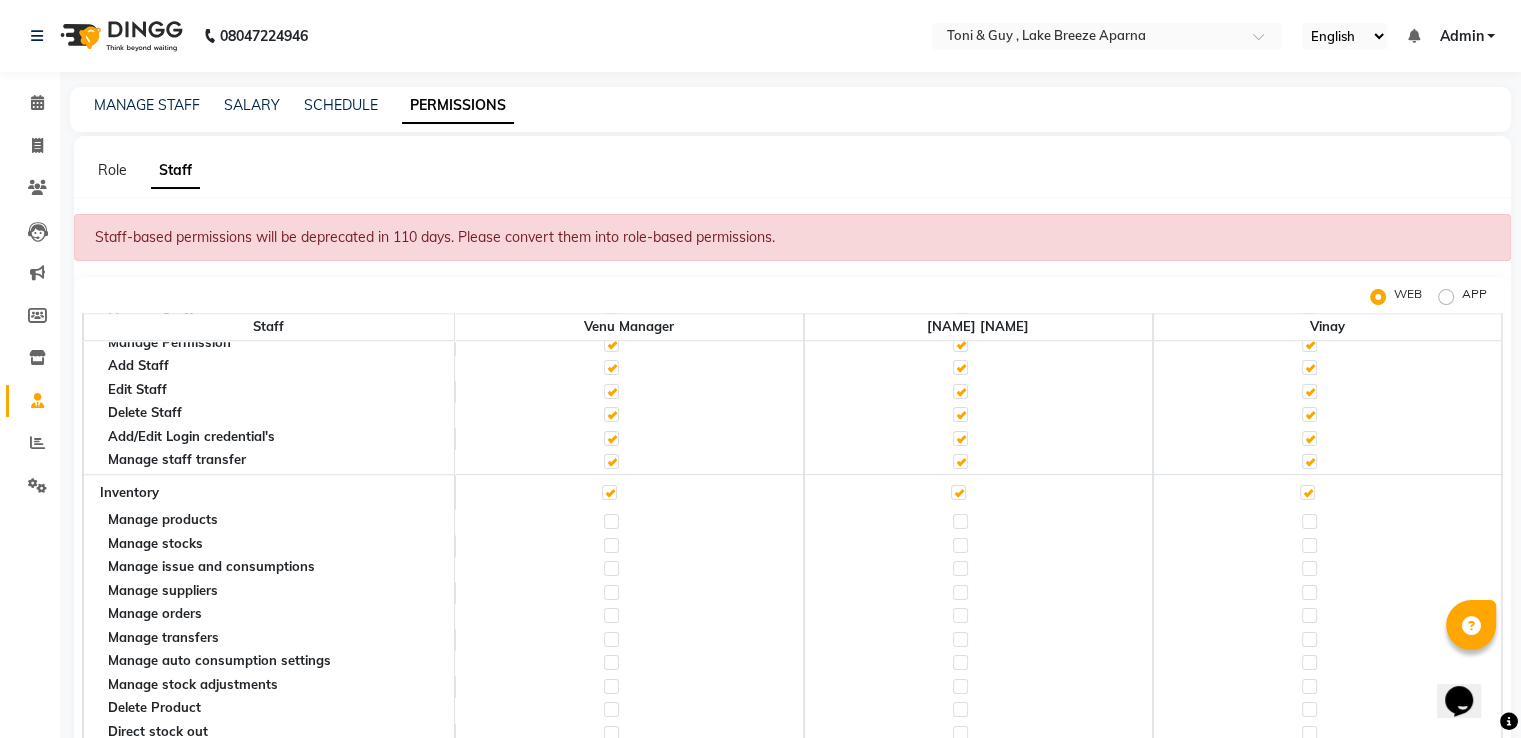 scroll, scrollTop: 1800, scrollLeft: 0, axis: vertical 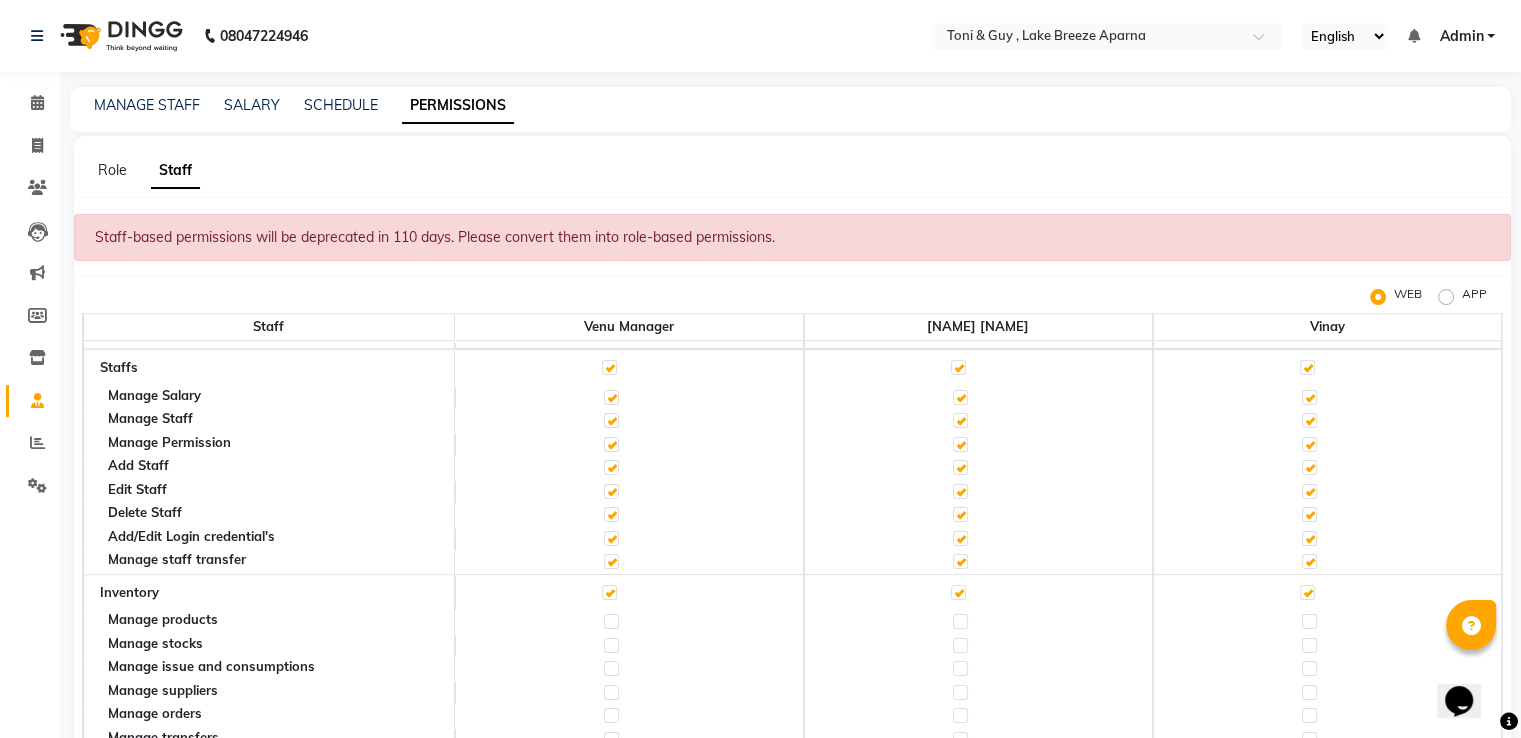 click 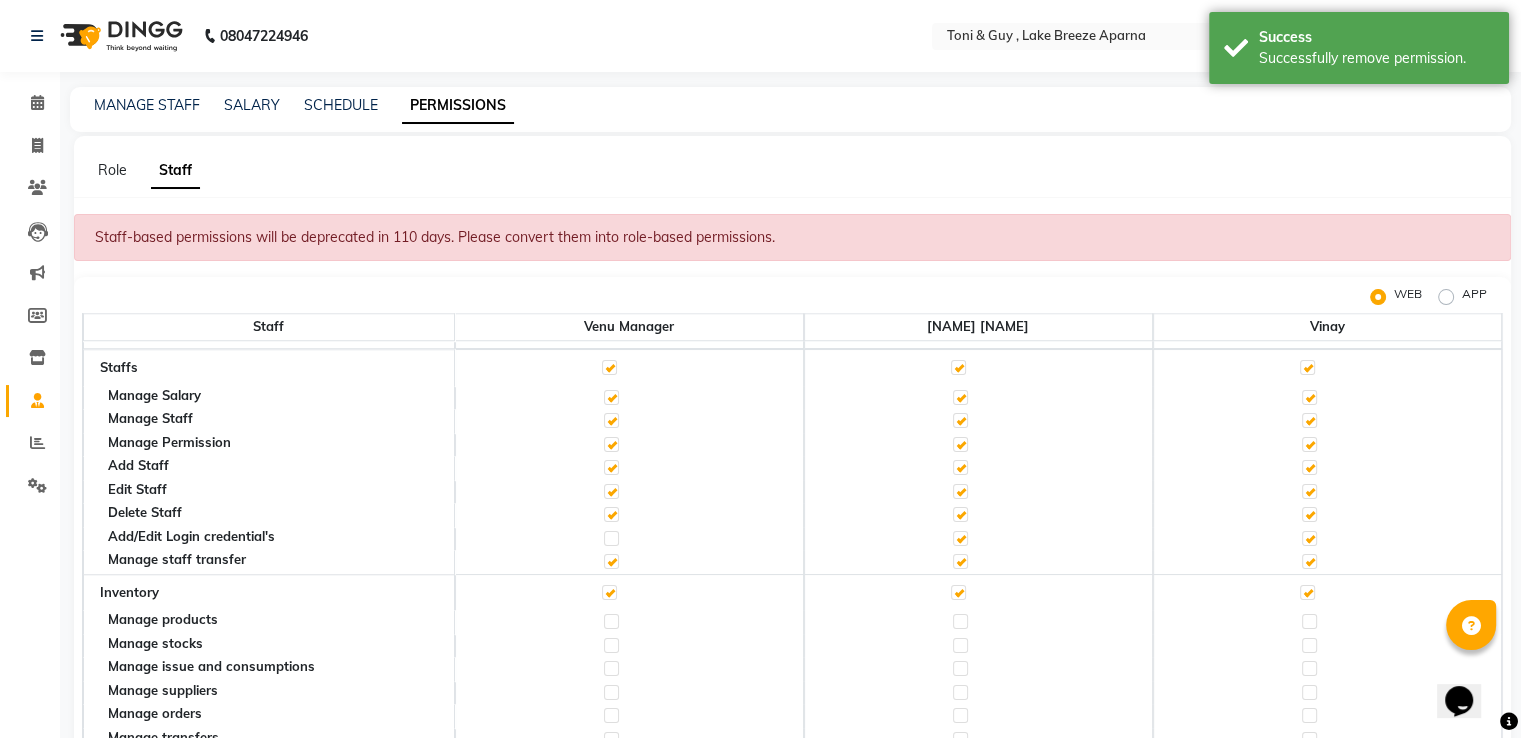 click 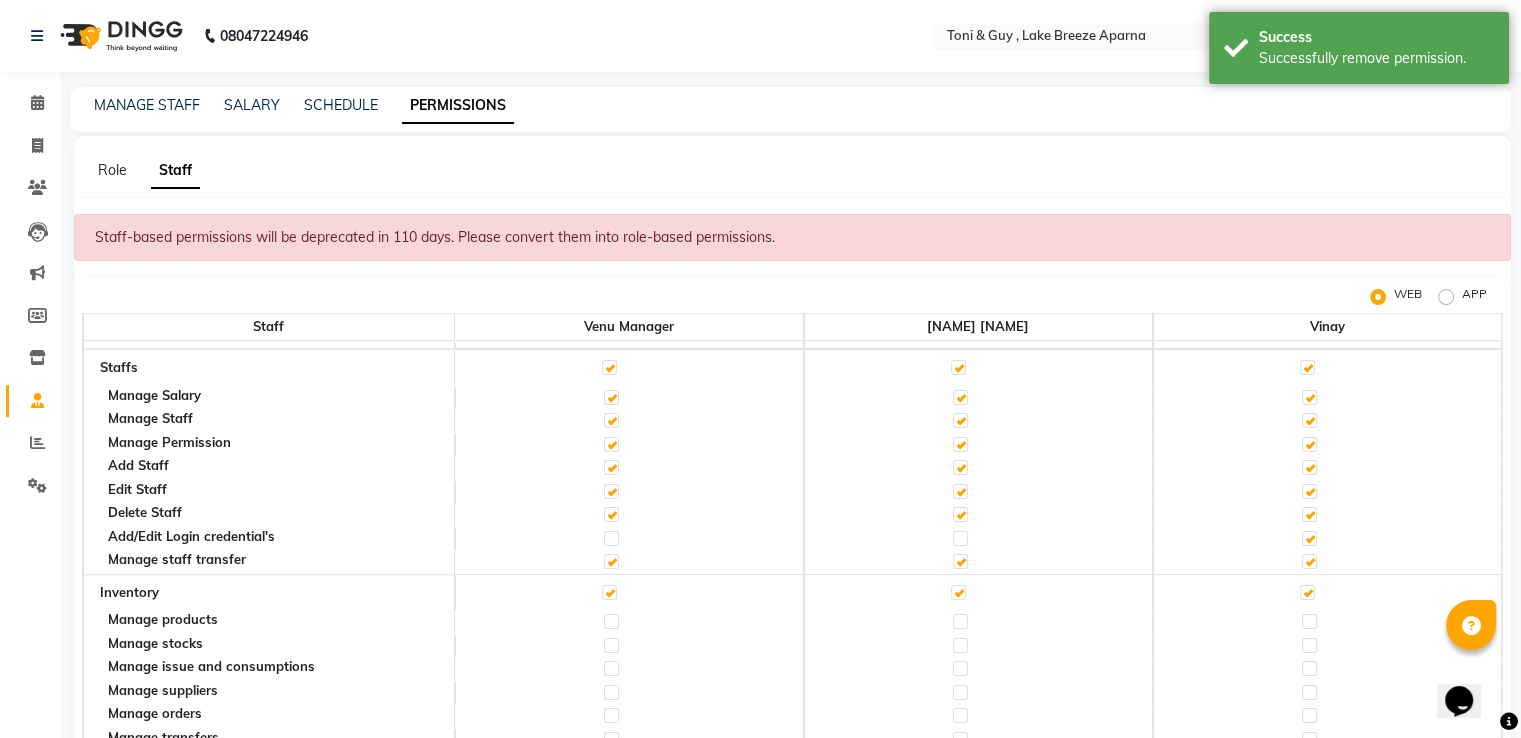 click 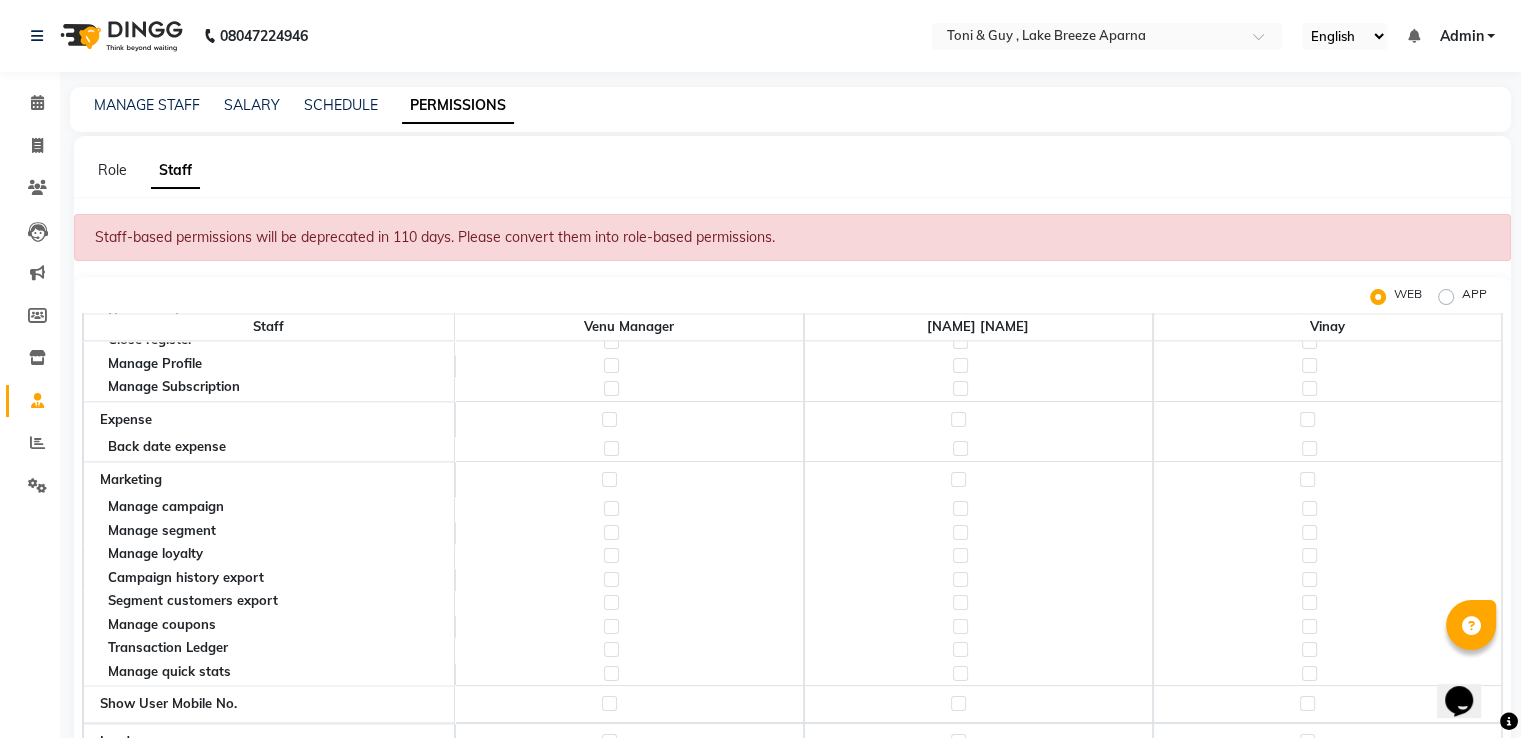 scroll, scrollTop: 2700, scrollLeft: 0, axis: vertical 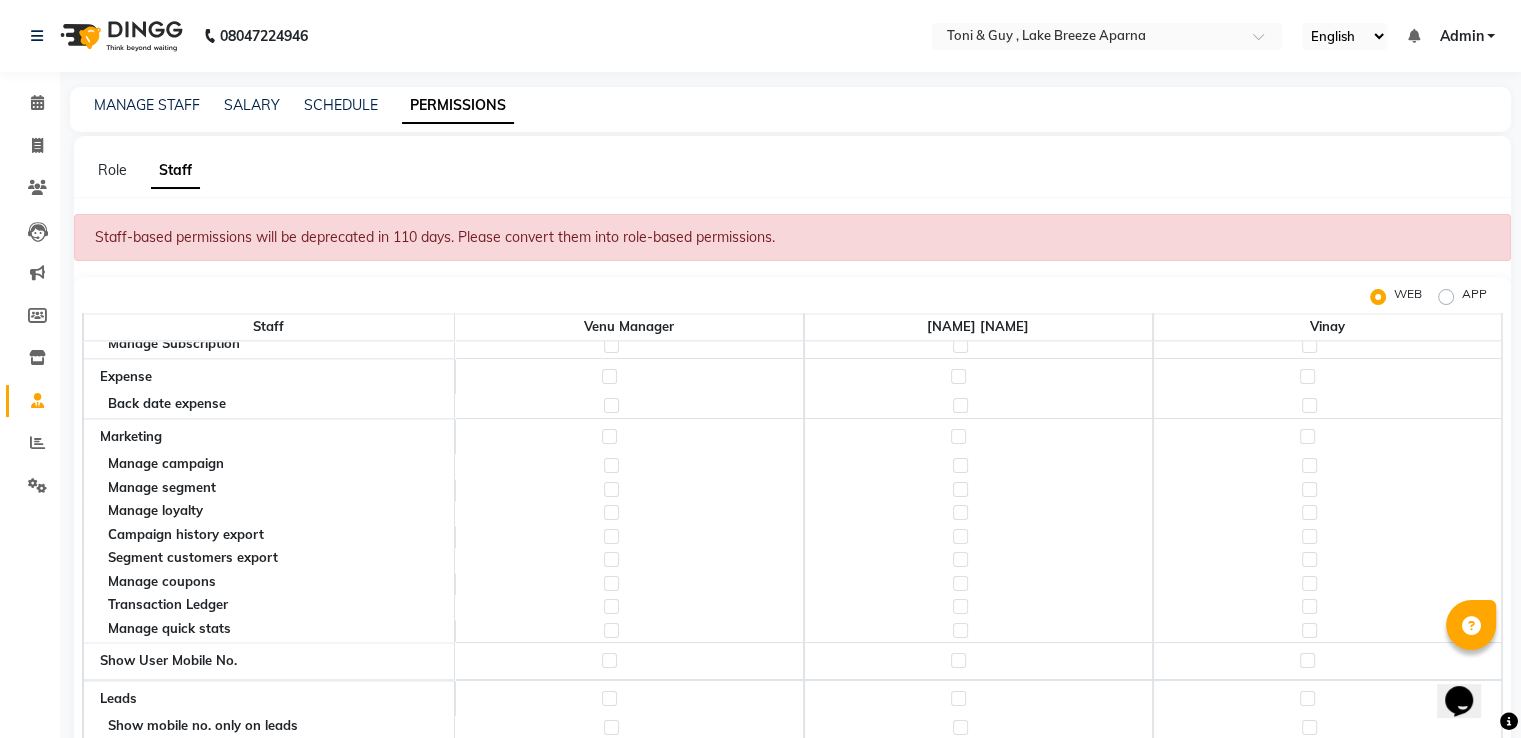 click 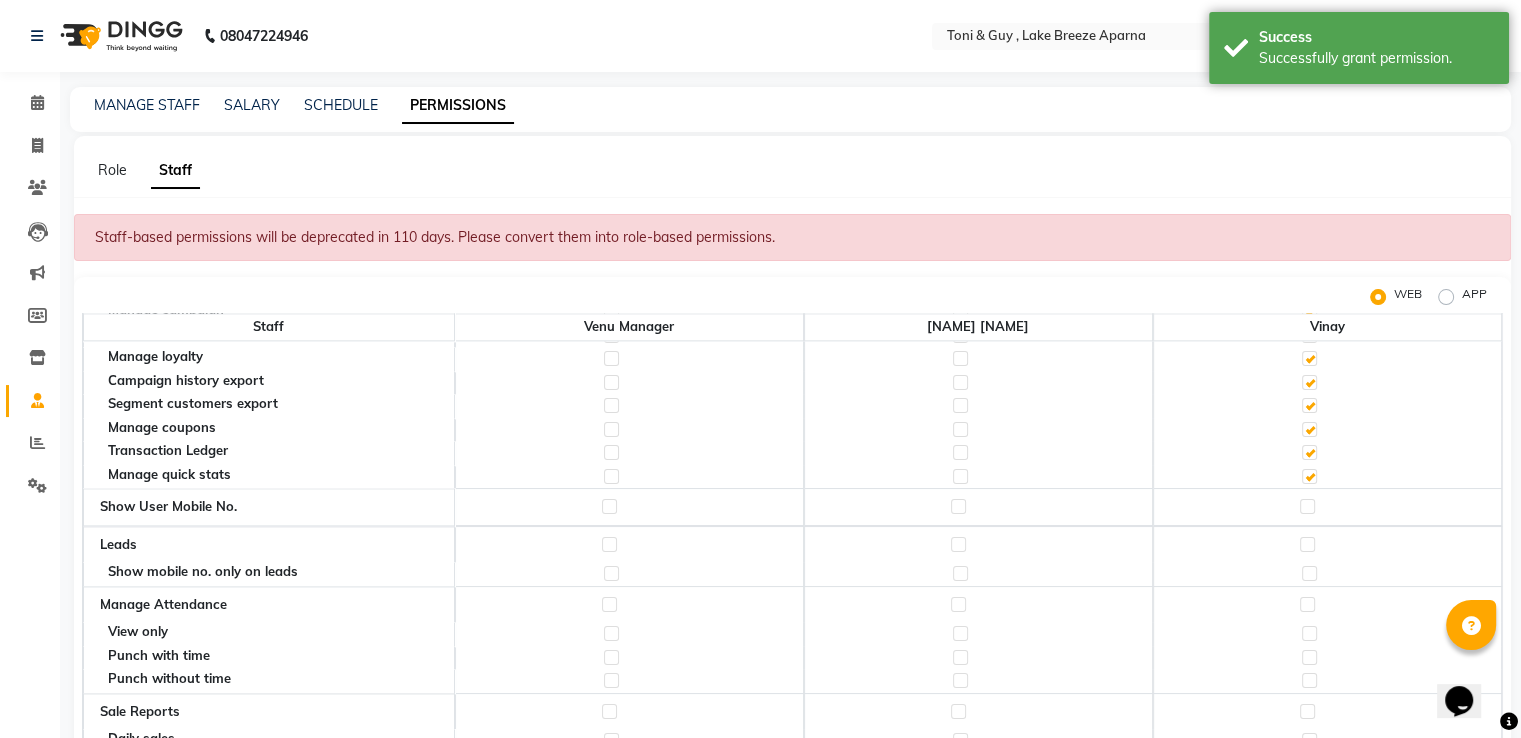 scroll, scrollTop: 2900, scrollLeft: 0, axis: vertical 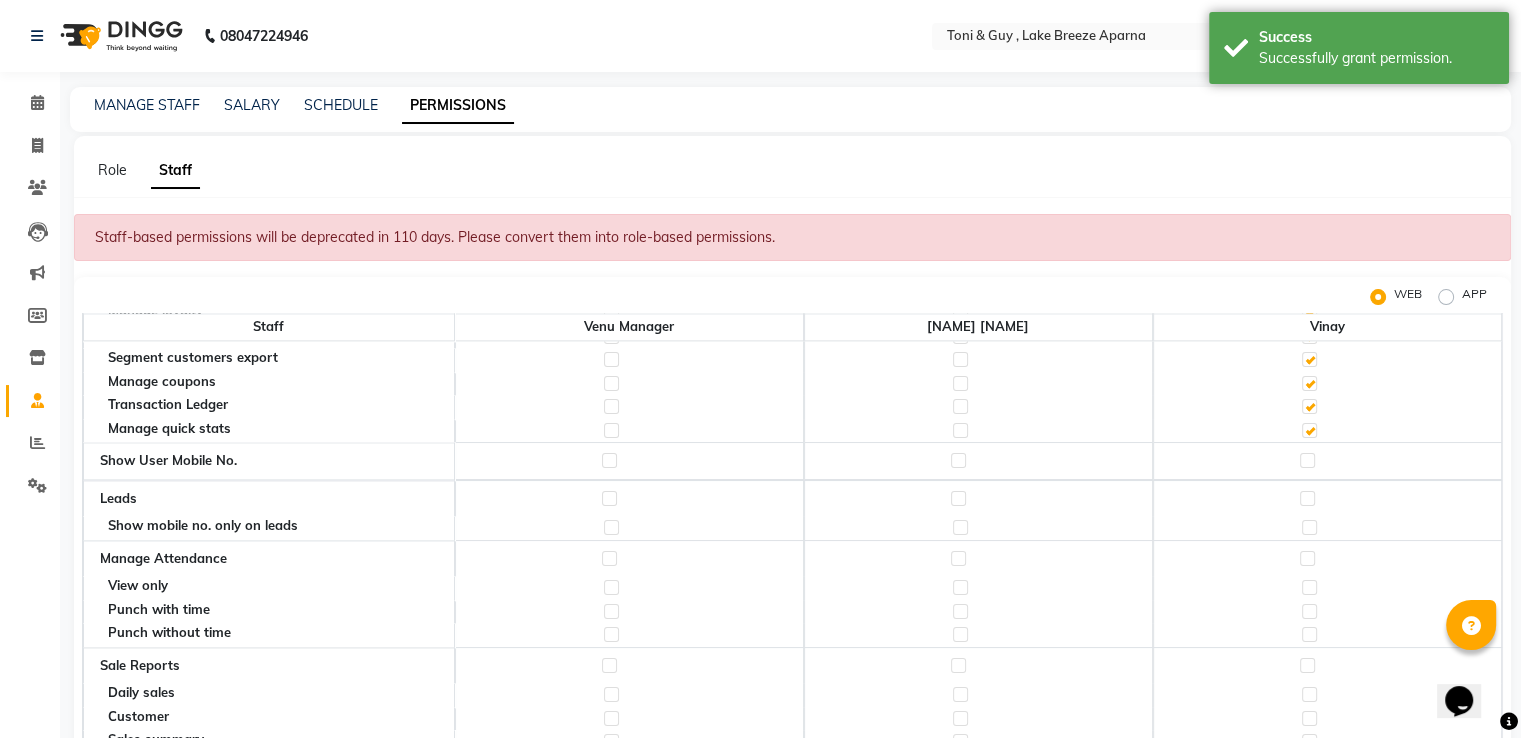 click 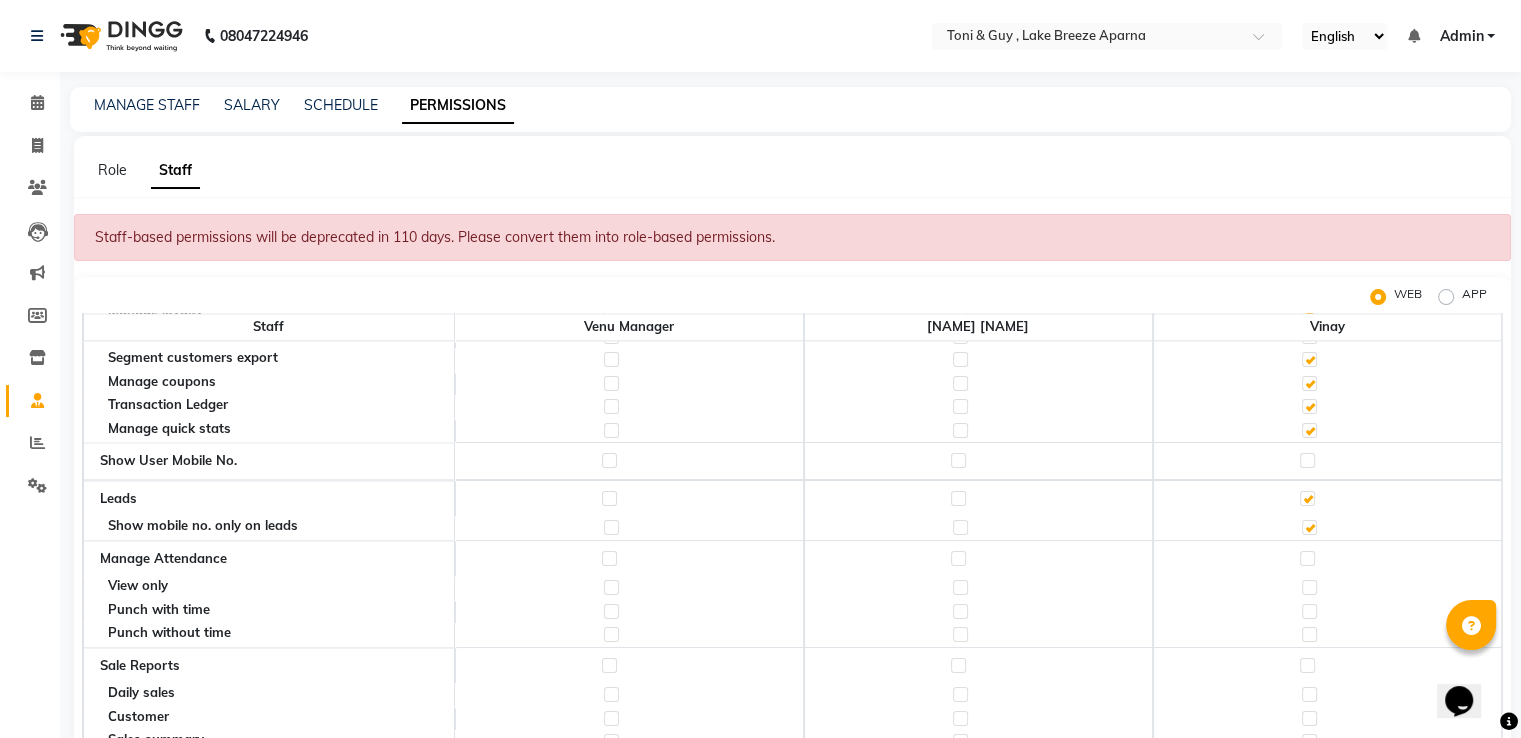click 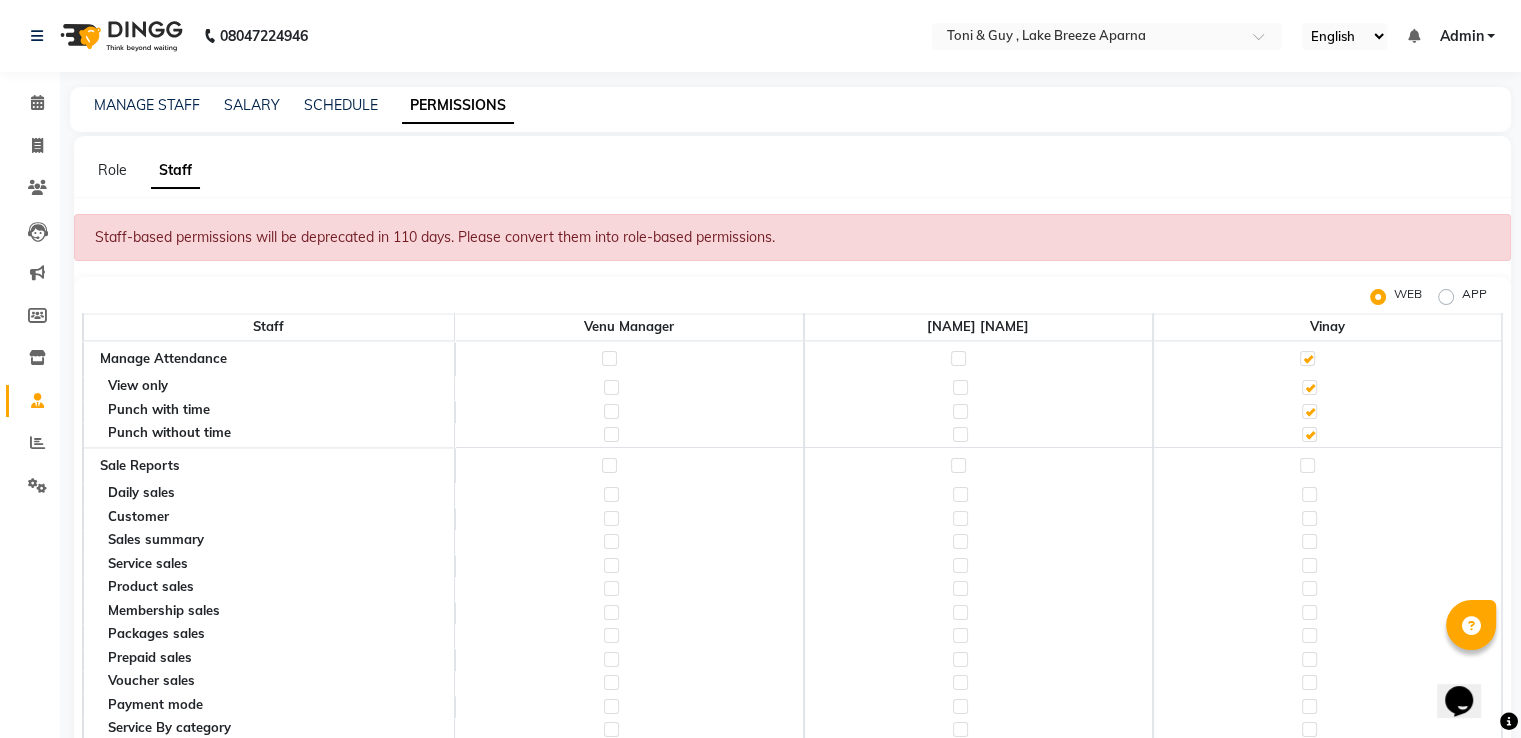 scroll, scrollTop: 3200, scrollLeft: 0, axis: vertical 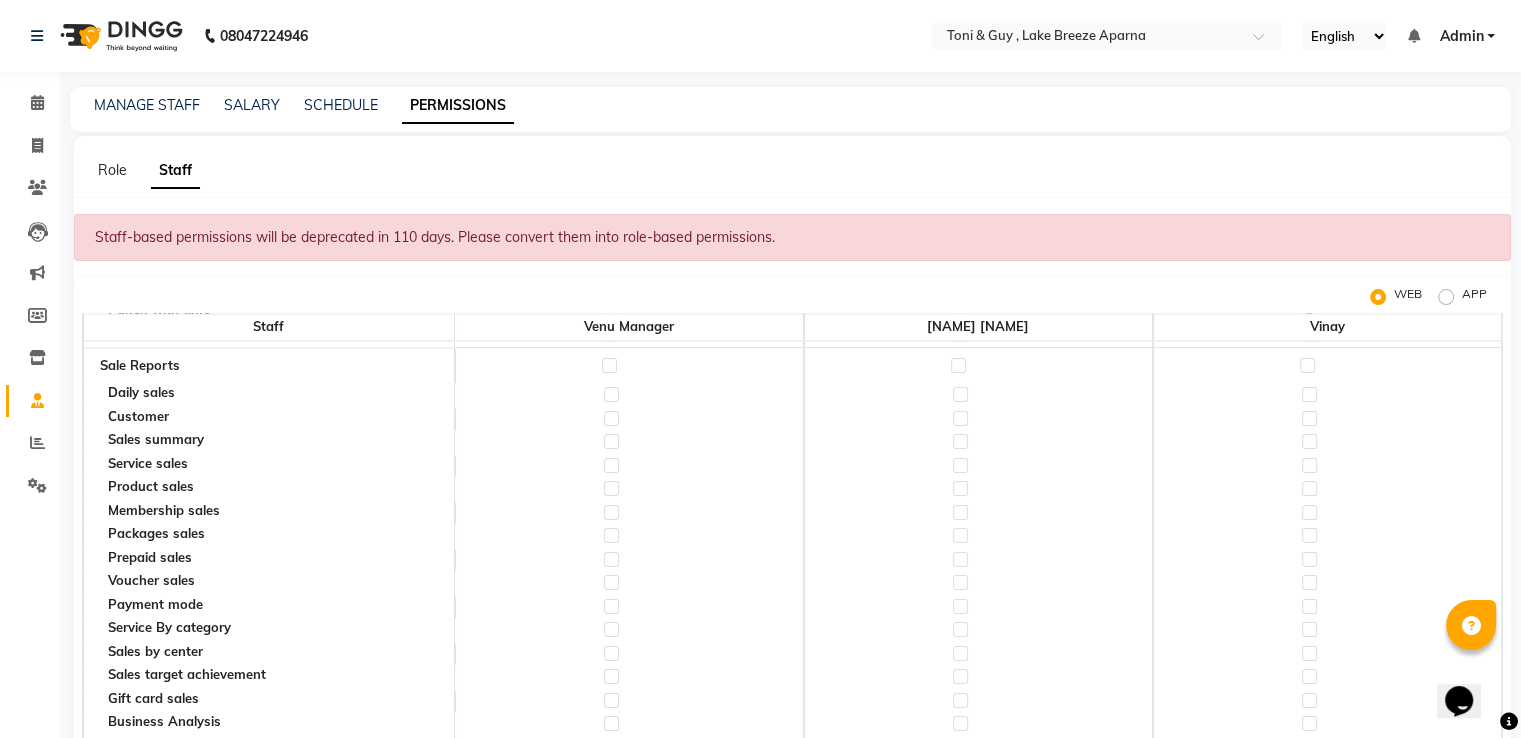 click 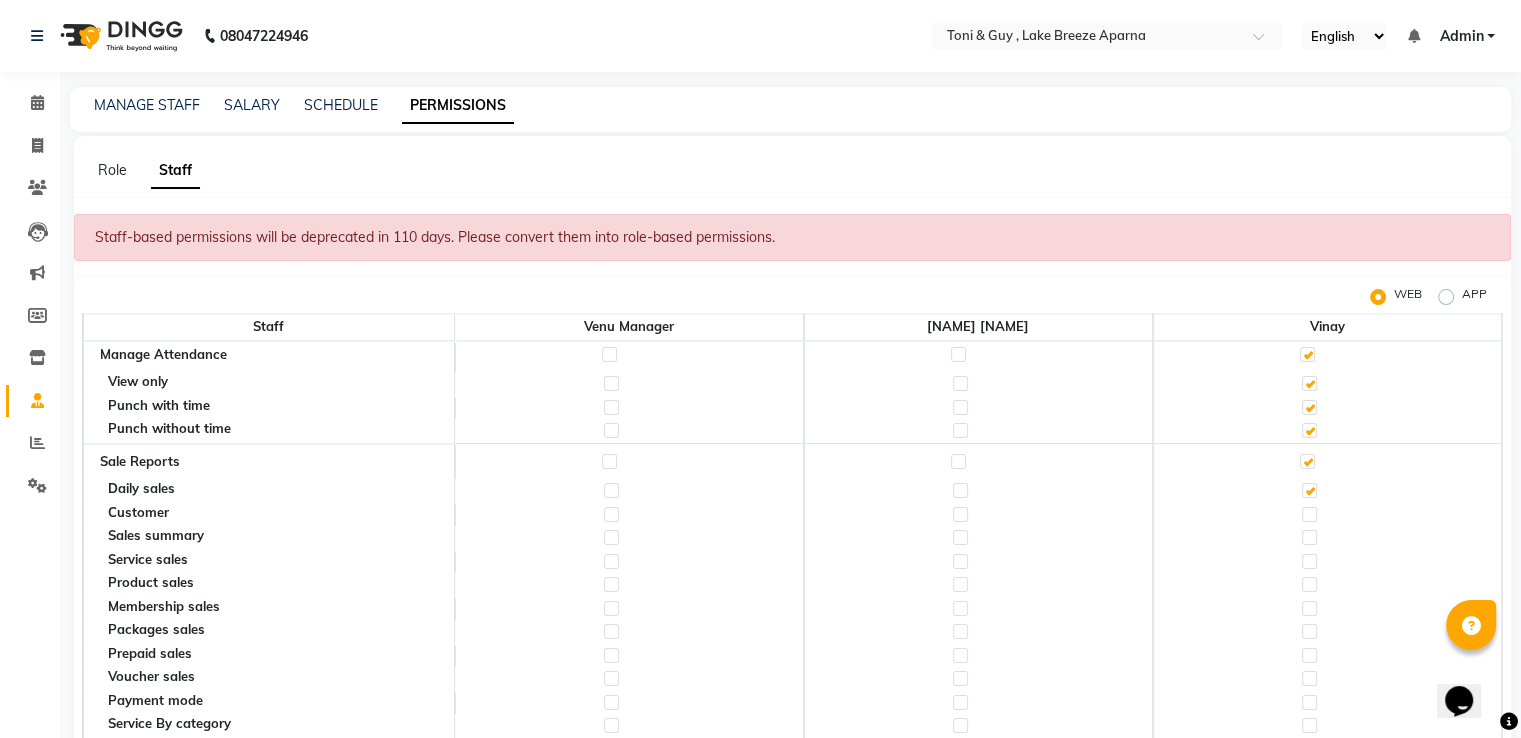 scroll, scrollTop: 3100, scrollLeft: 0, axis: vertical 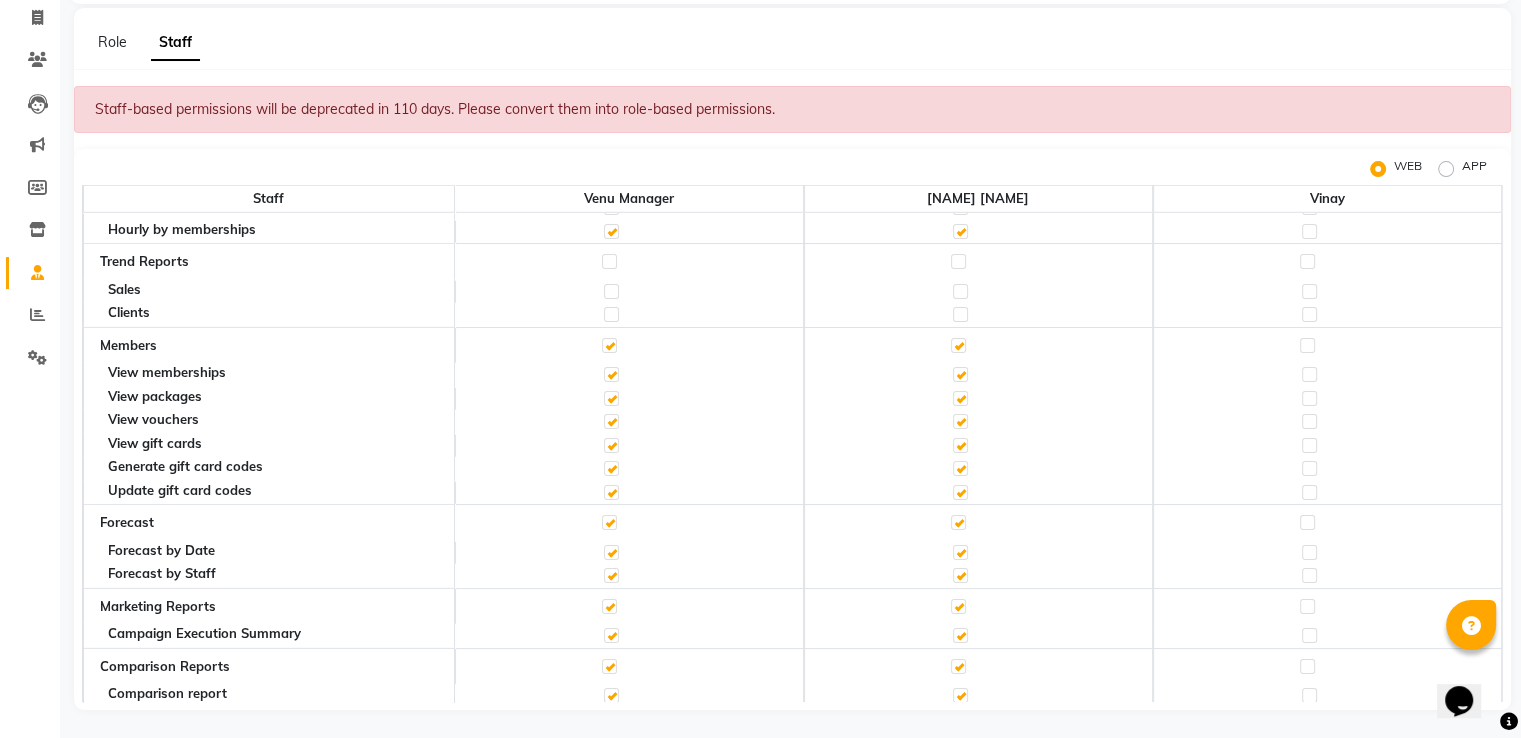 click 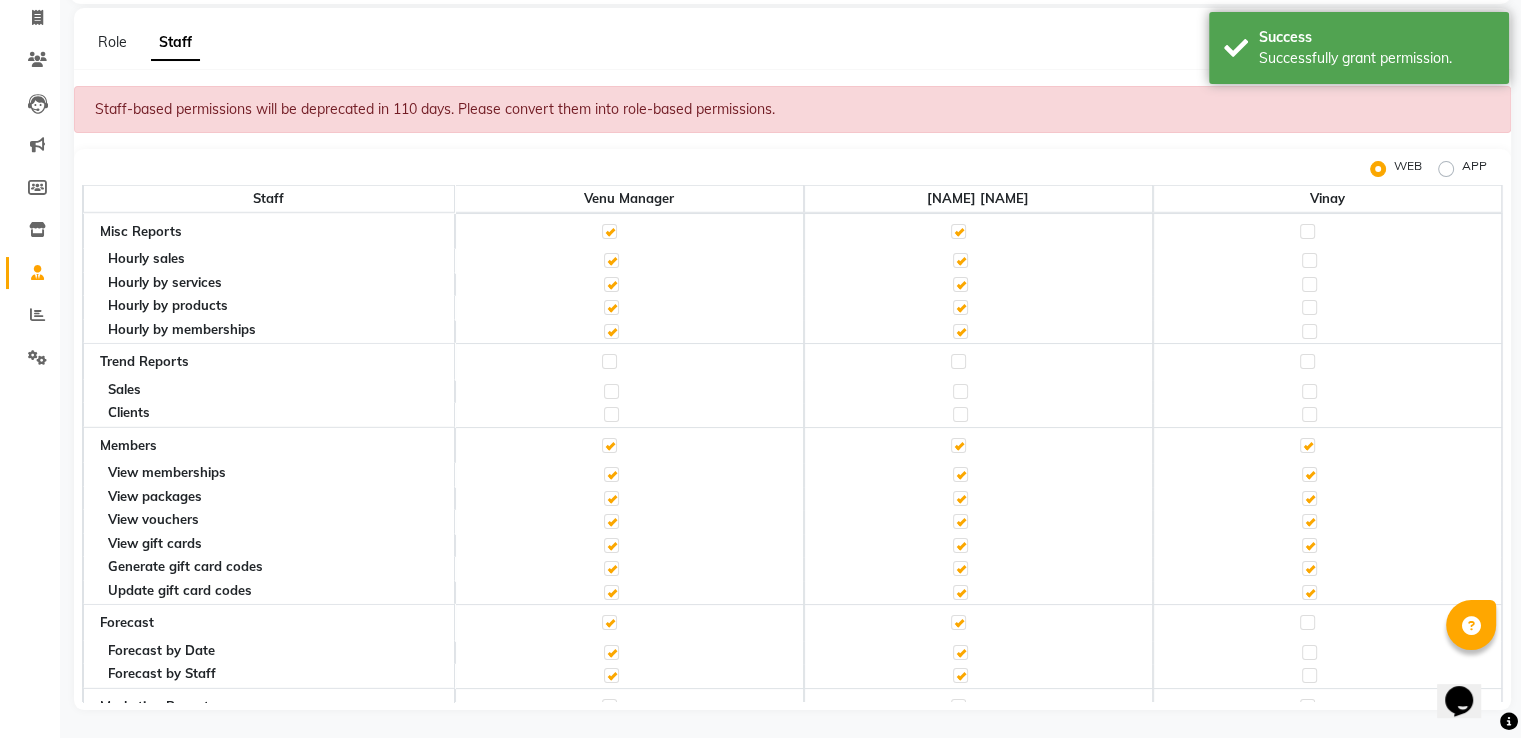 scroll, scrollTop: 5795, scrollLeft: 0, axis: vertical 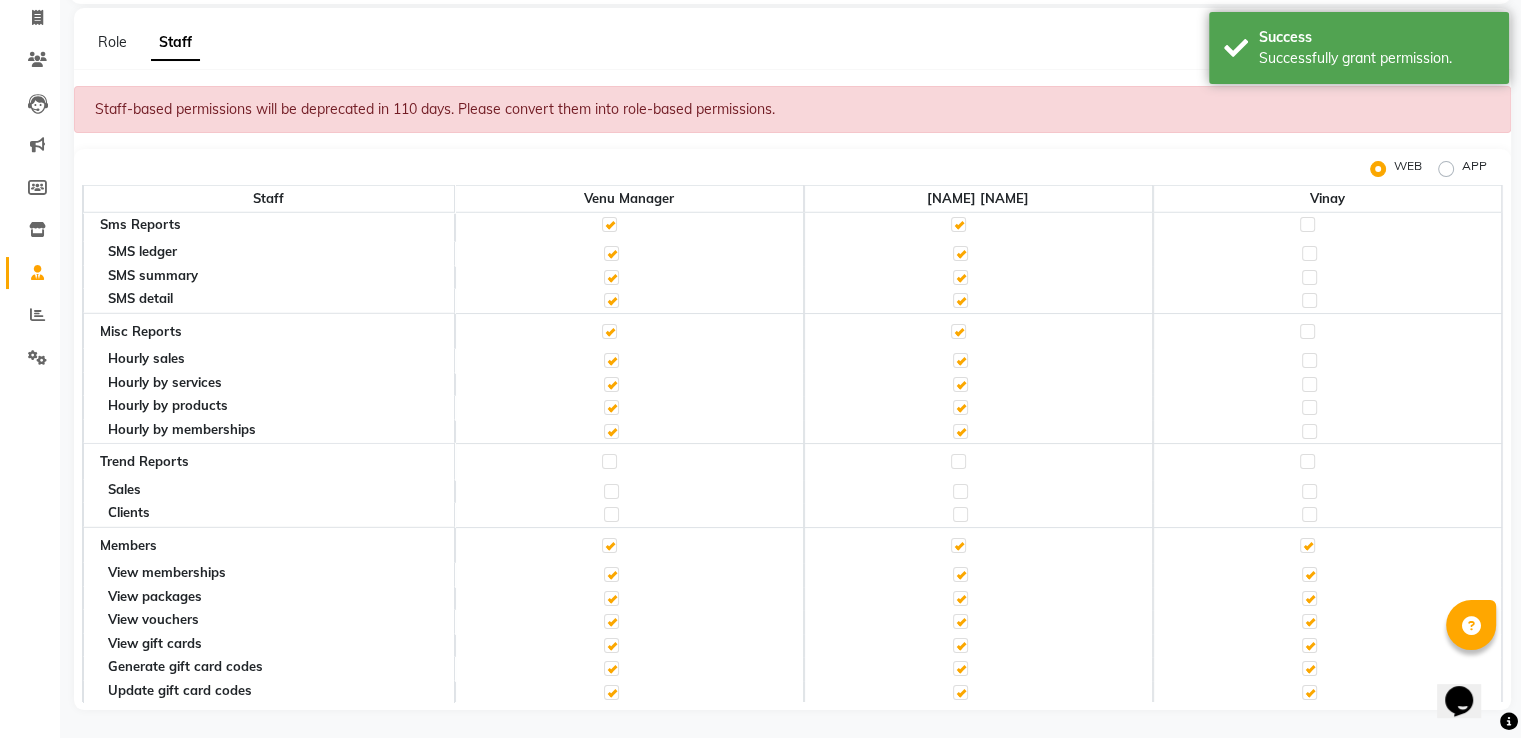 click 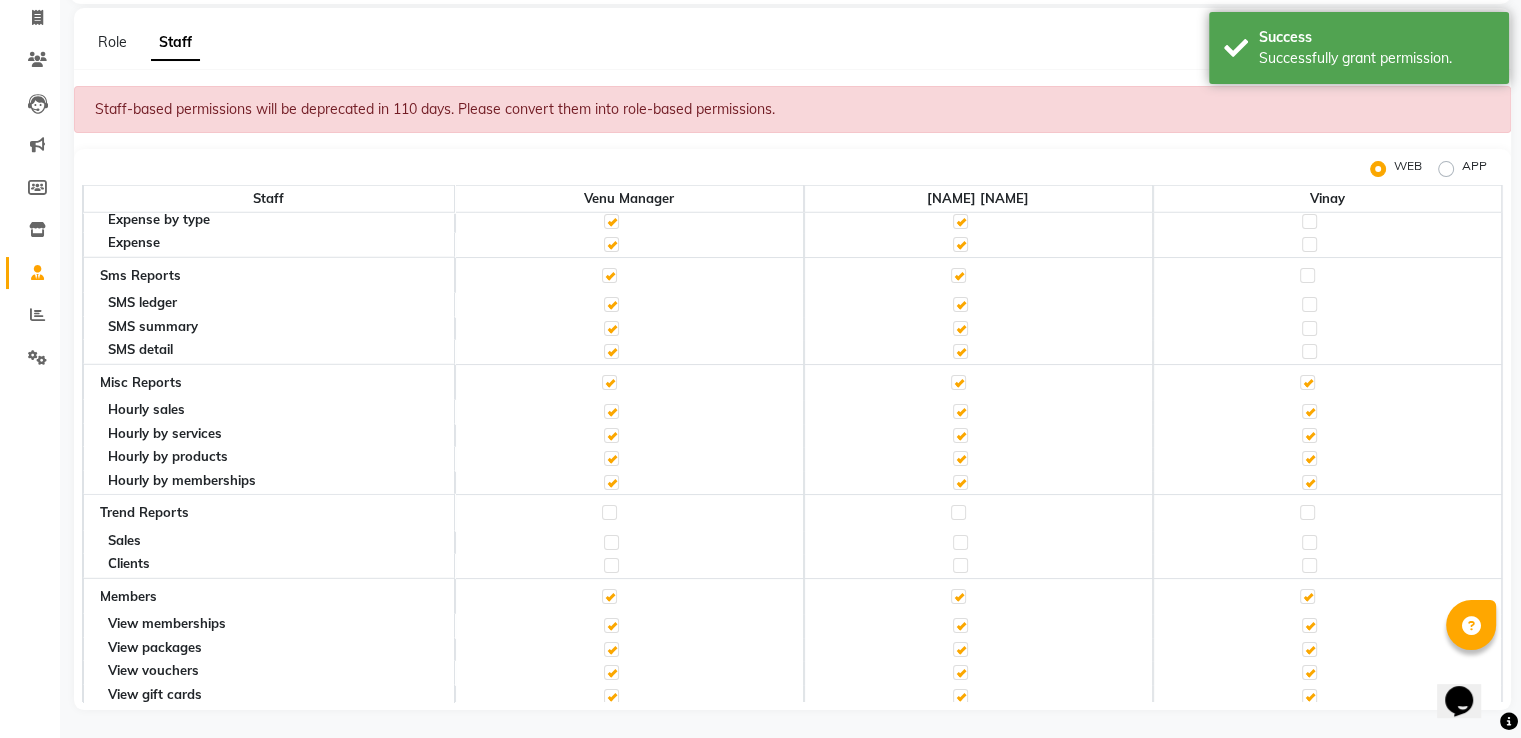 scroll, scrollTop: 5695, scrollLeft: 0, axis: vertical 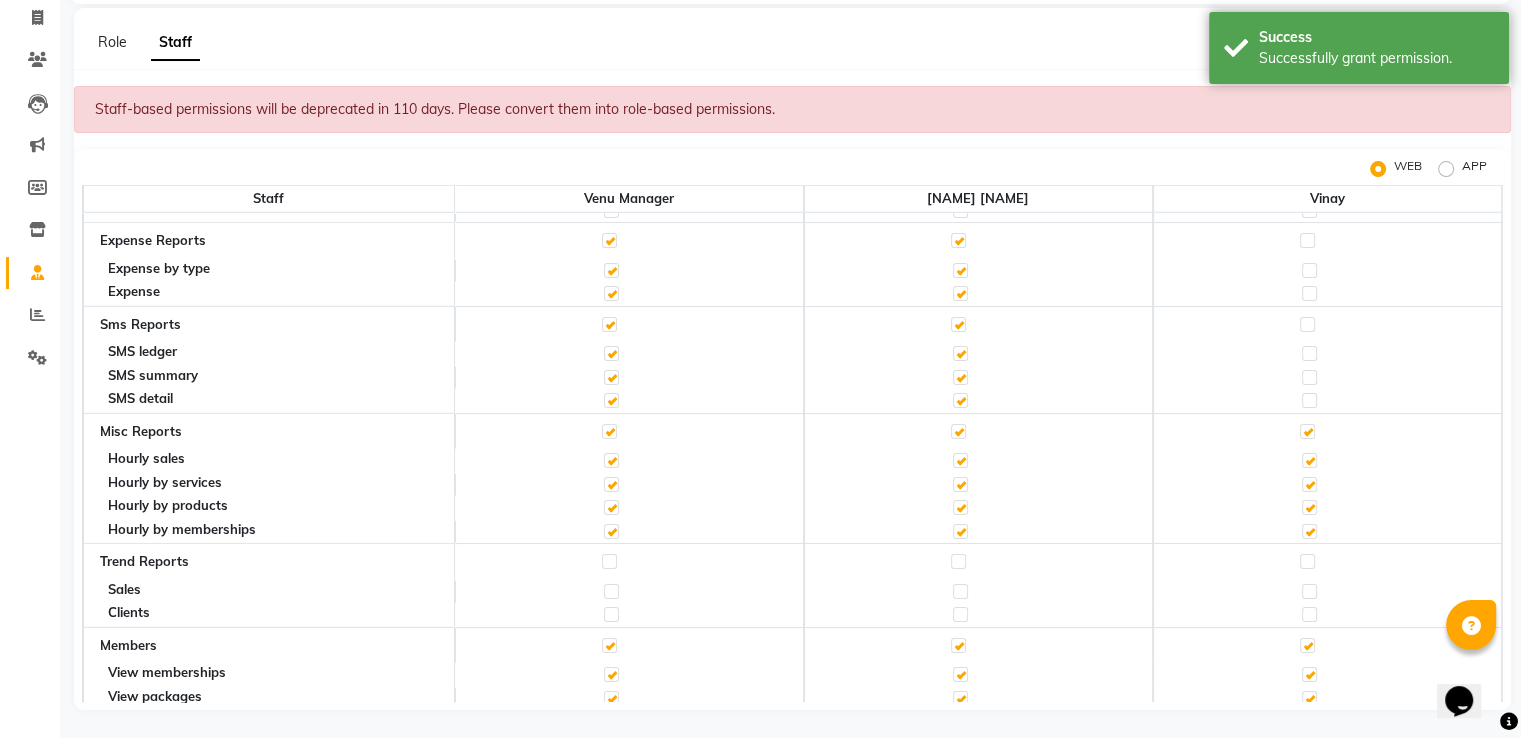 click 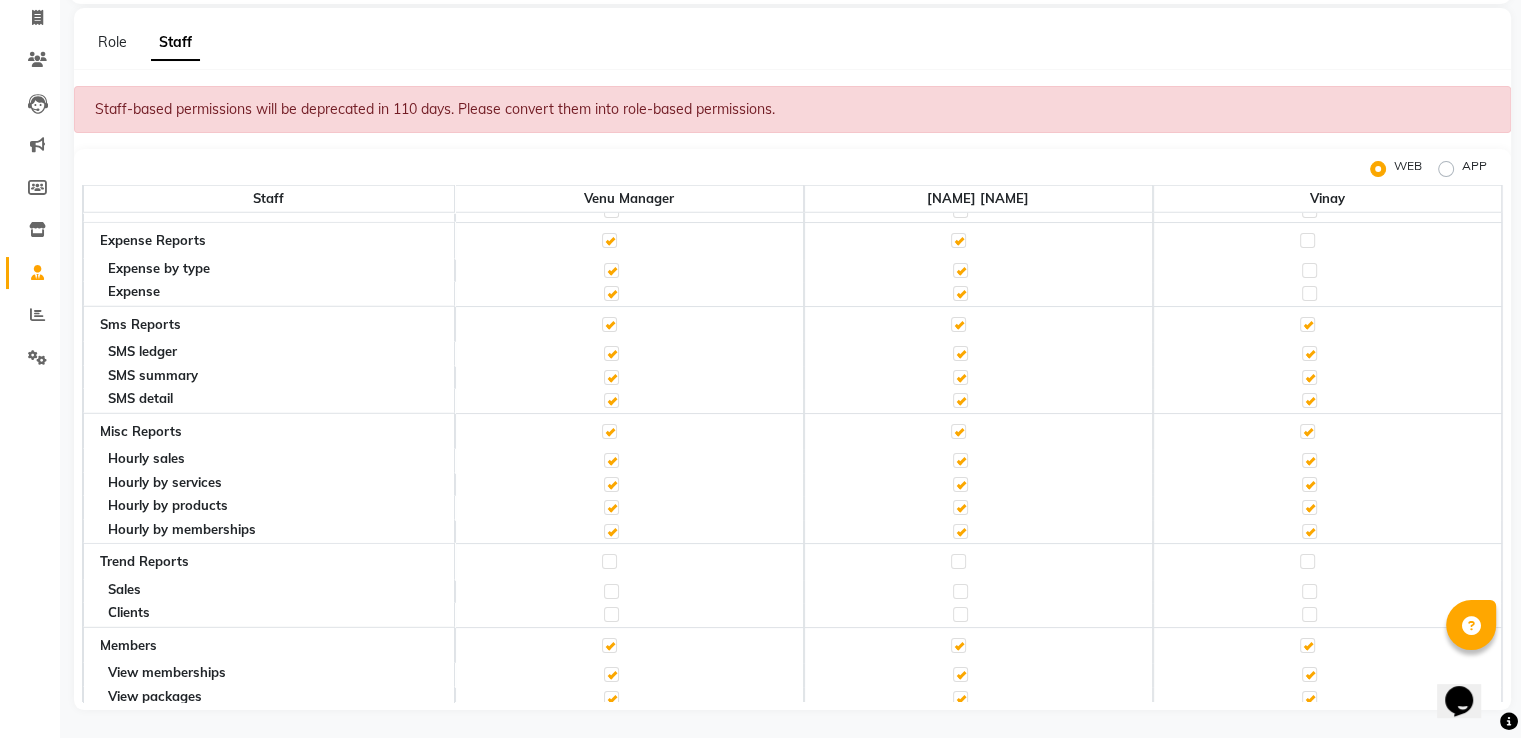 click 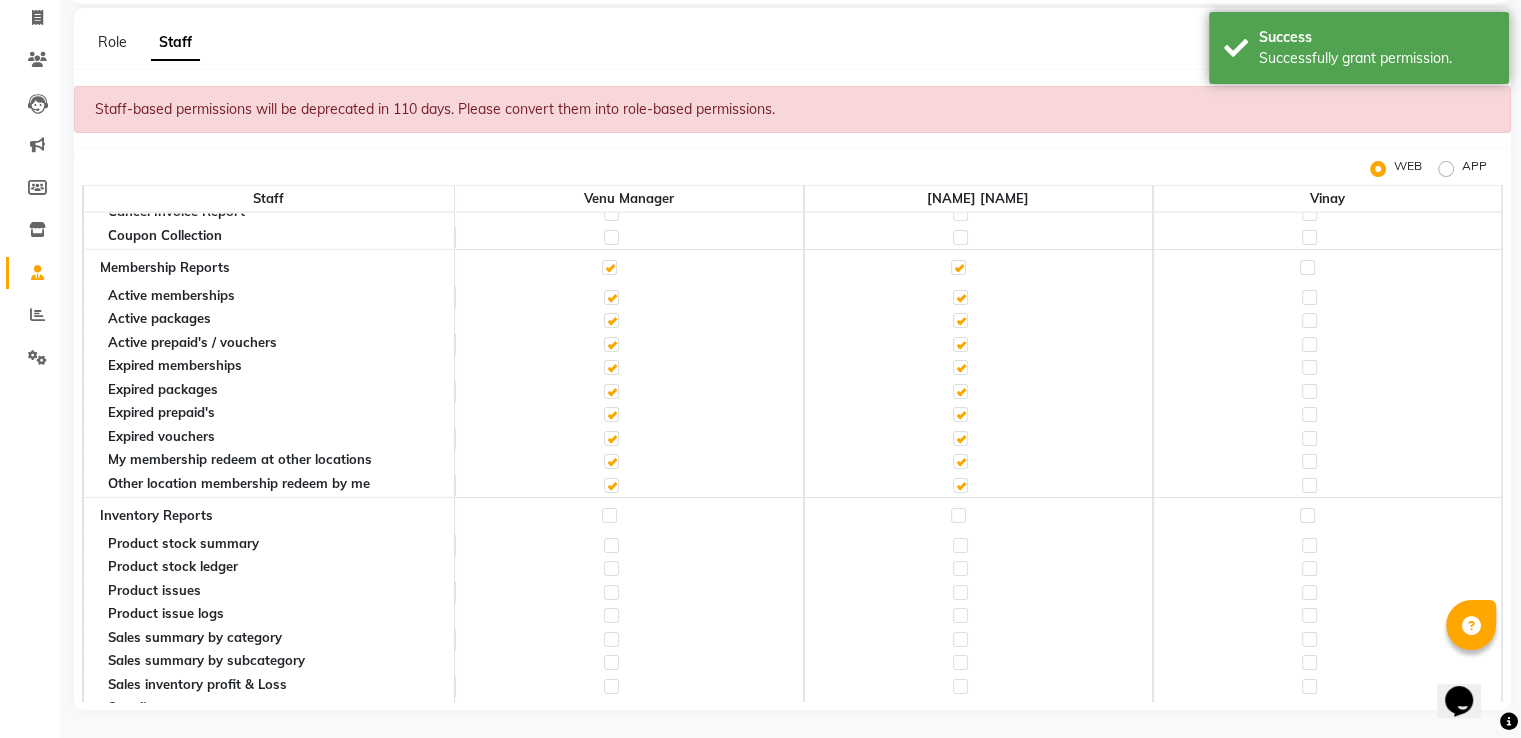 scroll, scrollTop: 4495, scrollLeft: 0, axis: vertical 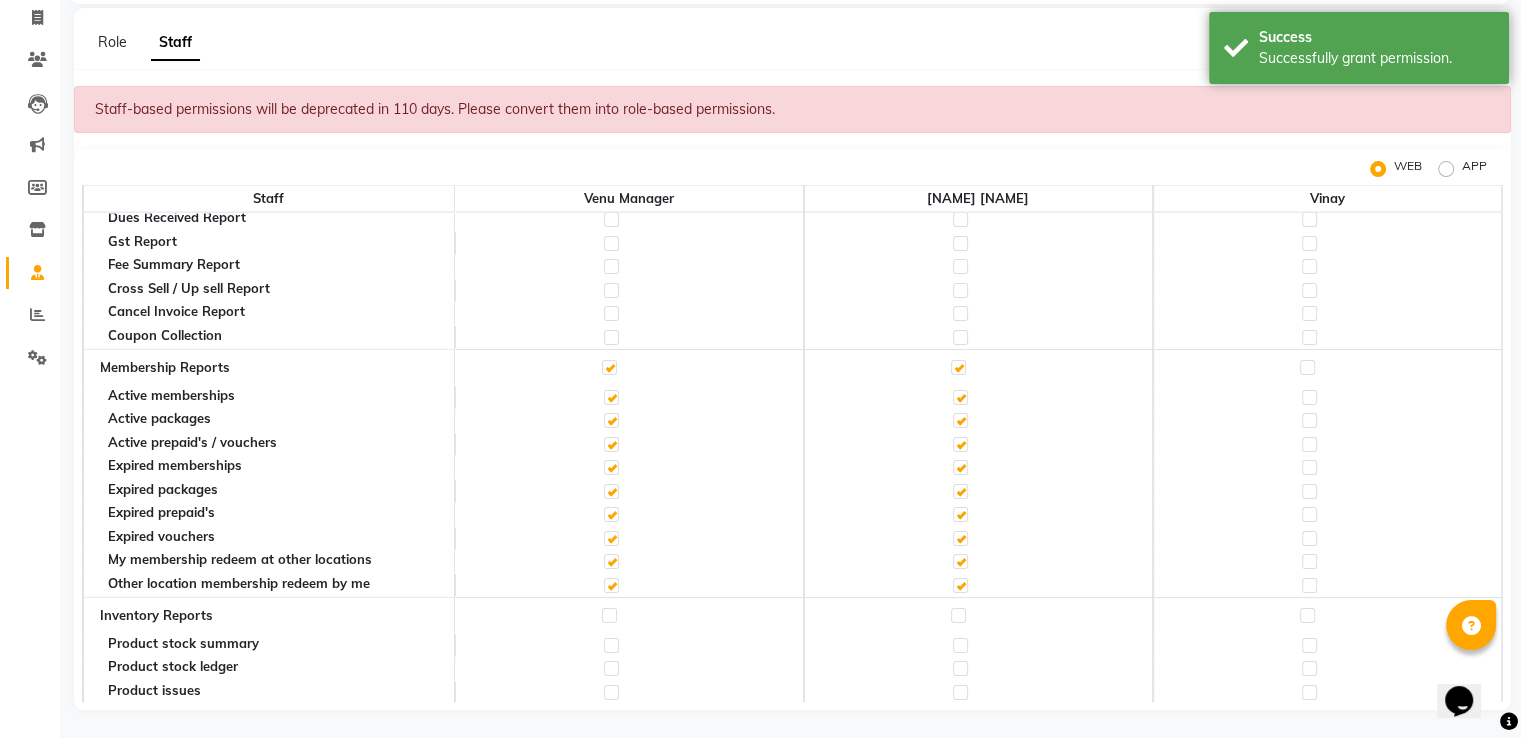 click 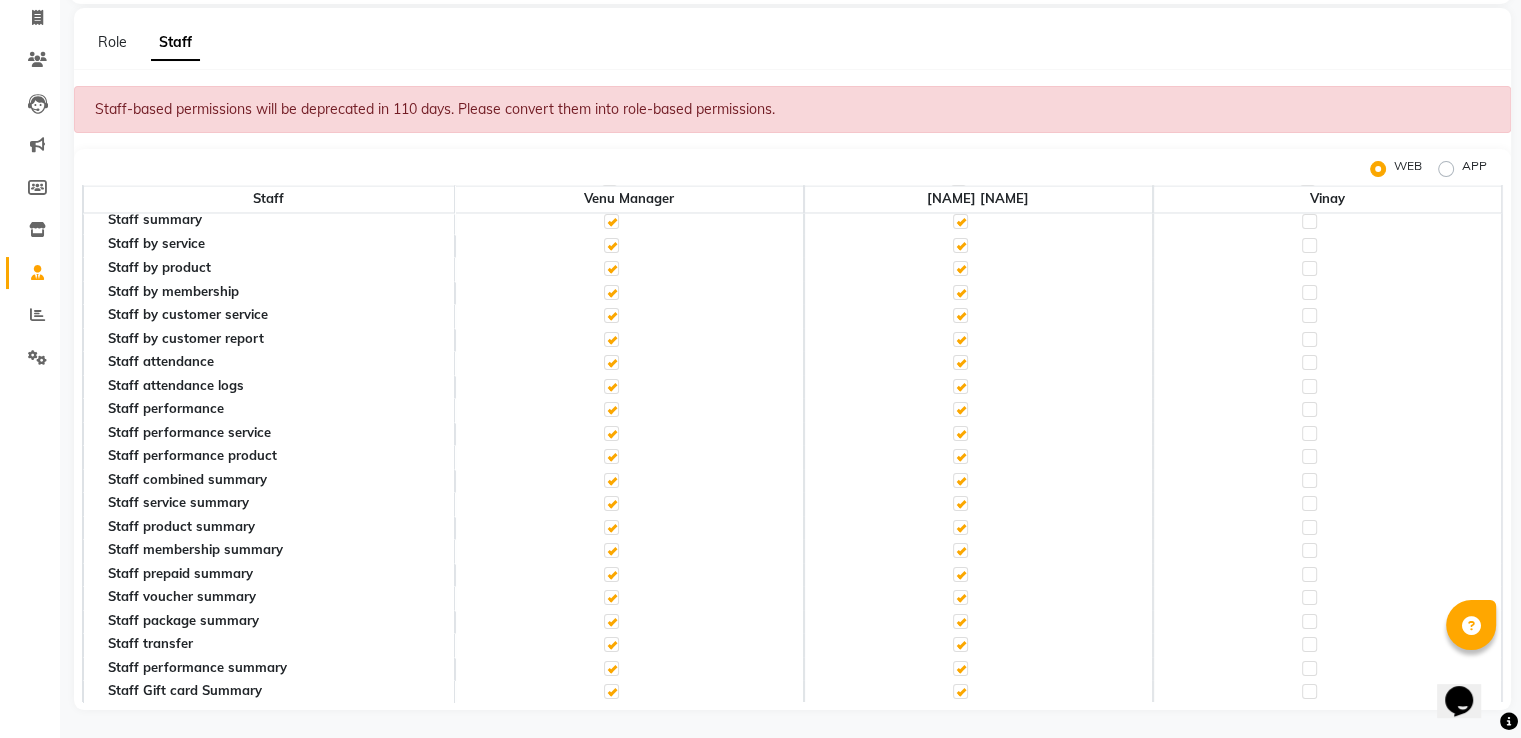 scroll, scrollTop: 3695, scrollLeft: 0, axis: vertical 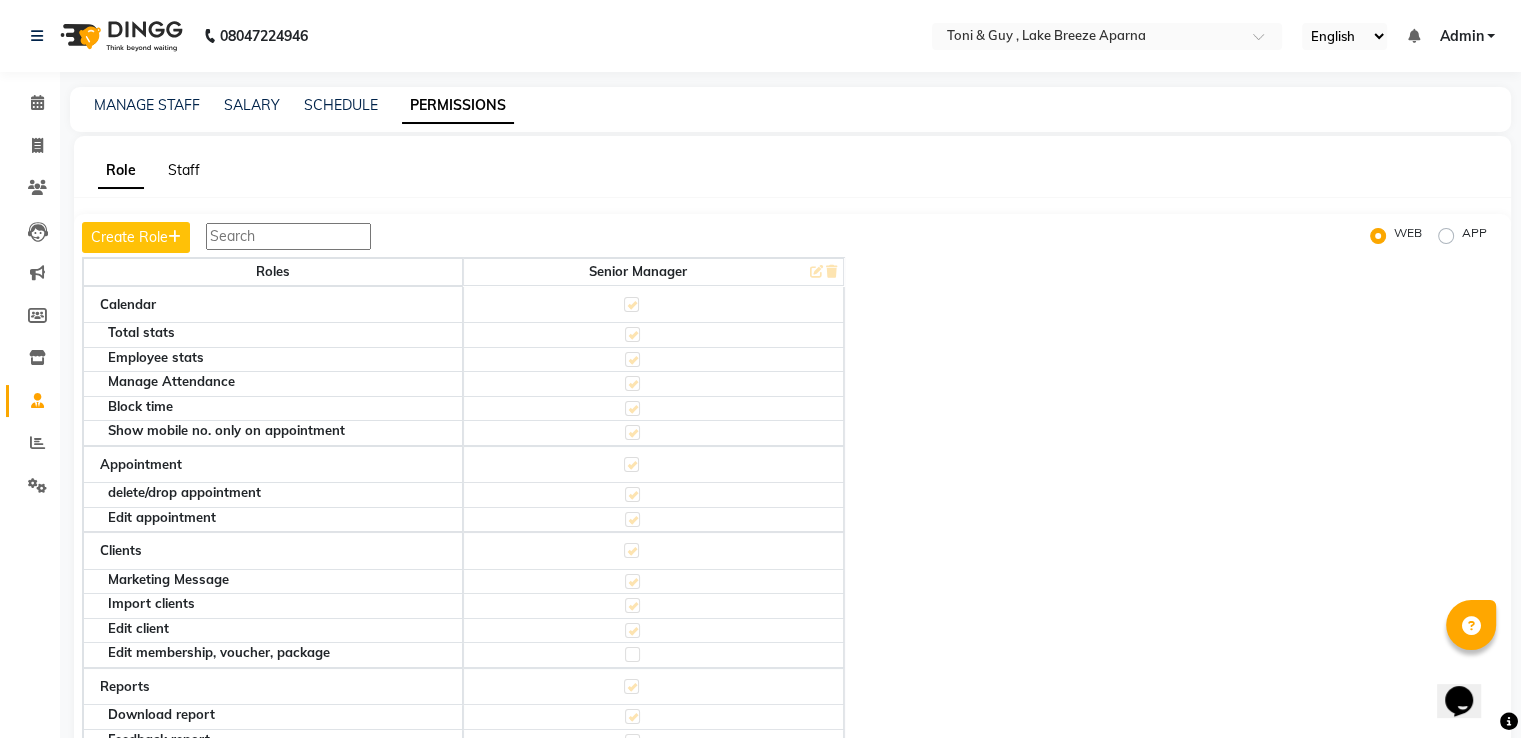 click on "Staff" 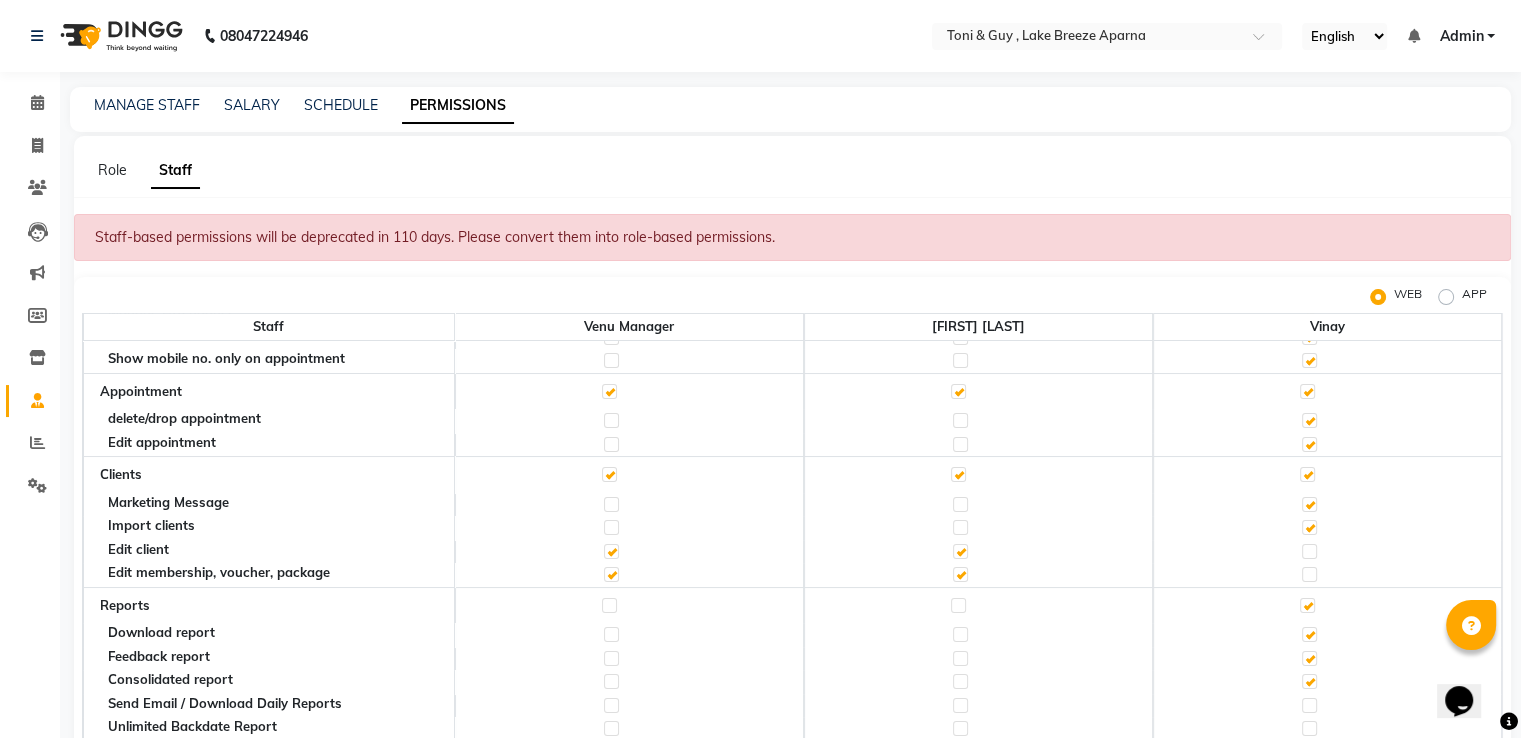 scroll, scrollTop: 200, scrollLeft: 0, axis: vertical 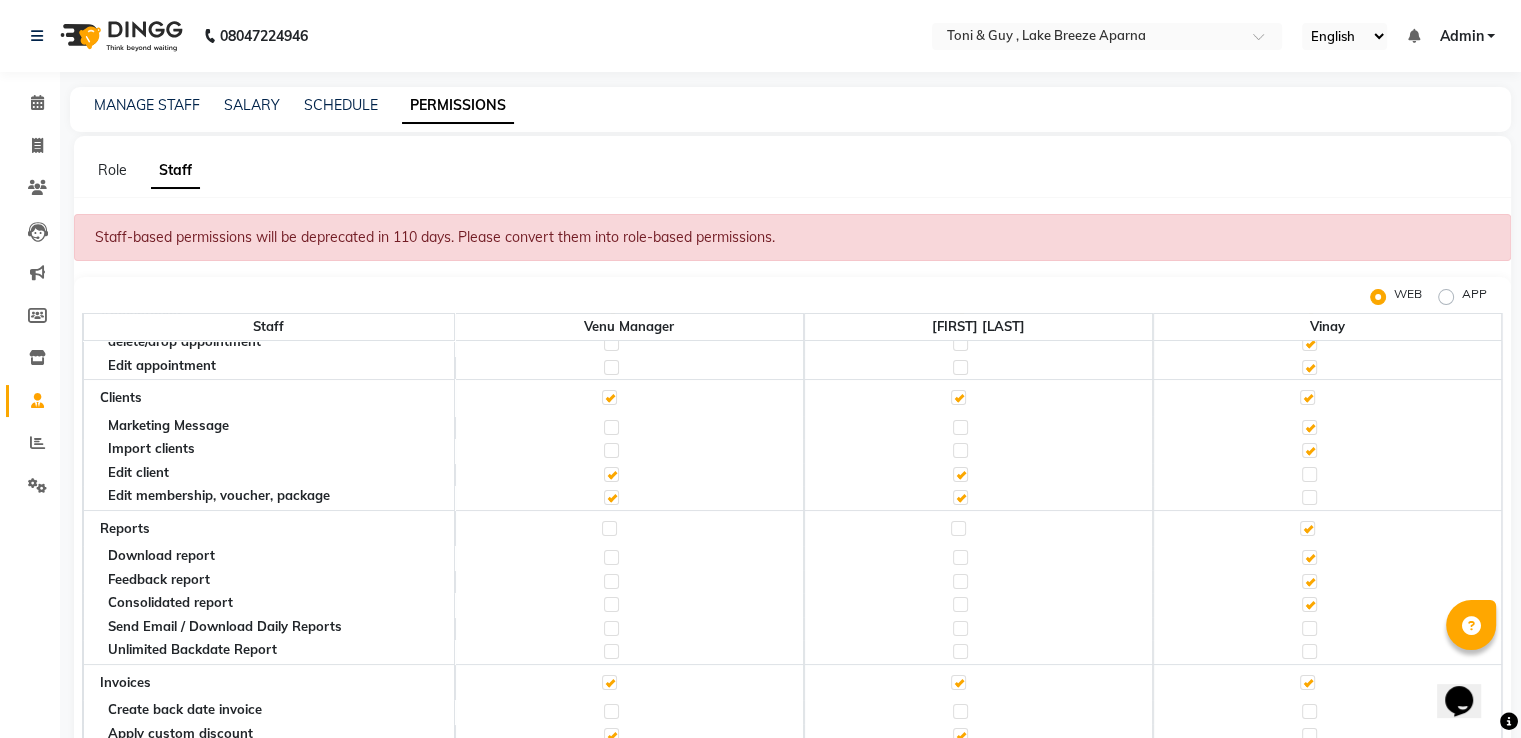 click 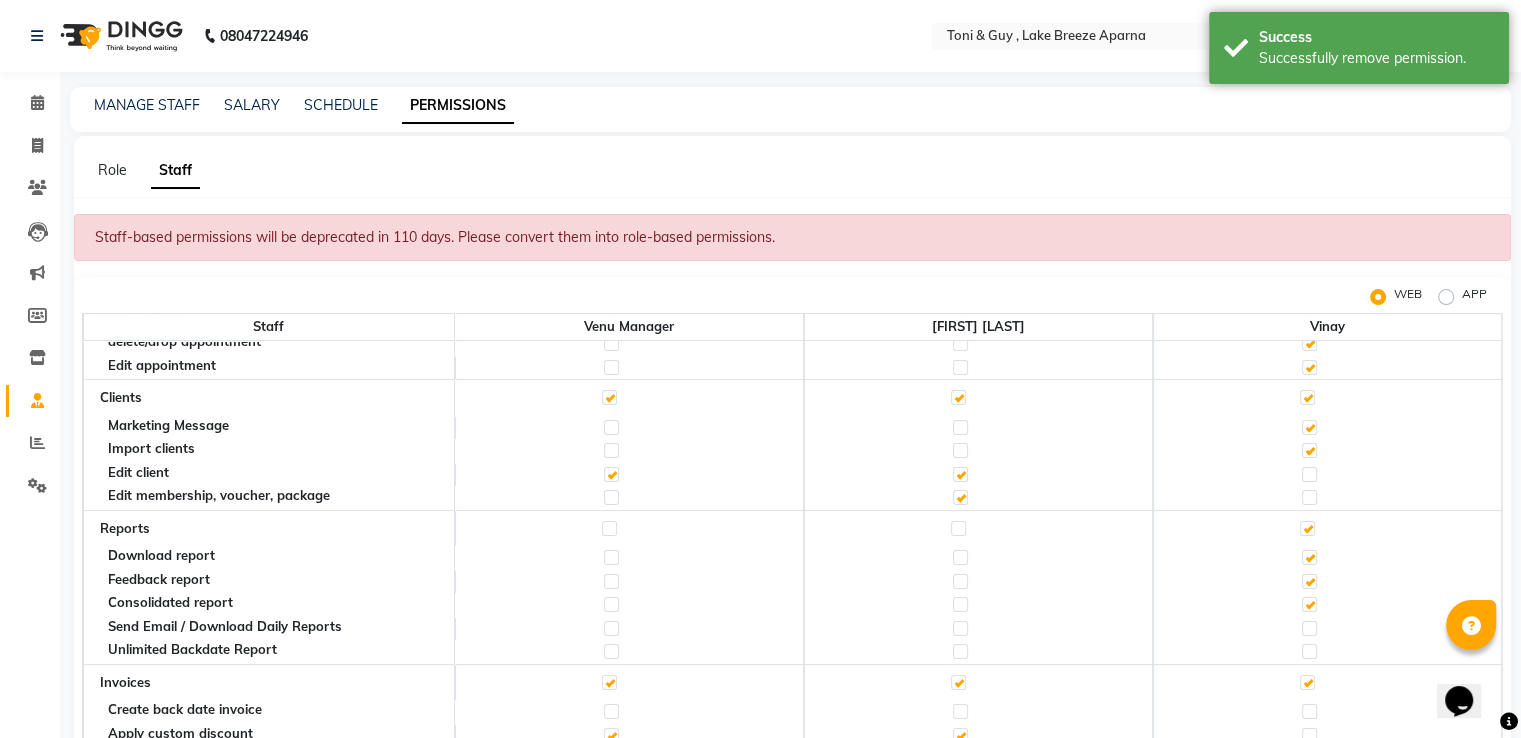 click 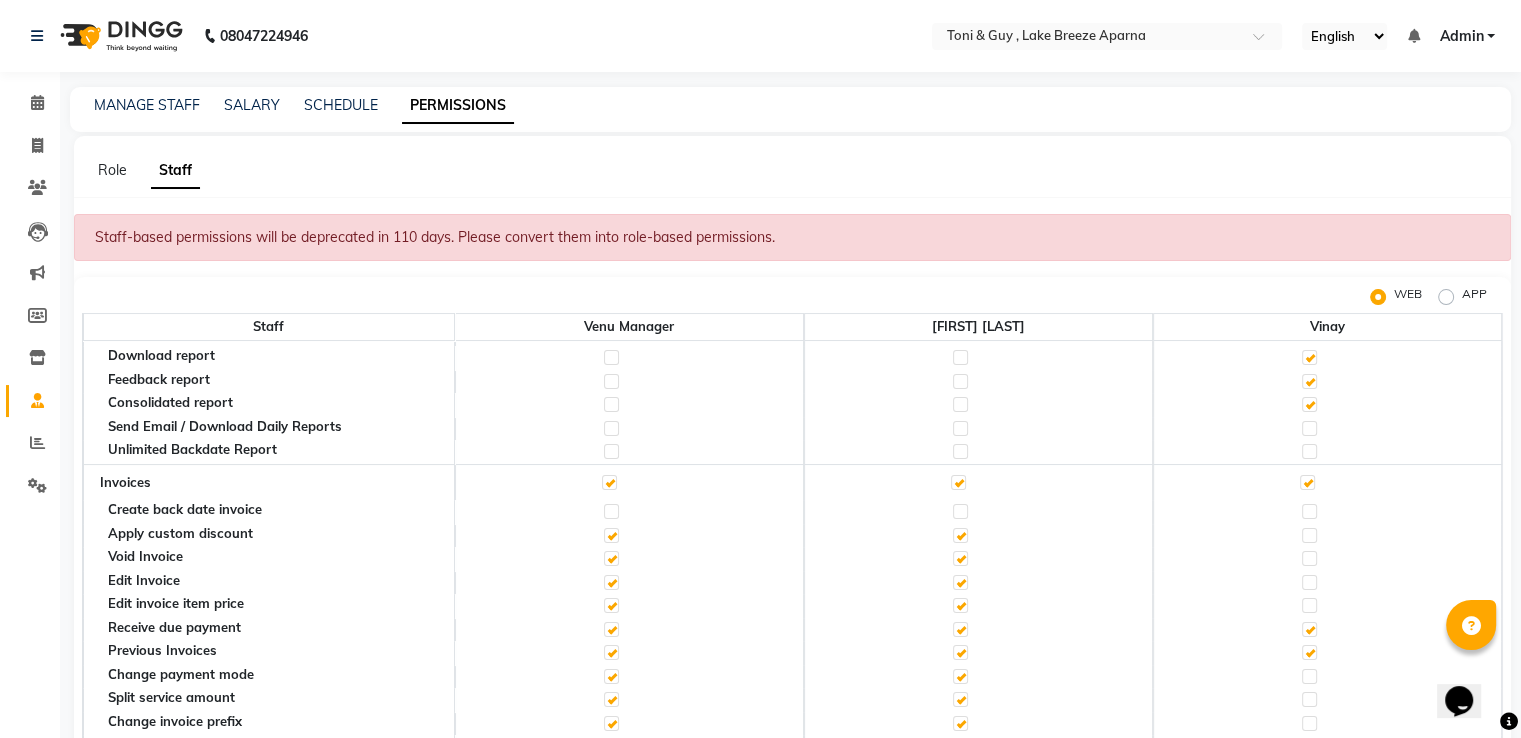 scroll, scrollTop: 500, scrollLeft: 0, axis: vertical 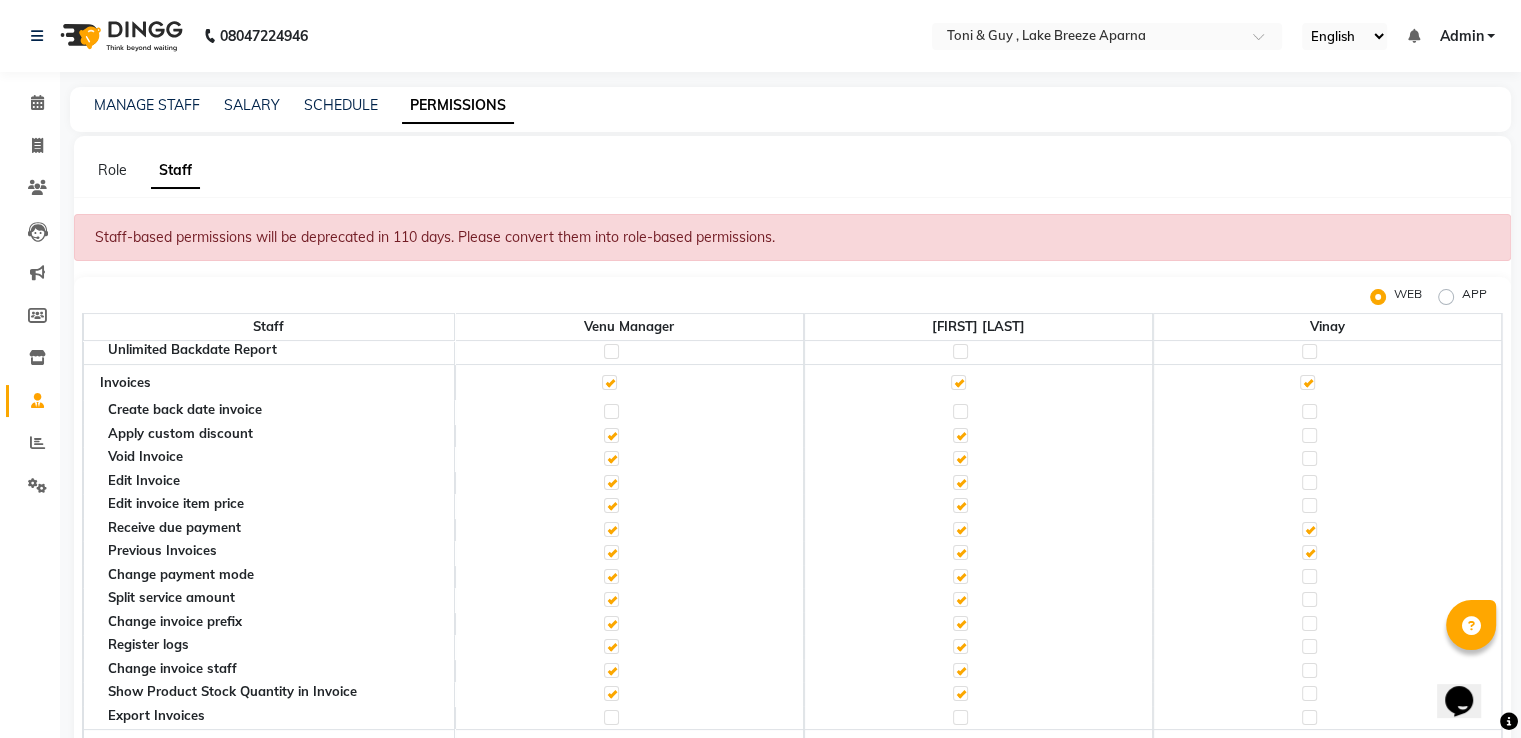 click 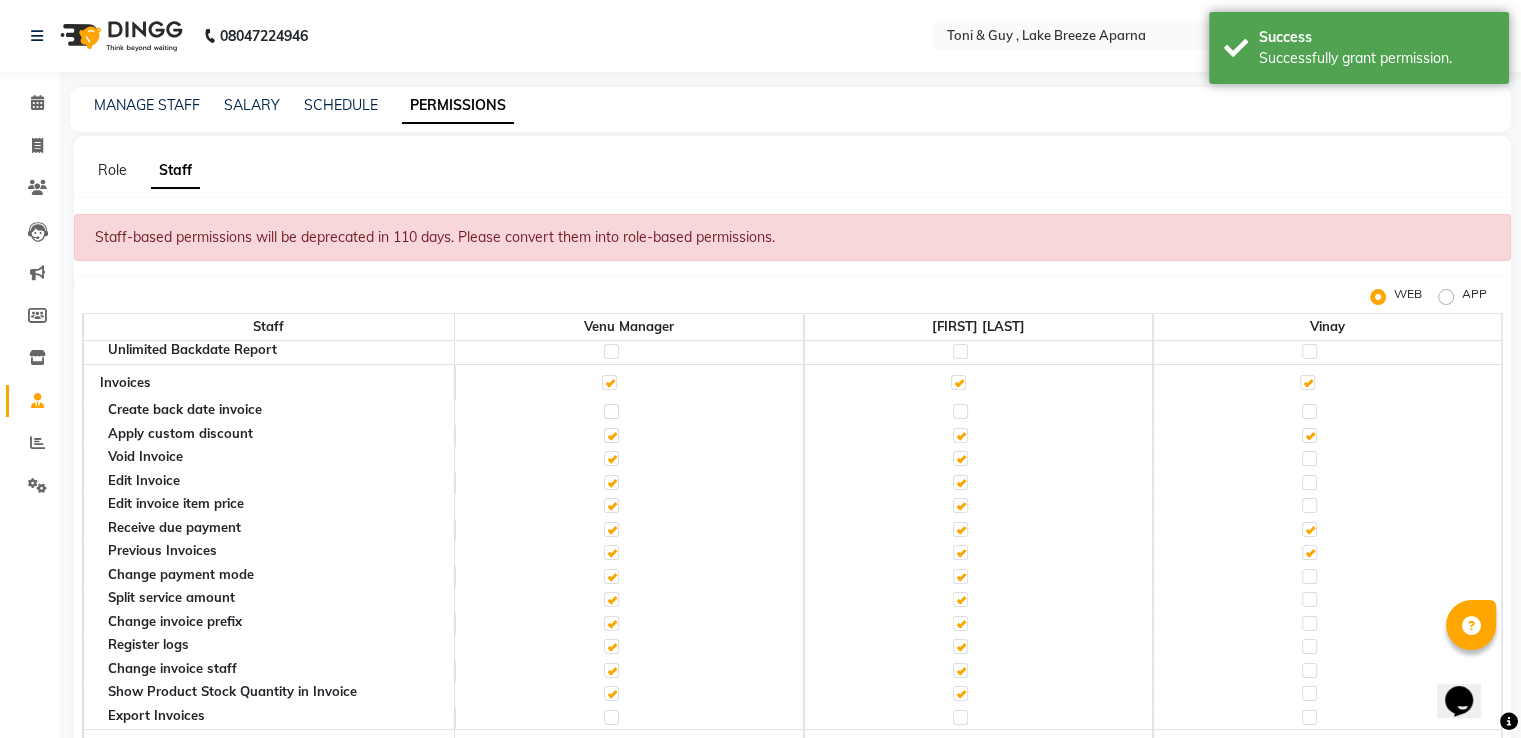 click 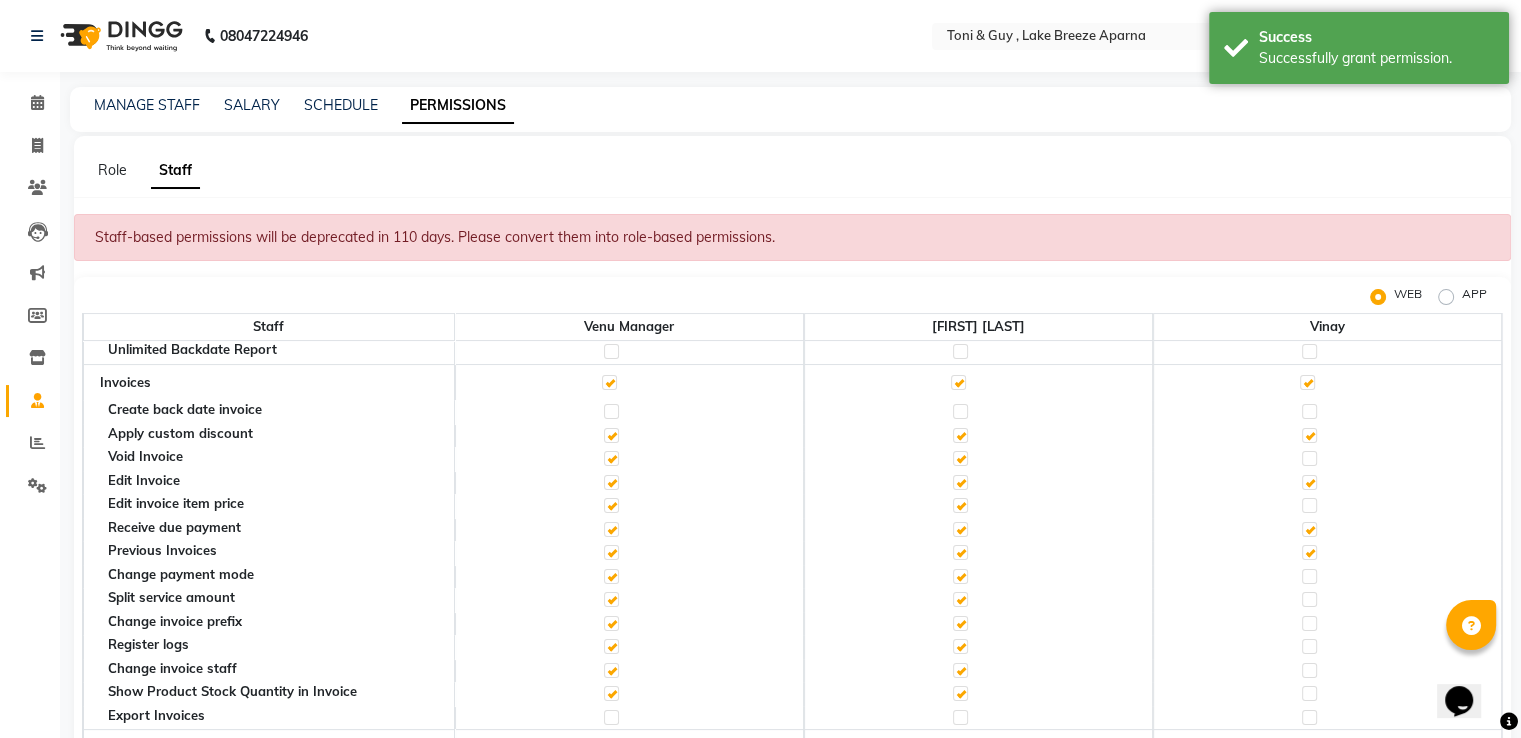 click 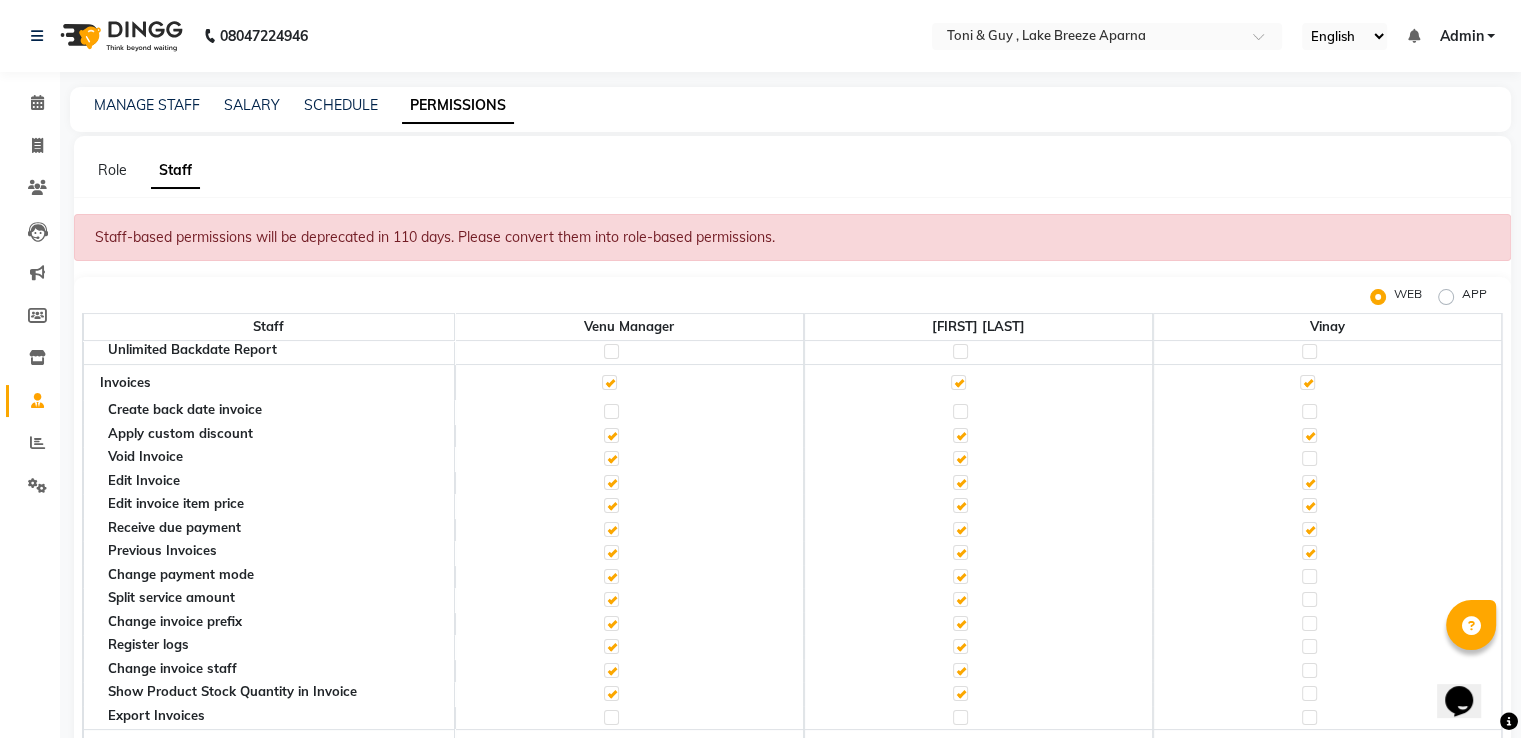 click 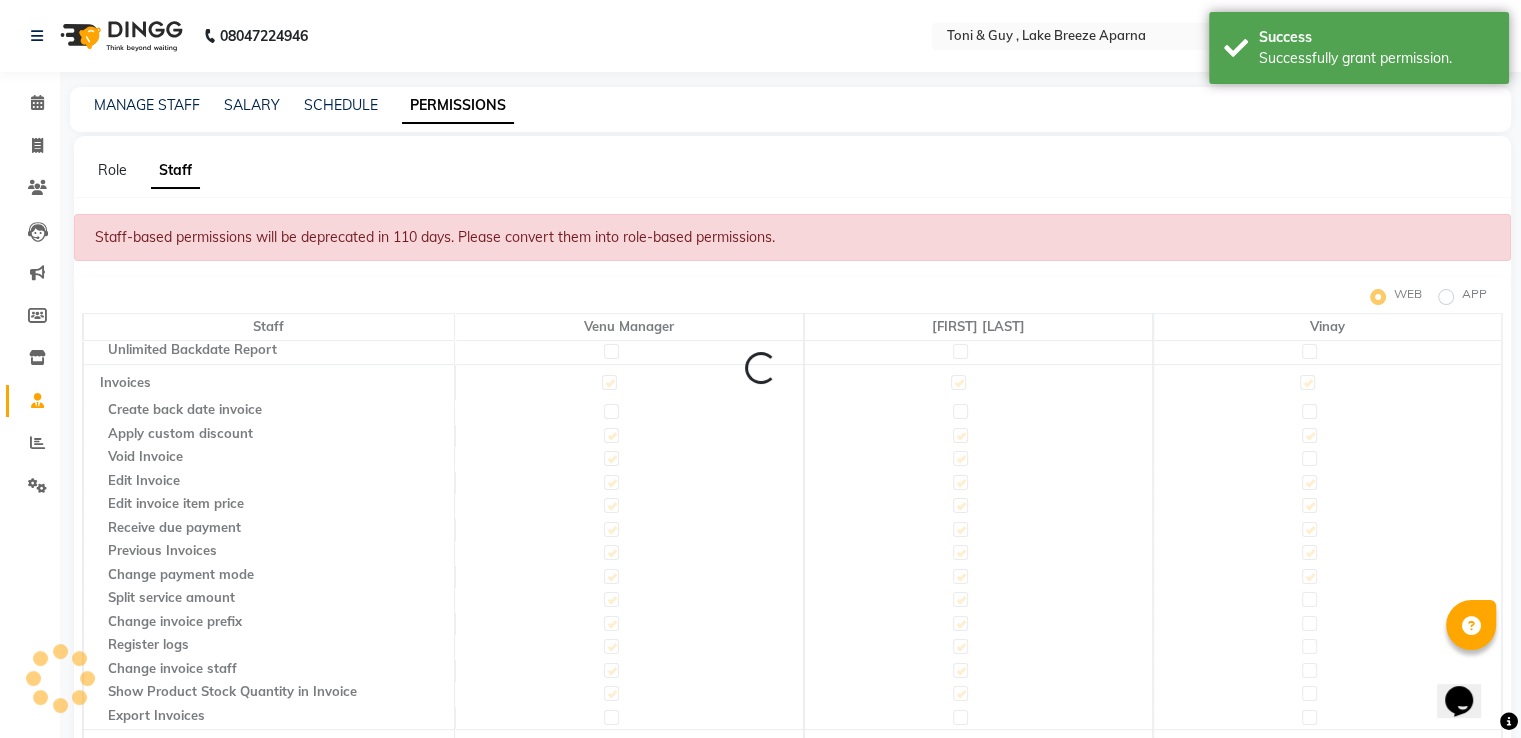 click 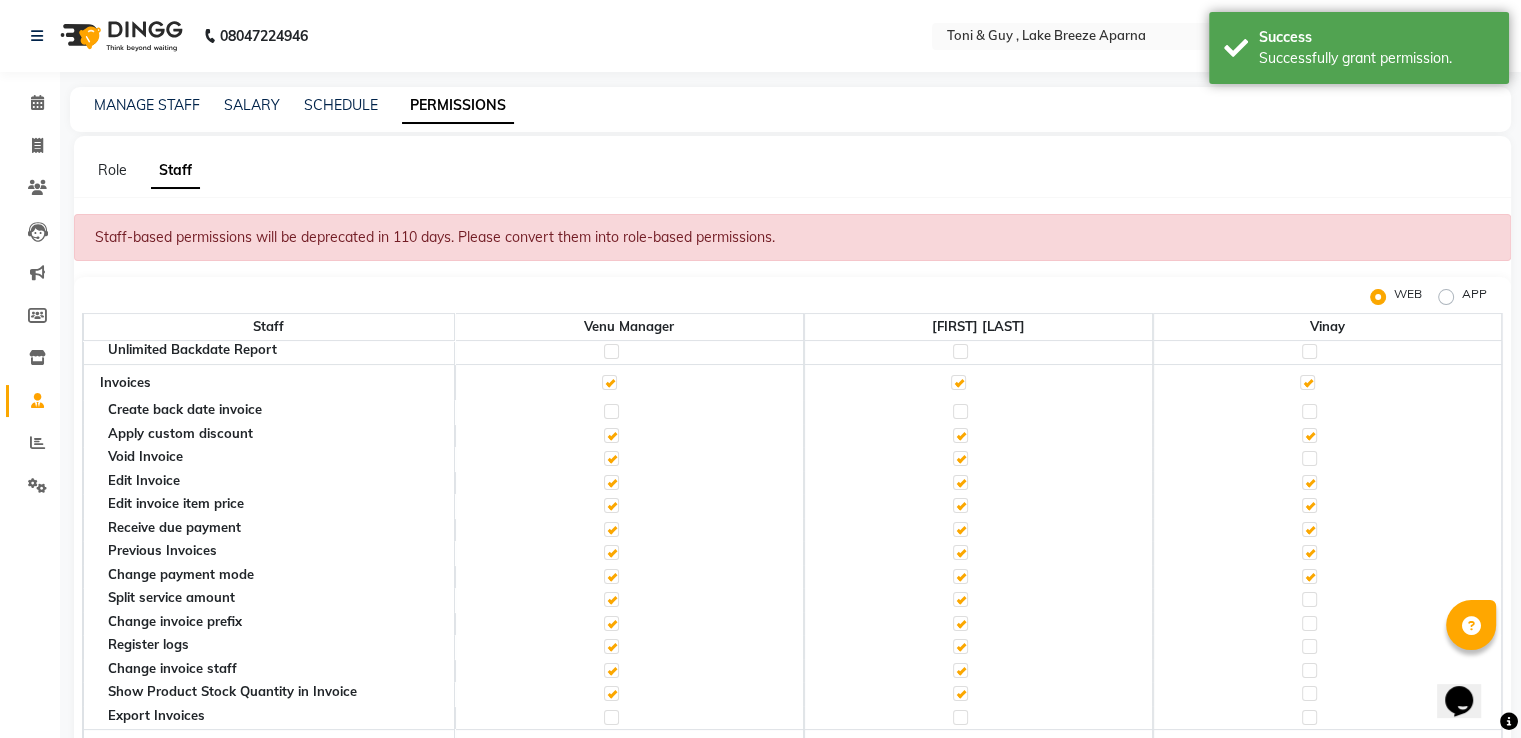 click 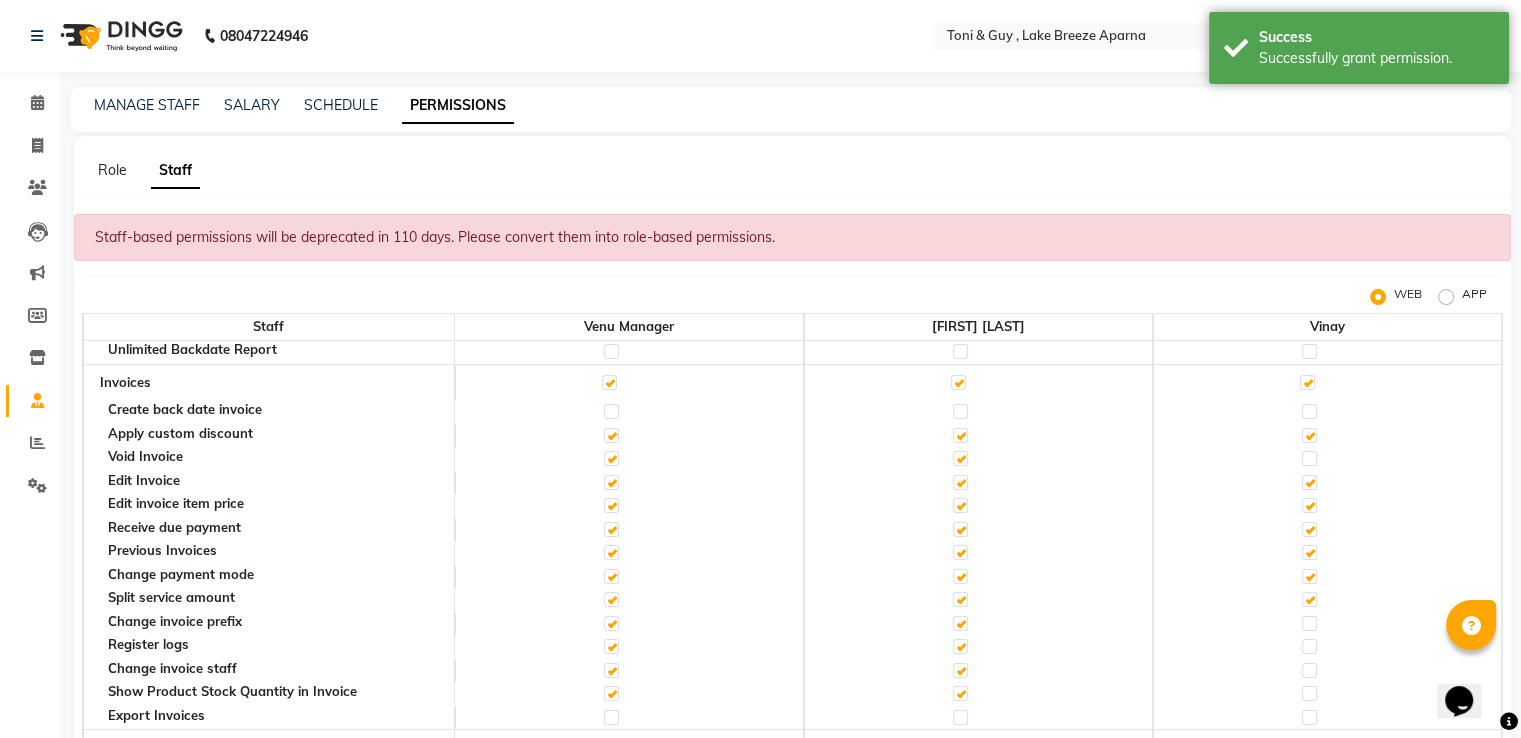 scroll, scrollTop: 600, scrollLeft: 0, axis: vertical 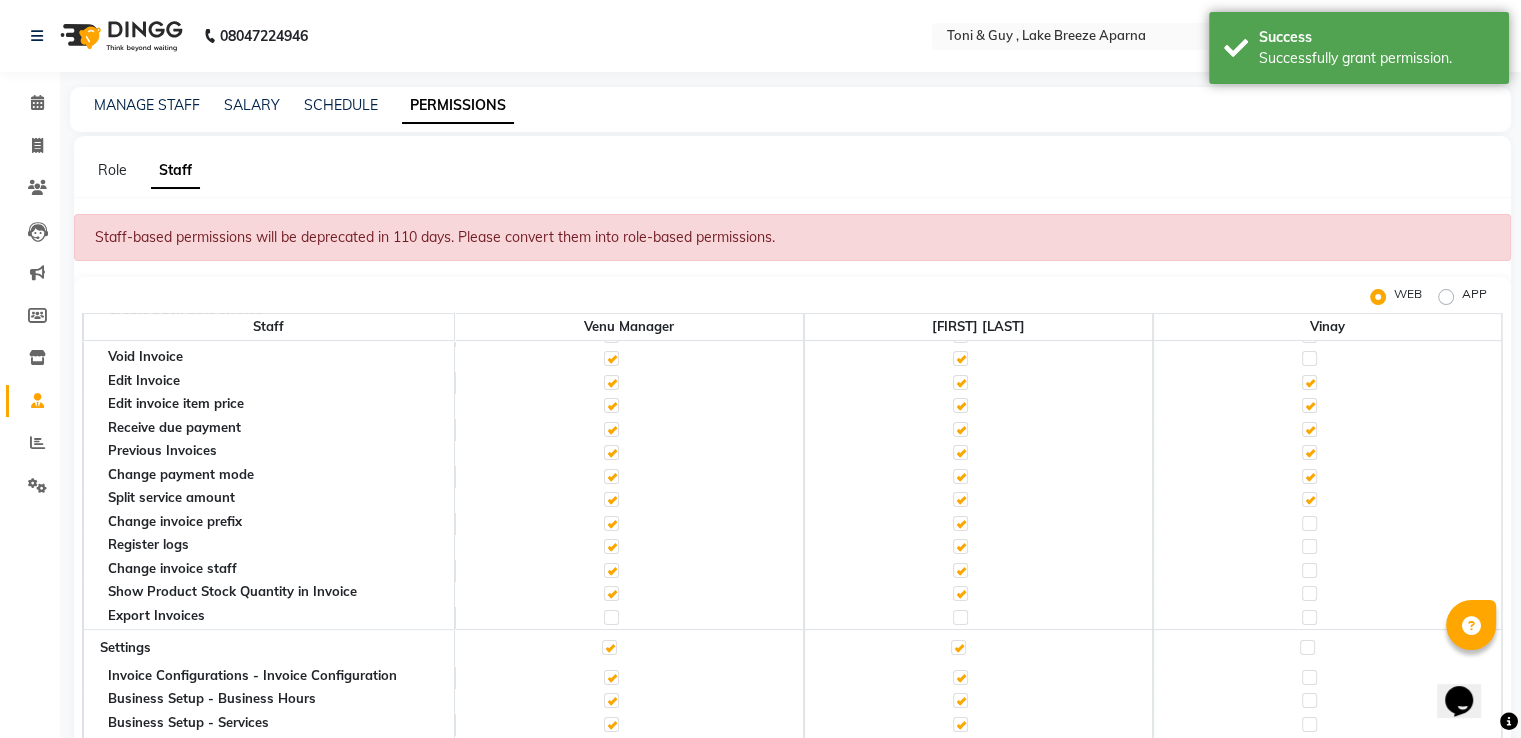 click 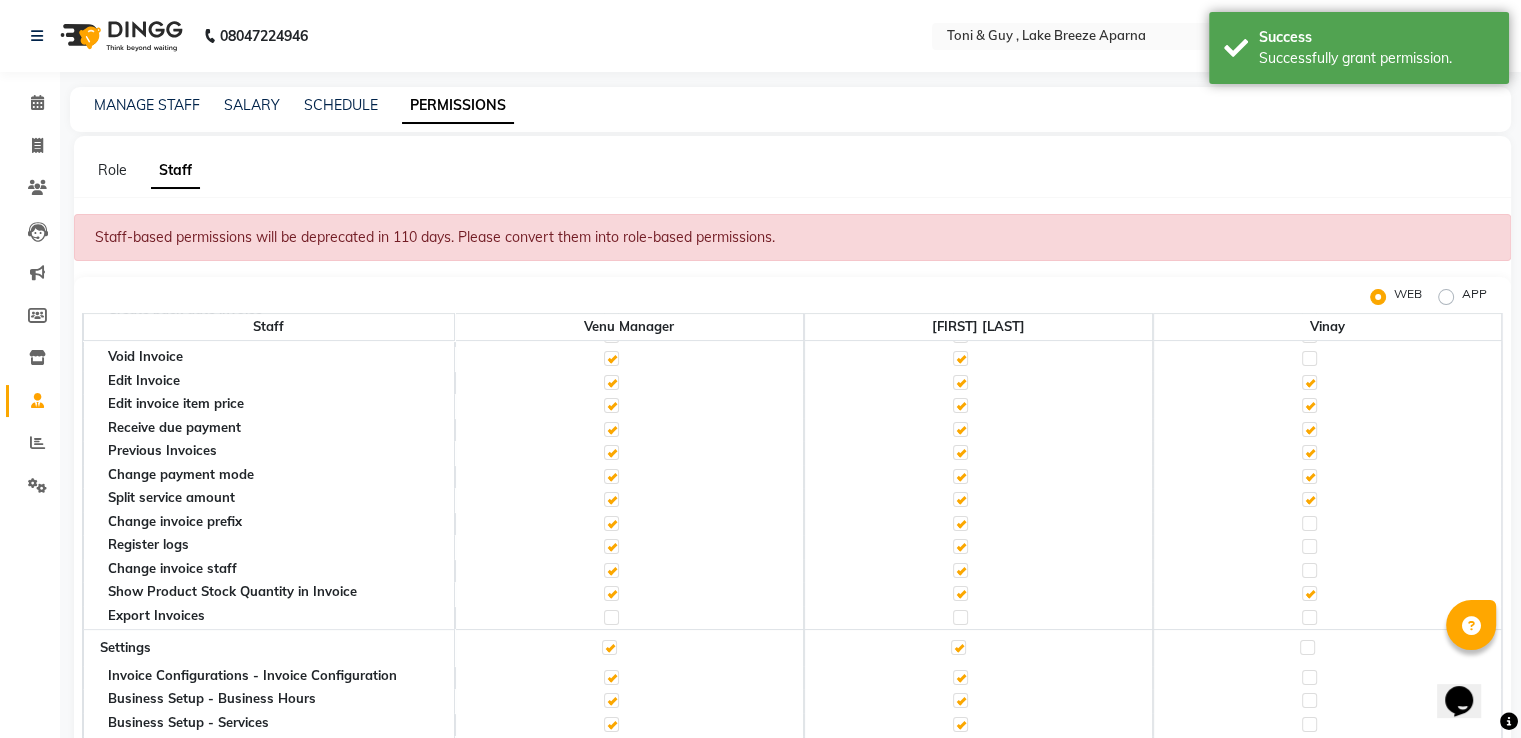click 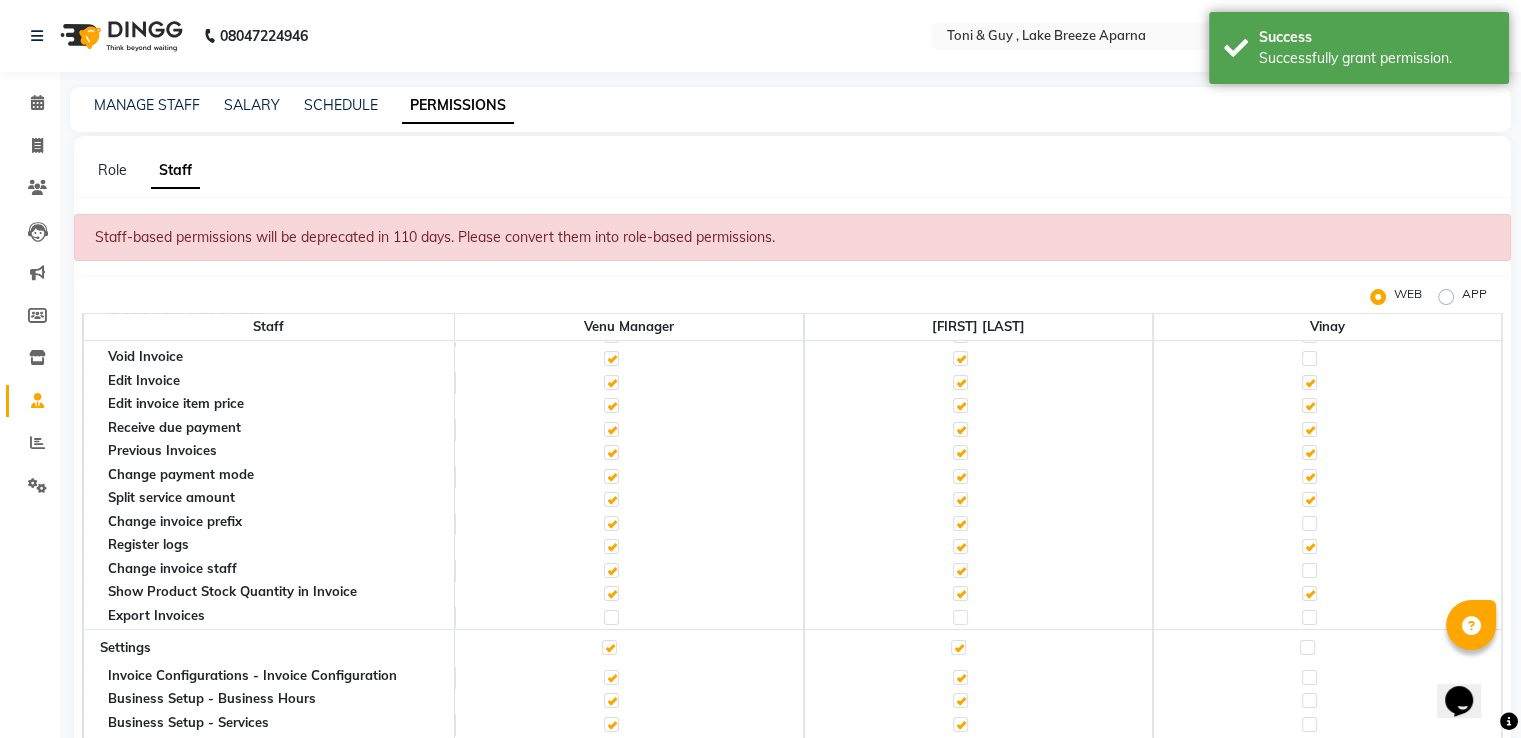 click 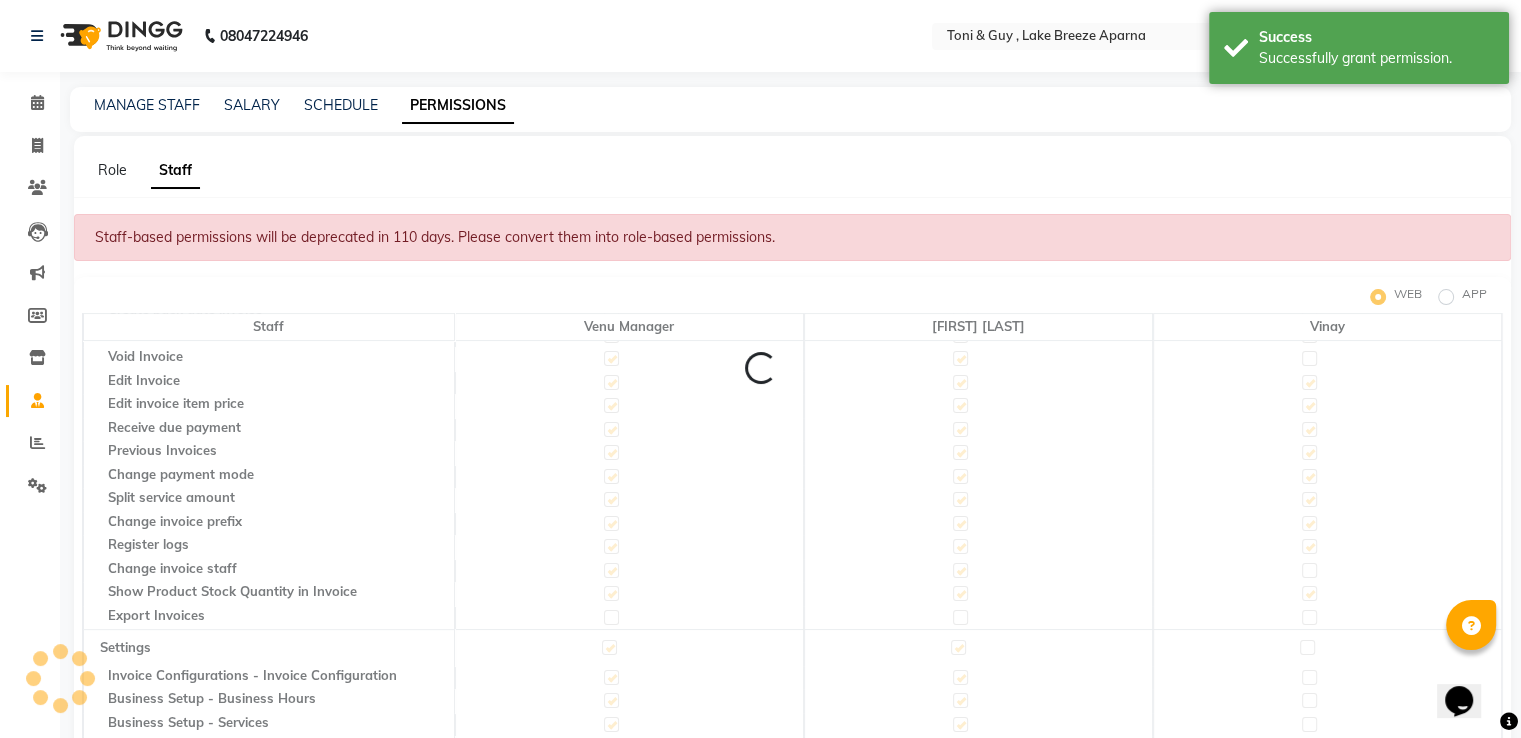 click 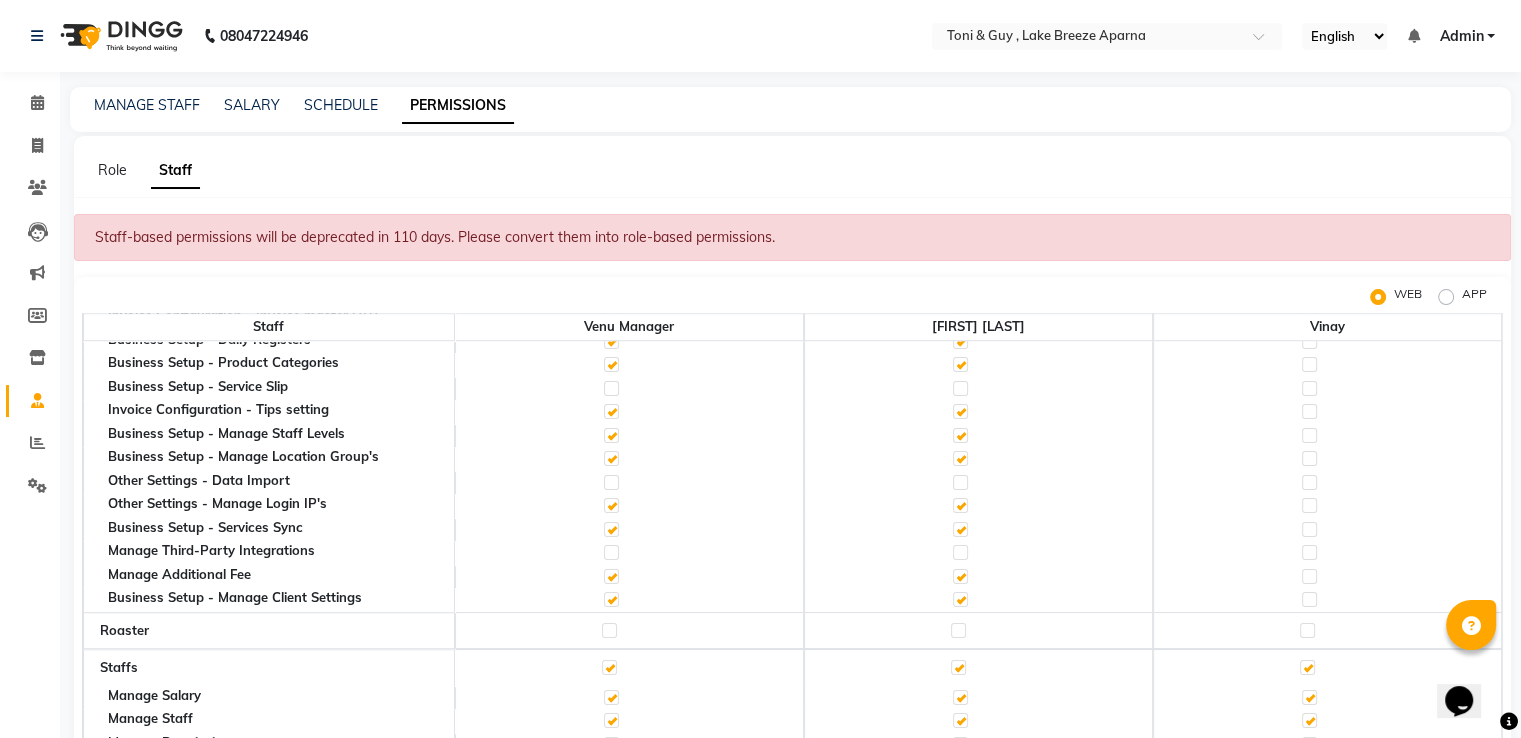 scroll, scrollTop: 1400, scrollLeft: 0, axis: vertical 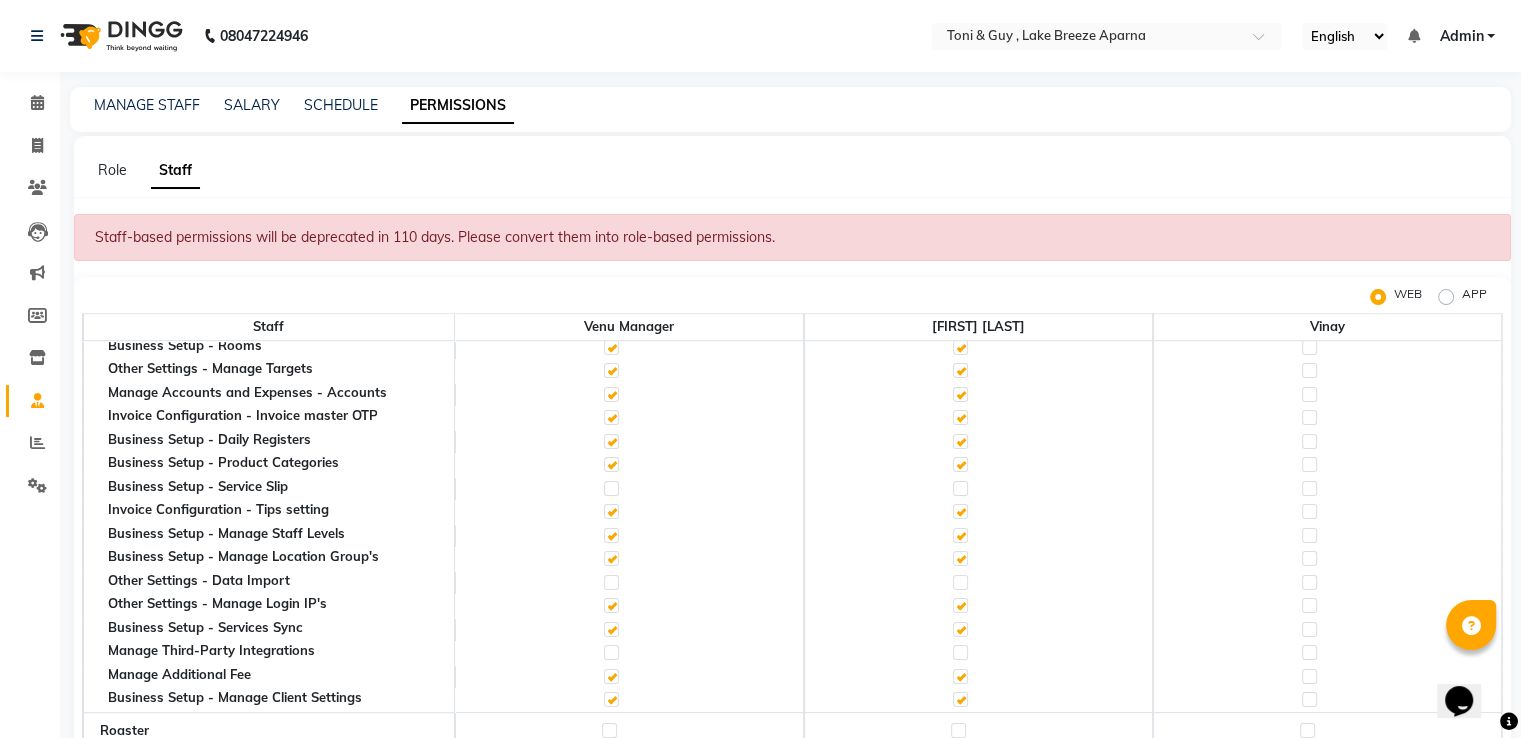click 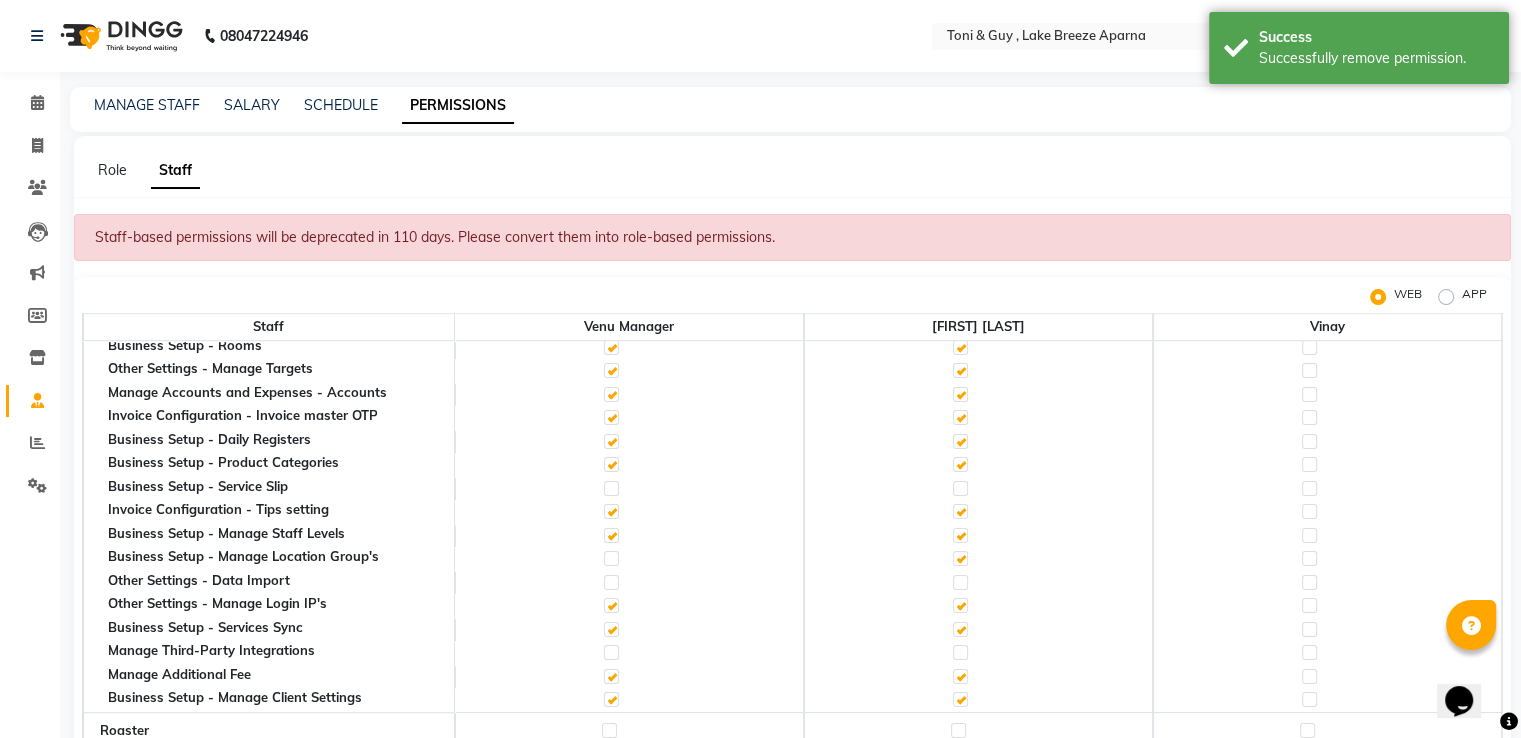 click 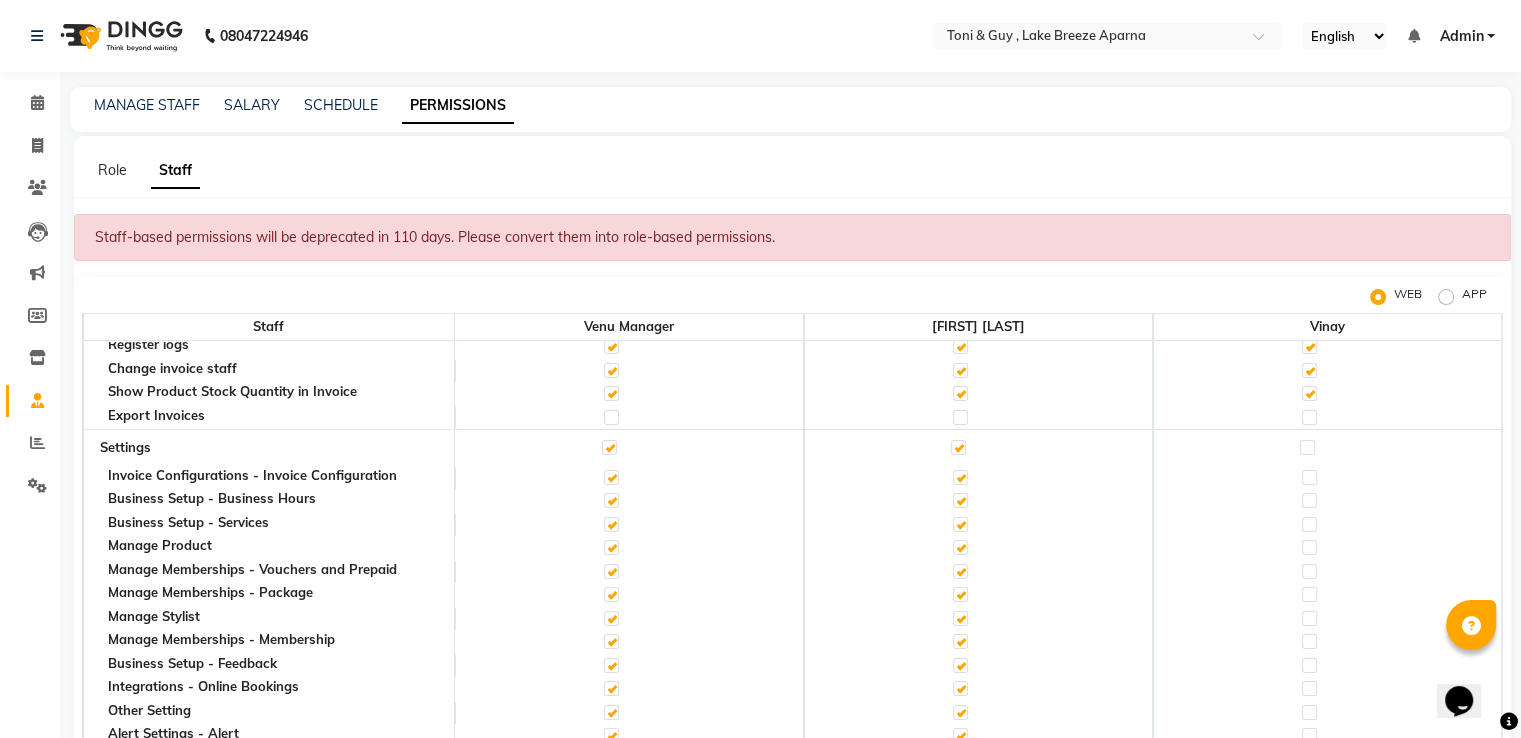 scroll, scrollTop: 900, scrollLeft: 0, axis: vertical 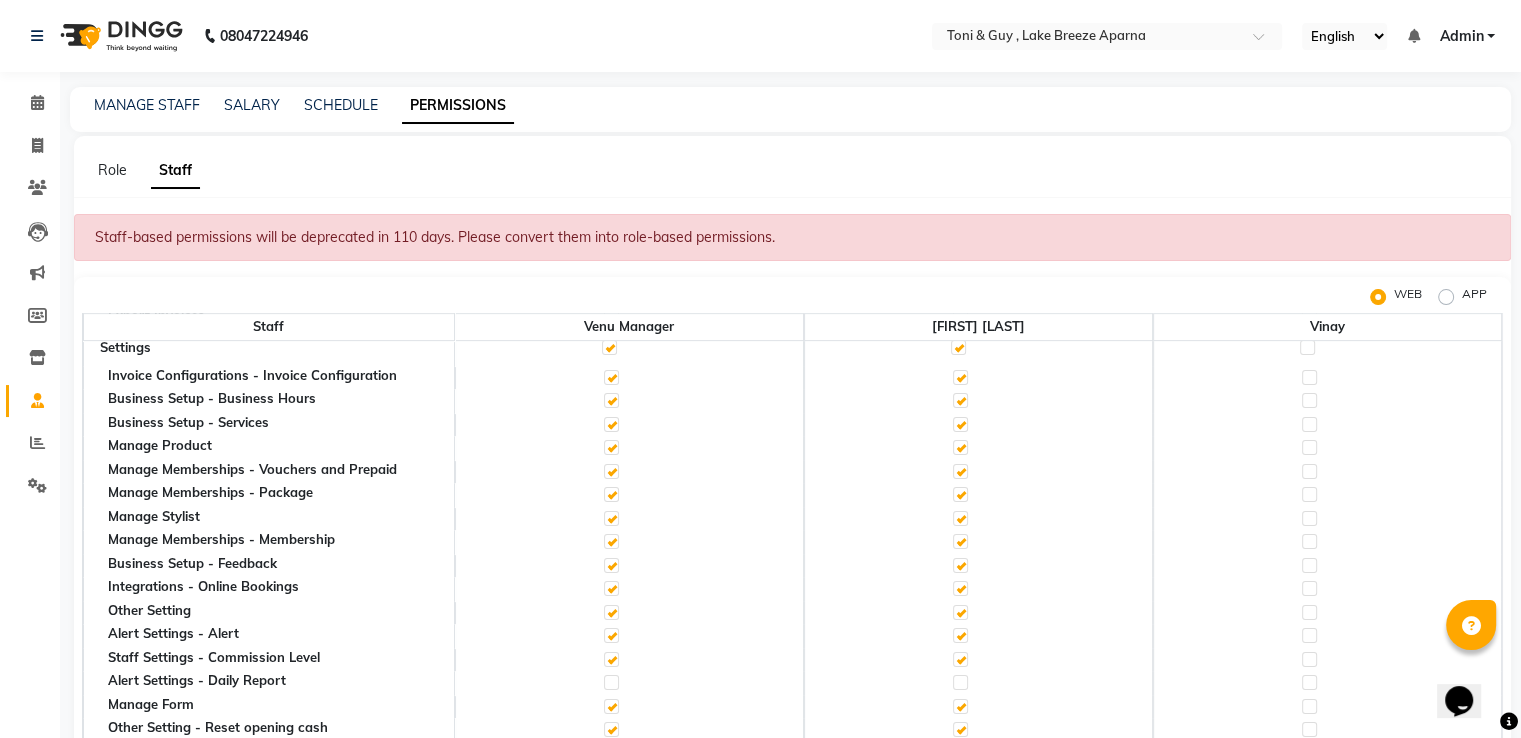 click 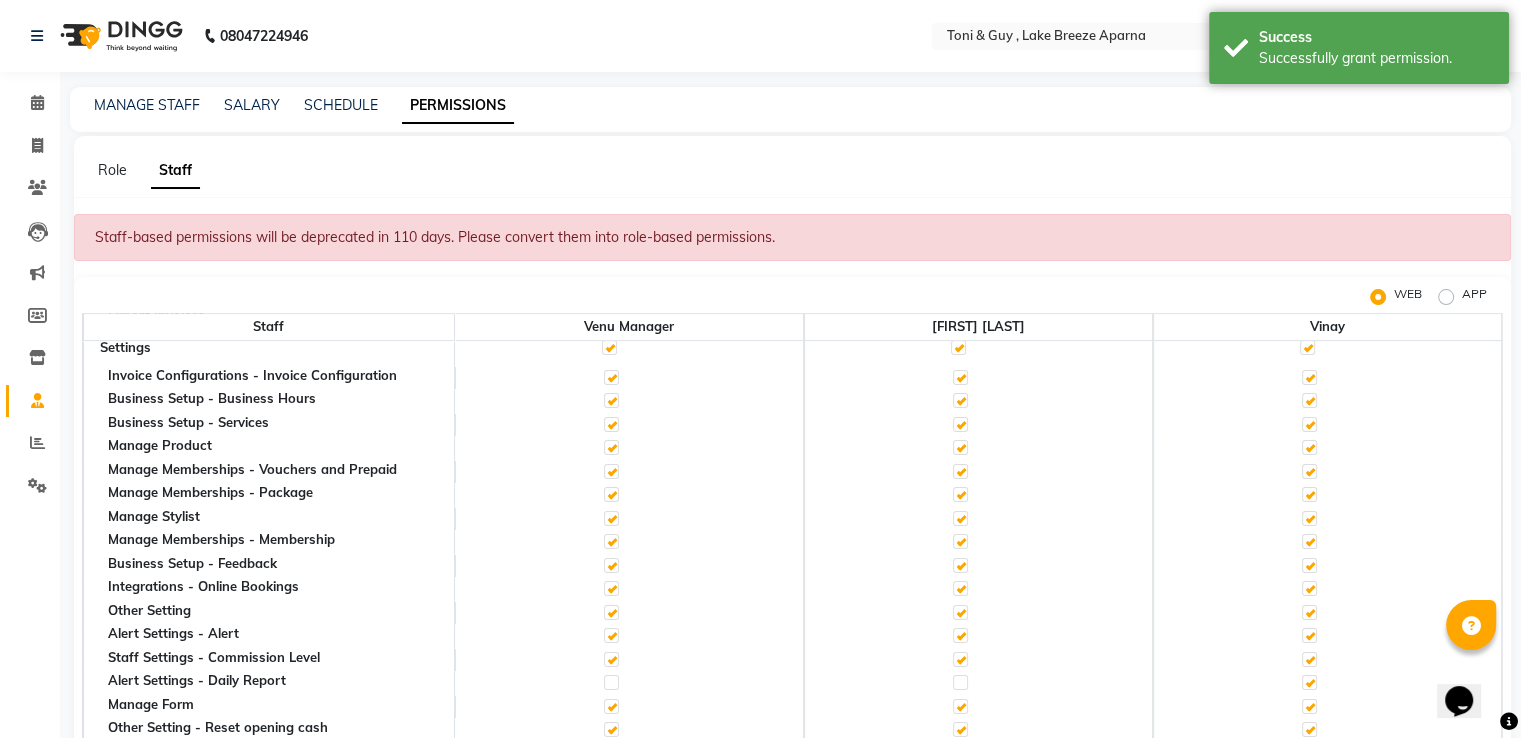 click 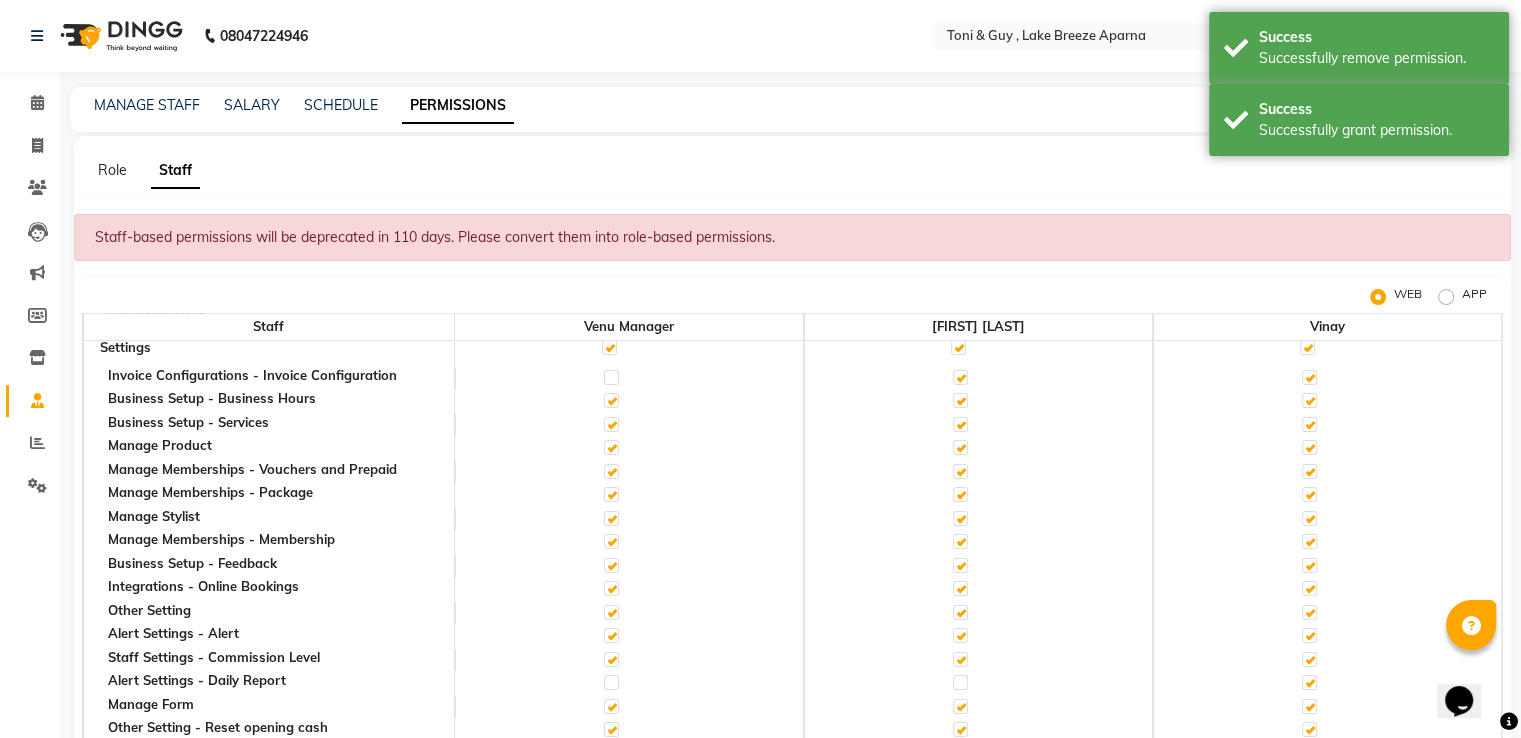 click 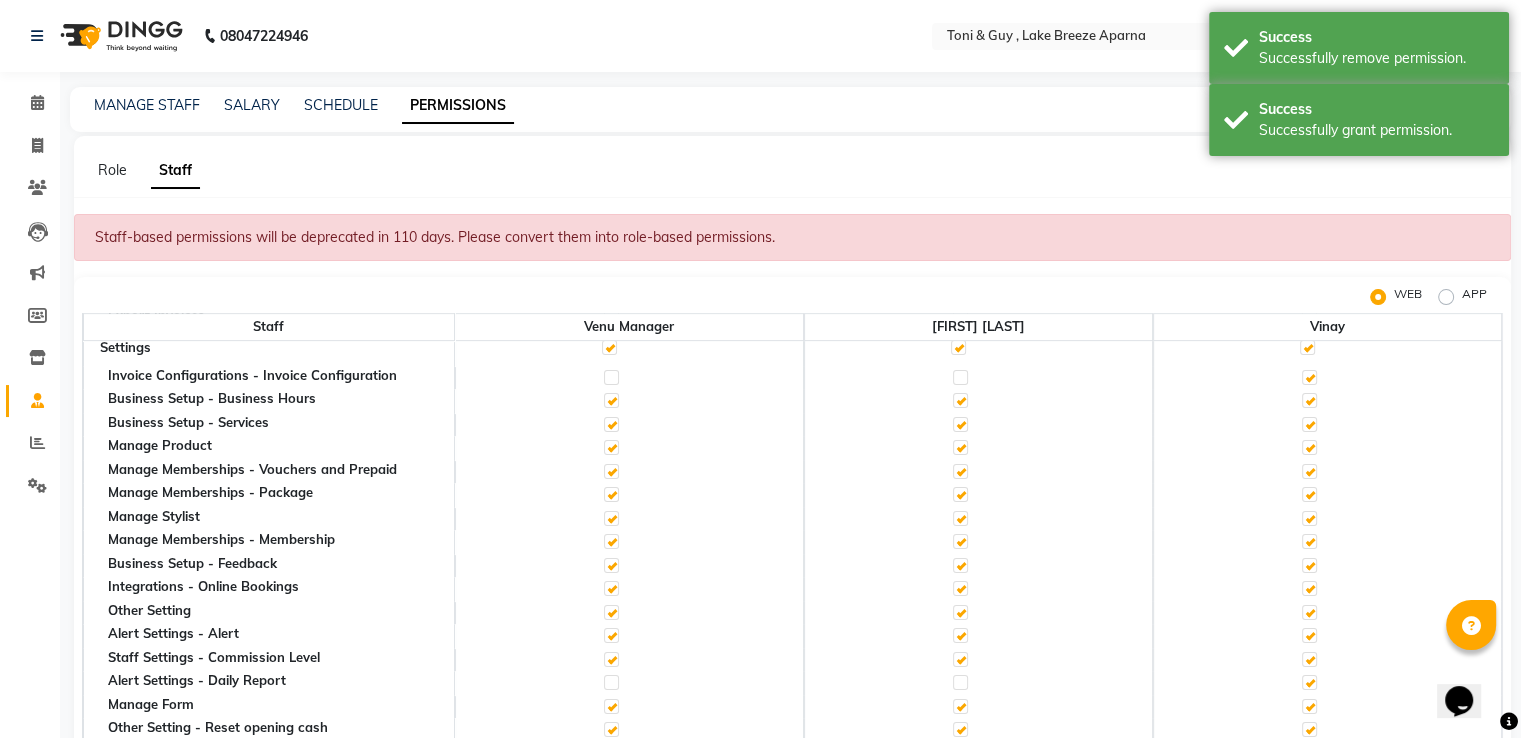 click 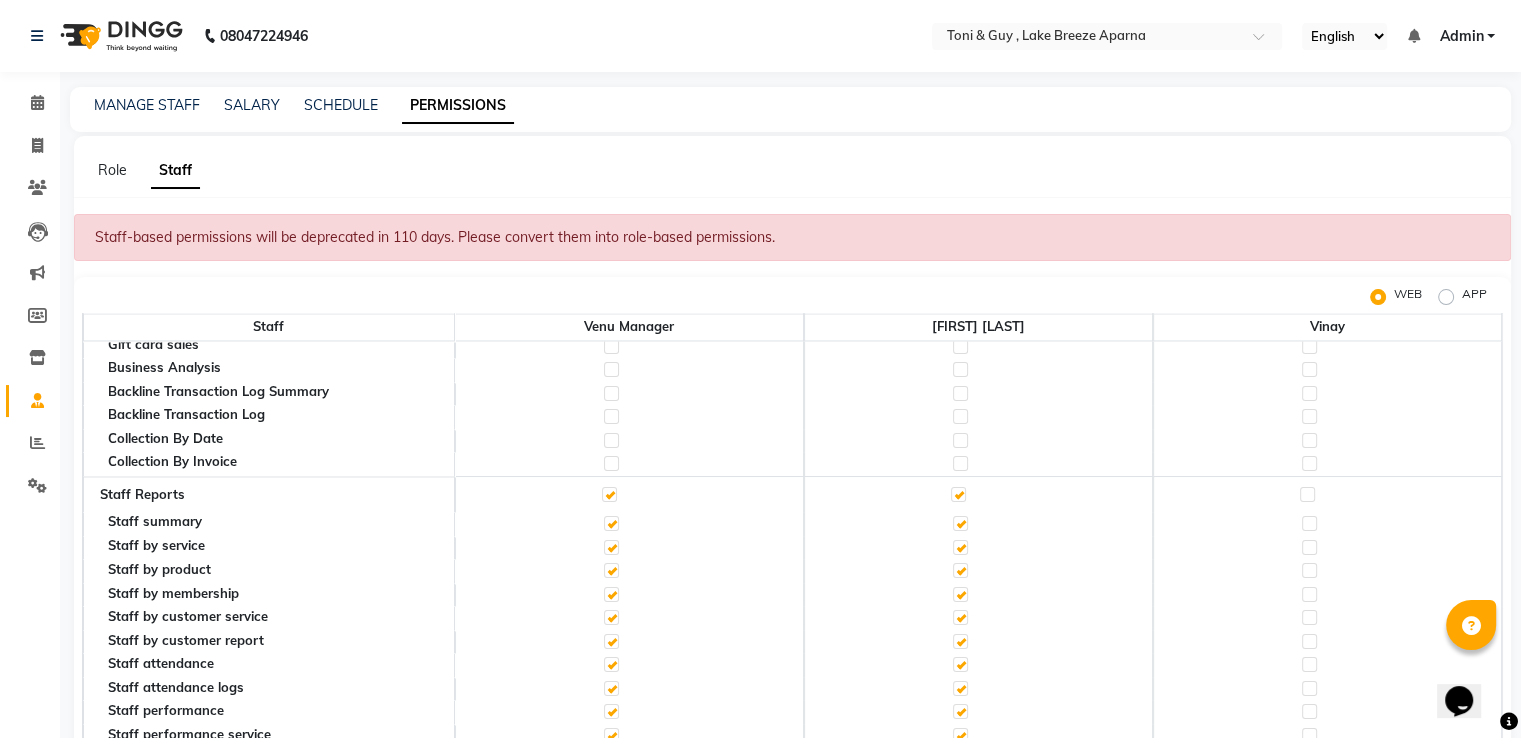 scroll, scrollTop: 3600, scrollLeft: 0, axis: vertical 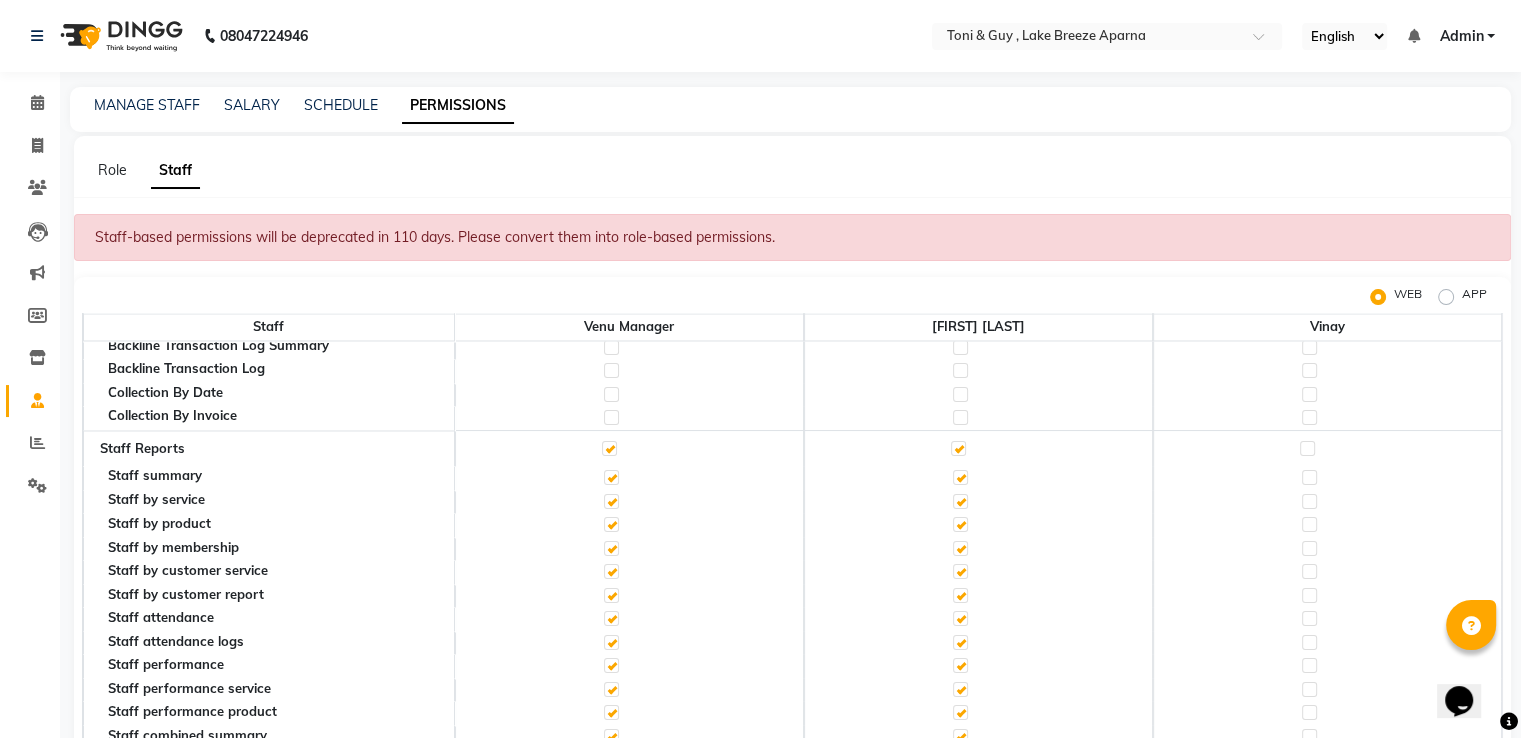 click 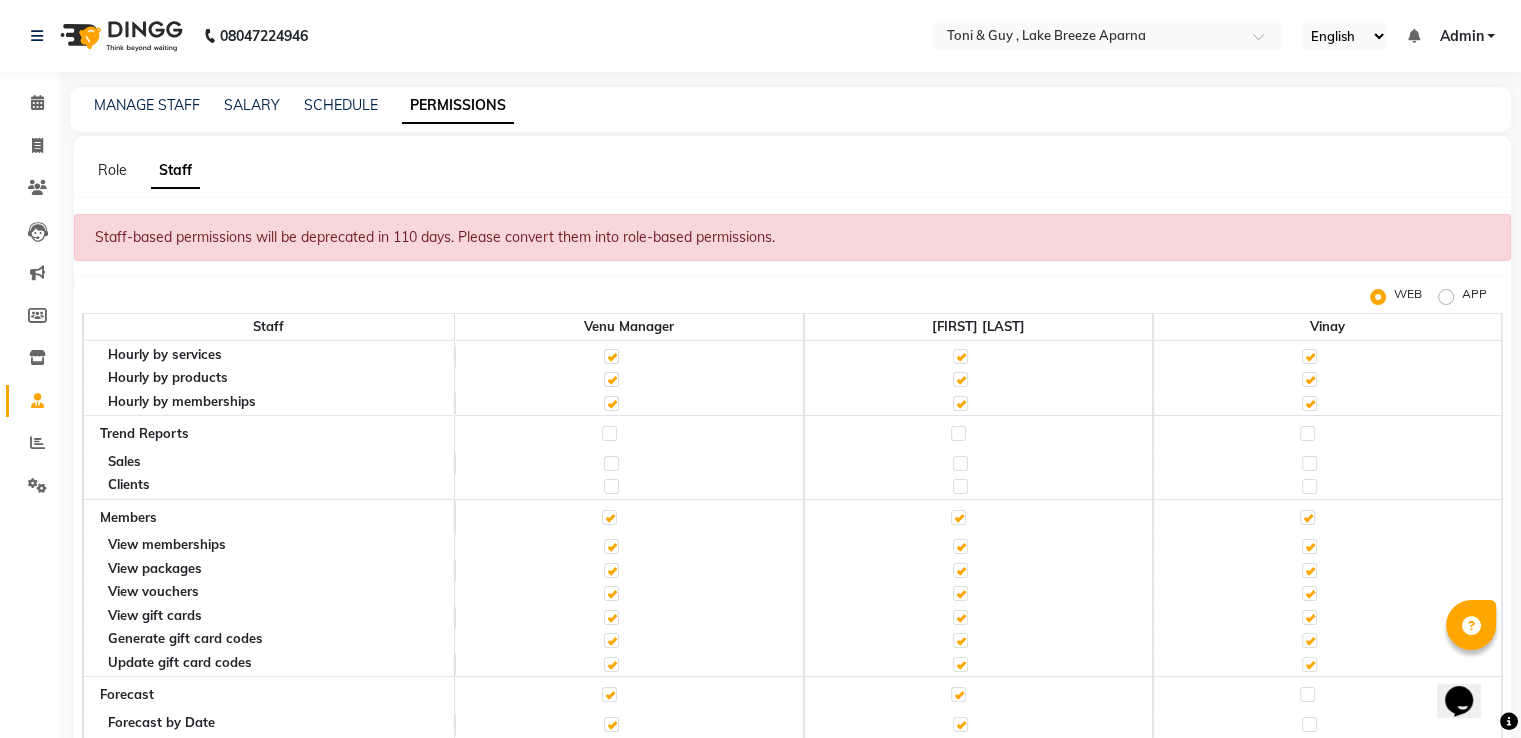 scroll, scrollTop: 5995, scrollLeft: 0, axis: vertical 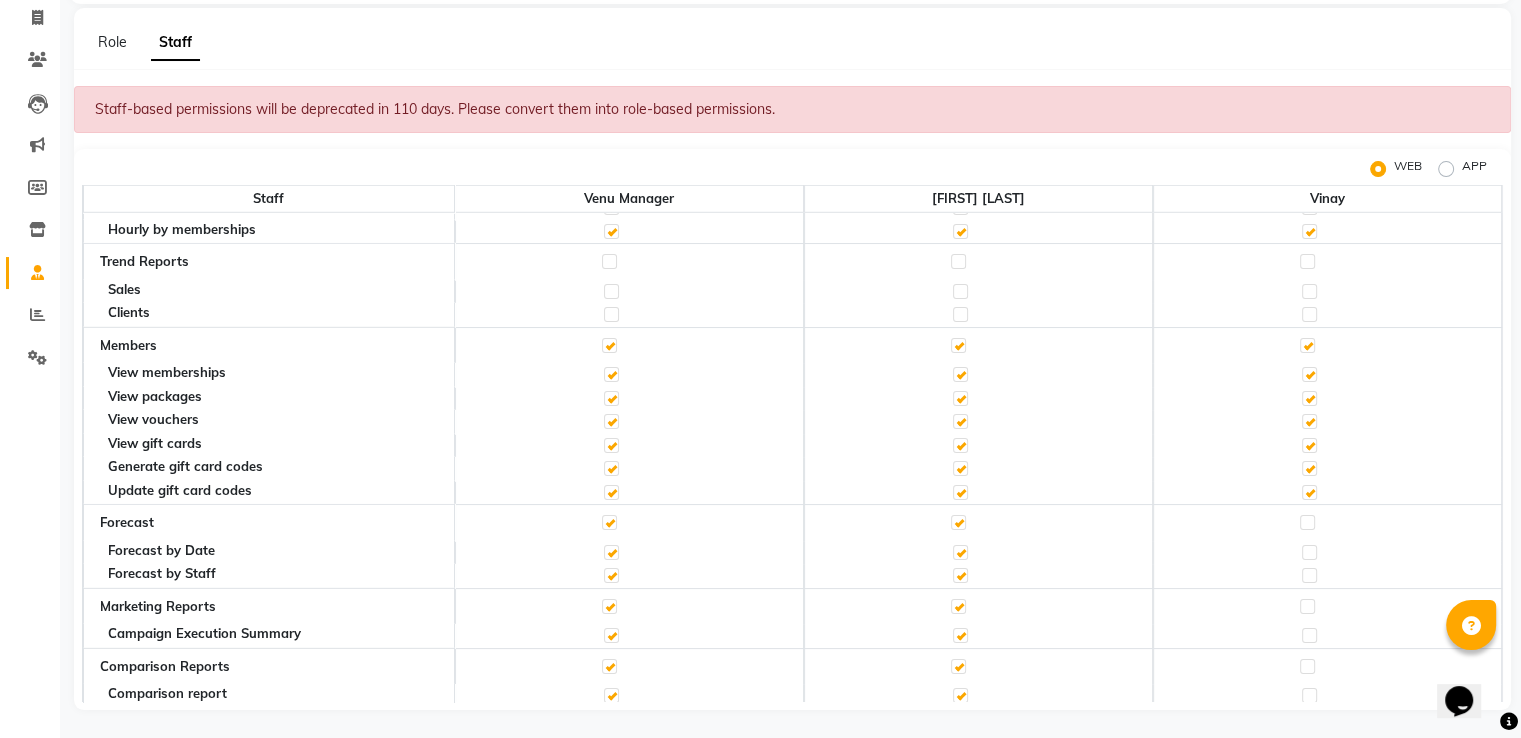 click 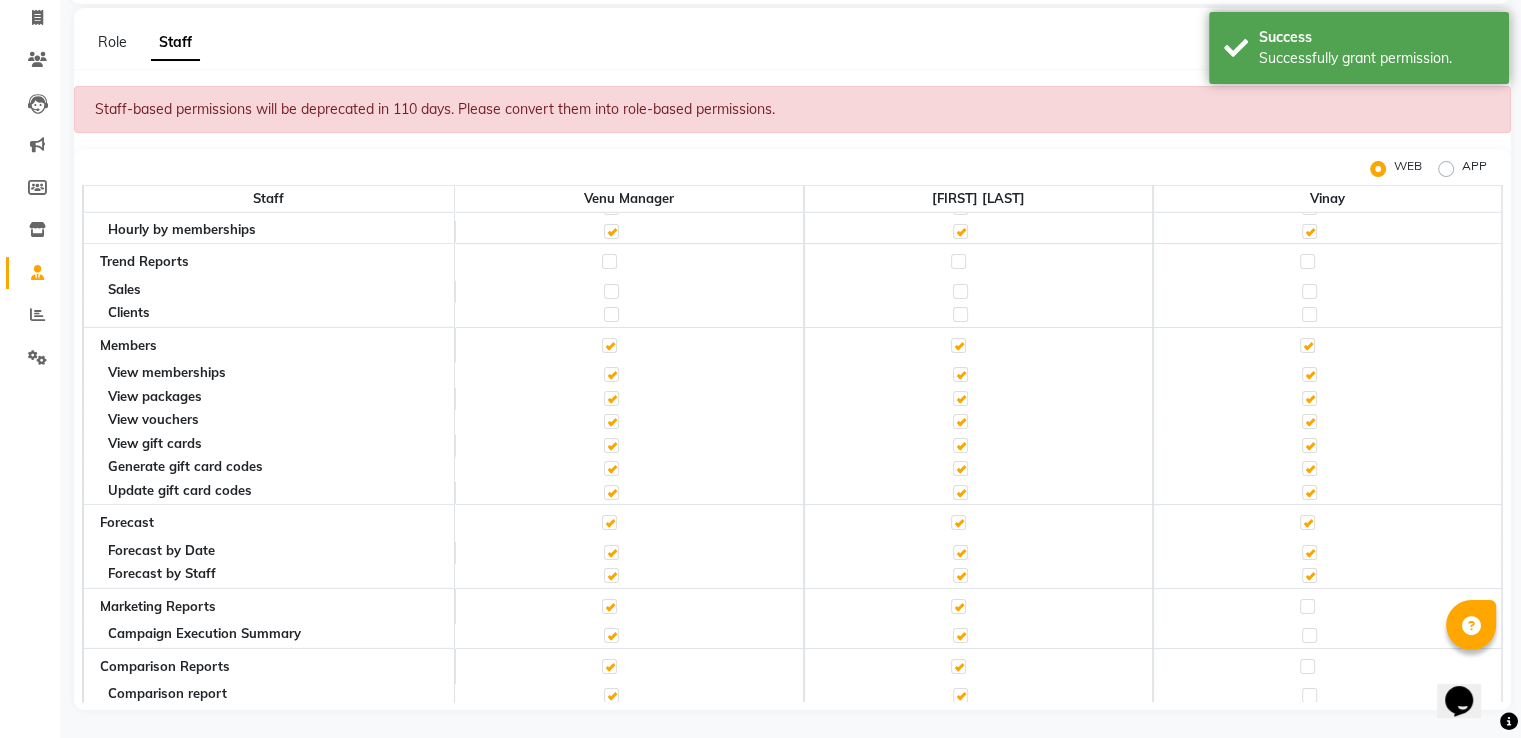 click 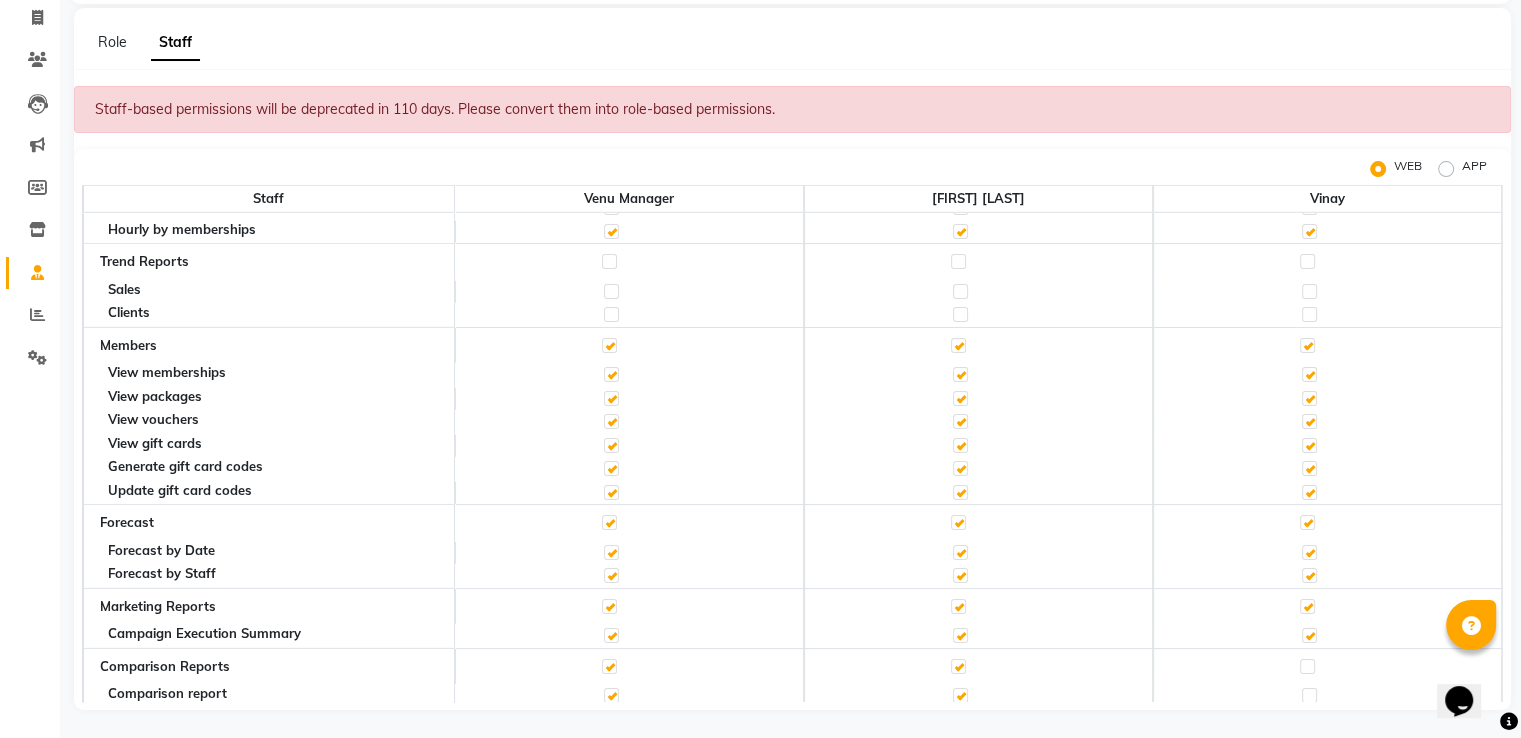 click 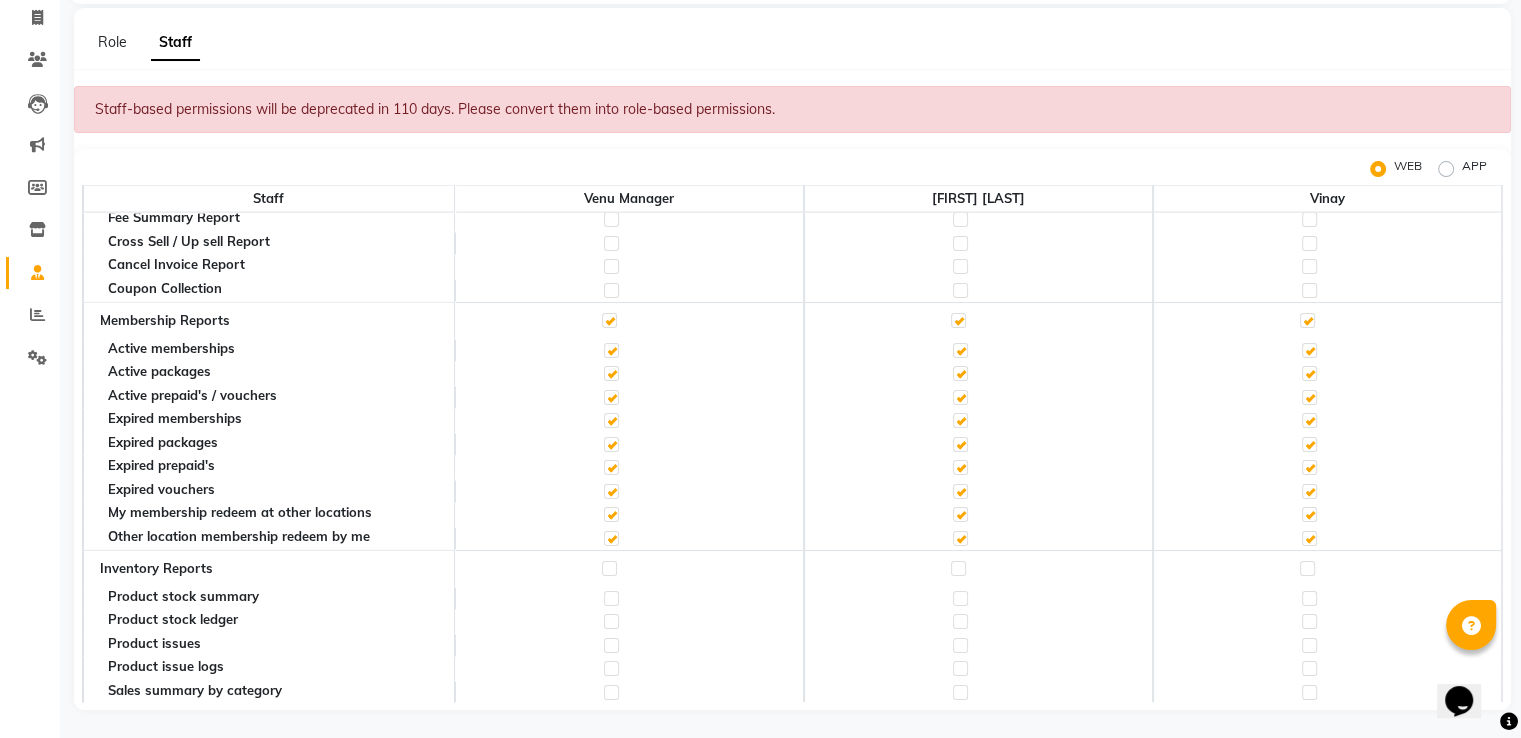 scroll, scrollTop: 4495, scrollLeft: 0, axis: vertical 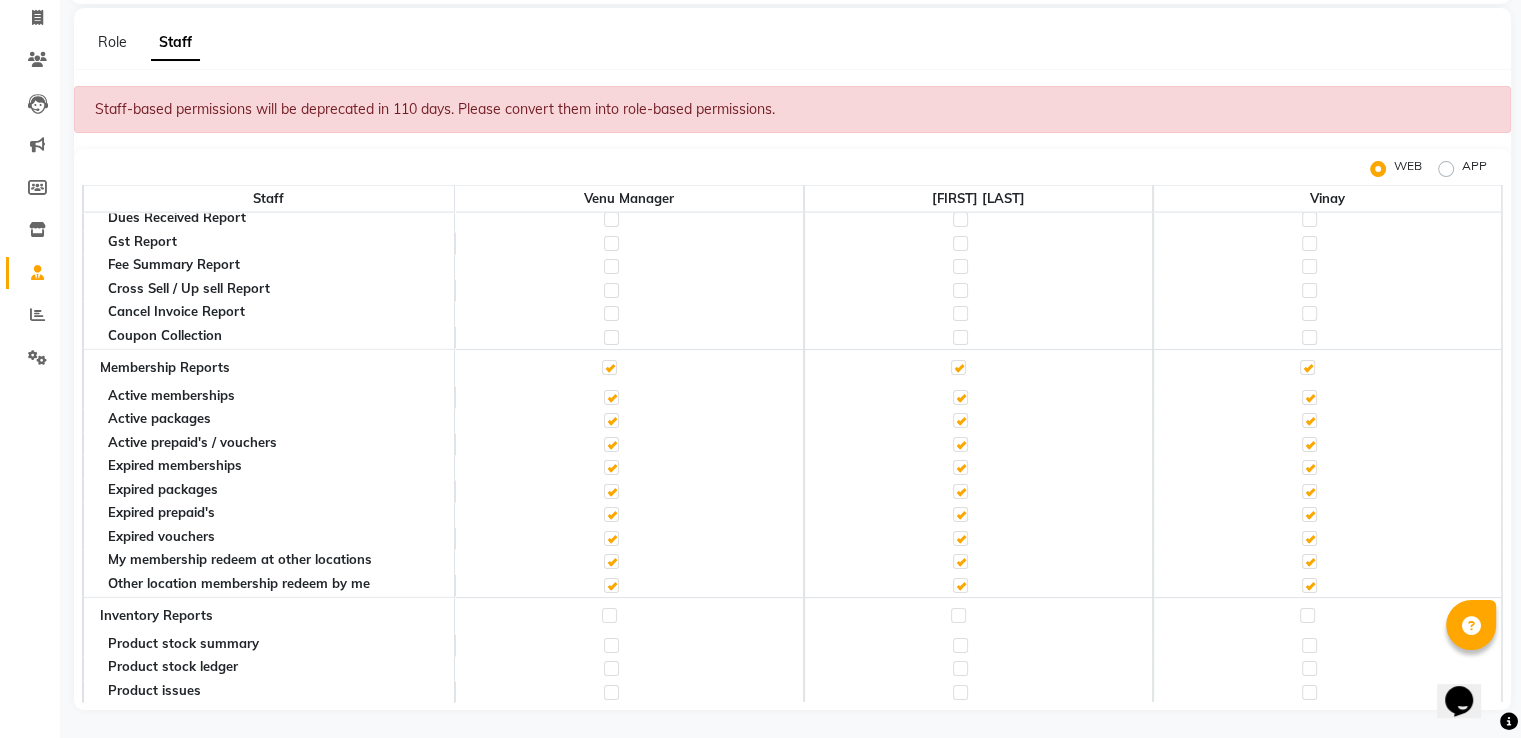 click 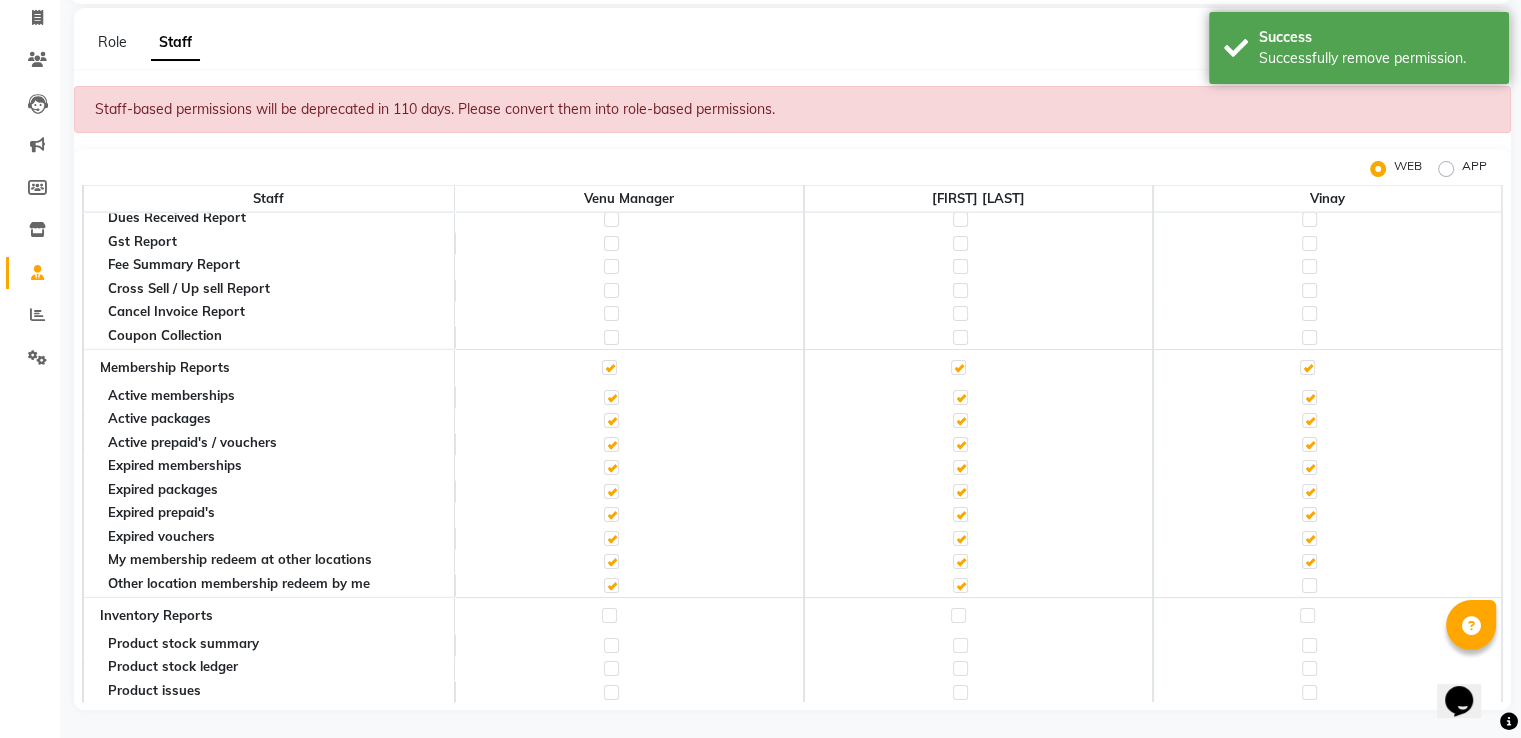 click 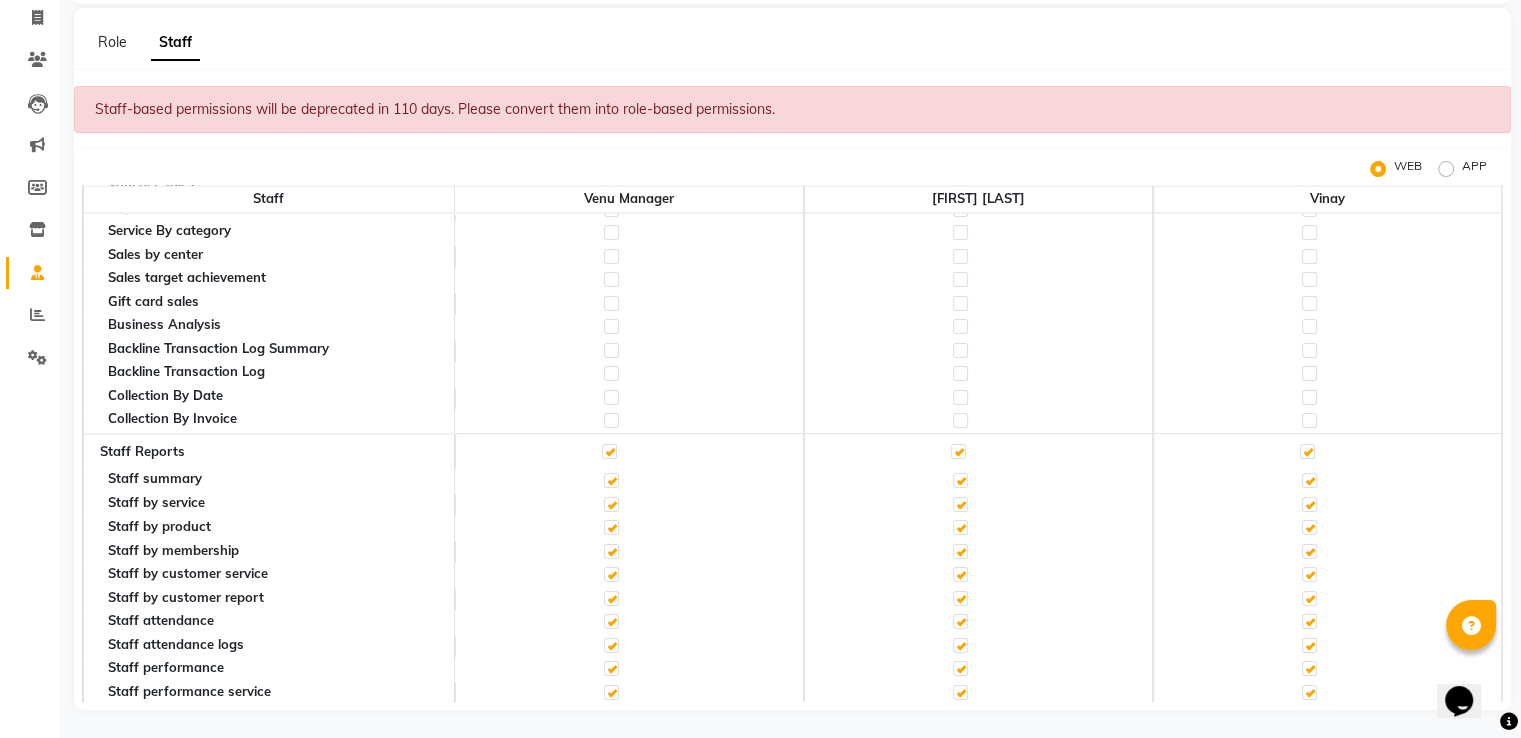 scroll, scrollTop: 3395, scrollLeft: 0, axis: vertical 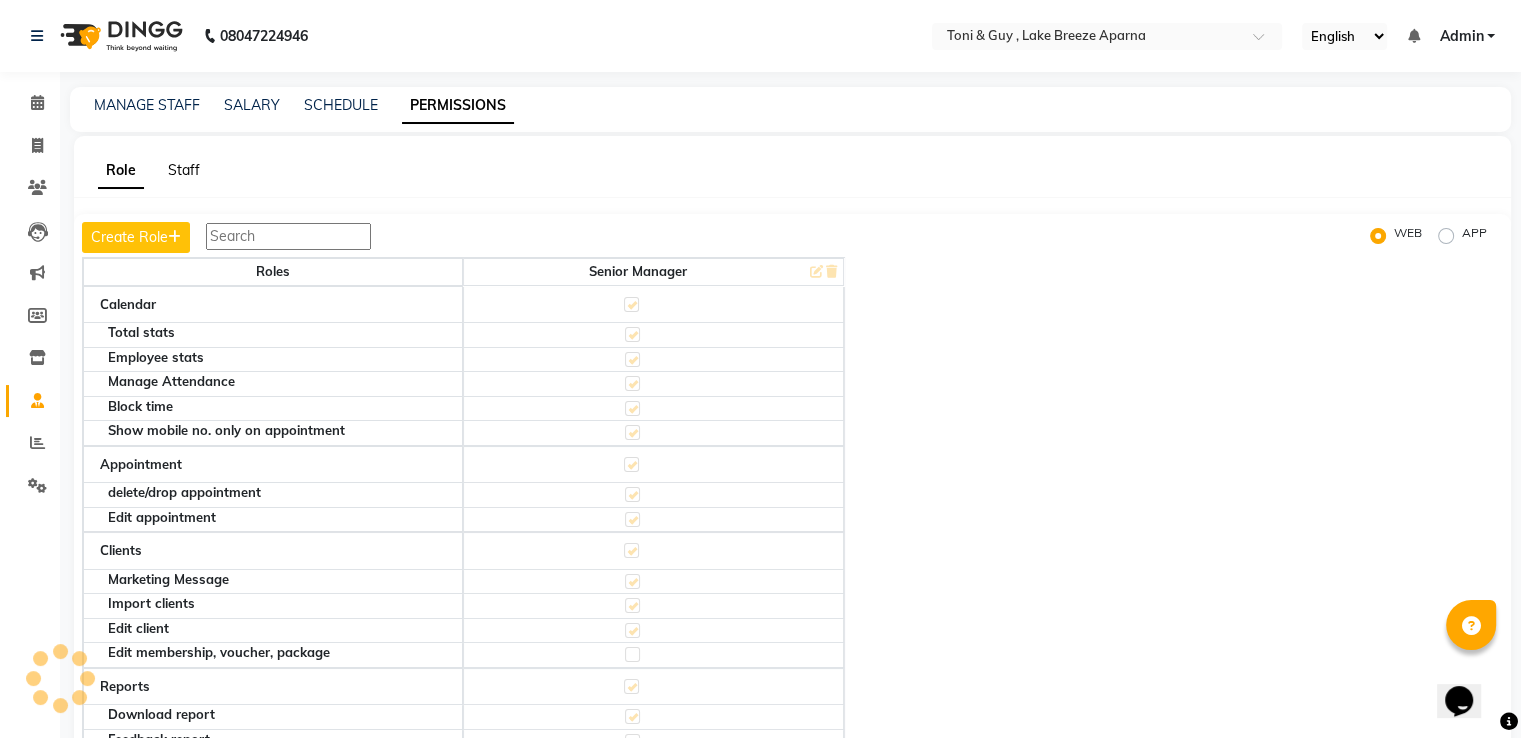 click on "Staff" 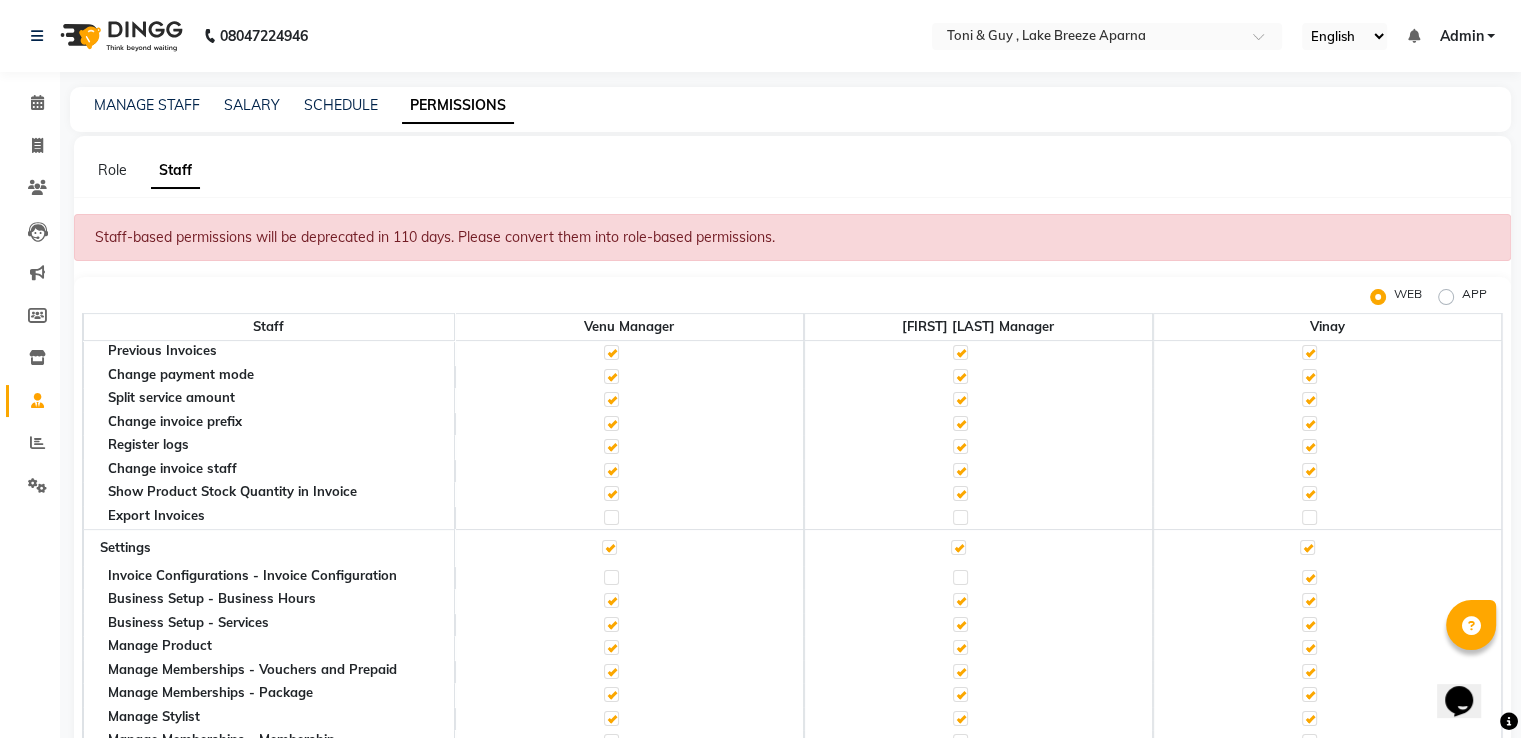 scroll, scrollTop: 800, scrollLeft: 0, axis: vertical 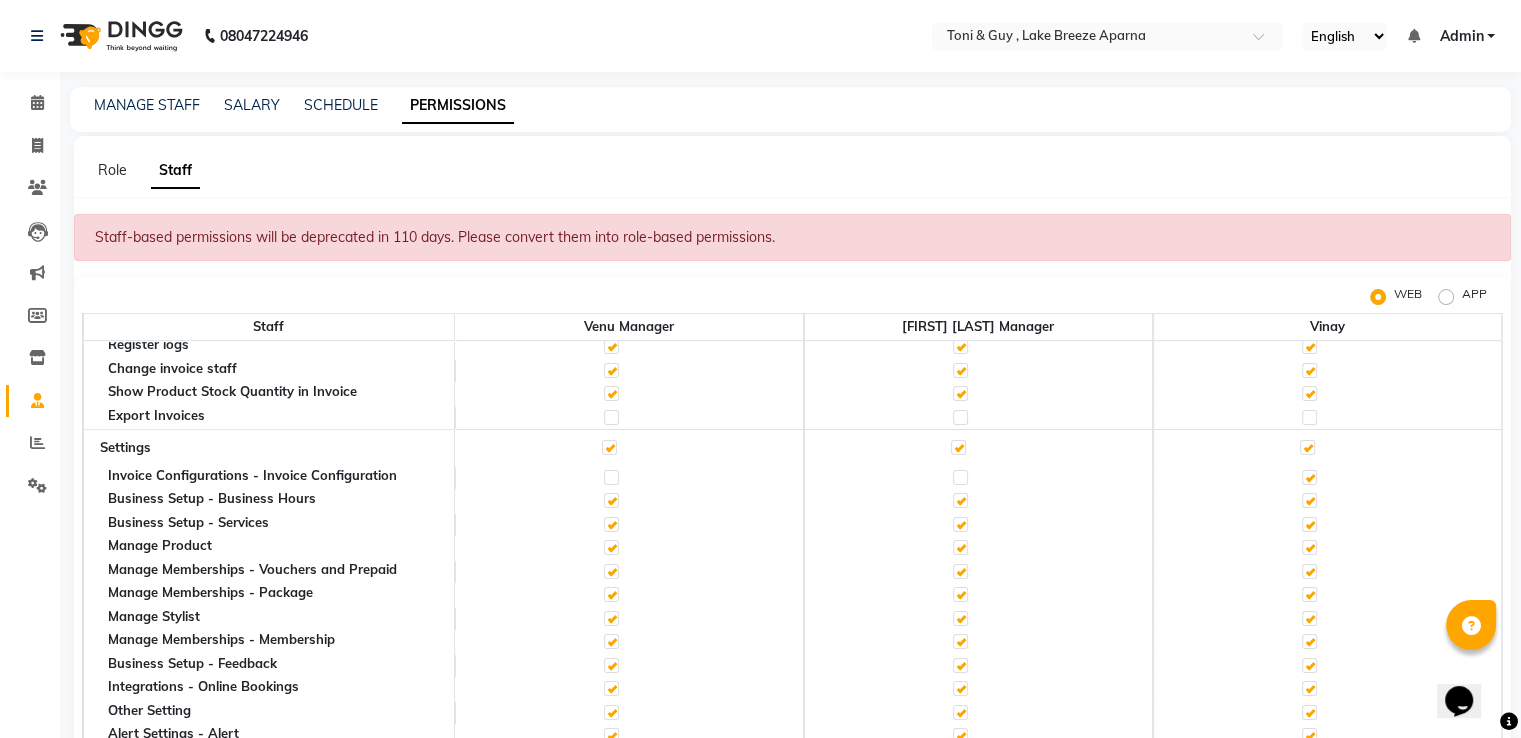 click 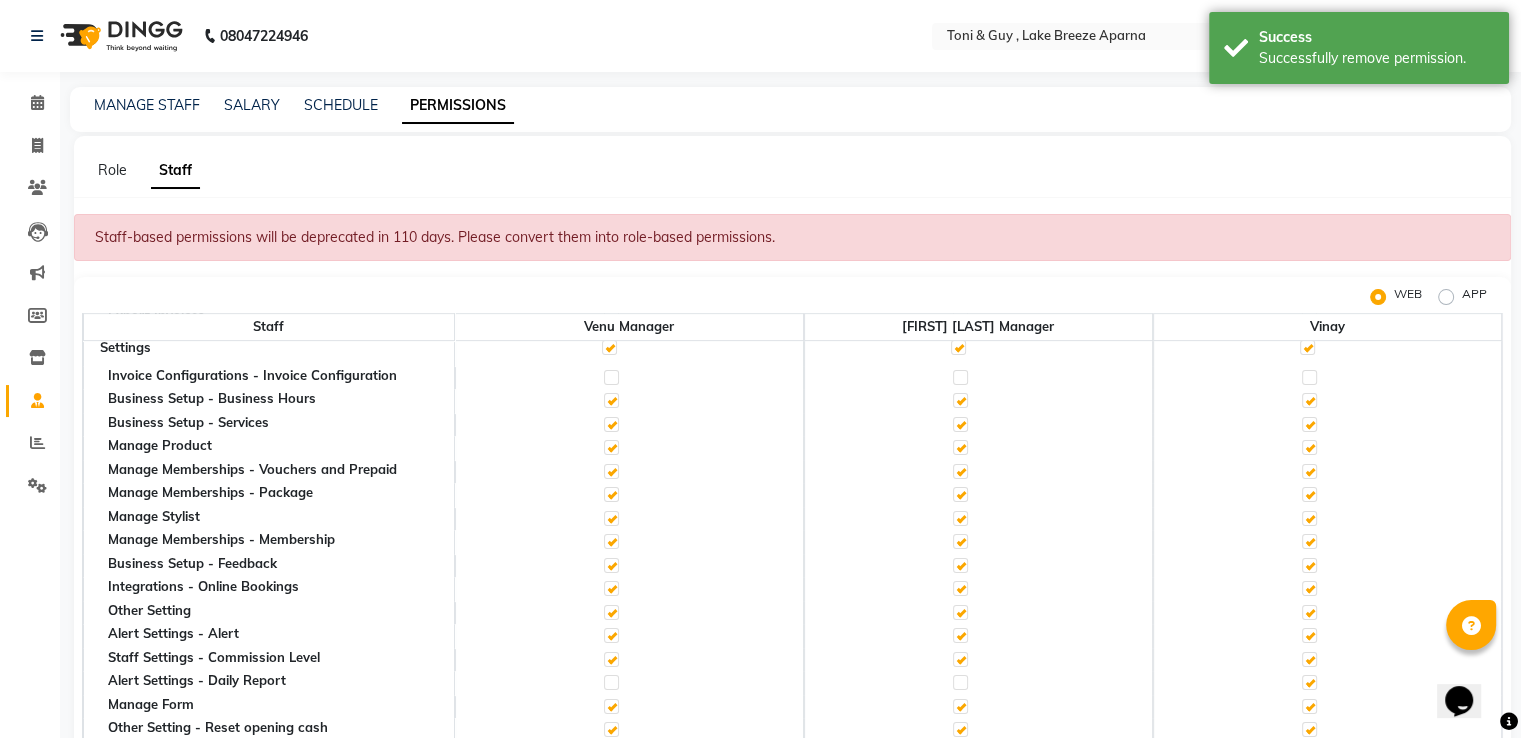 scroll, scrollTop: 1000, scrollLeft: 0, axis: vertical 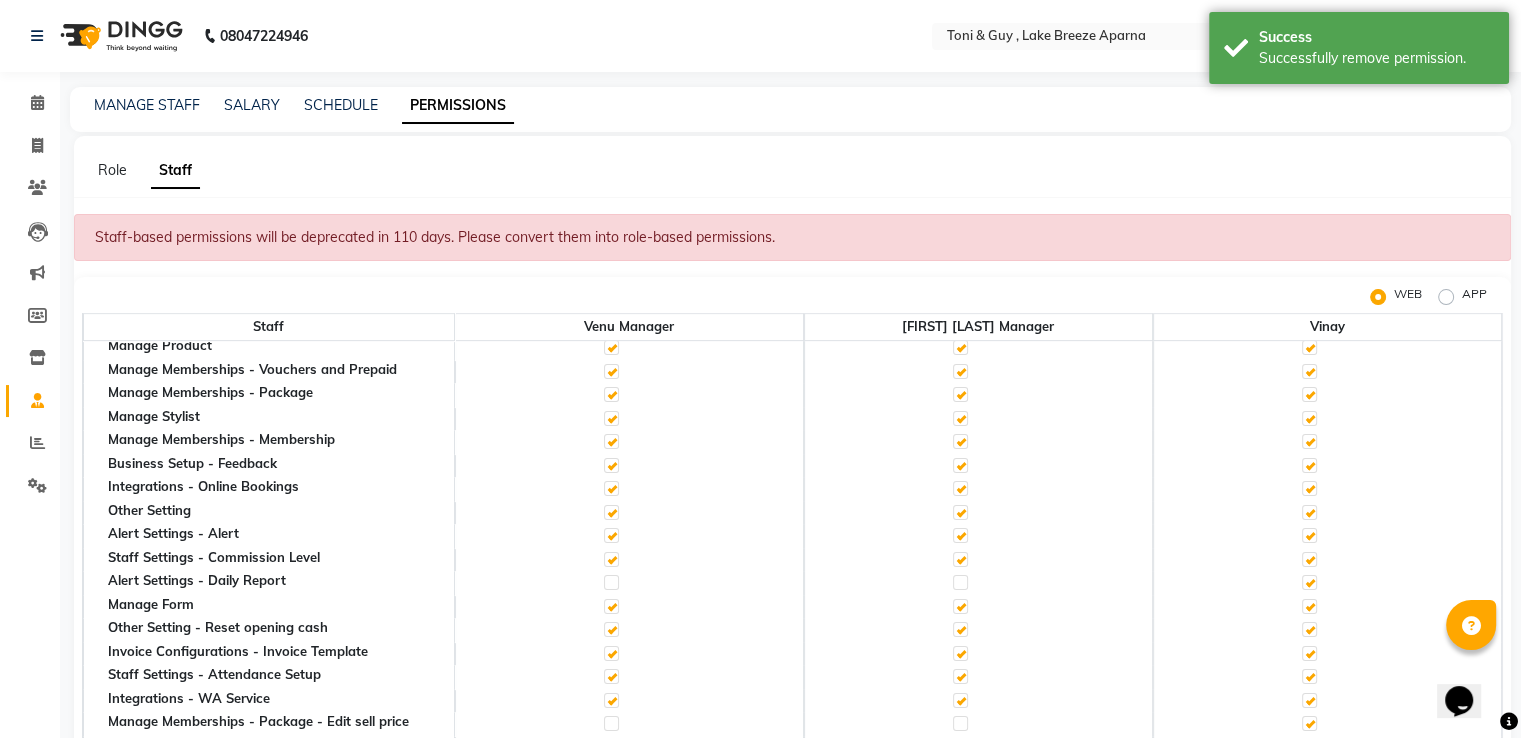 click 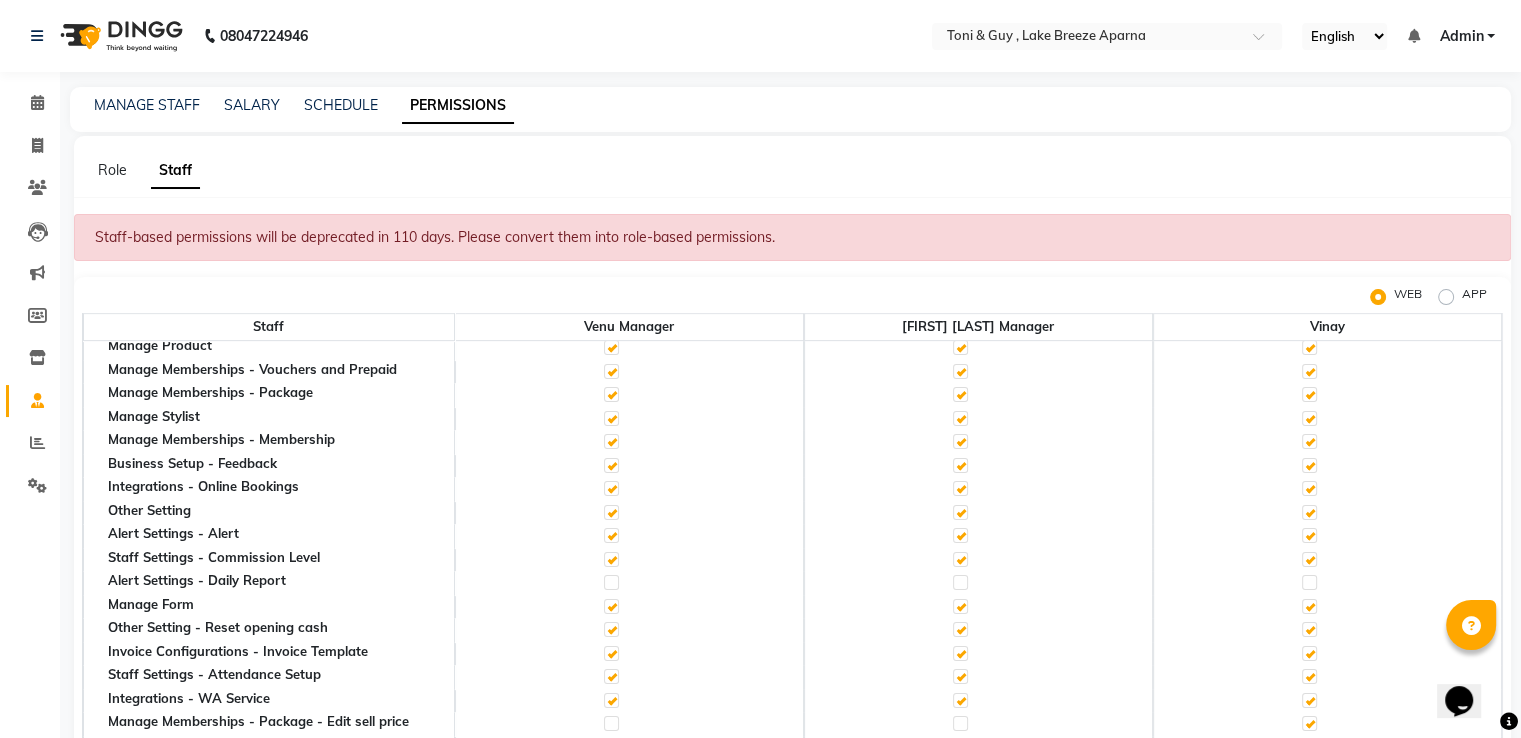 scroll, scrollTop: 1100, scrollLeft: 0, axis: vertical 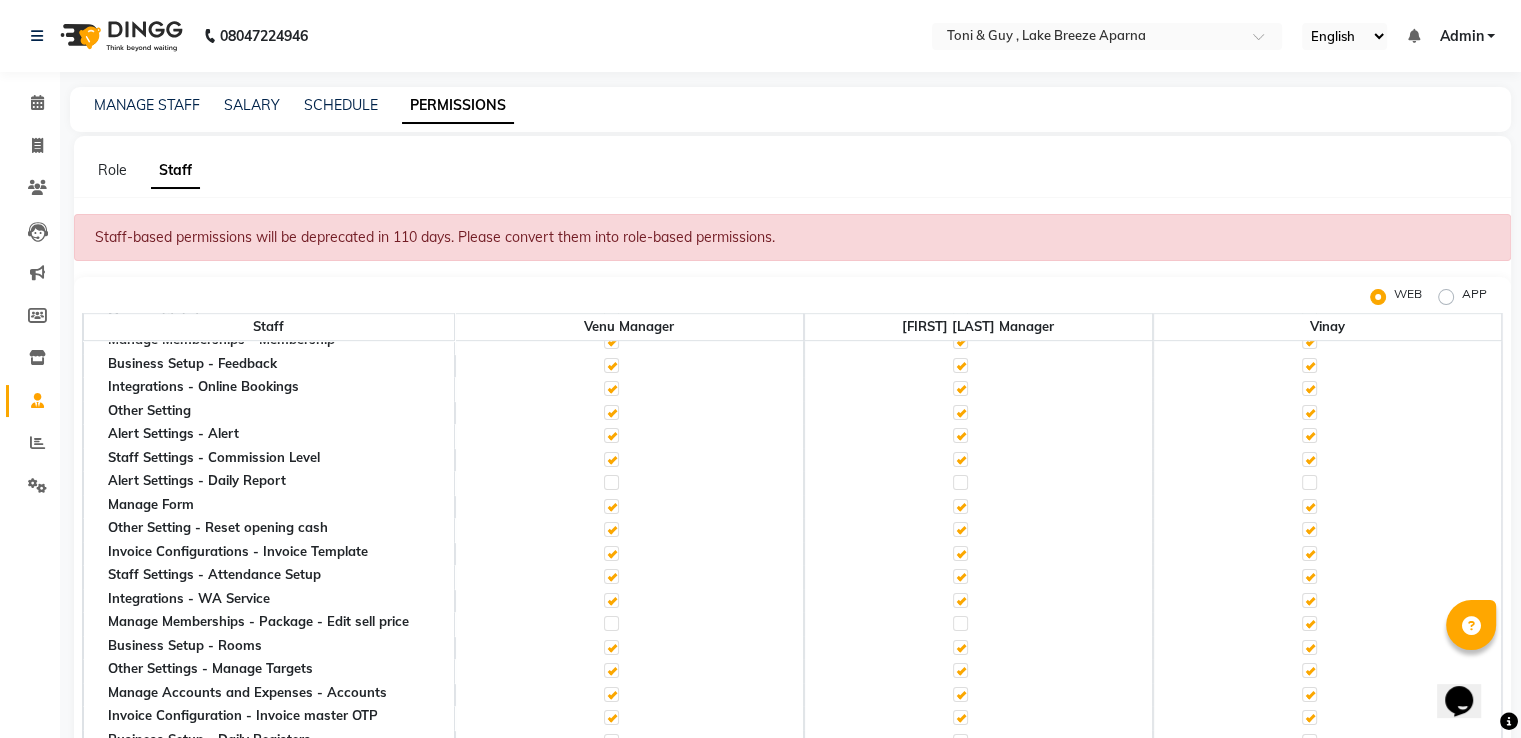 click 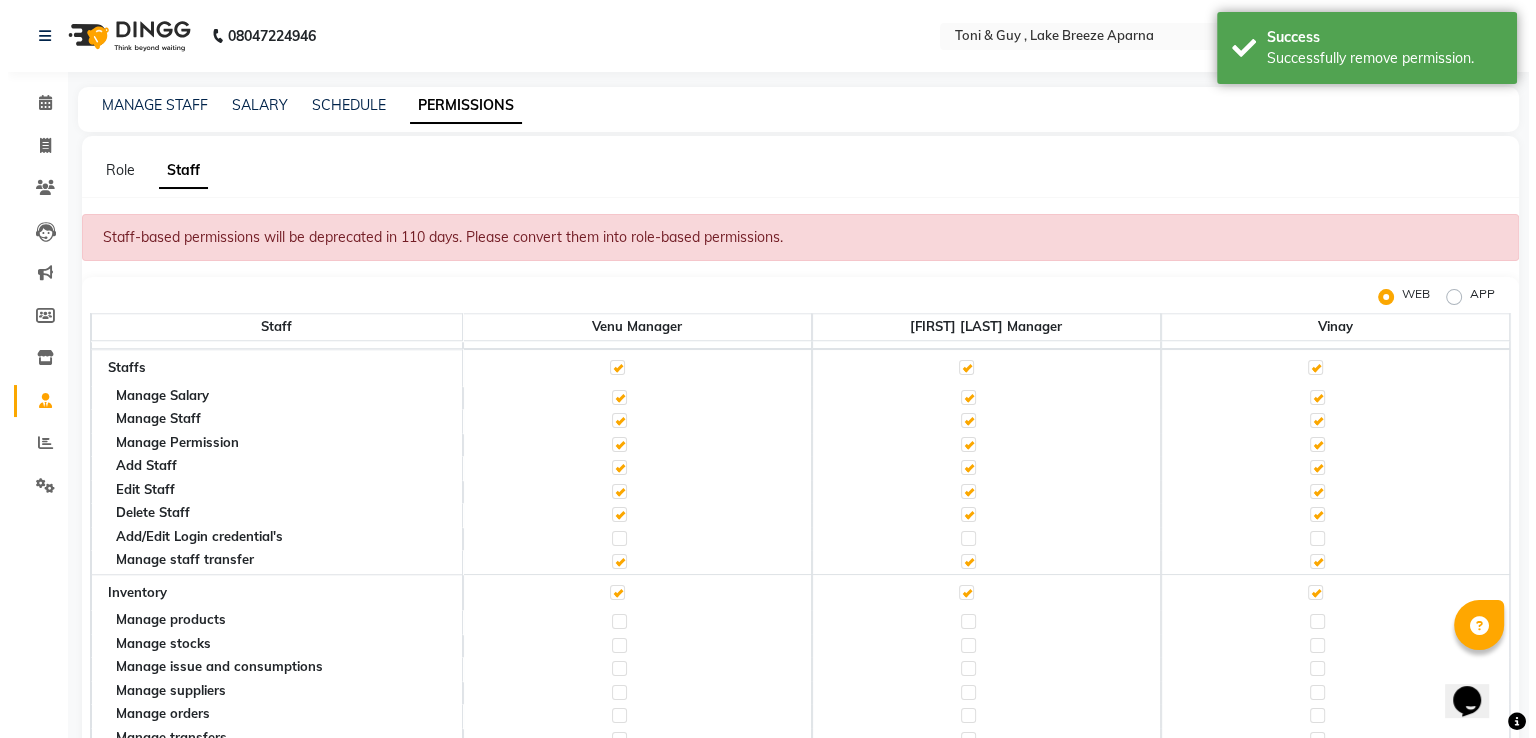 scroll, scrollTop: 2200, scrollLeft: 0, axis: vertical 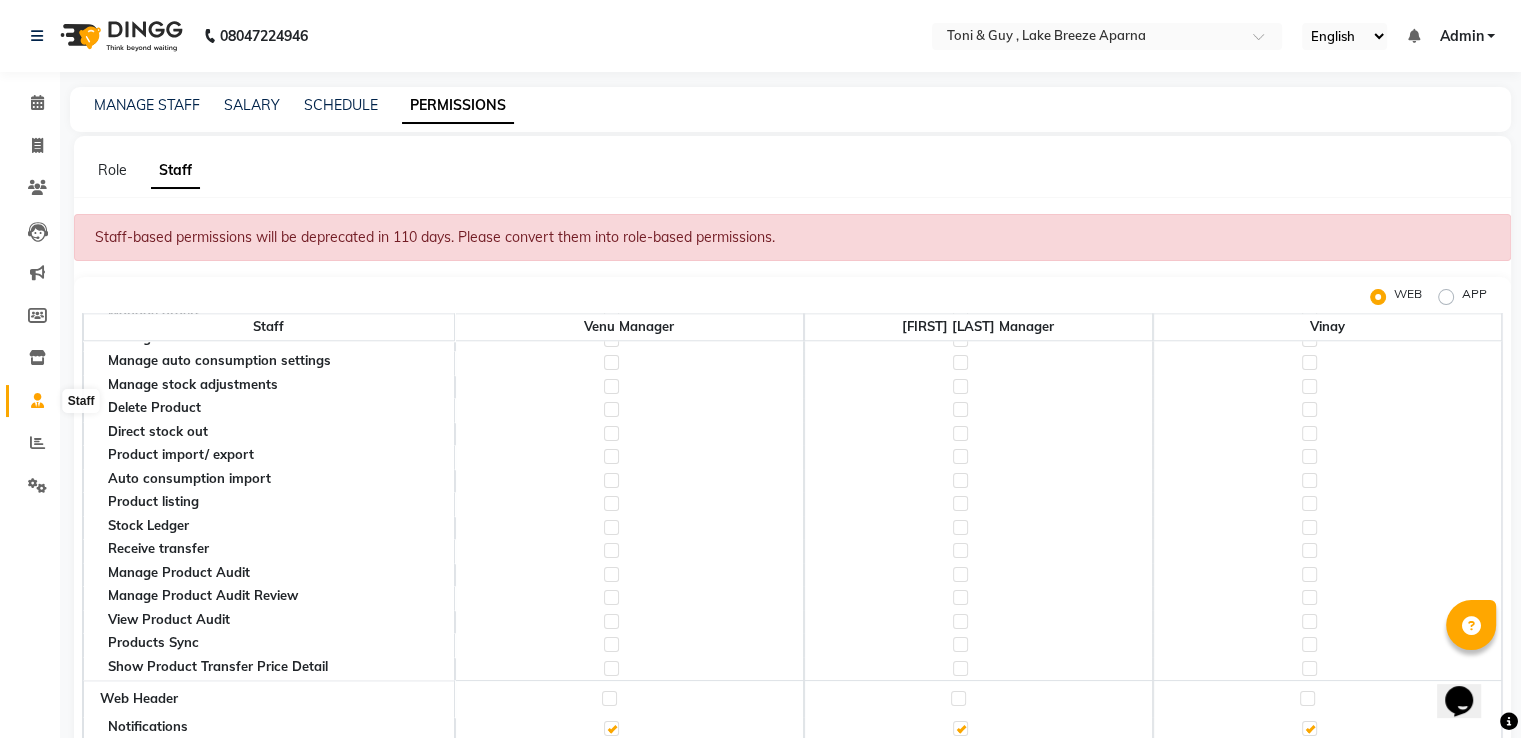click 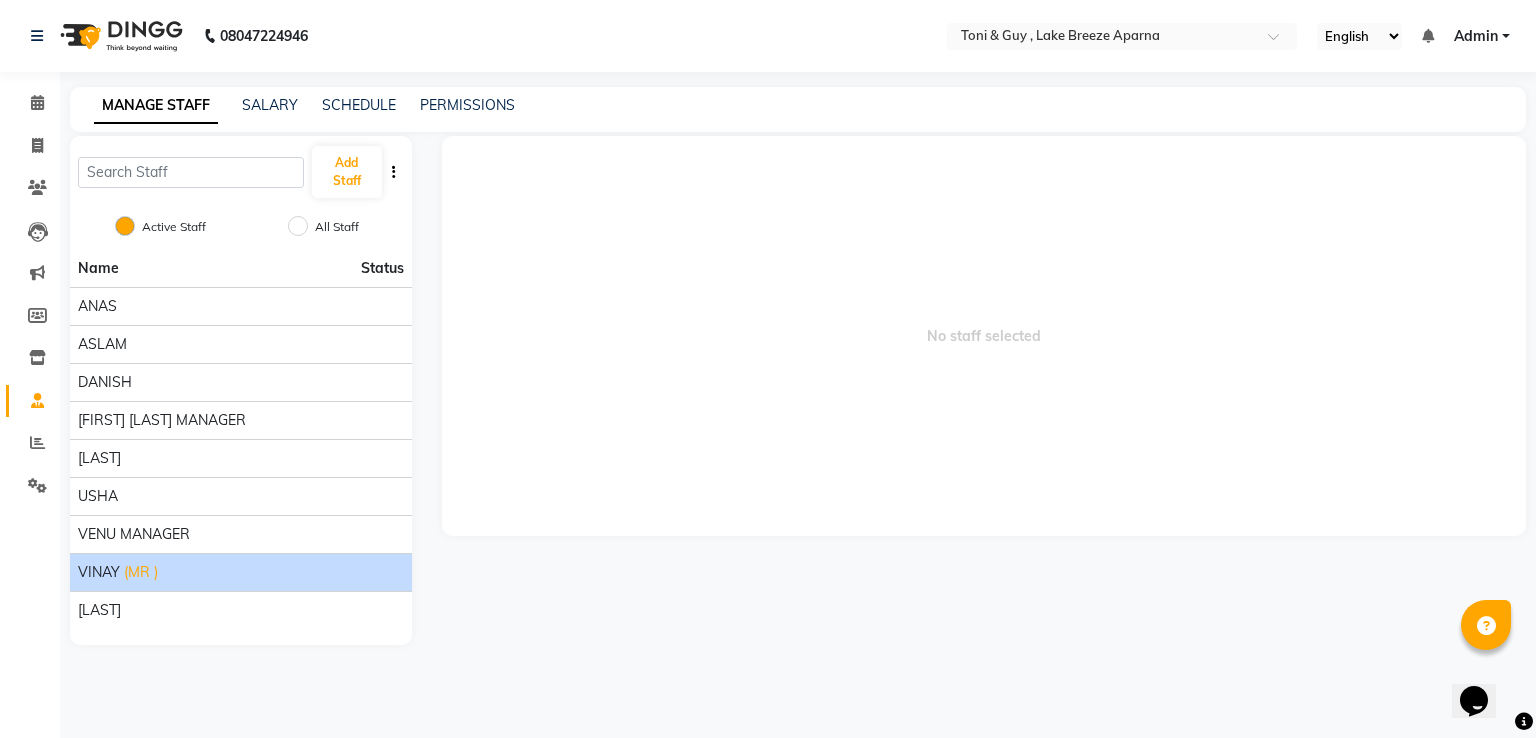 click on "(MR )" 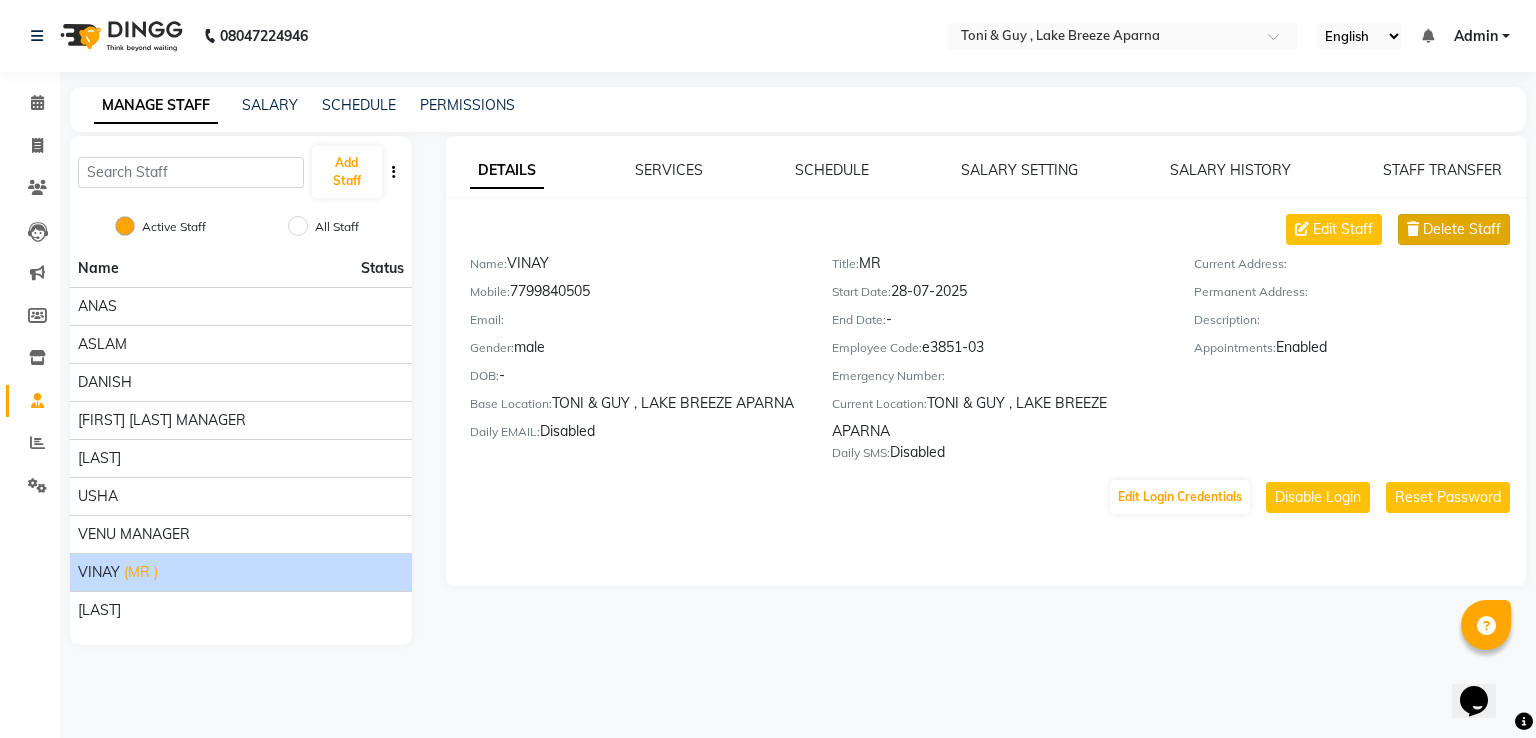 click on "Delete Staff" 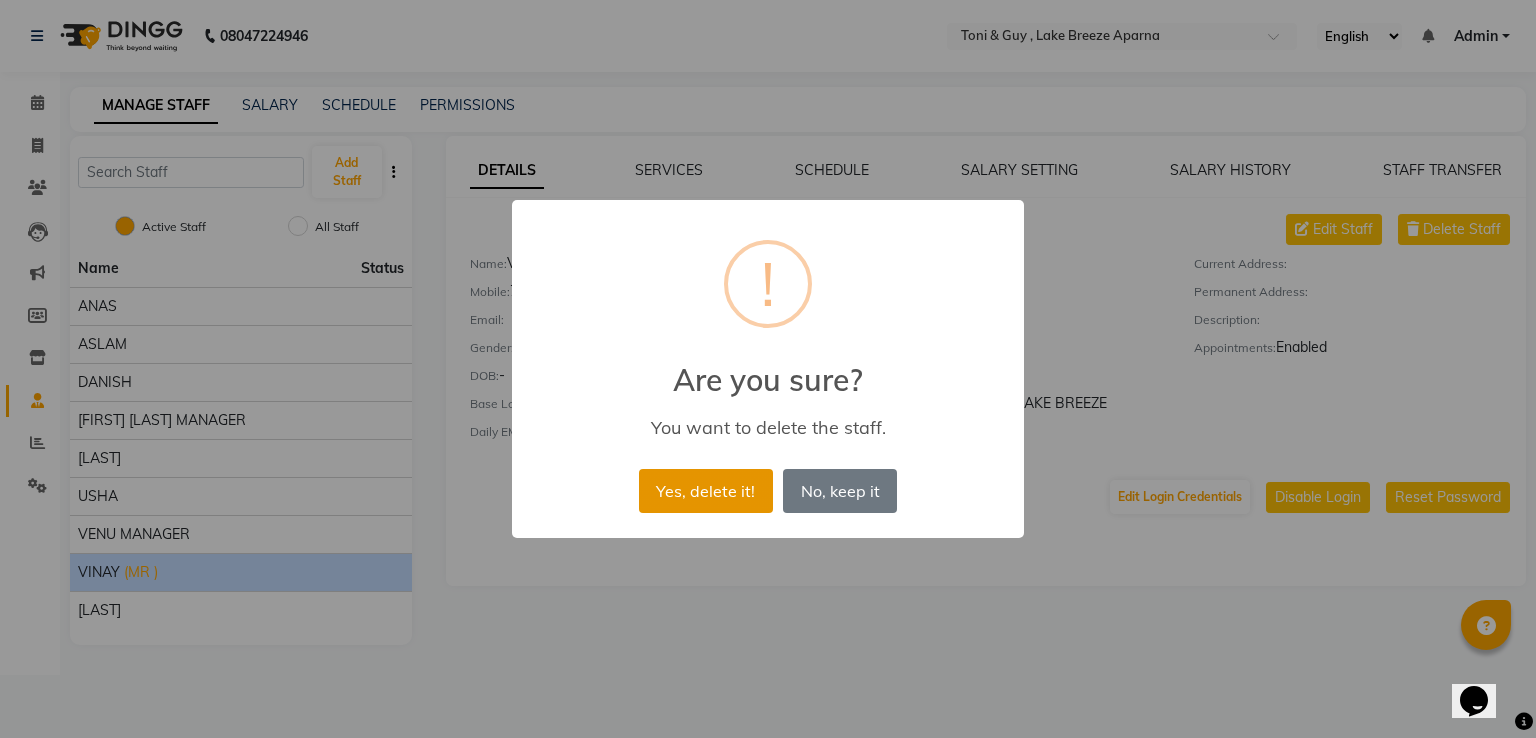 click on "Yes, delete it!" at bounding box center (706, 491) 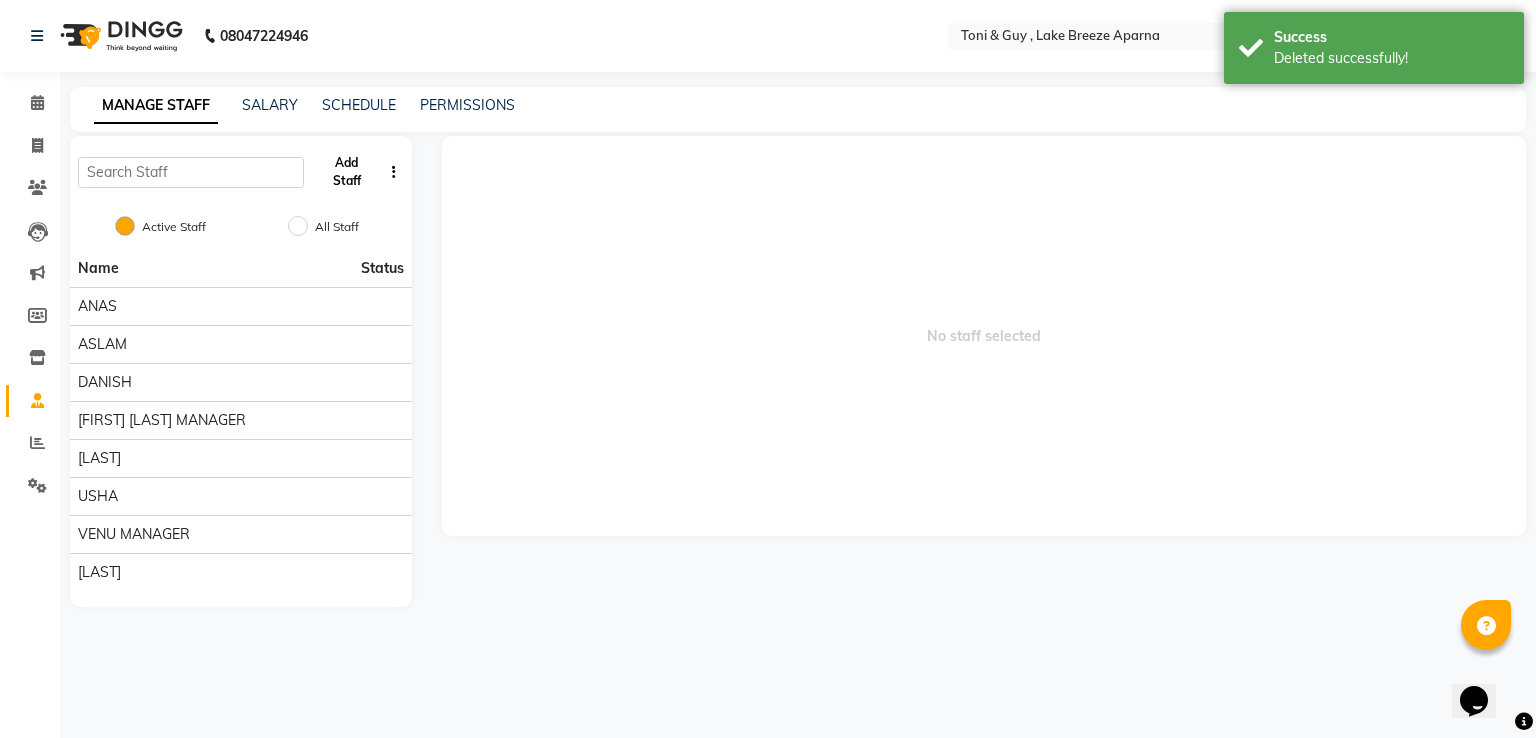 click on "Add Staff" 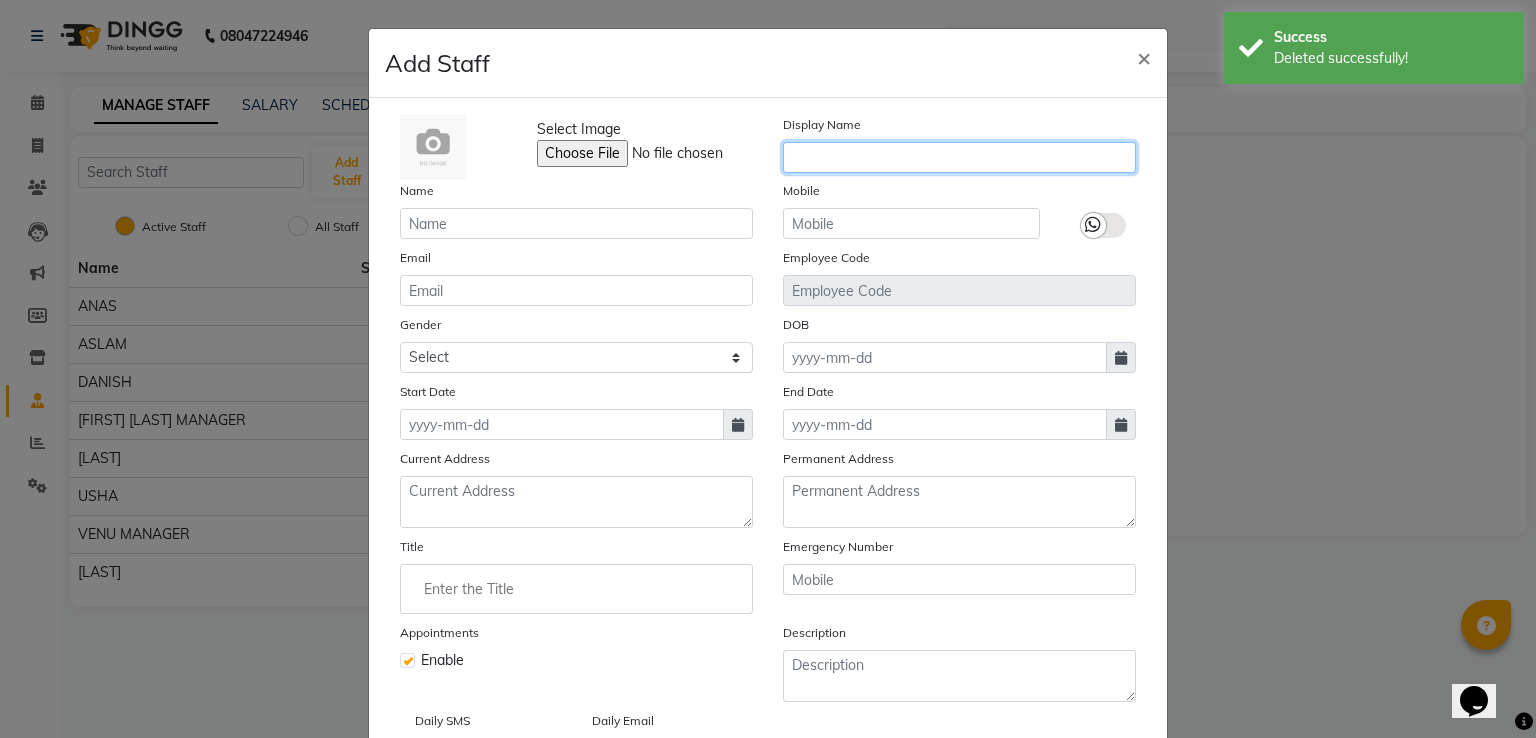 click 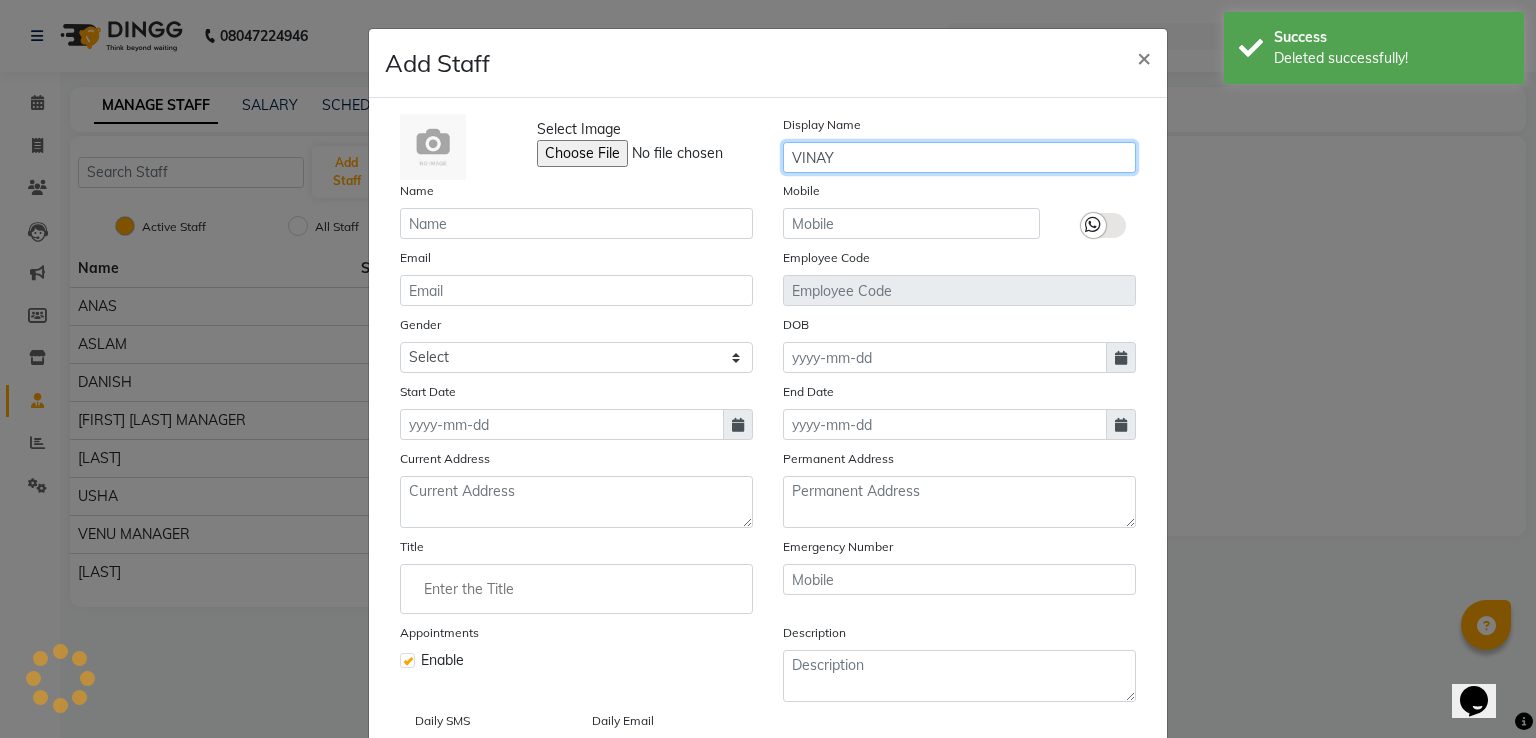 type on "VINAY" 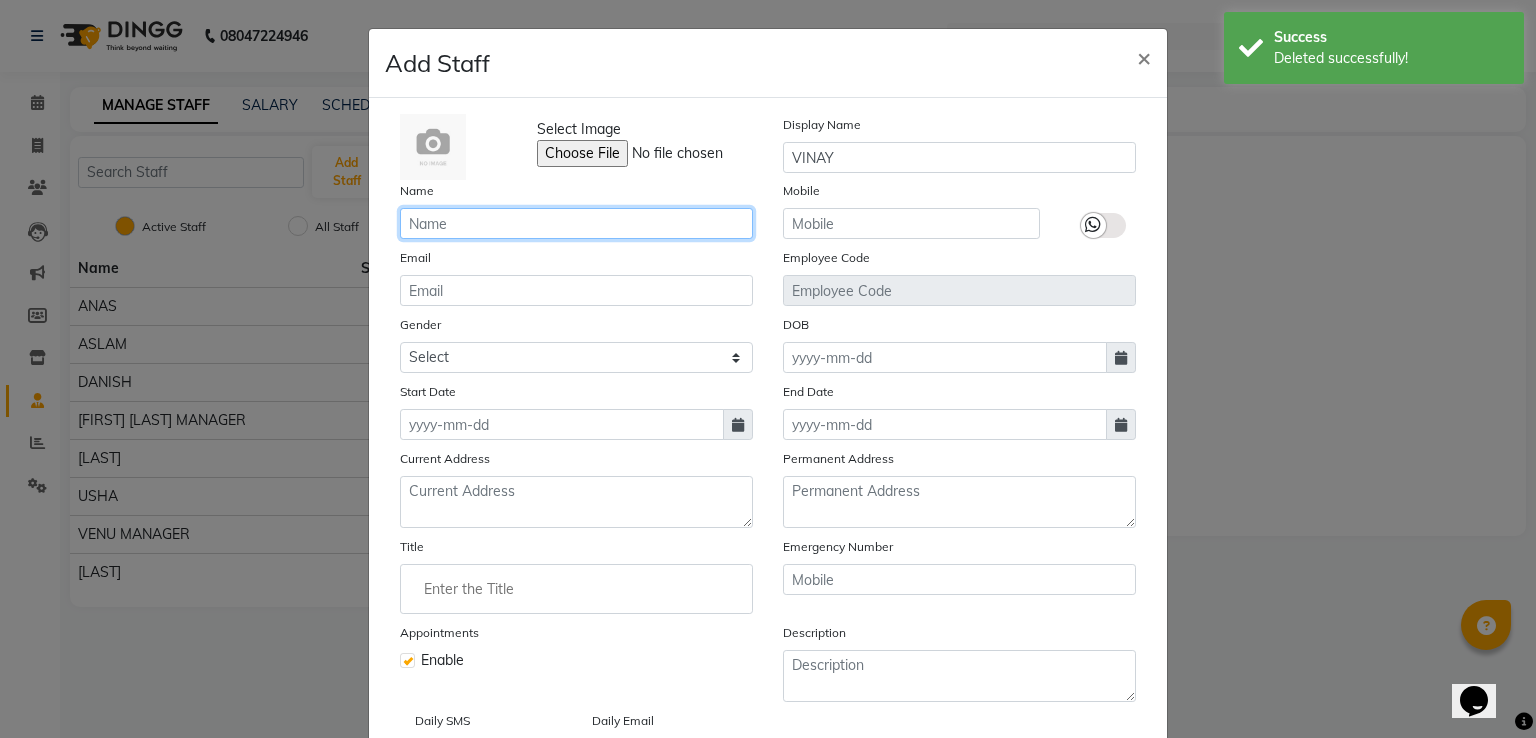 paste on "VINAY" 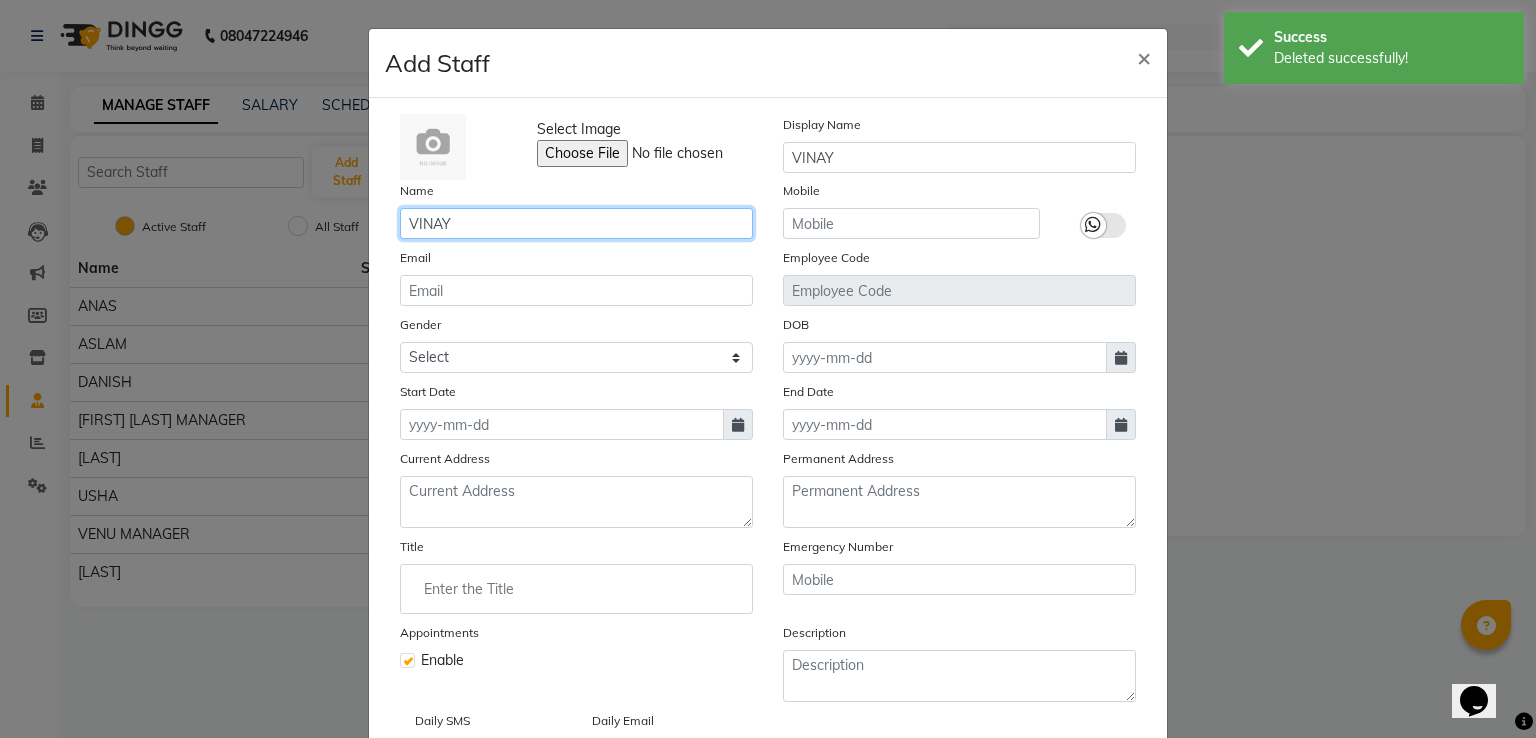 type on "VINAY" 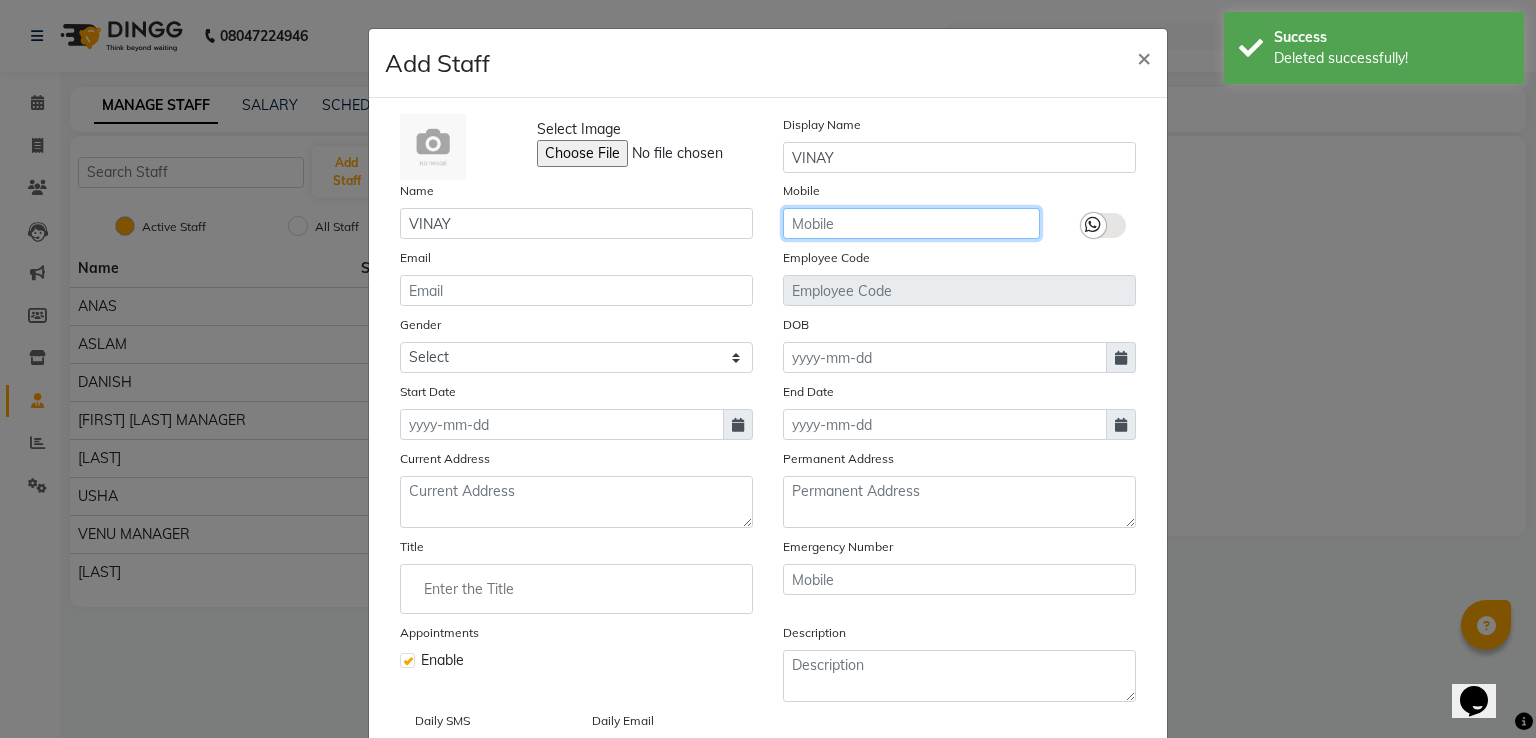 click 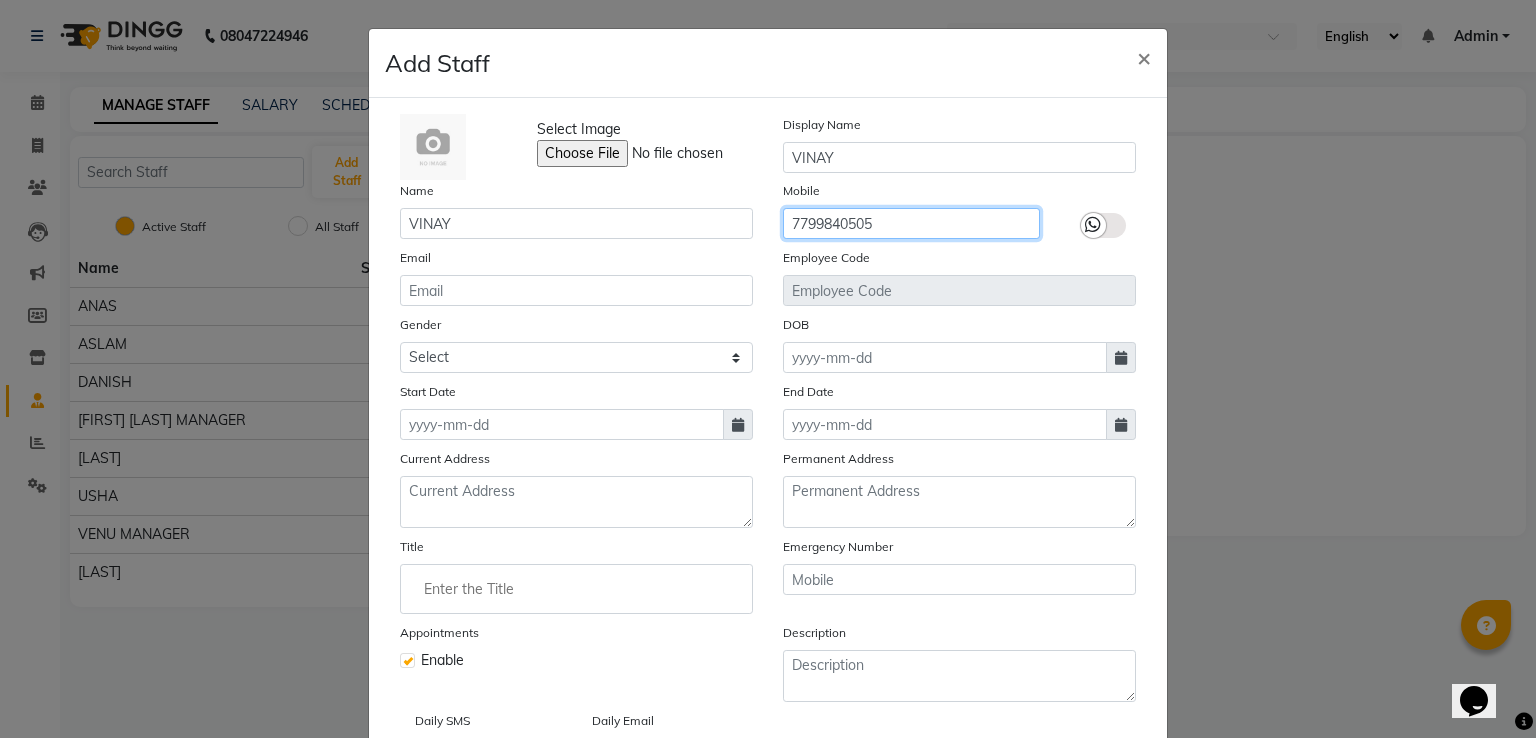 type on "7799840505" 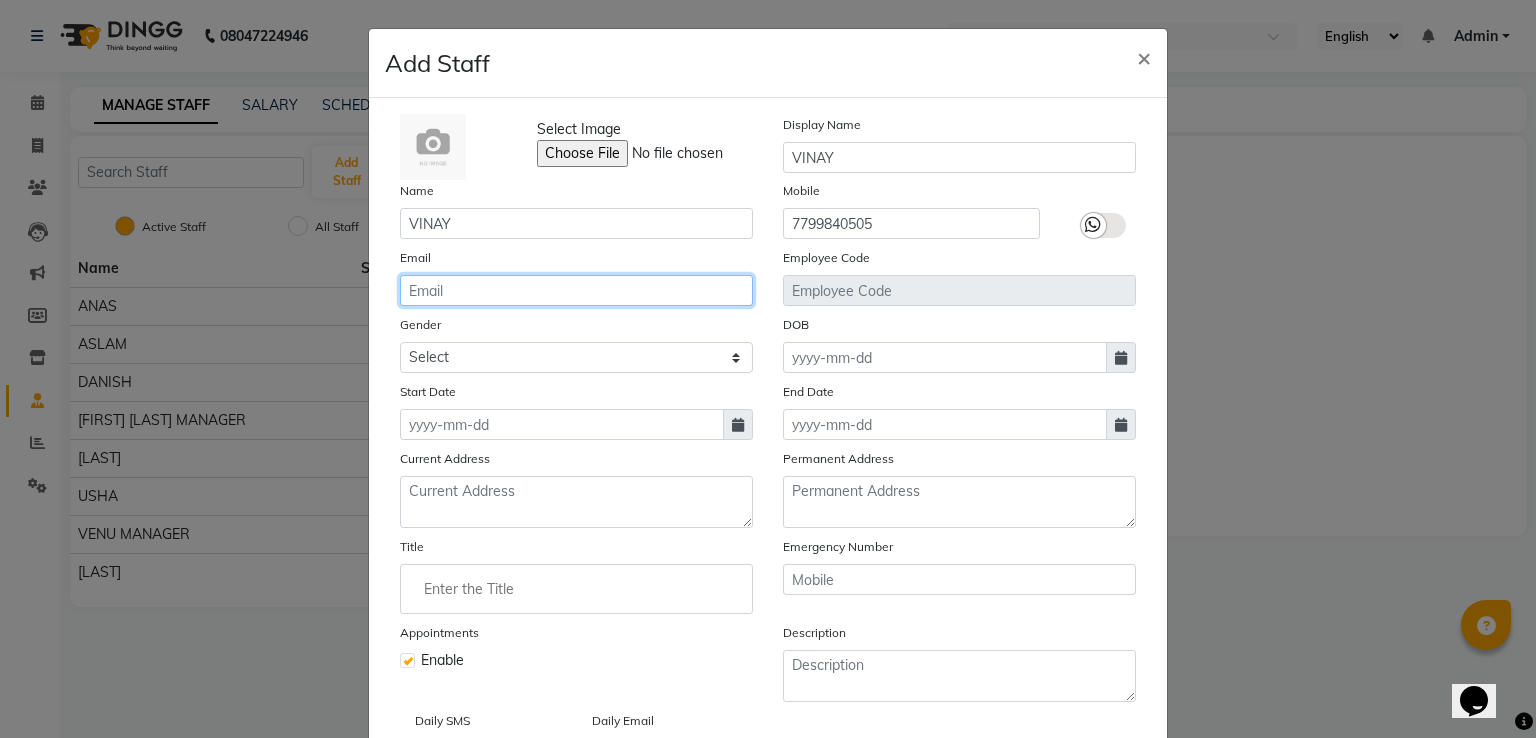 paste on "7799840505" 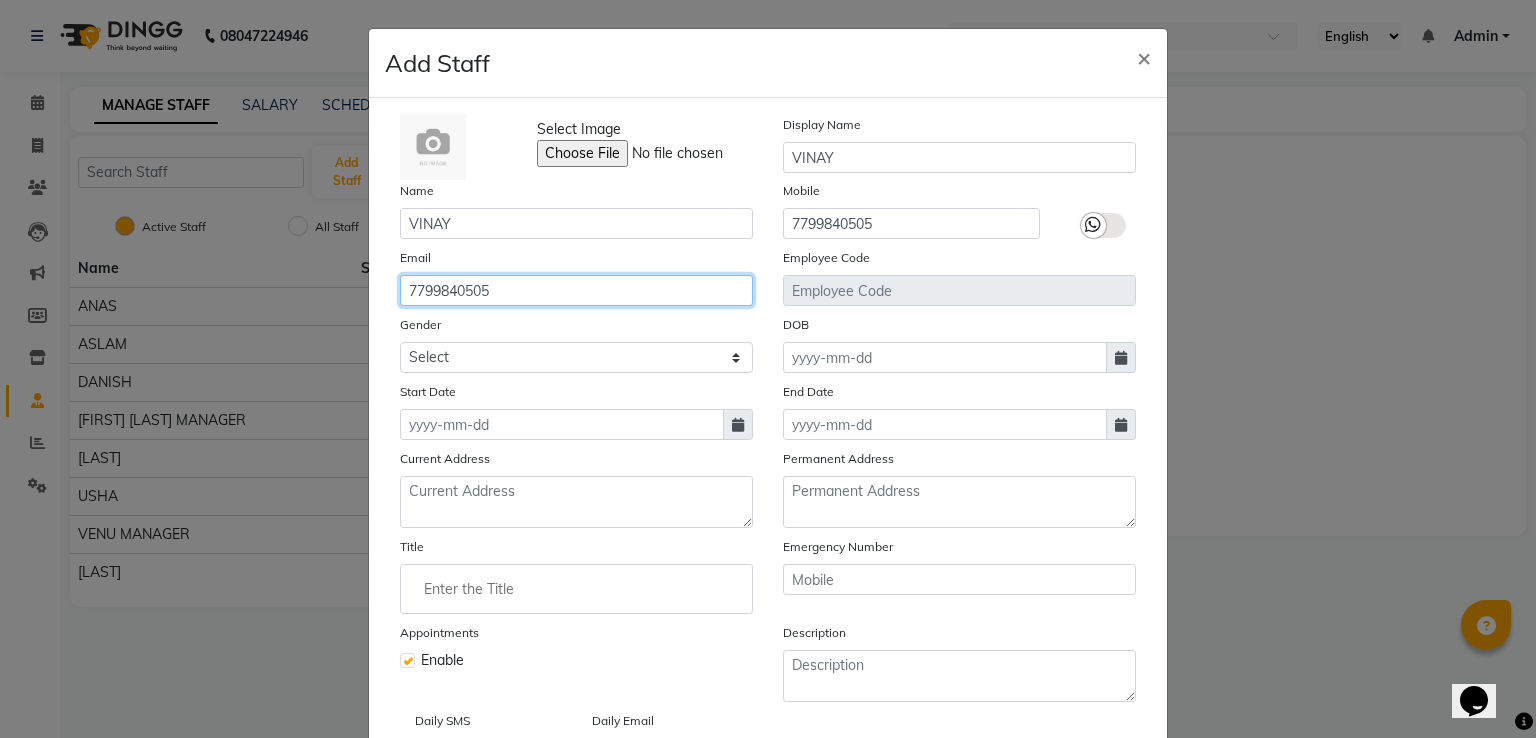 type on "7799840505" 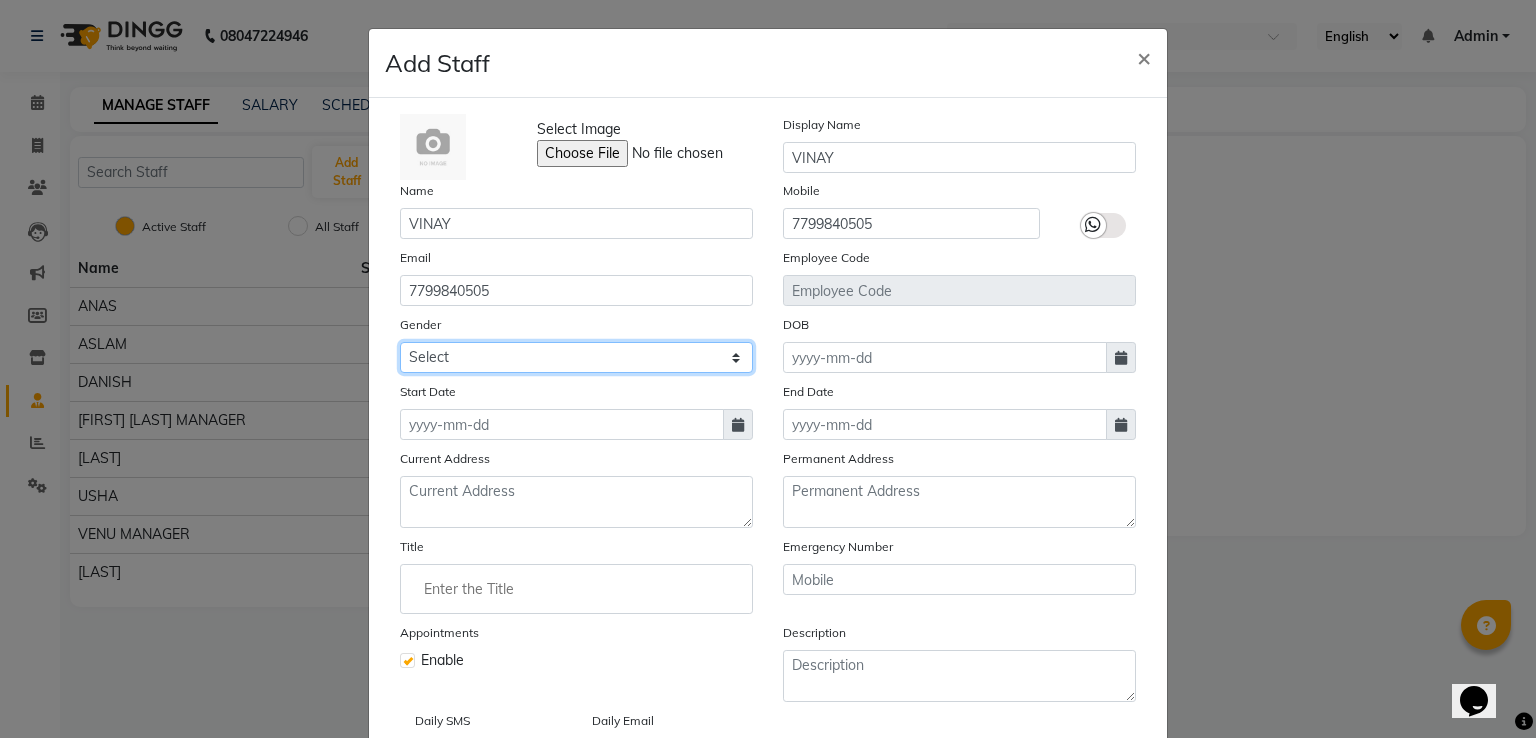 click on "Select Male Female Other Prefer Not To Say" 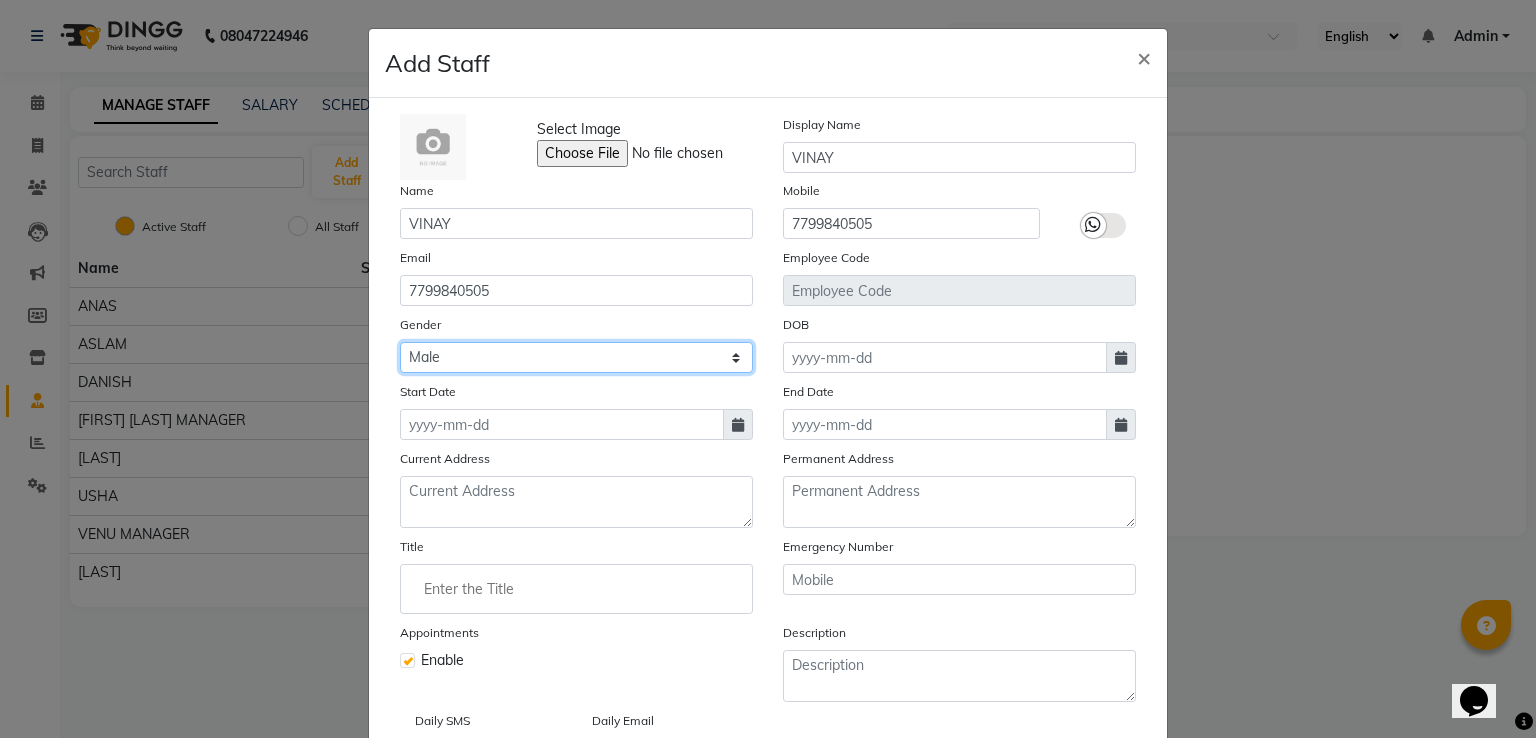 click on "Select Male Female Other Prefer Not To Say" 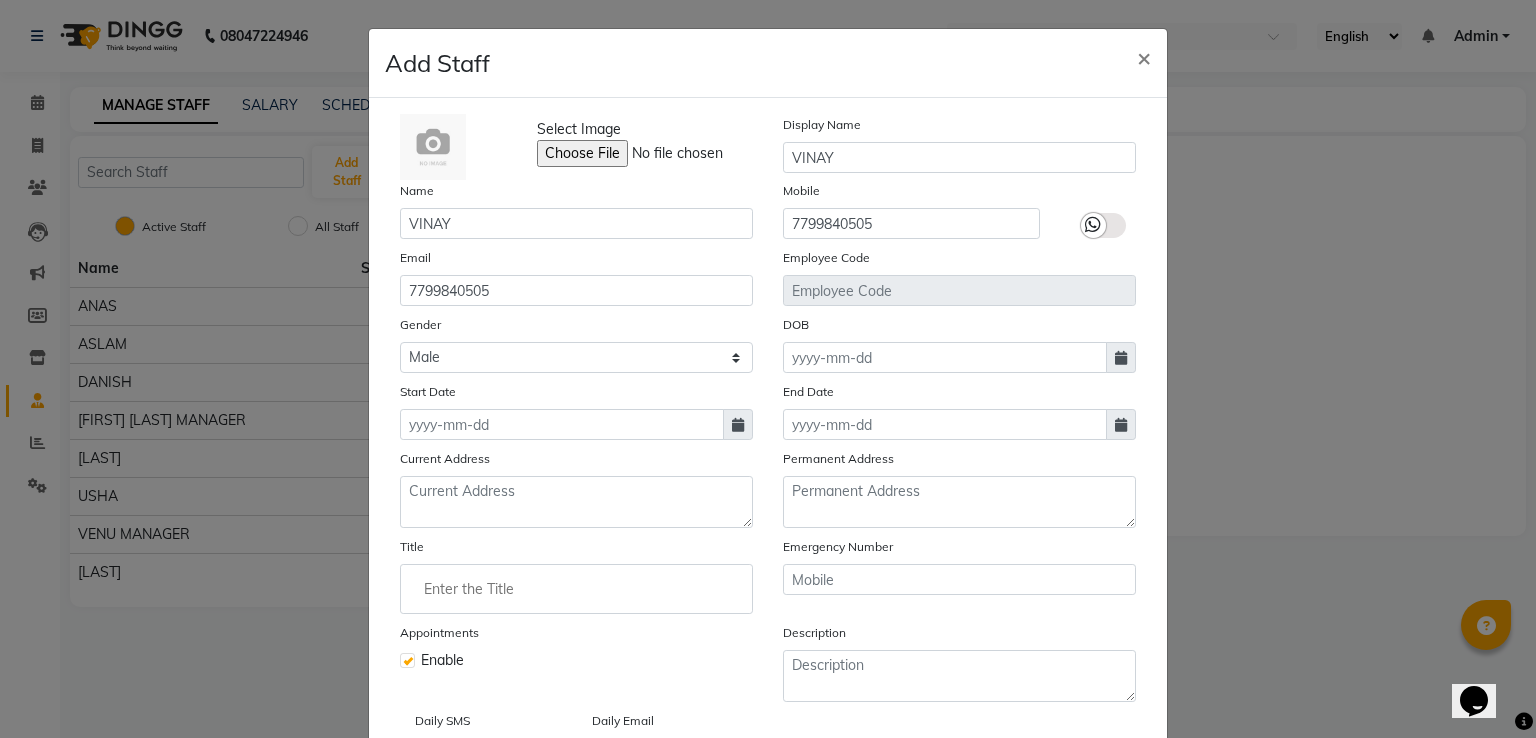 click 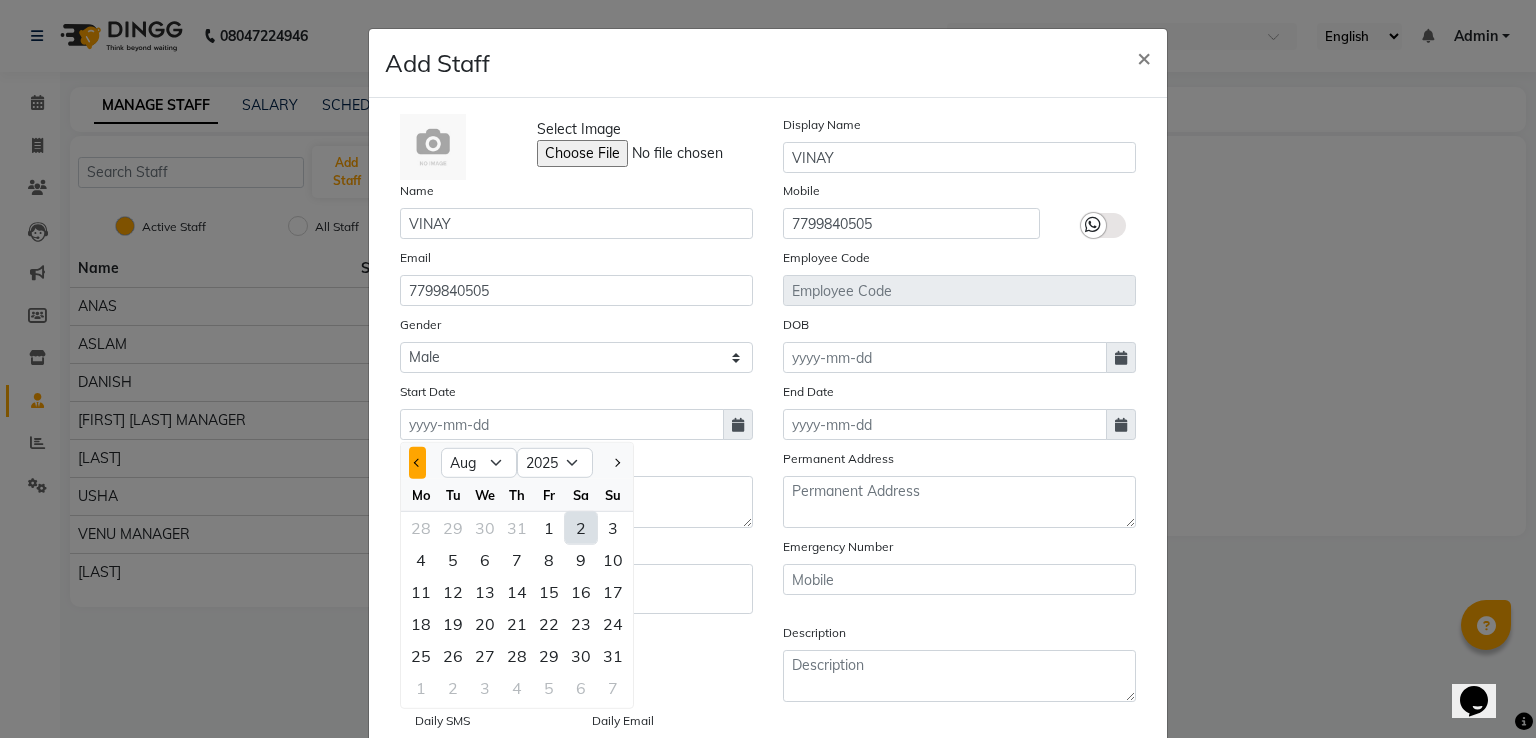 click 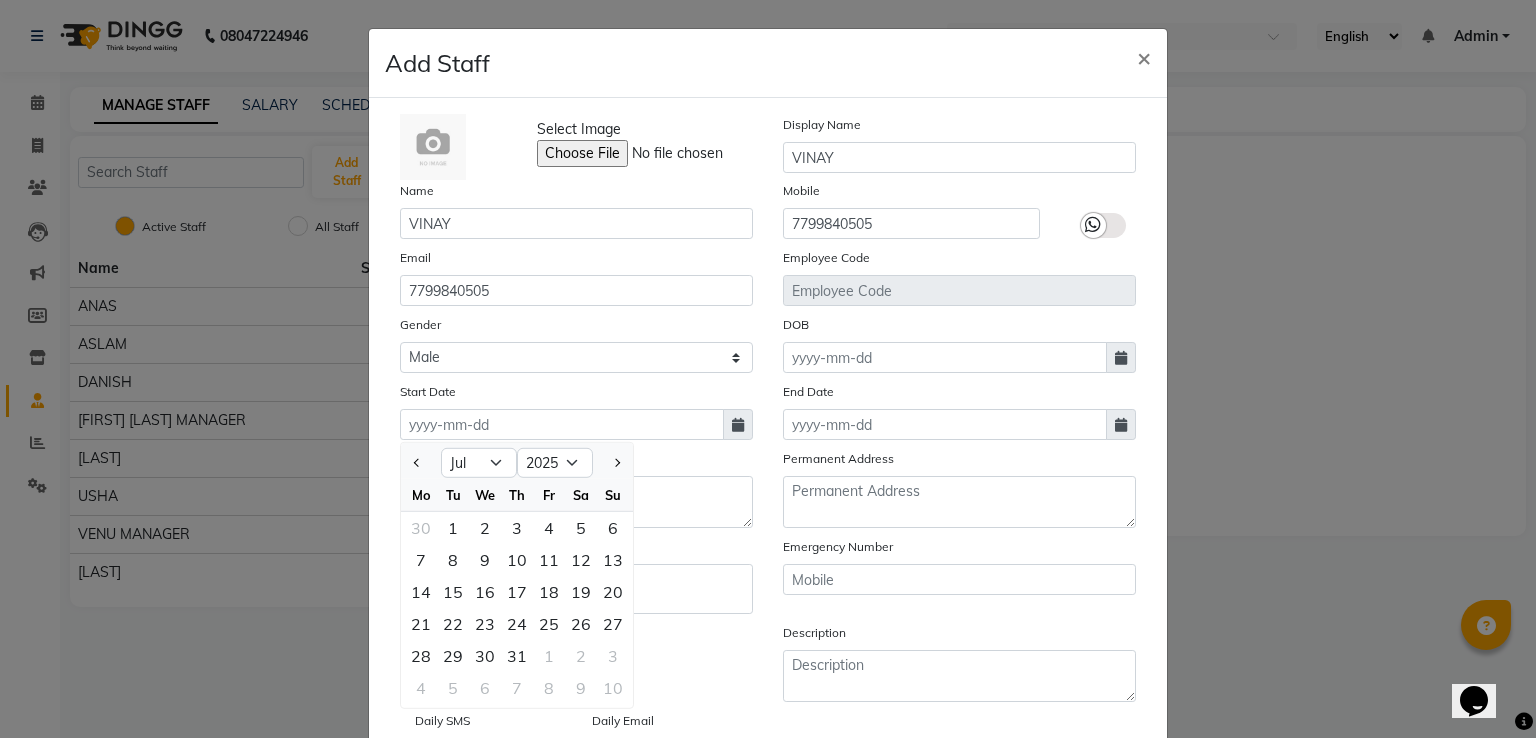 click on "25" 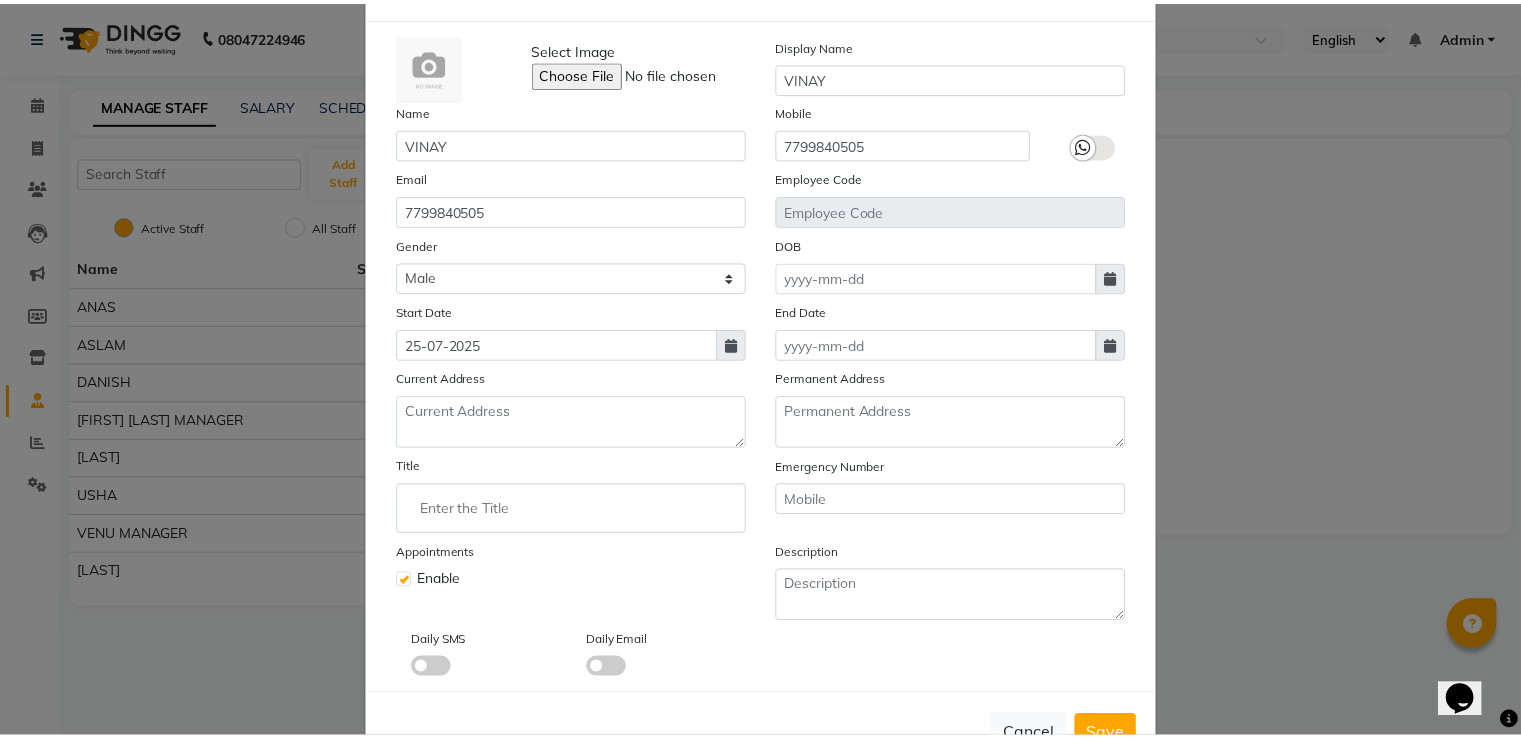 scroll, scrollTop: 152, scrollLeft: 0, axis: vertical 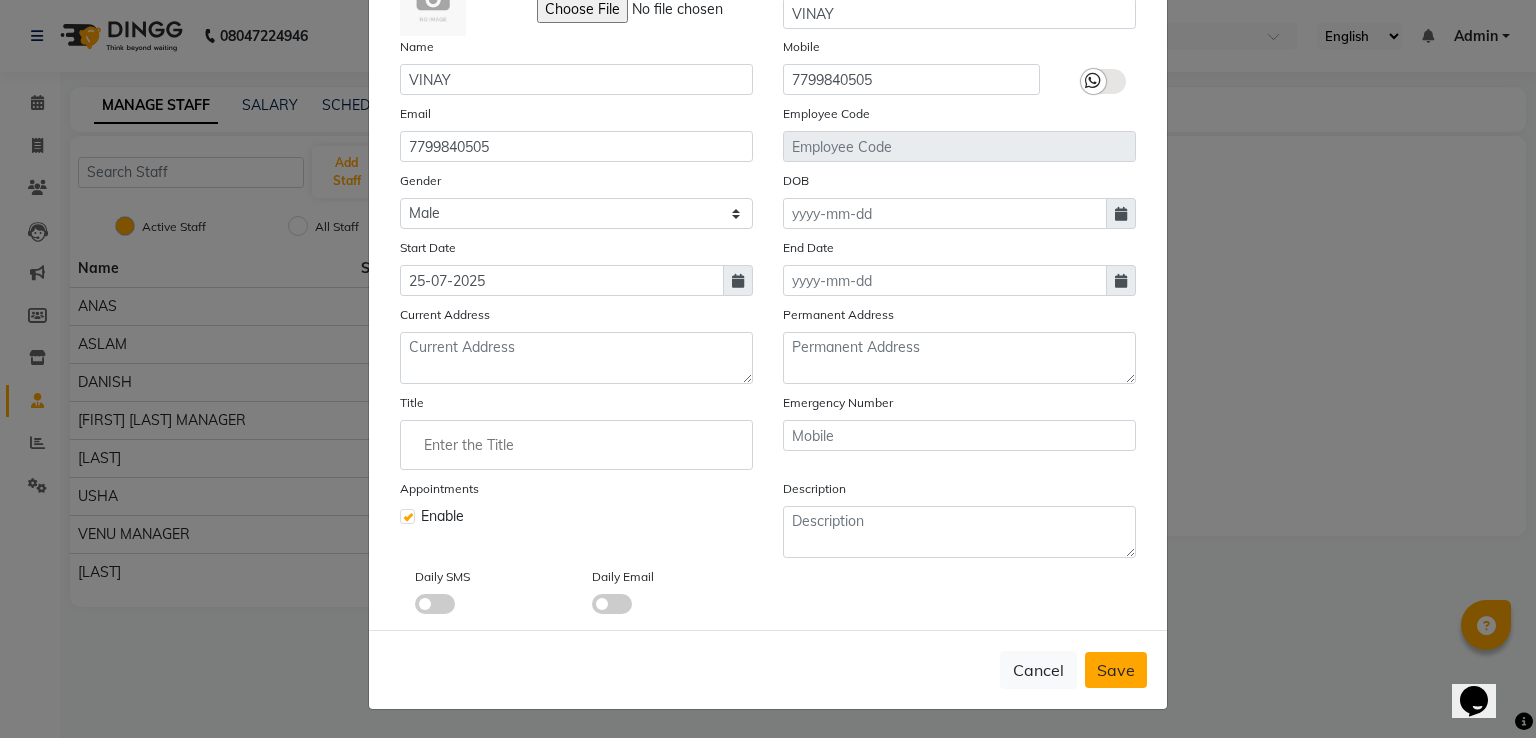click on "Save" at bounding box center (1116, 670) 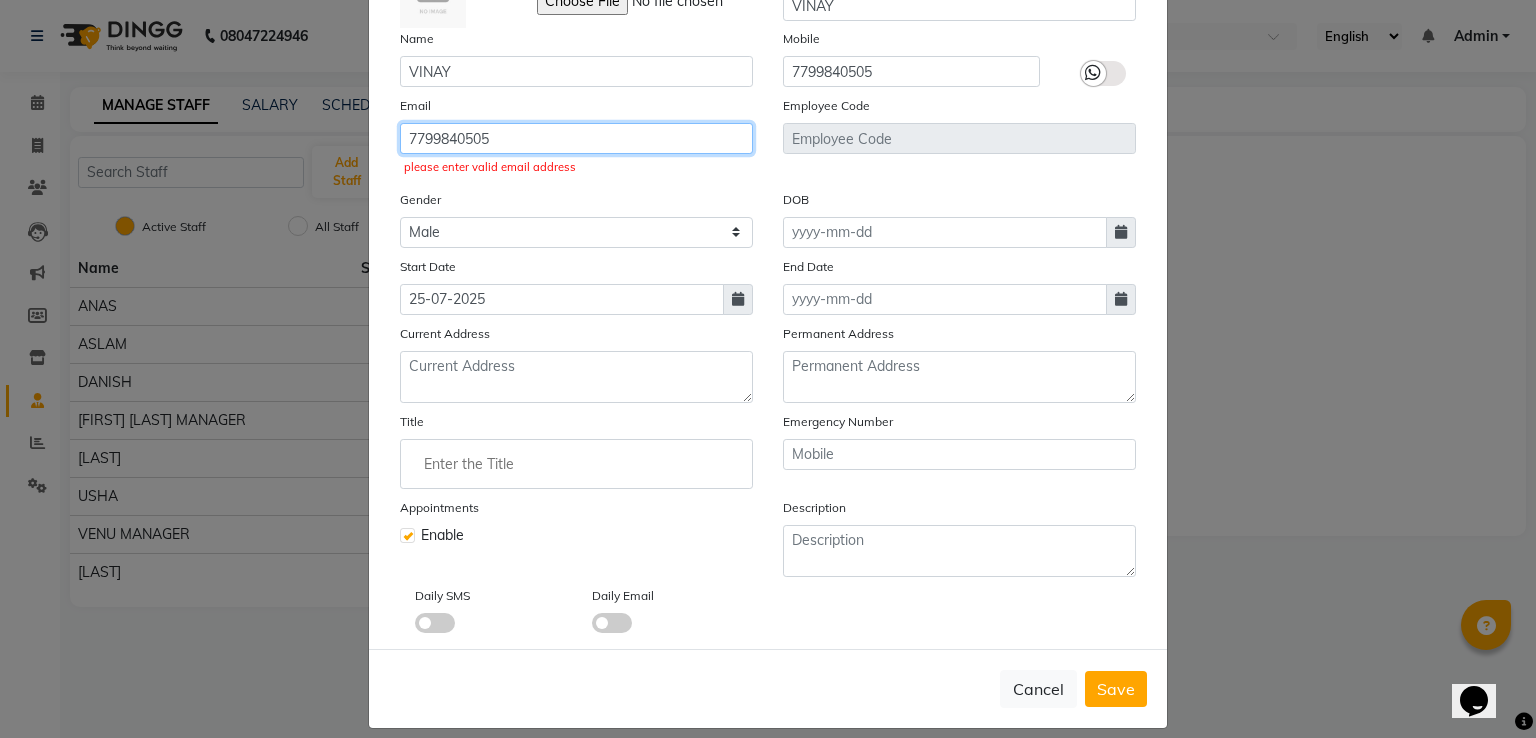 drag, startPoint x: 516, startPoint y: 141, endPoint x: 319, endPoint y: 140, distance: 197.00253 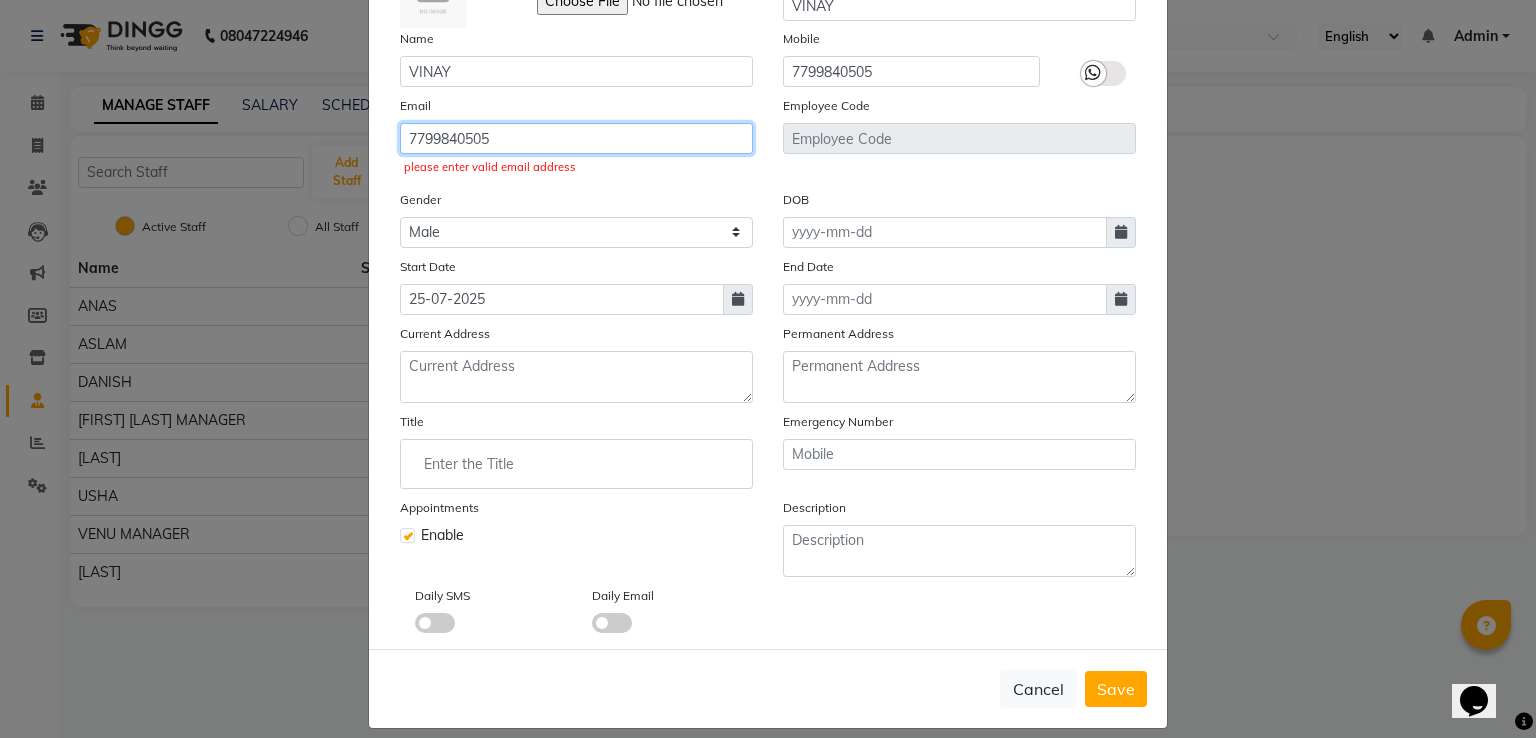 click on "Add Staff × Select Image  Display Name VINAY Name VINAY Mobile 7799840505 Email 7799840505  please enter valid email address Employee Code Gender Select Male Female Other Prefer Not To Say DOB Start Date 25-07-2025 End Date Current Address Permanent Address Title Emergency Number Appointments Enable Description Daily SMS Daily Email  Cancel   Save" 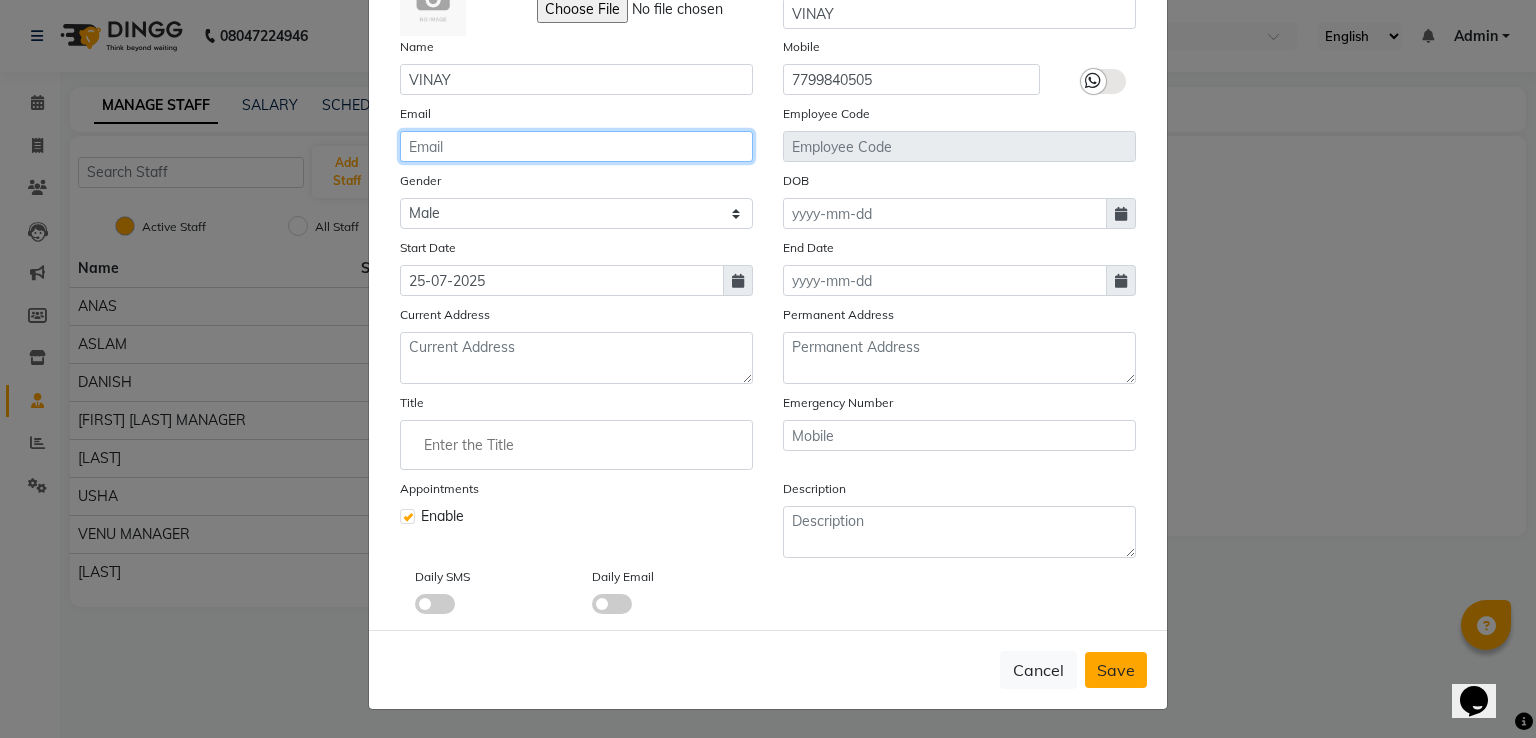 type 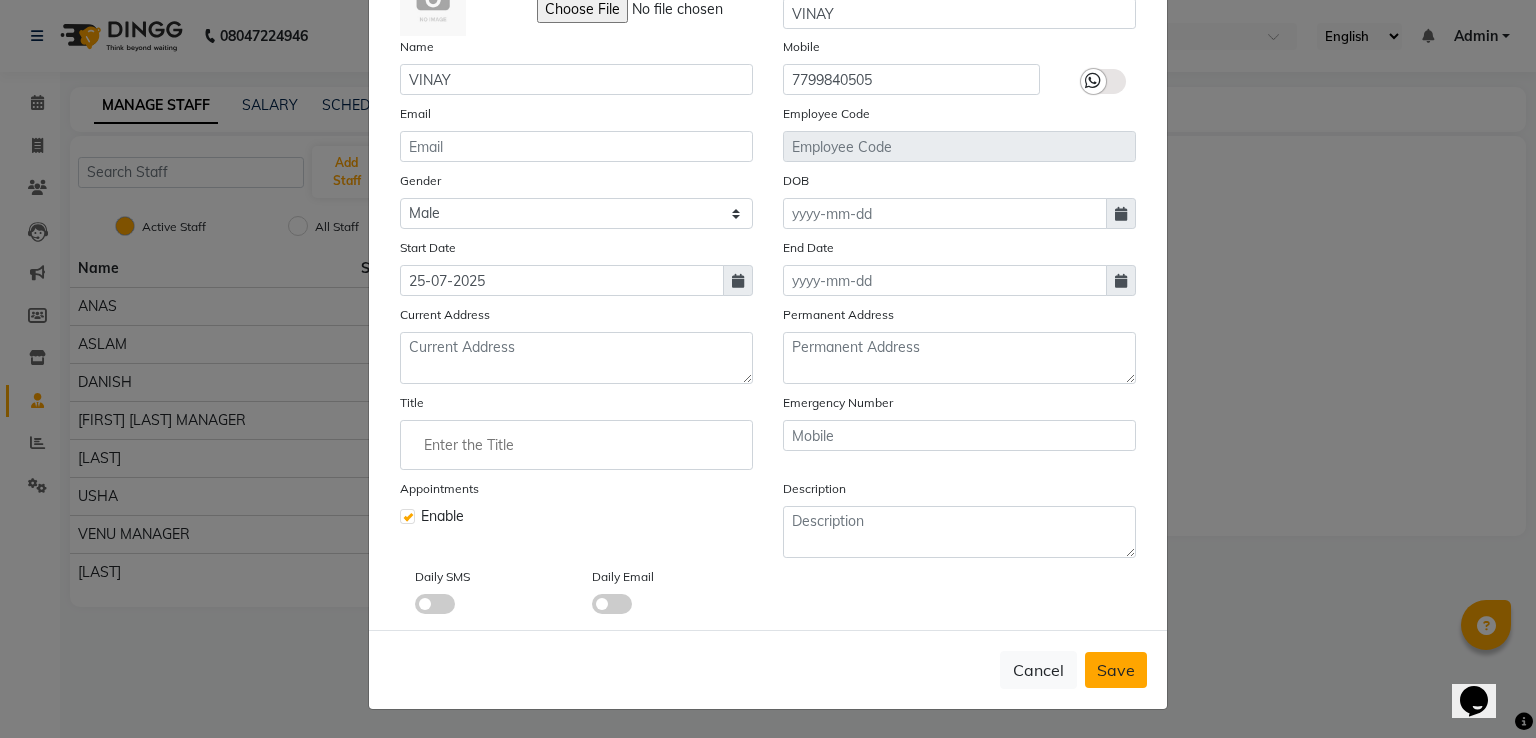 click on "Save" at bounding box center (1116, 670) 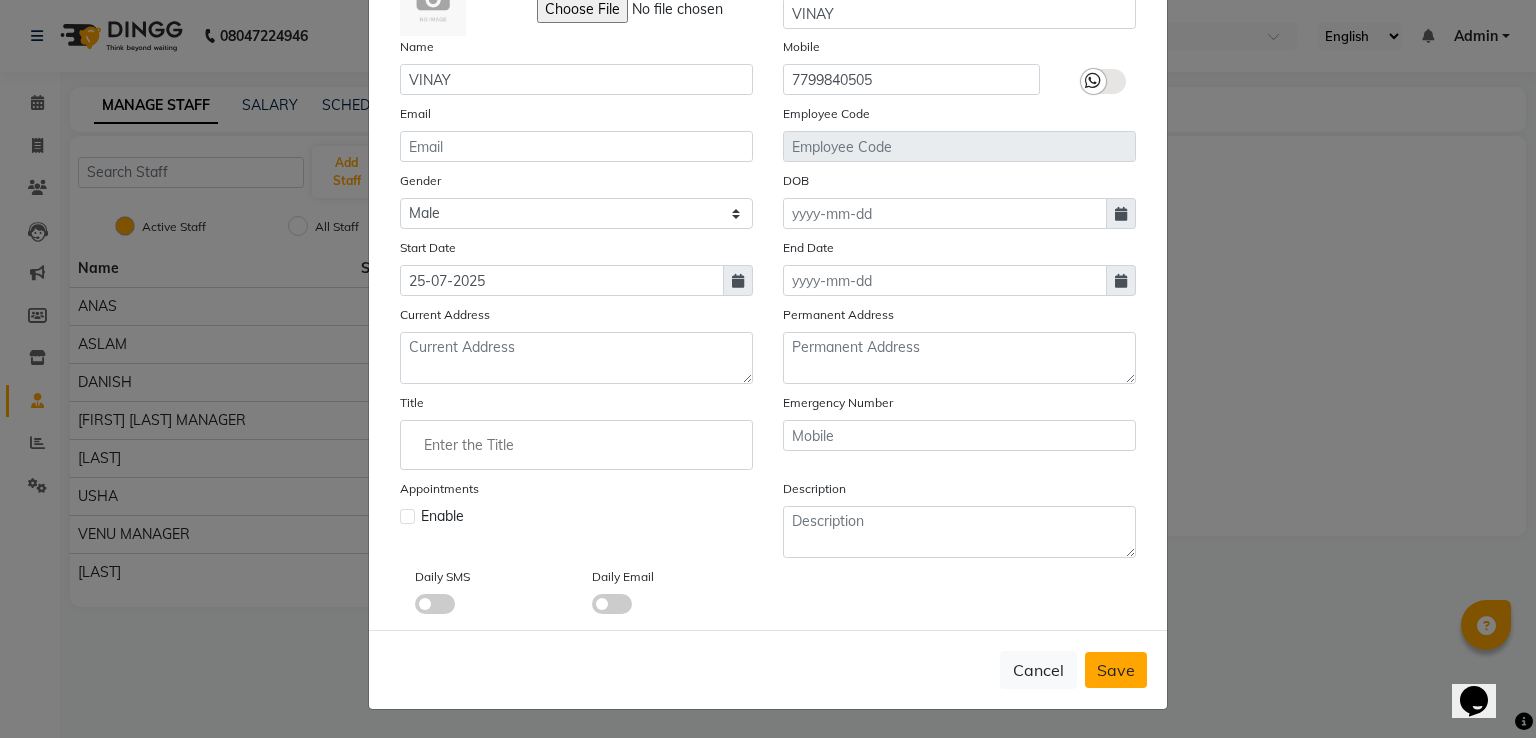 type 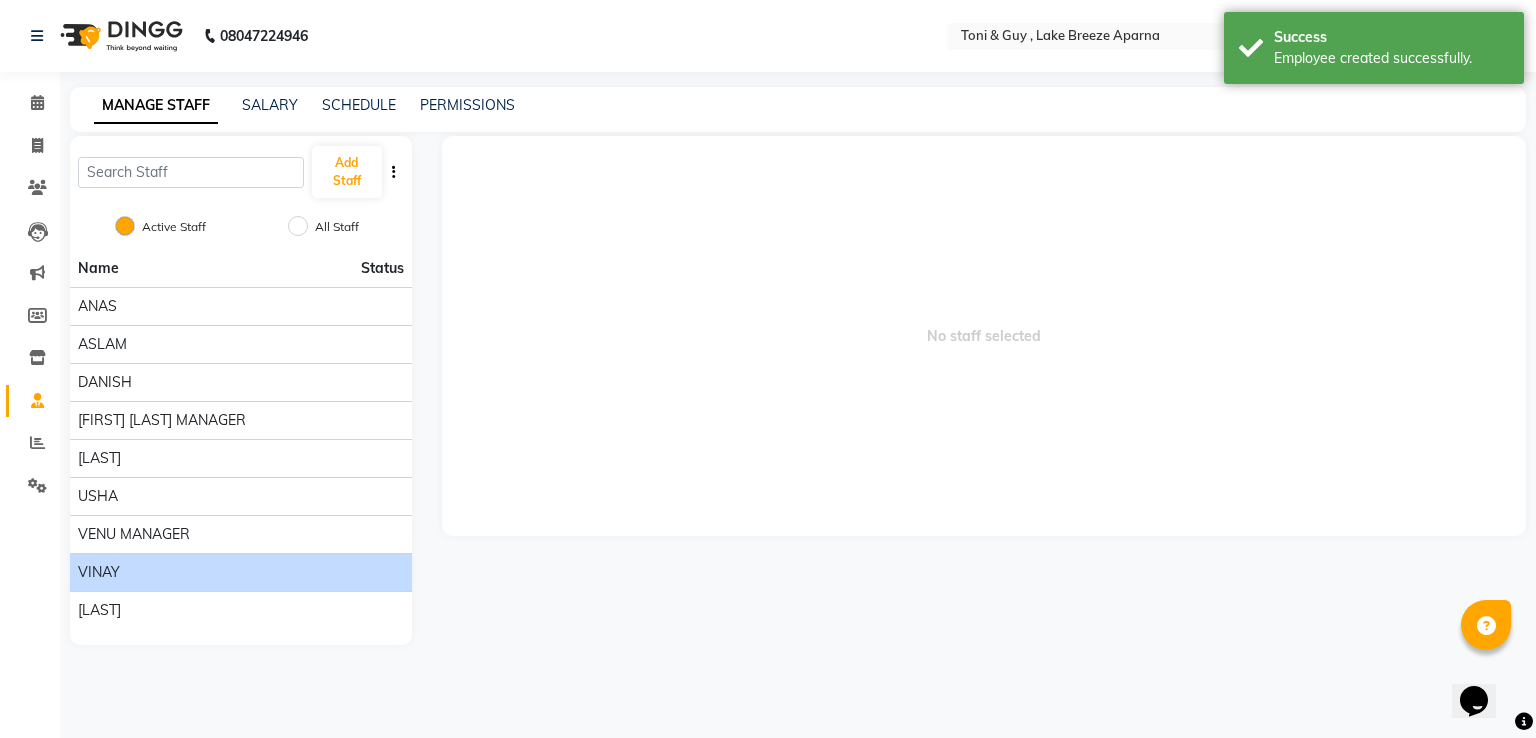 click on "VINAY" 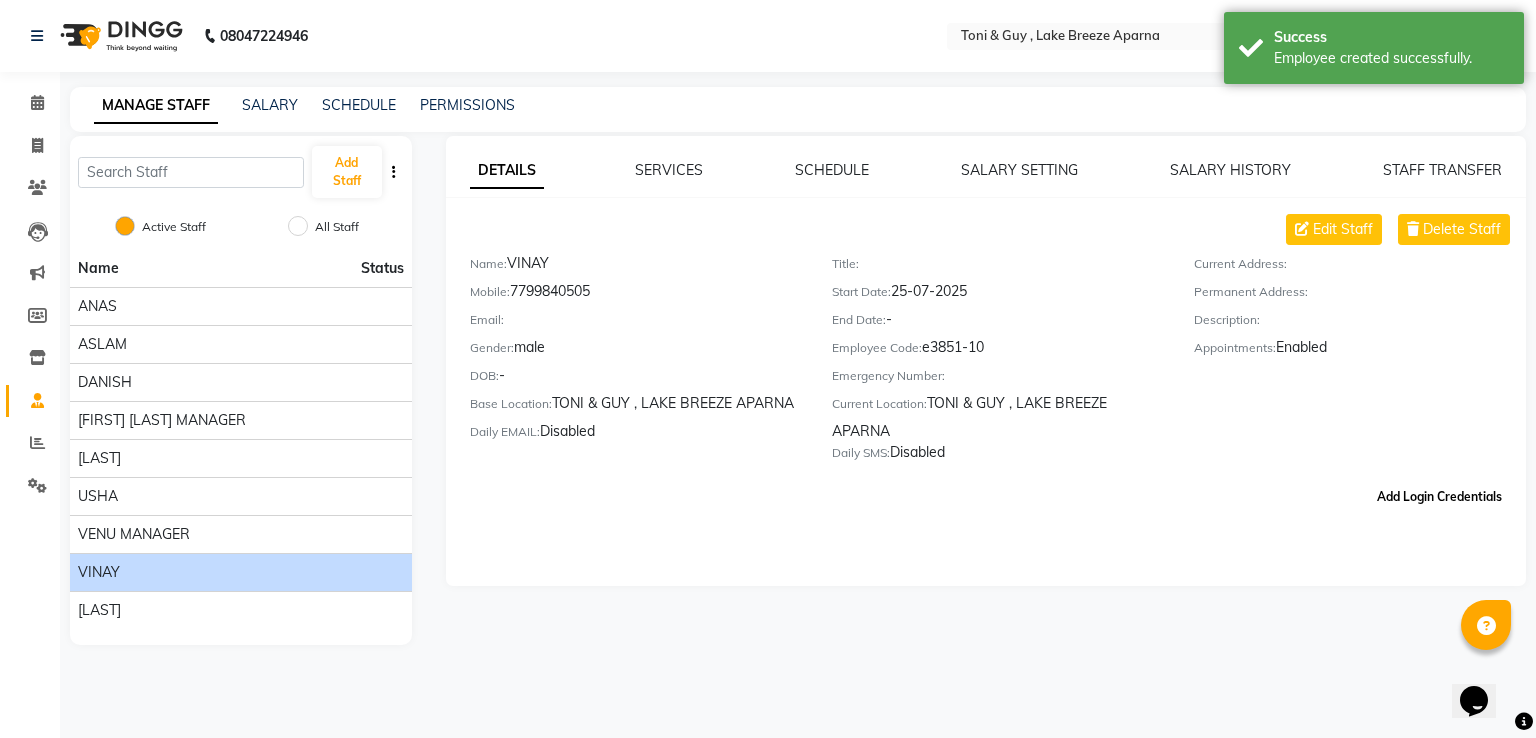 click on "Add Login Credentials" 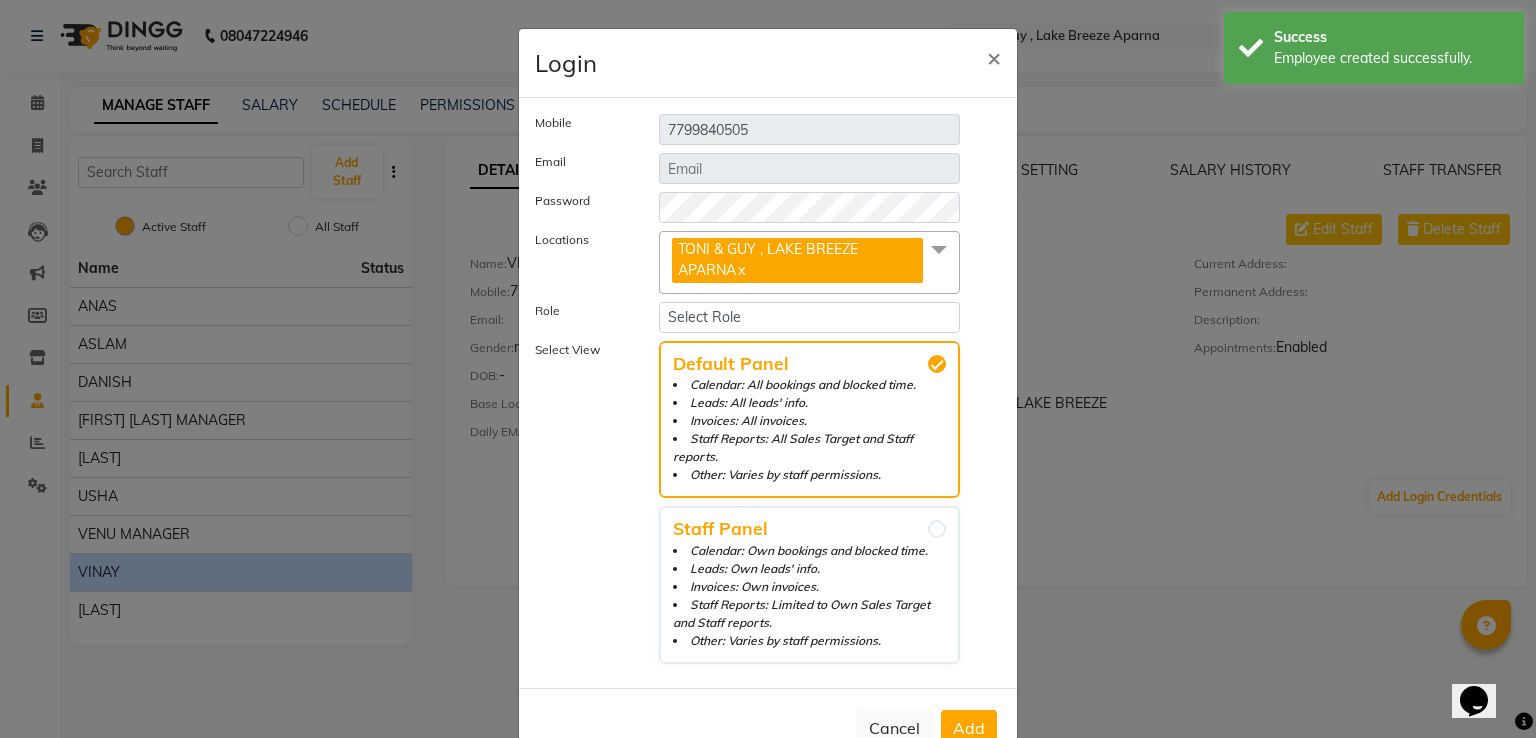 click on "Add" 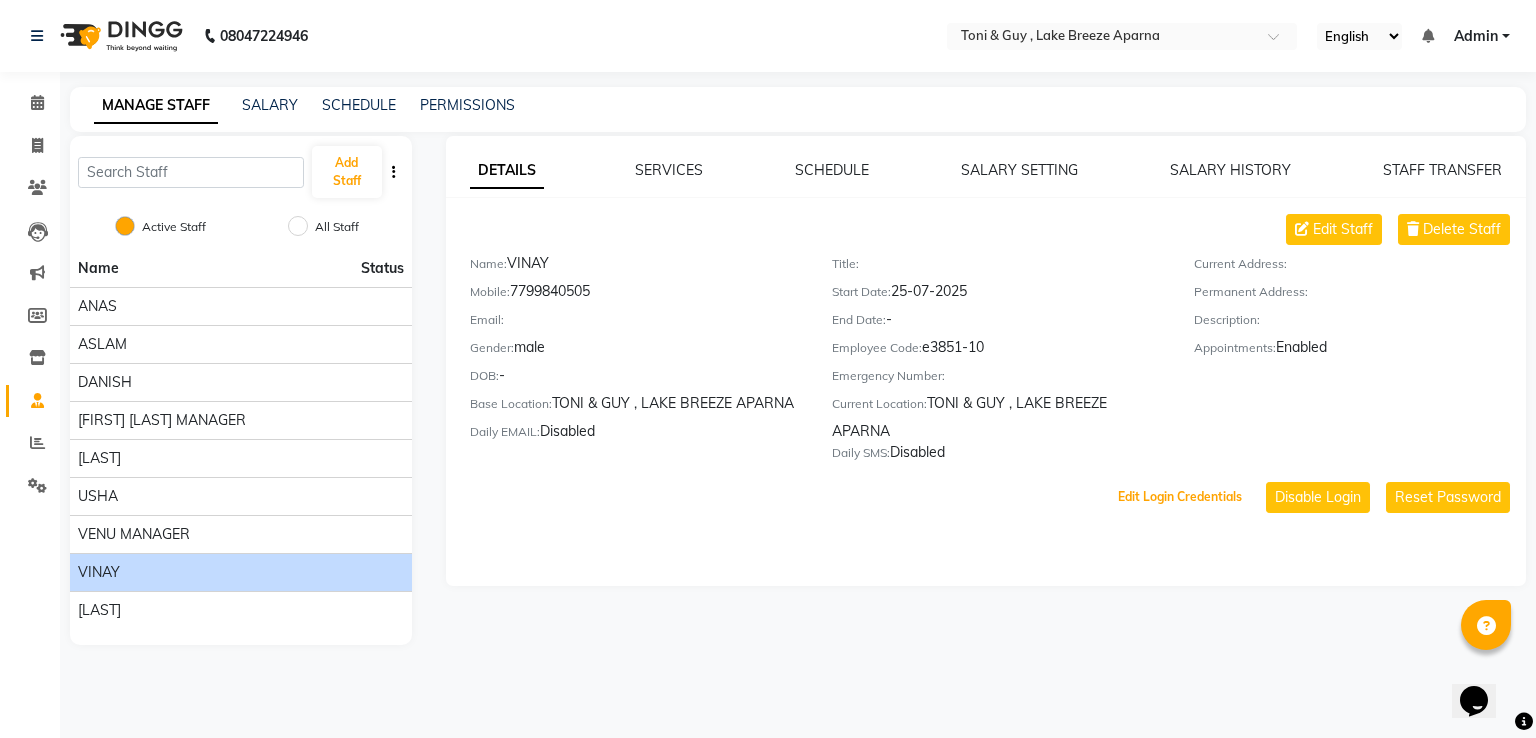 type 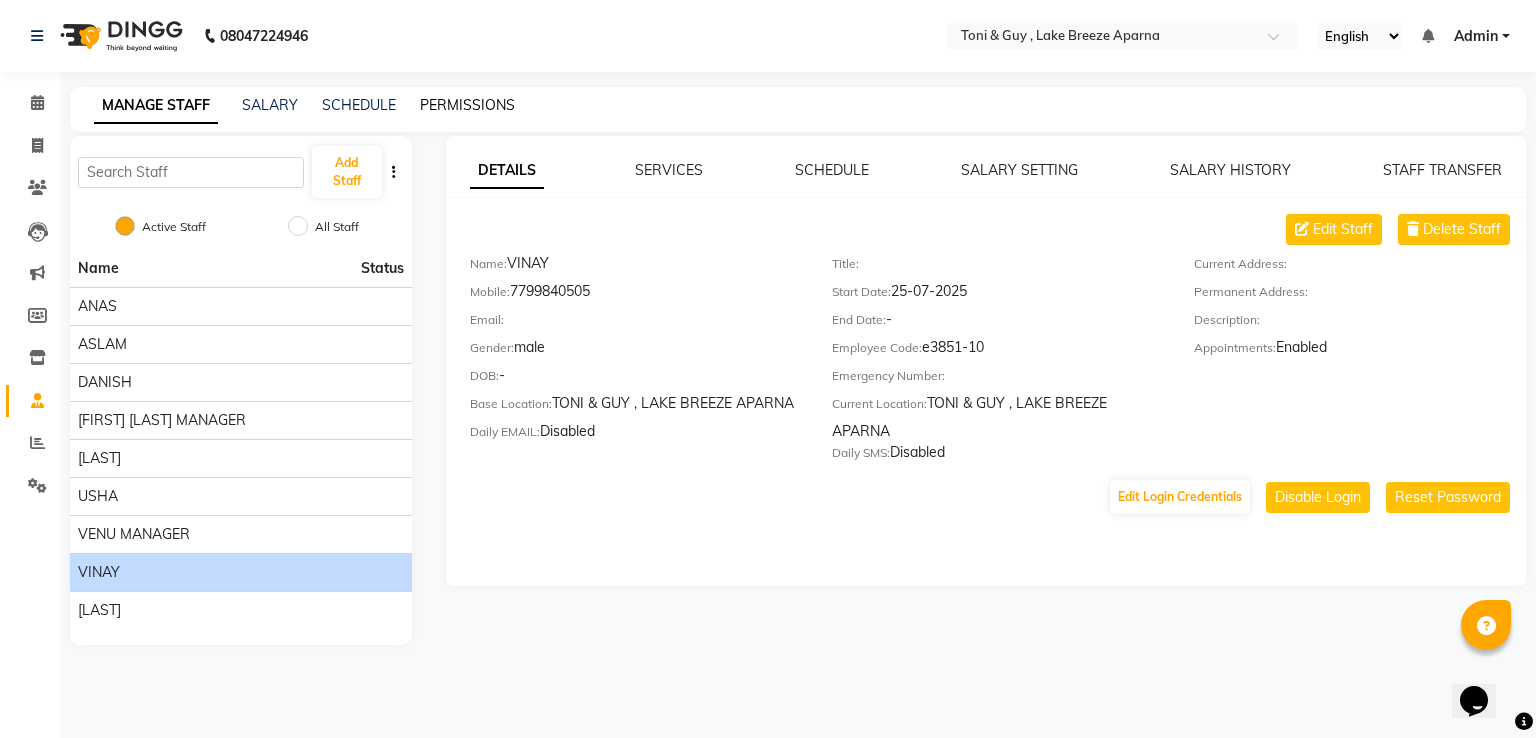 click on "PERMISSIONS" 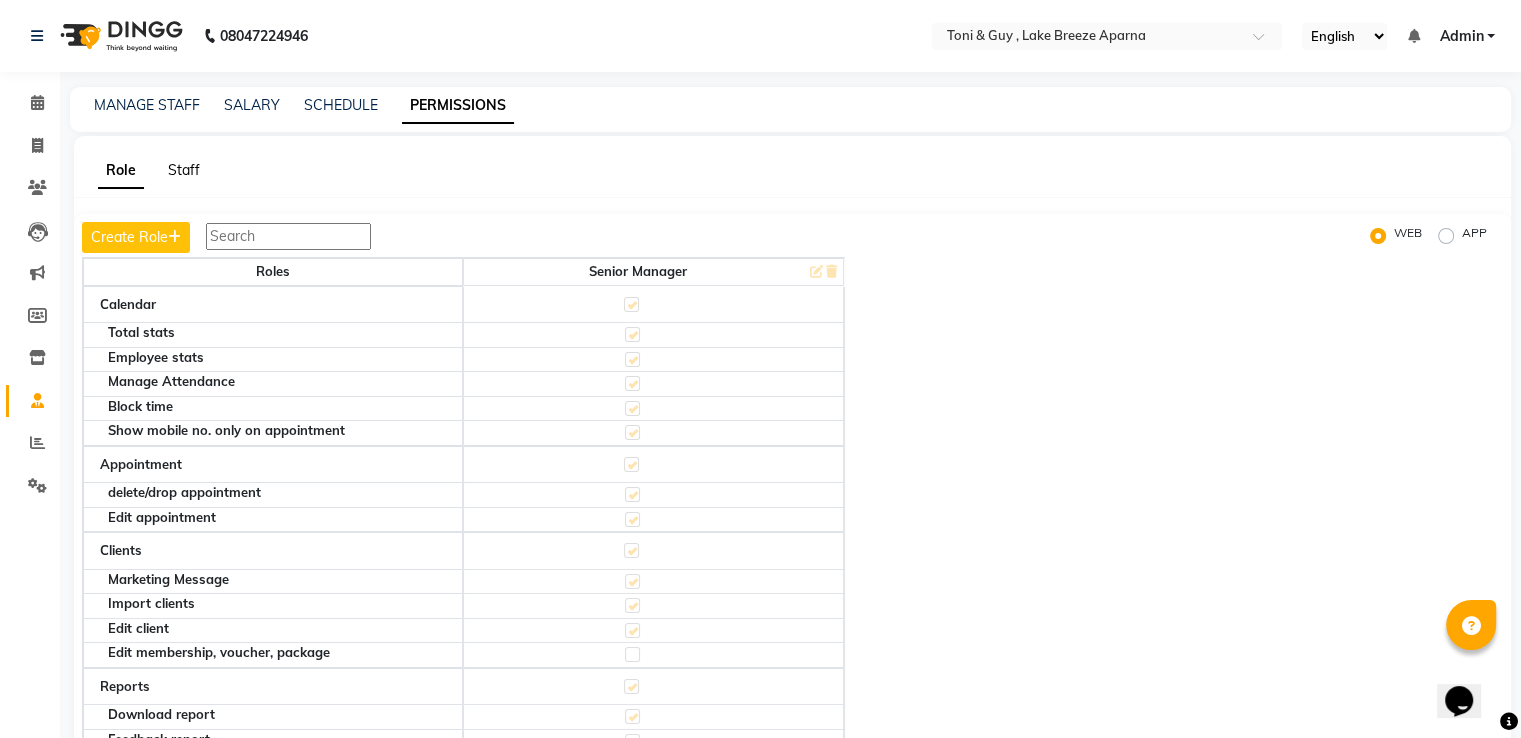 click on "Staff" 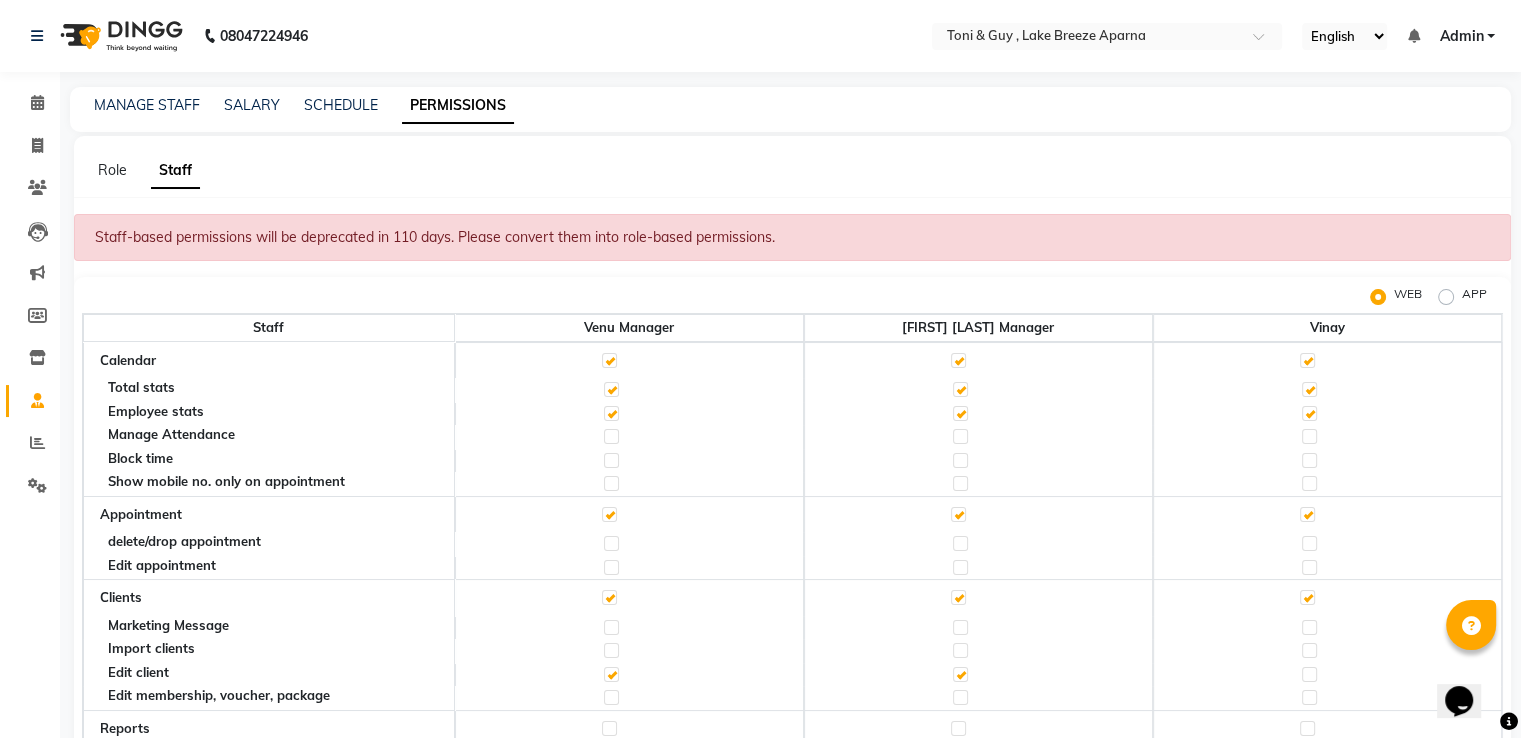 click 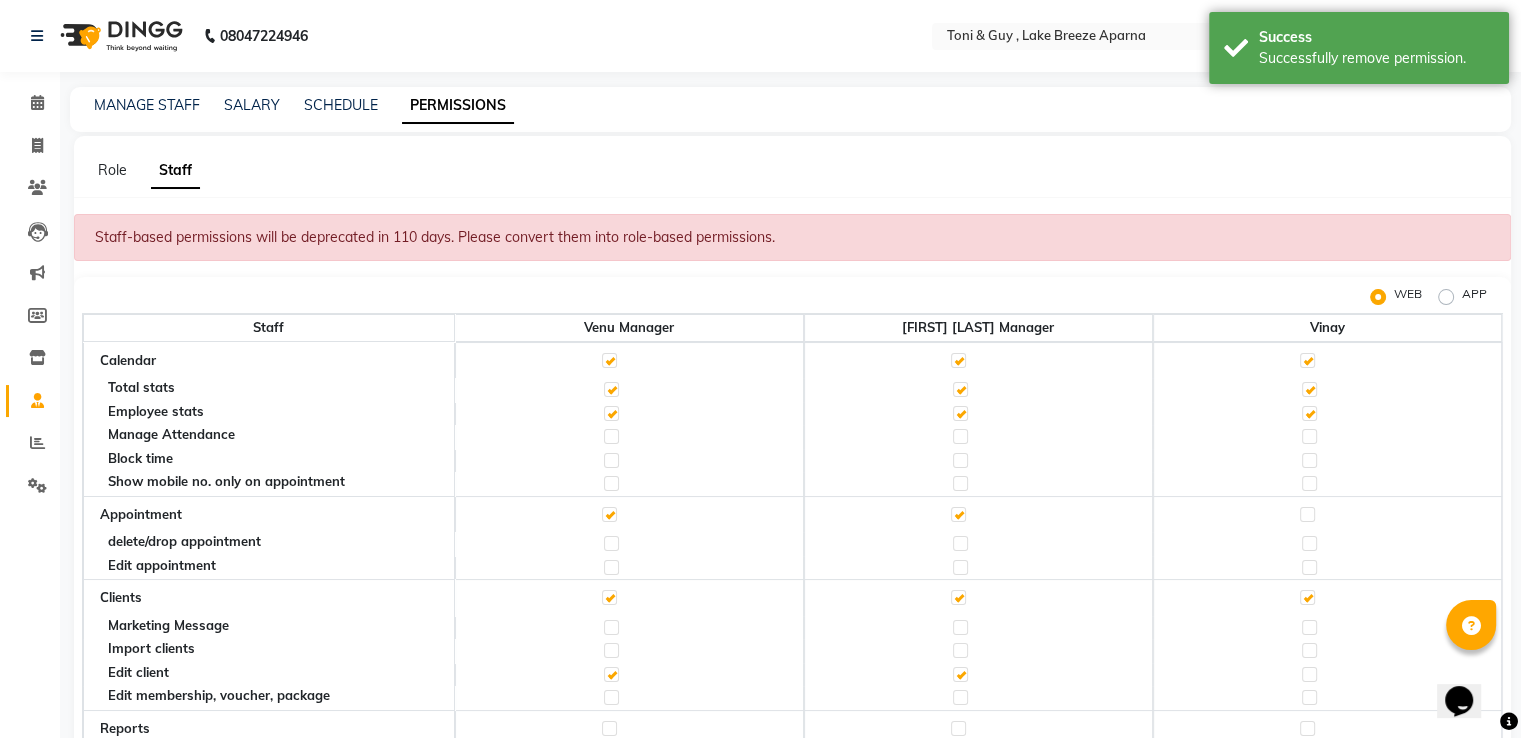 scroll, scrollTop: 100, scrollLeft: 0, axis: vertical 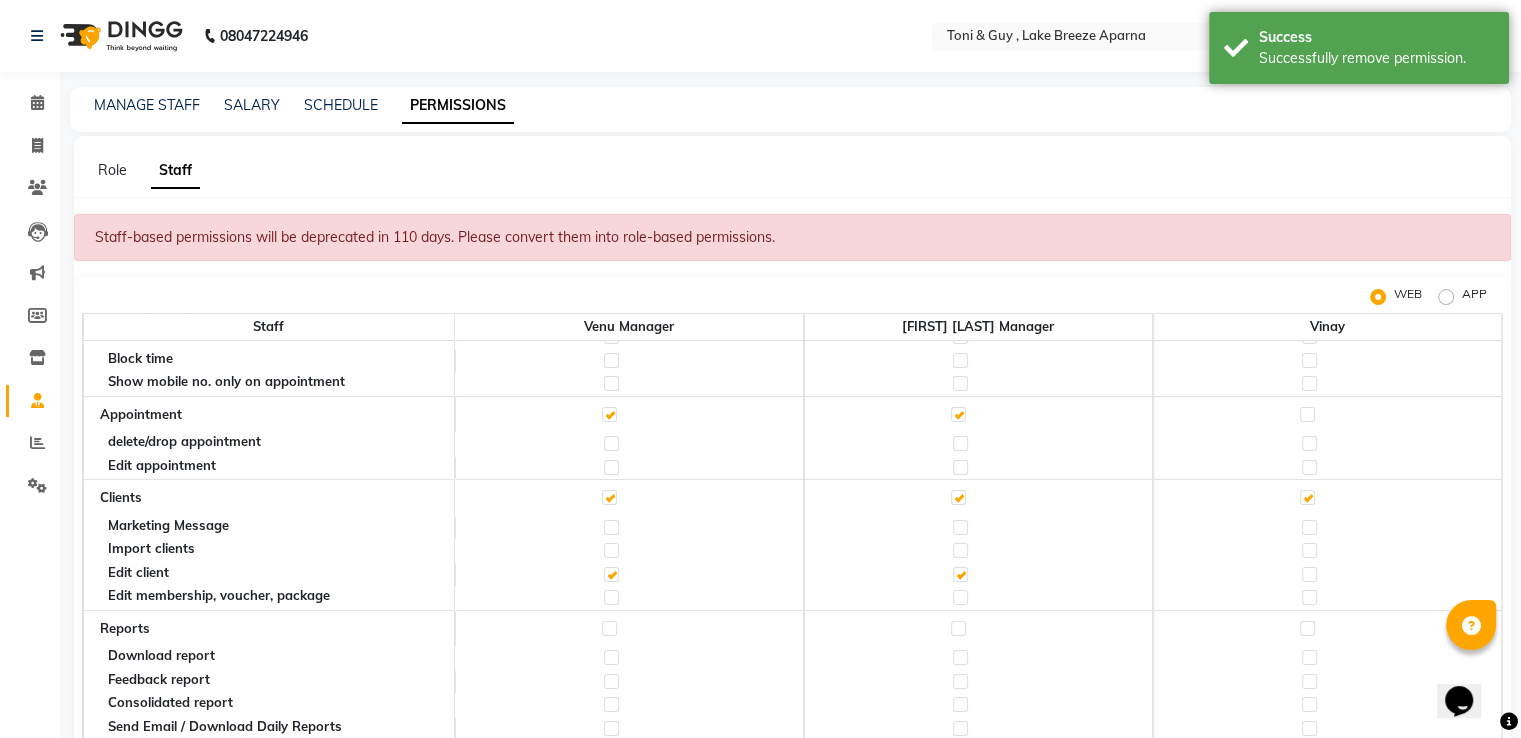 click 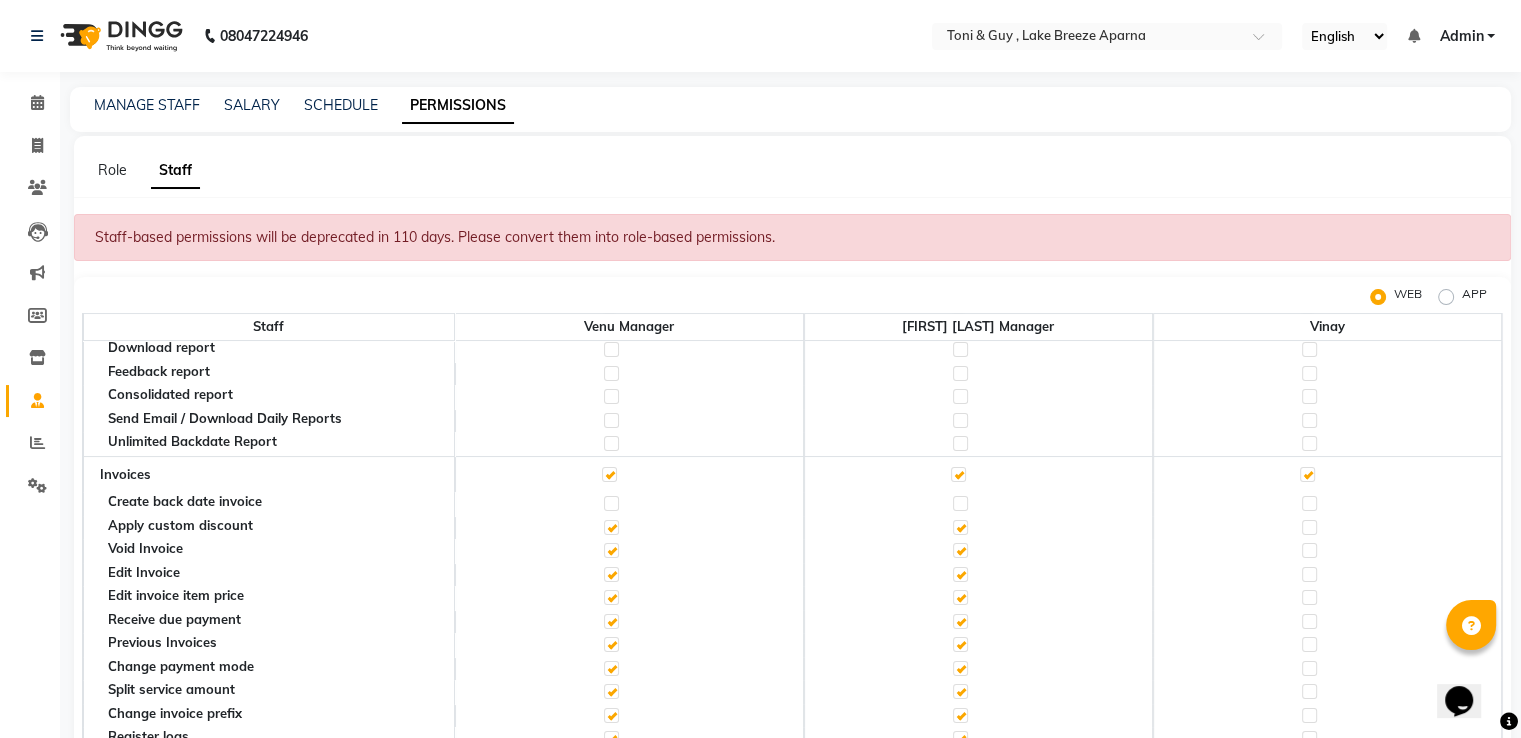 scroll, scrollTop: 400, scrollLeft: 0, axis: vertical 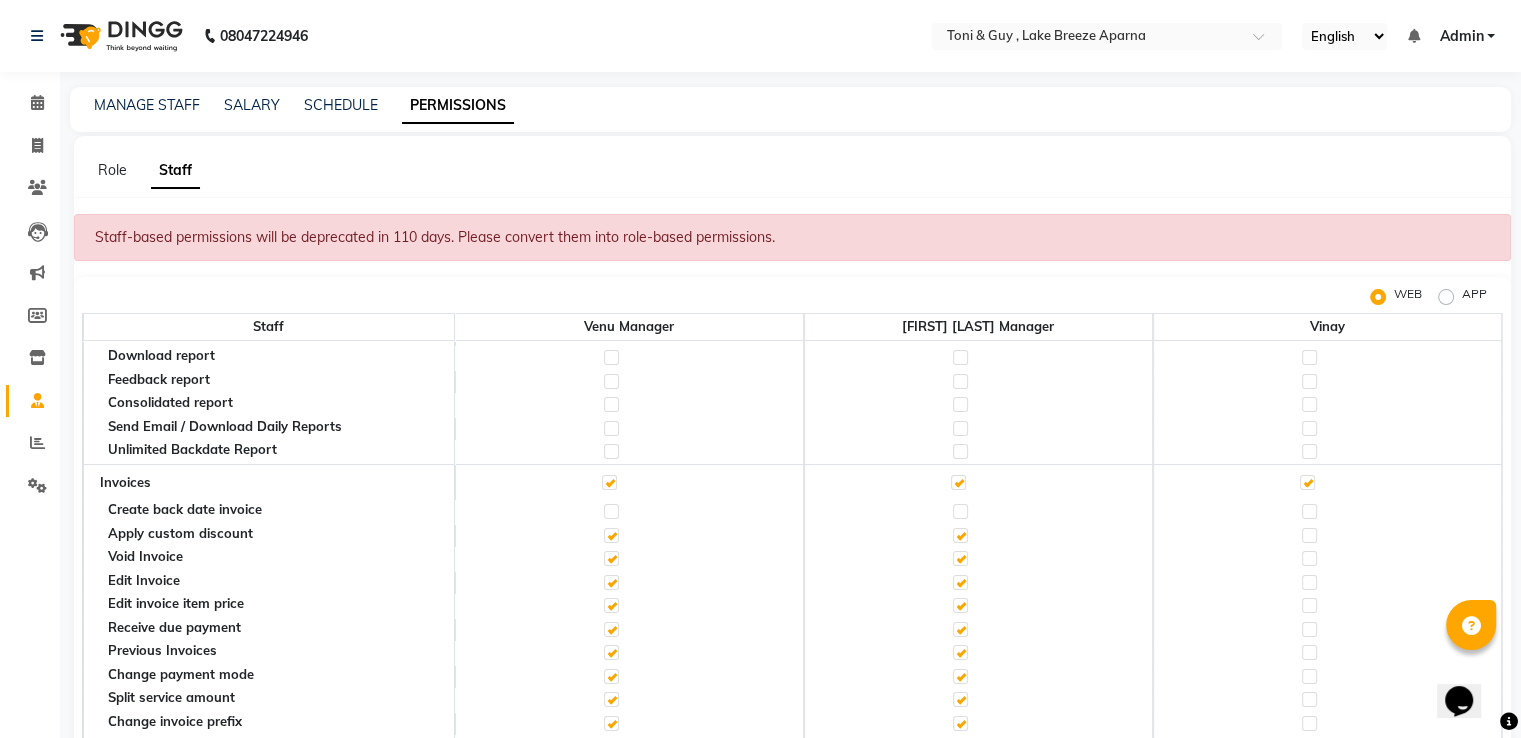click 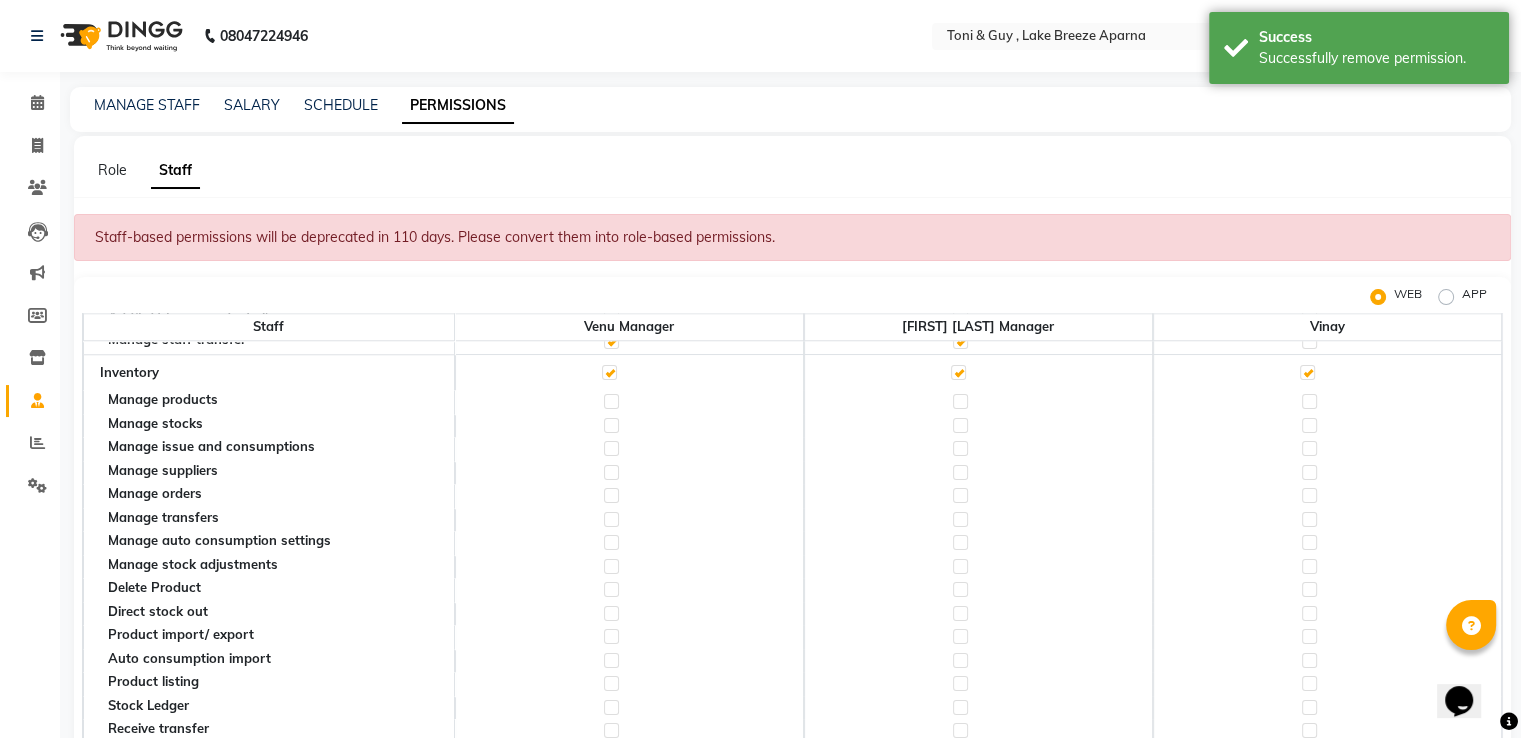 scroll, scrollTop: 2000, scrollLeft: 0, axis: vertical 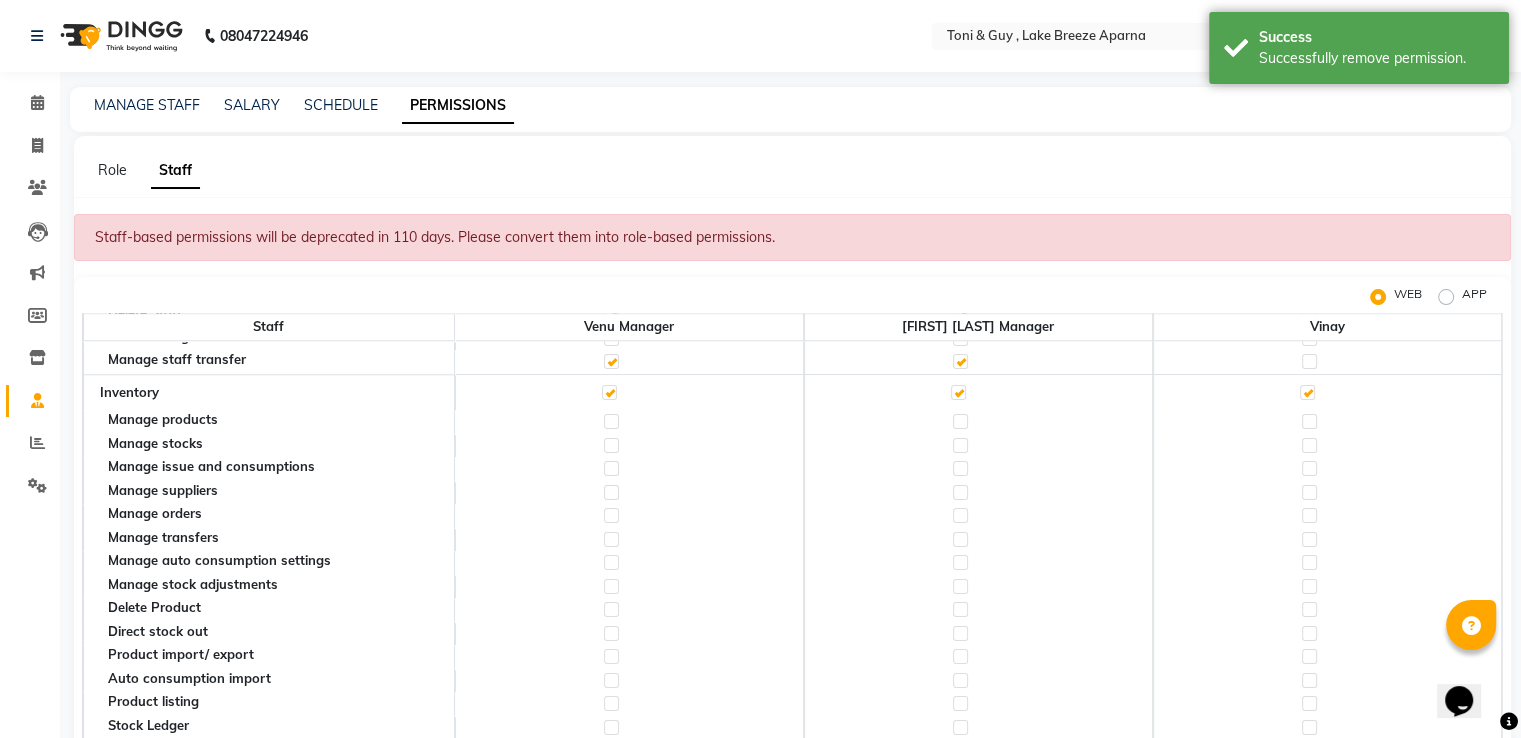 click 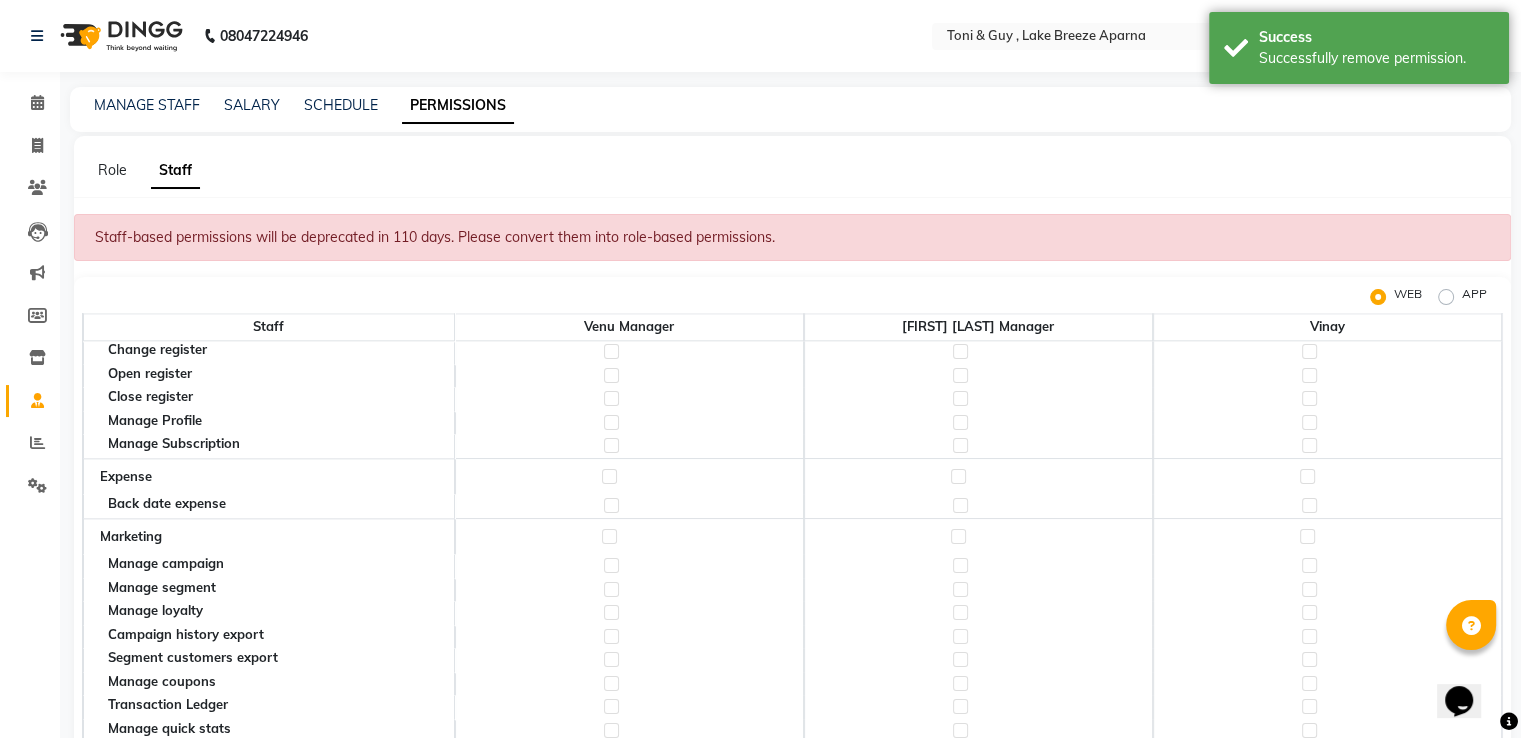 scroll, scrollTop: 2400, scrollLeft: 0, axis: vertical 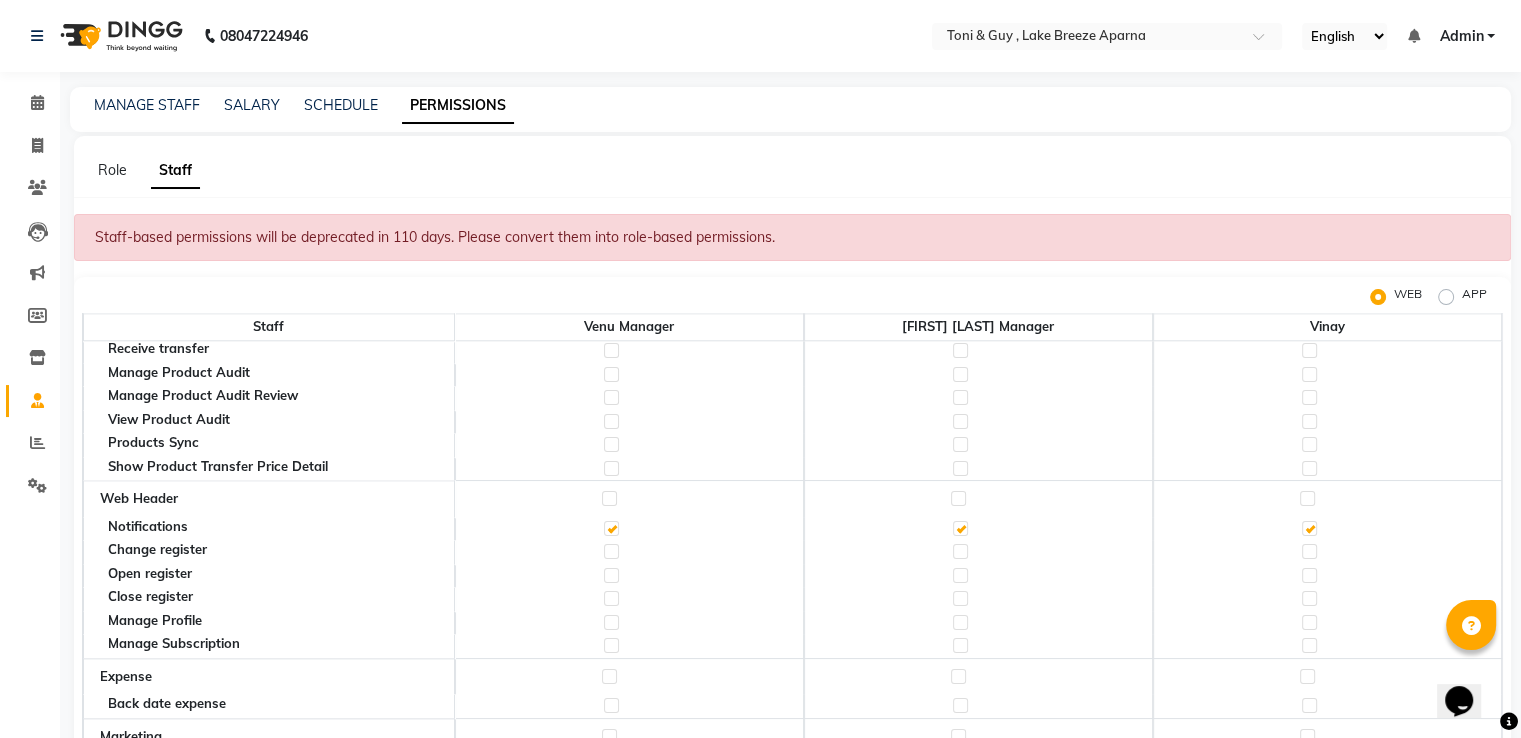 click 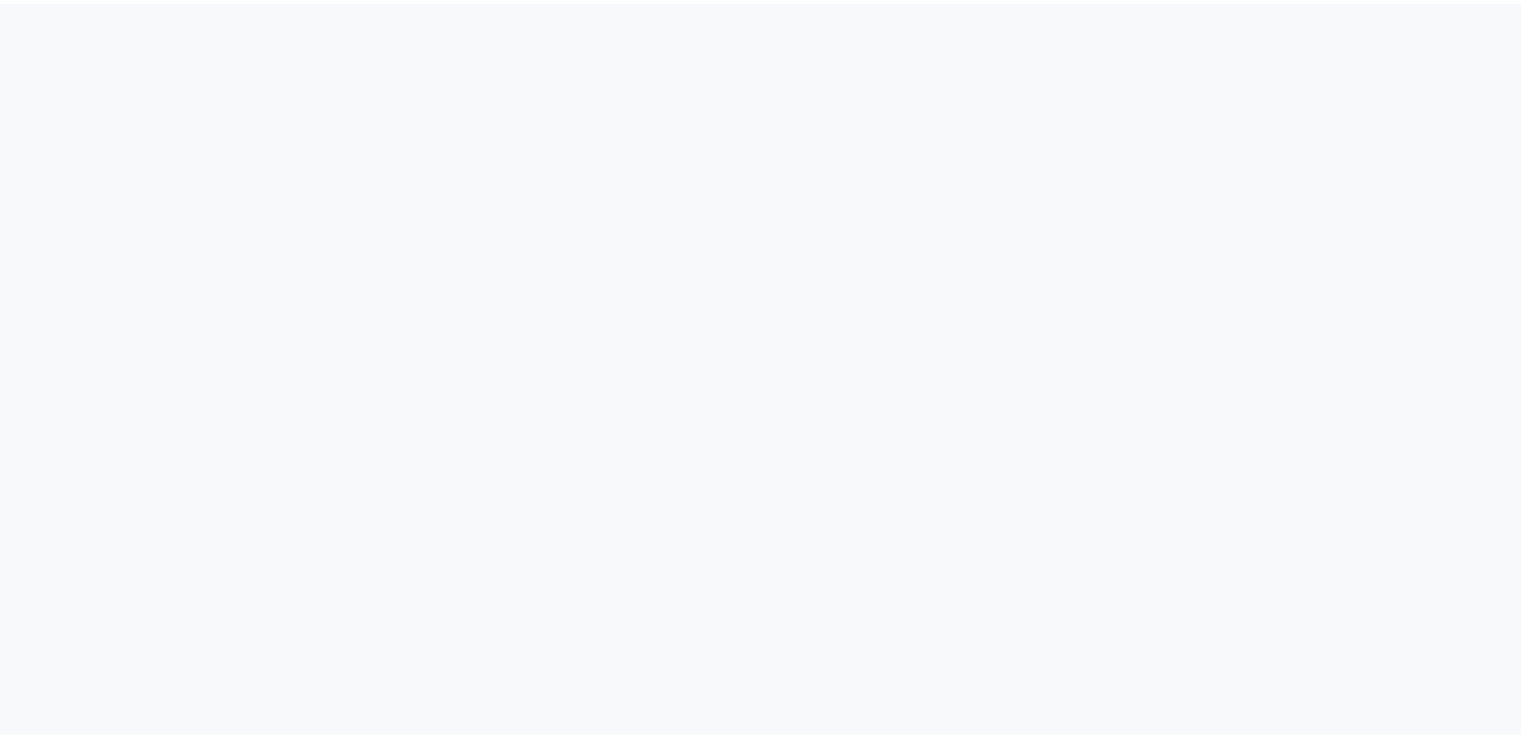 scroll, scrollTop: 0, scrollLeft: 0, axis: both 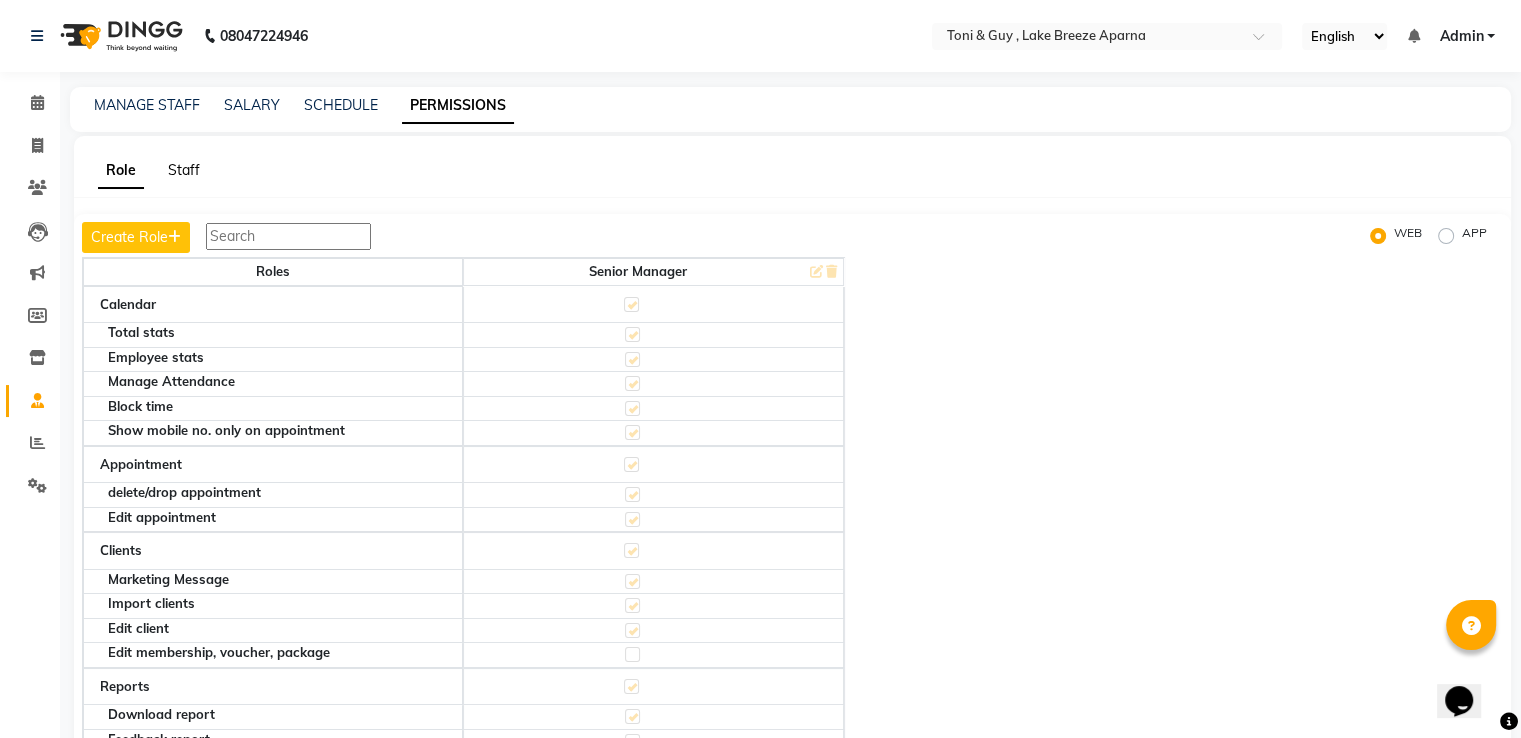 click on "Staff" 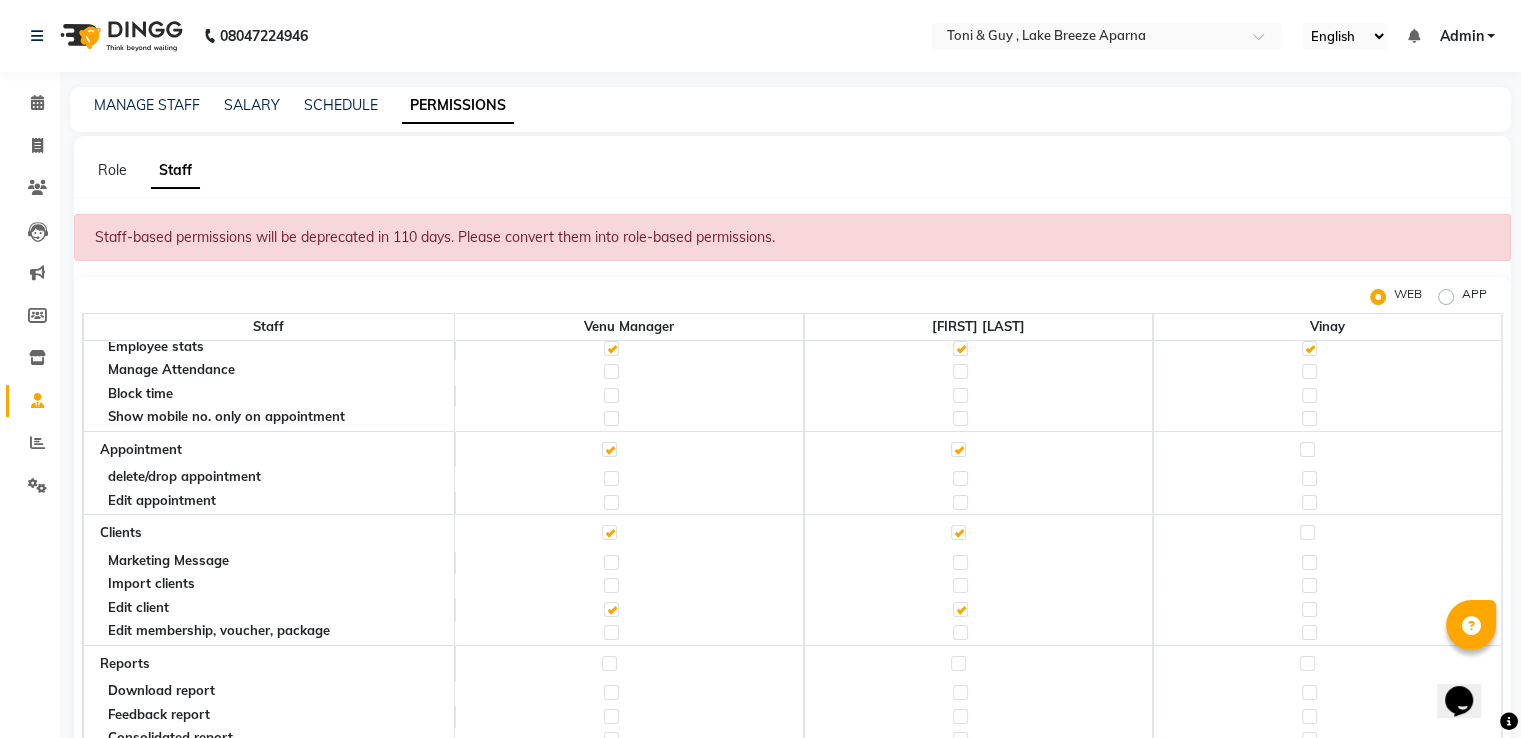 scroll, scrollTop: 0, scrollLeft: 0, axis: both 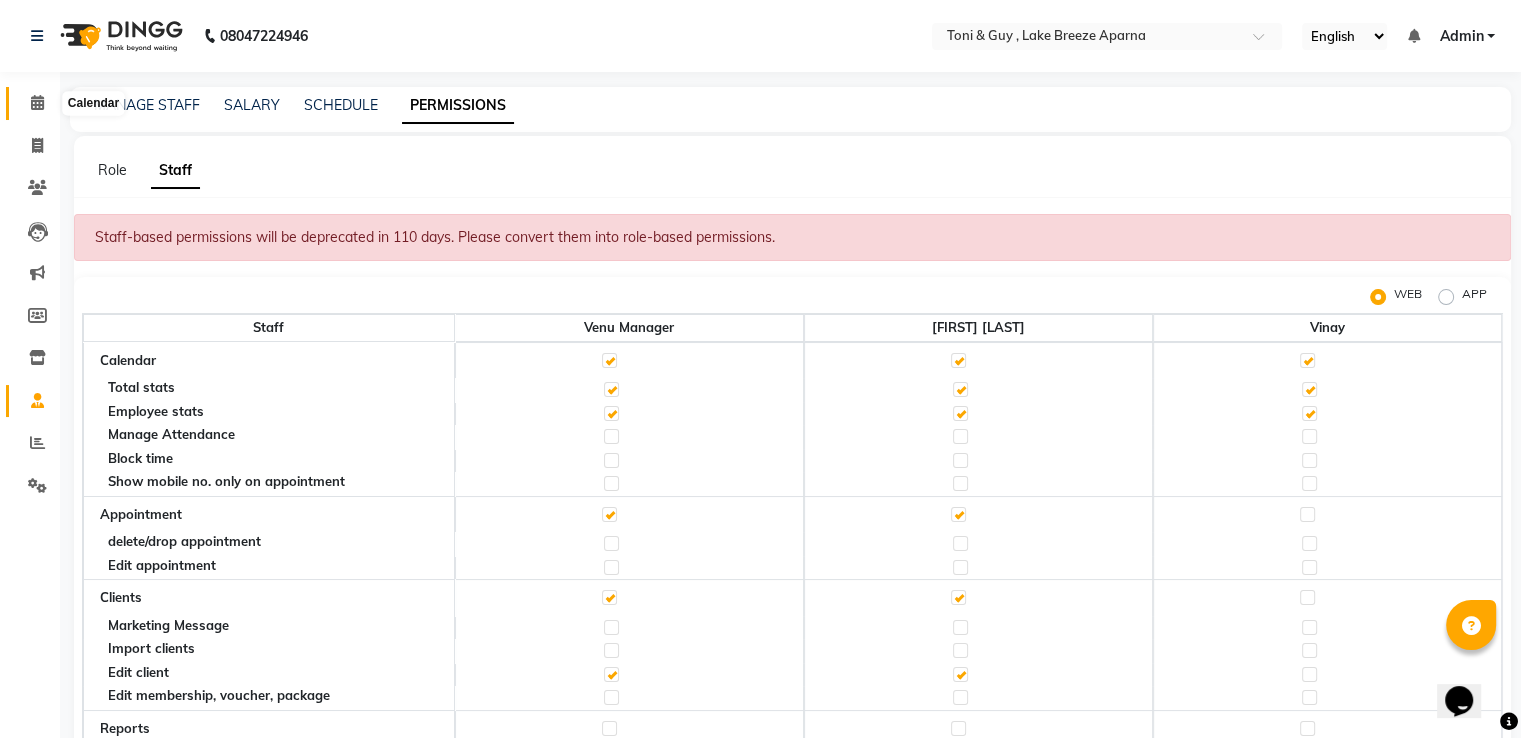 click 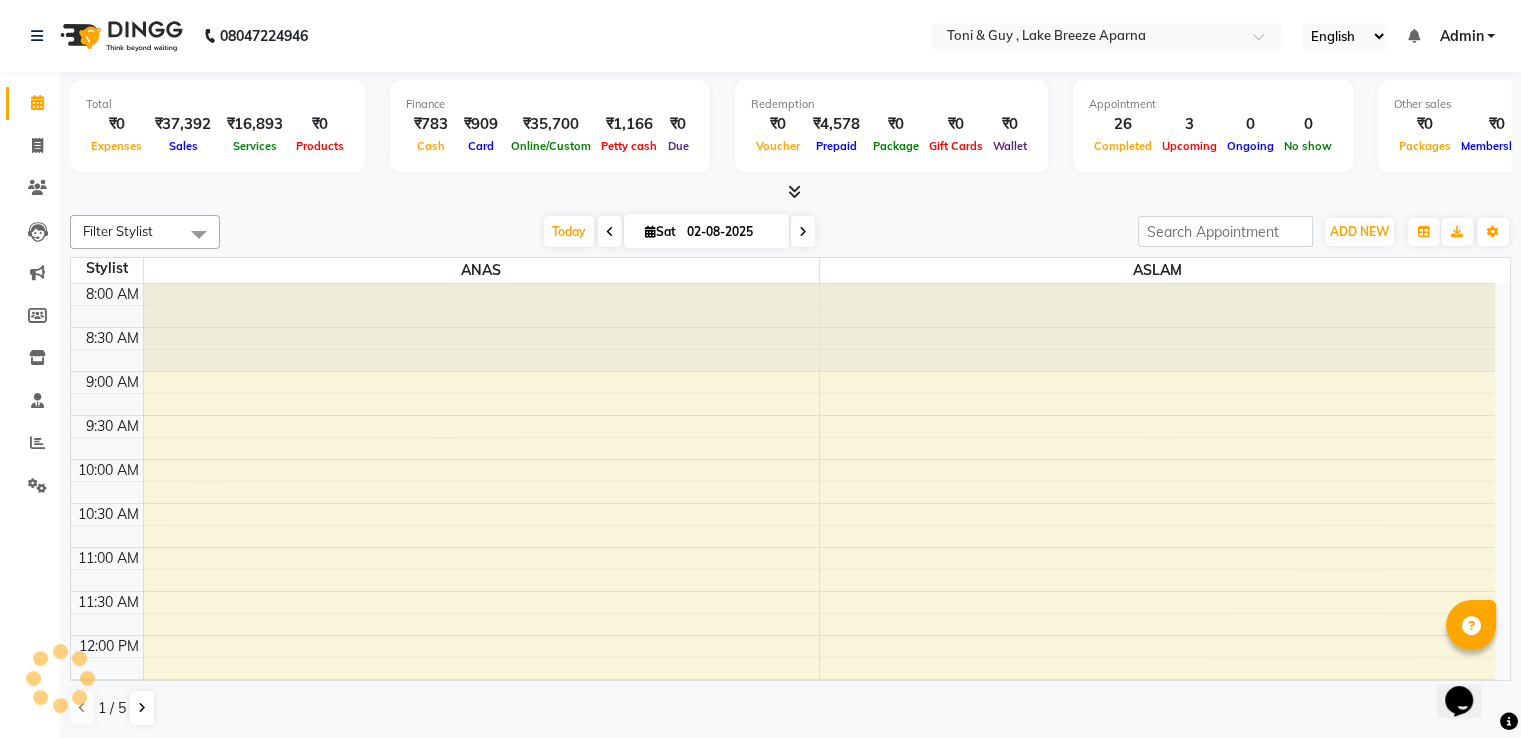 scroll, scrollTop: 0, scrollLeft: 0, axis: both 